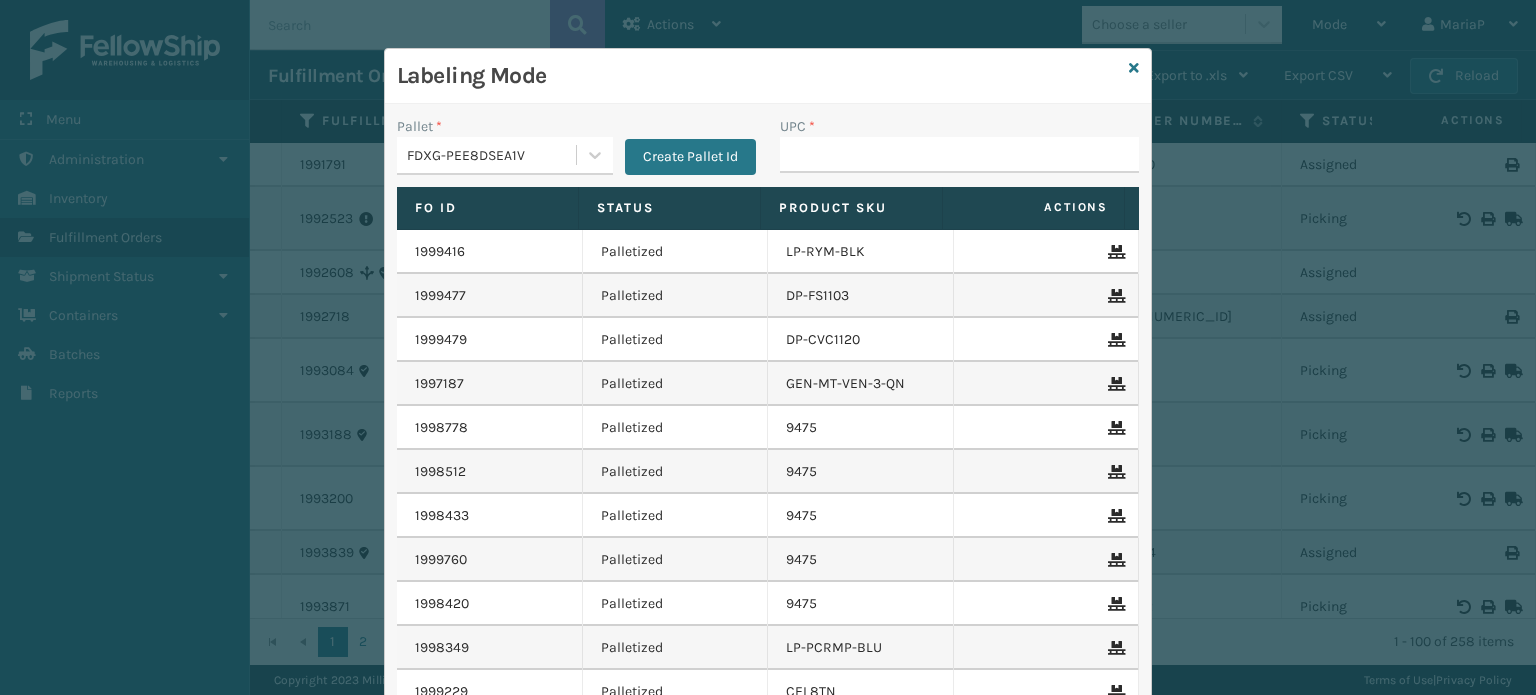 scroll, scrollTop: 0, scrollLeft: 0, axis: both 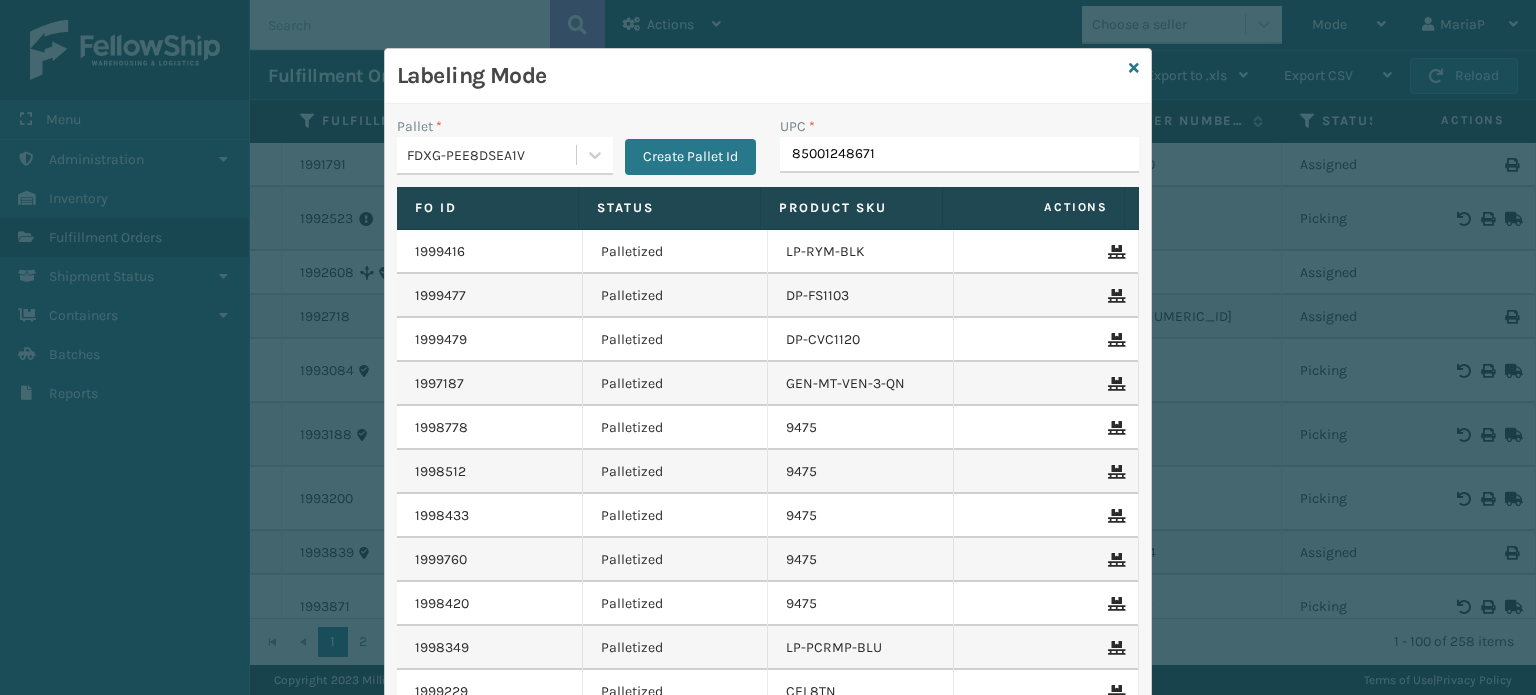 type on "[ACCOUNT_NUMBER]" 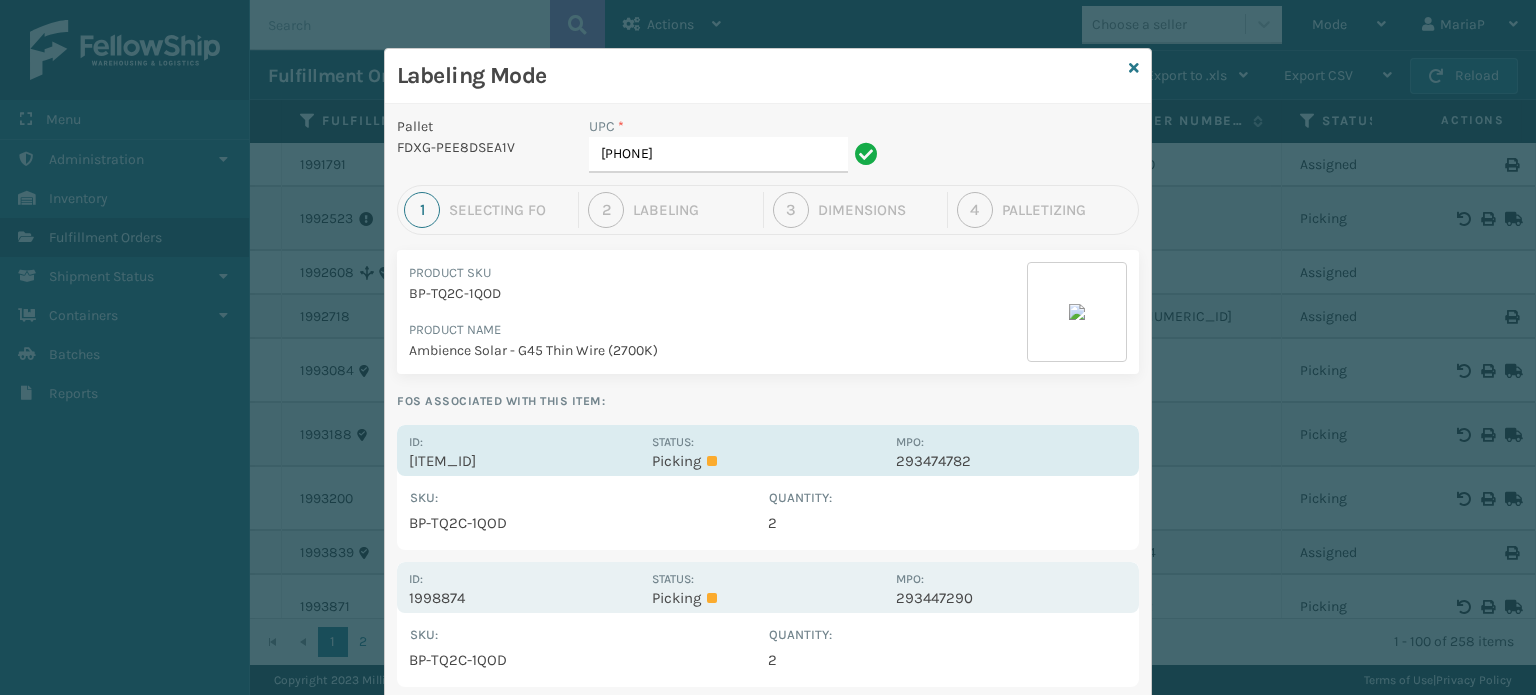 click on "[ITEM_ID]" at bounding box center [524, 461] 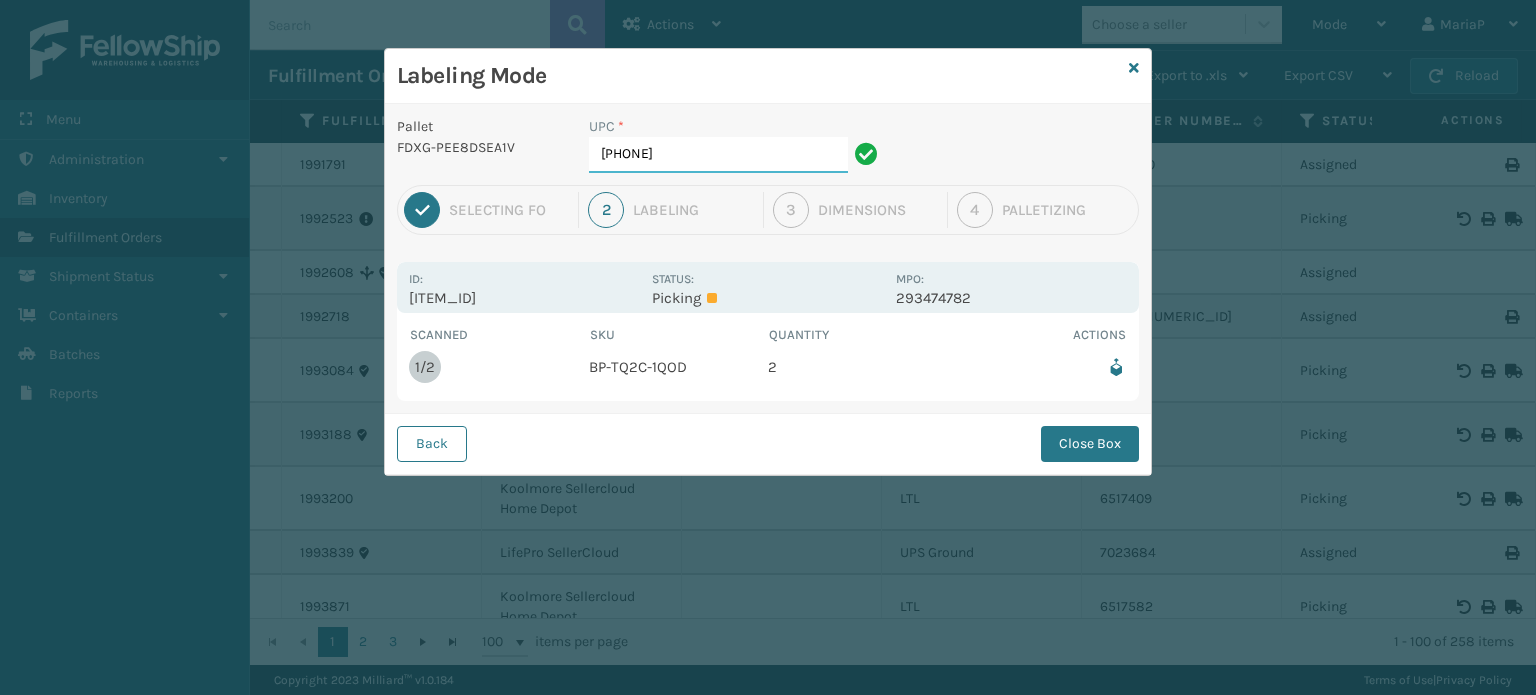 click on "[PHONE]" at bounding box center [718, 155] 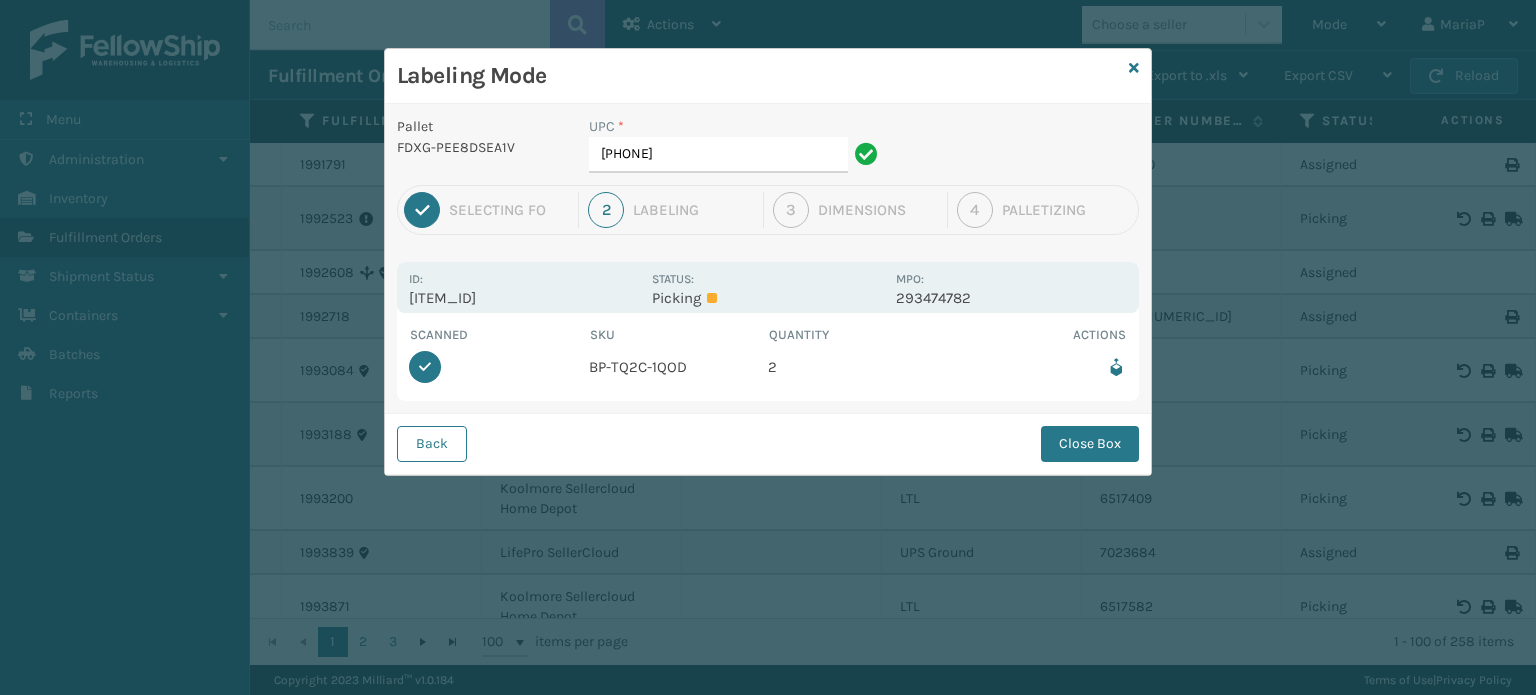 click on "Close Box" at bounding box center (1090, 444) 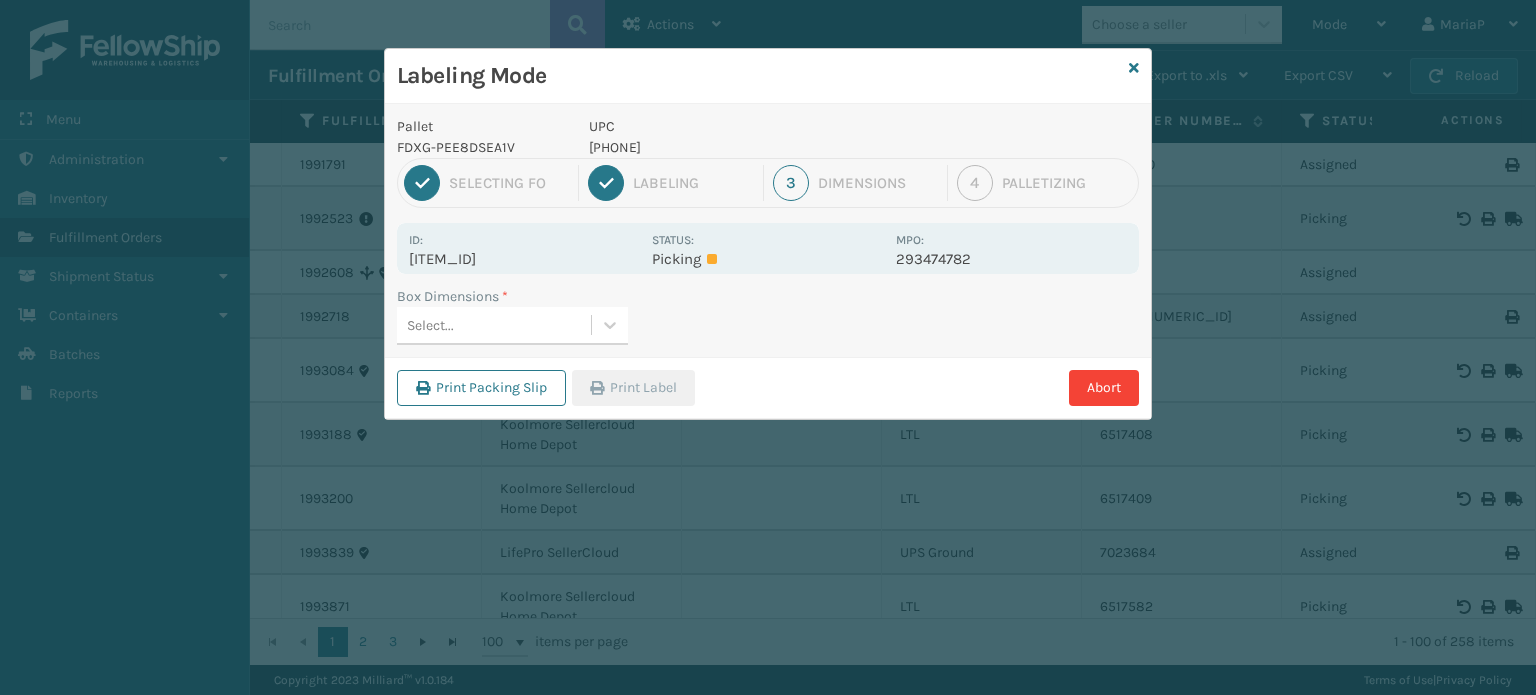 click on "Select..." at bounding box center [494, 325] 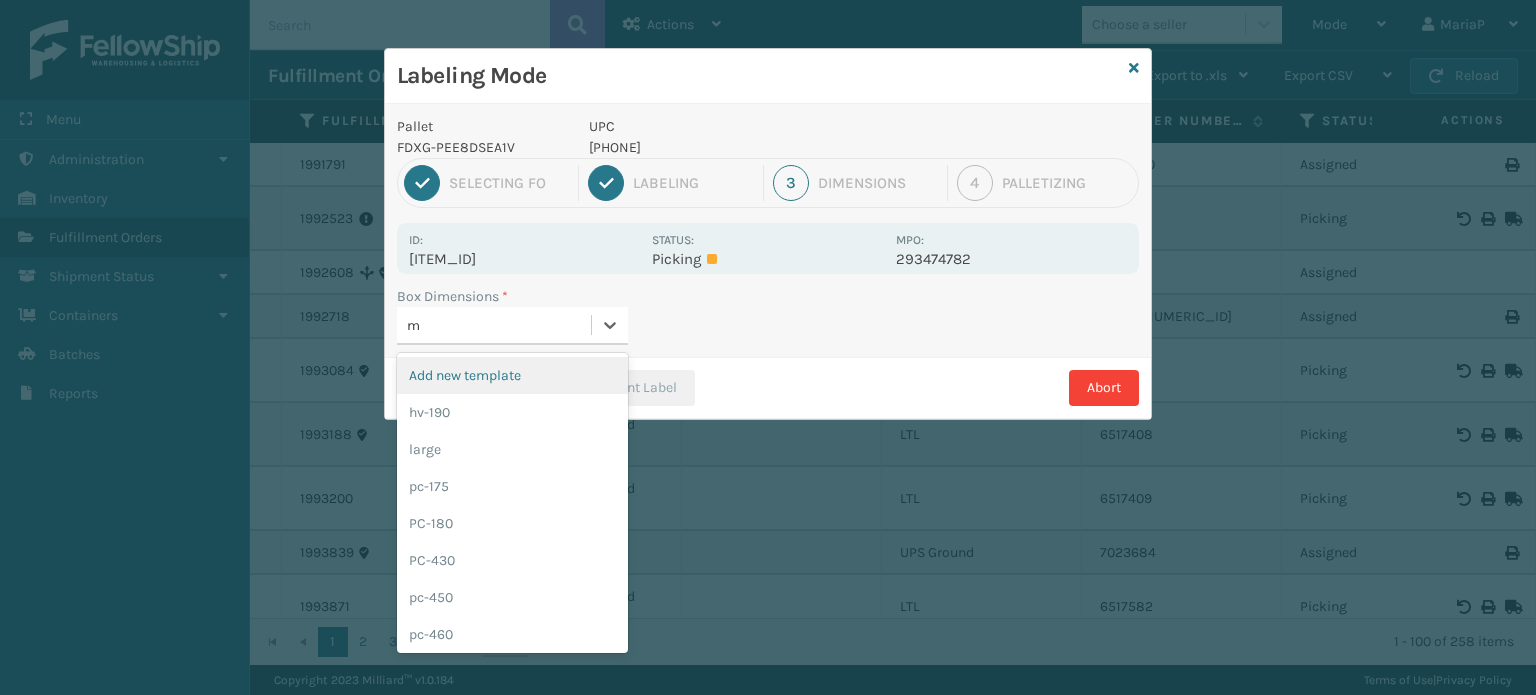 type on "md" 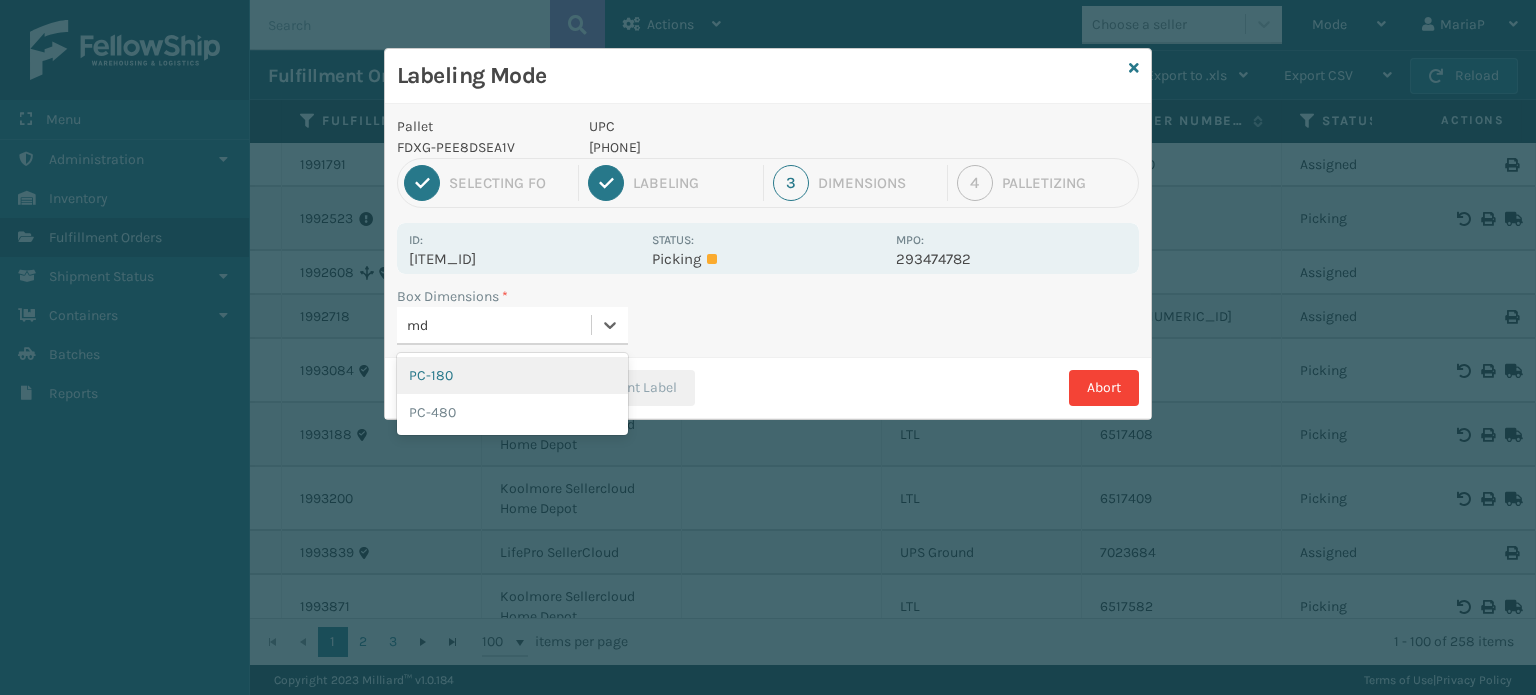 type 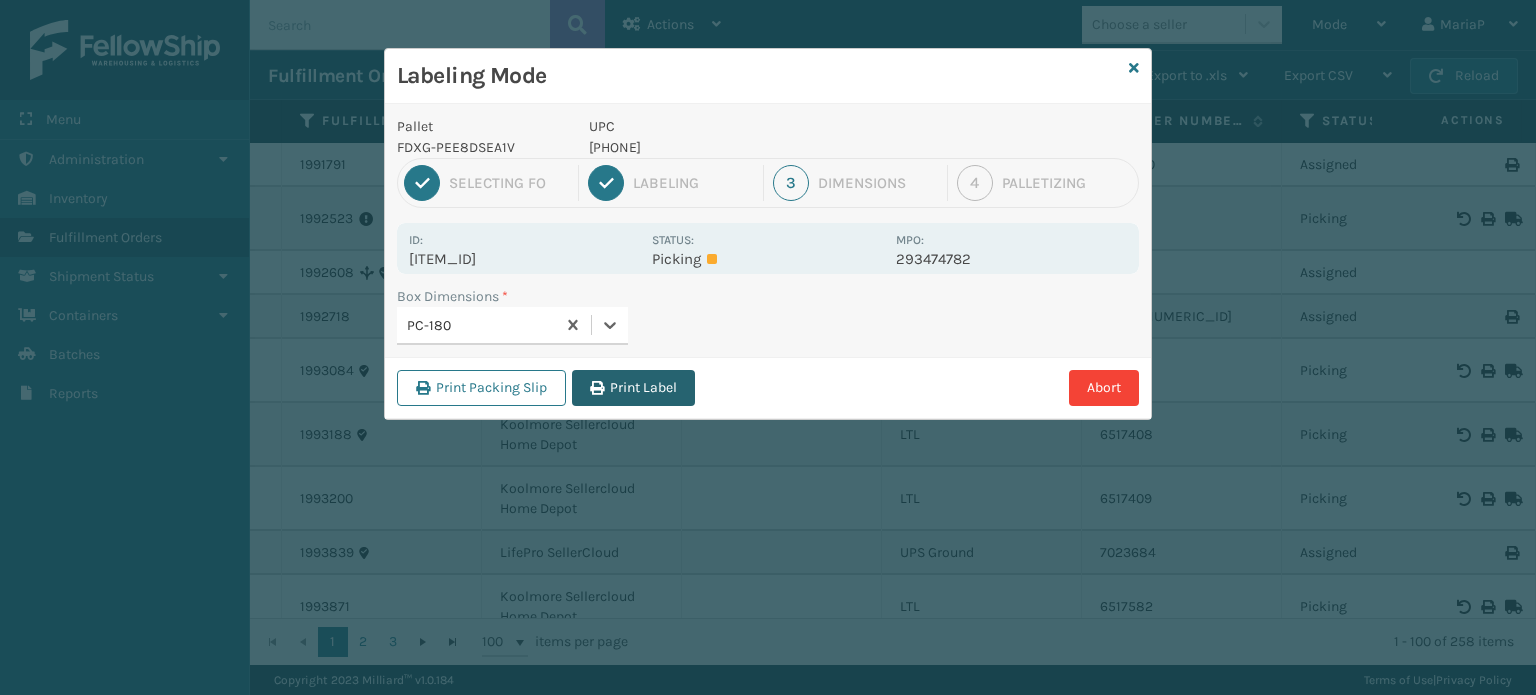 click on "Print Label" at bounding box center (633, 388) 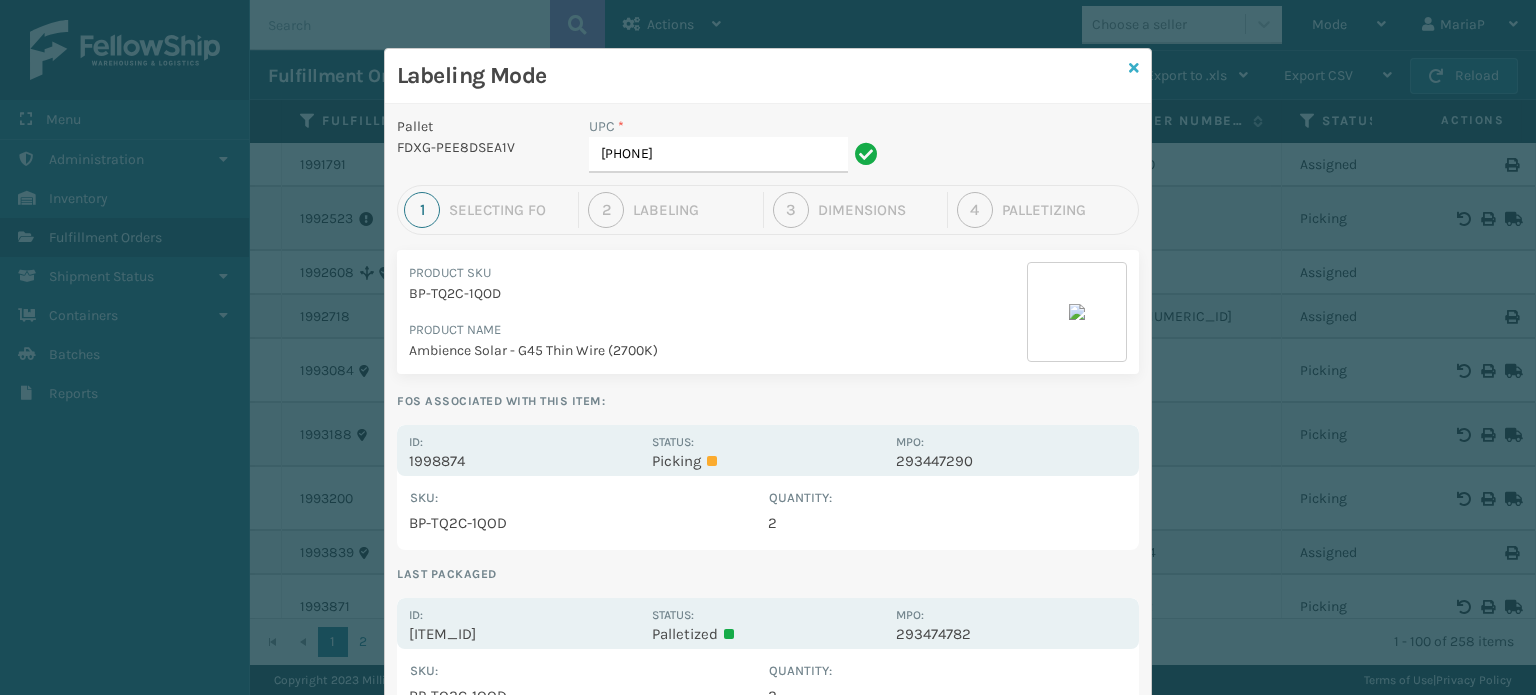 click at bounding box center (1134, 68) 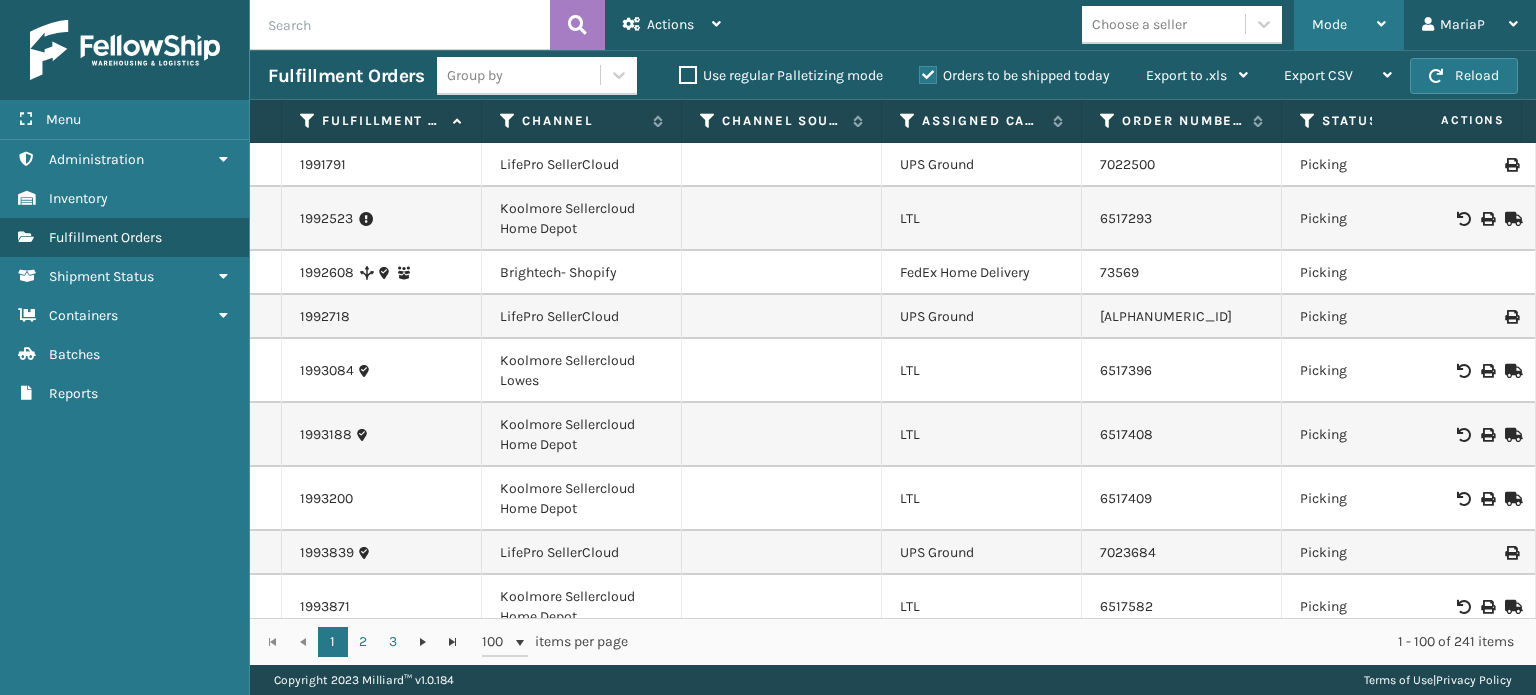 click on "Mode" at bounding box center [1329, 24] 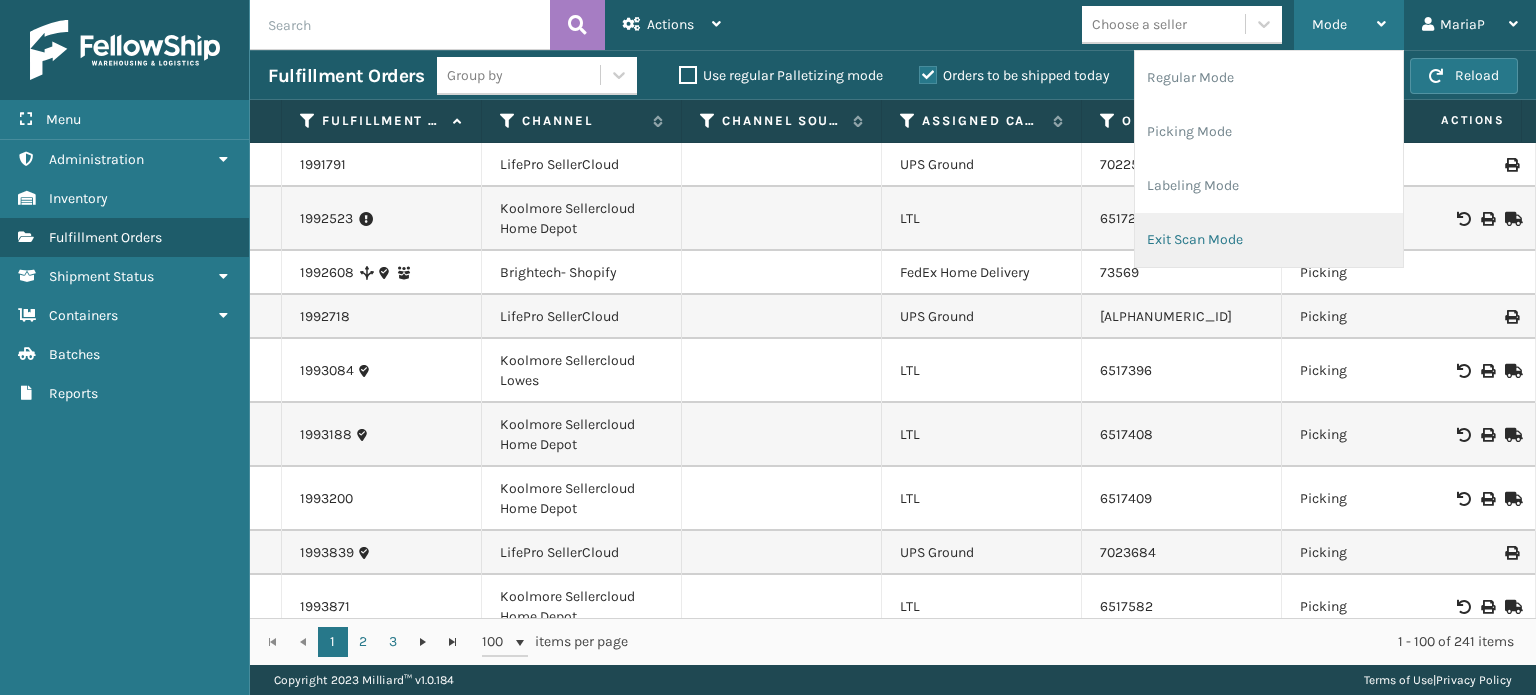 click on "Exit Scan Mode" at bounding box center (1269, 240) 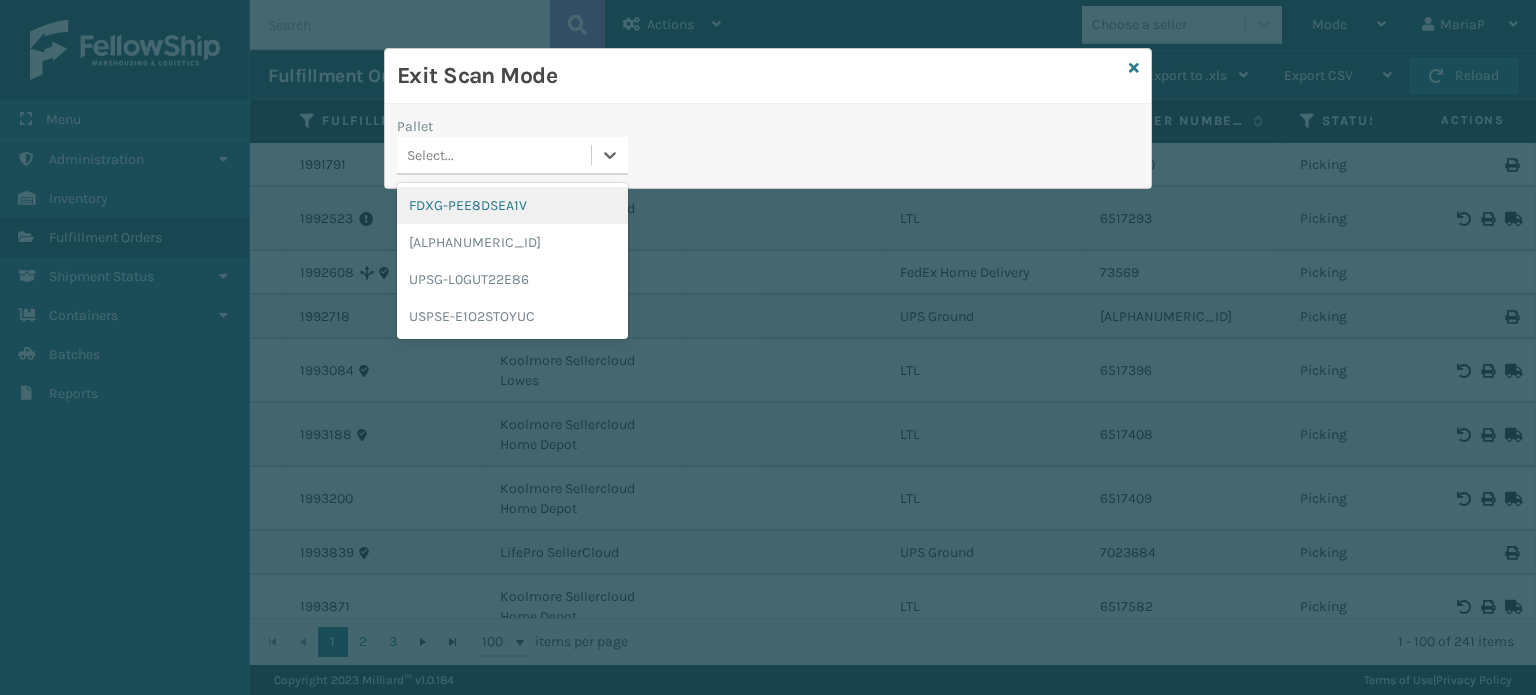 click on "Select..." at bounding box center (494, 155) 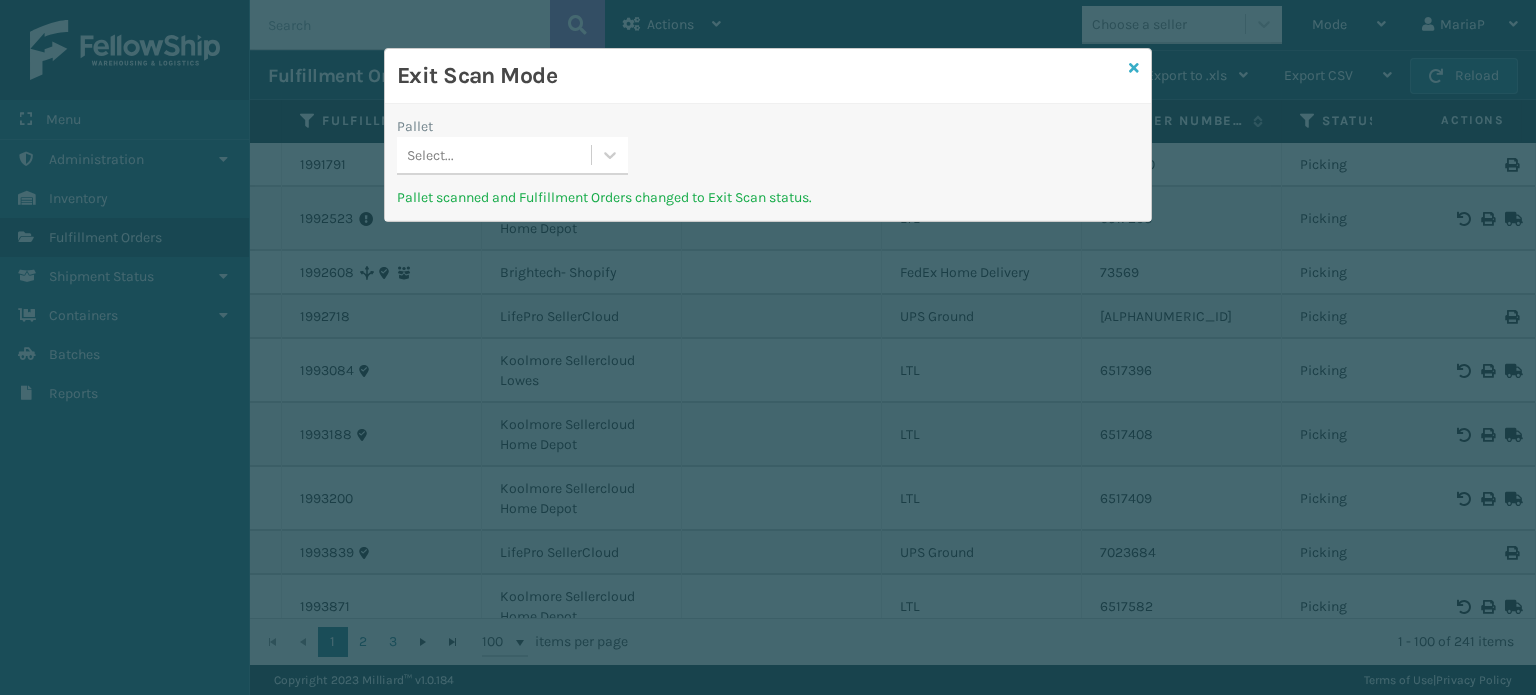 click at bounding box center (1134, 68) 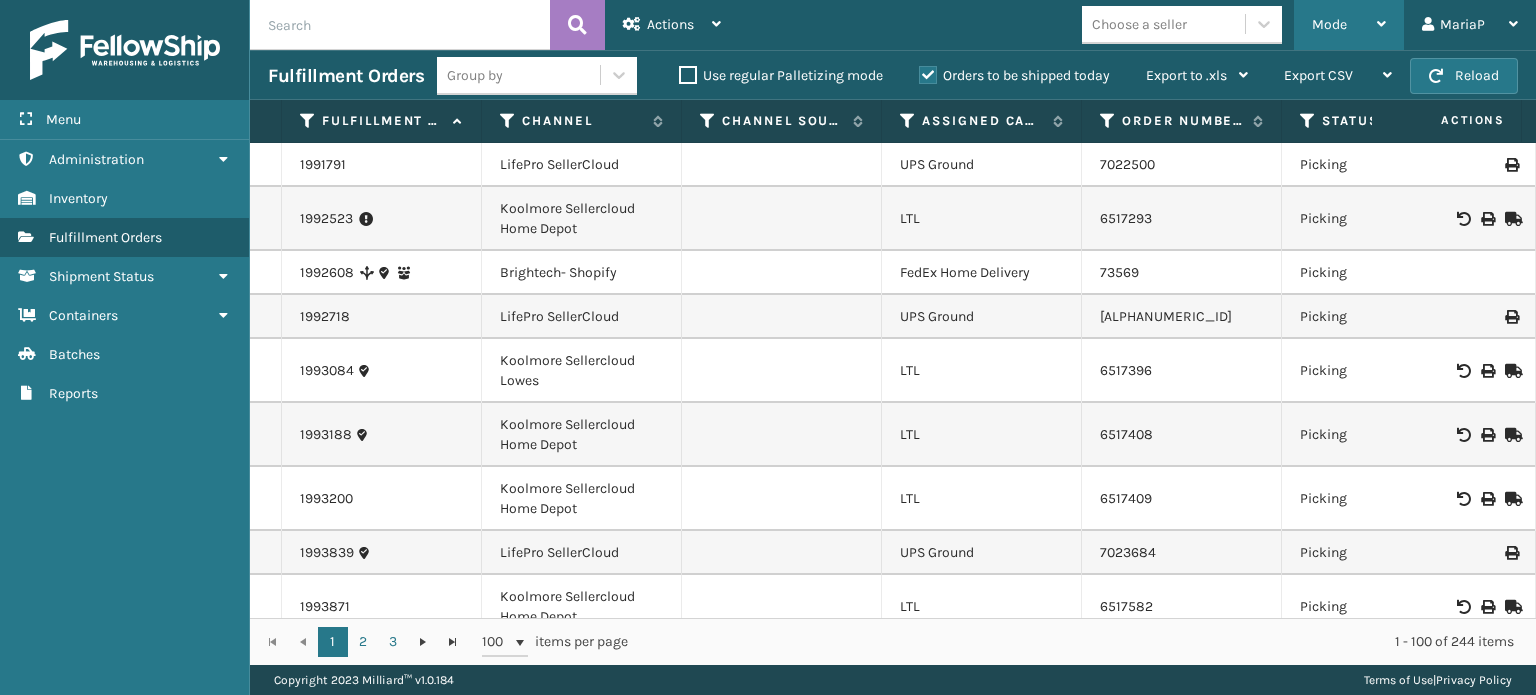 click on "Mode" at bounding box center [1329, 24] 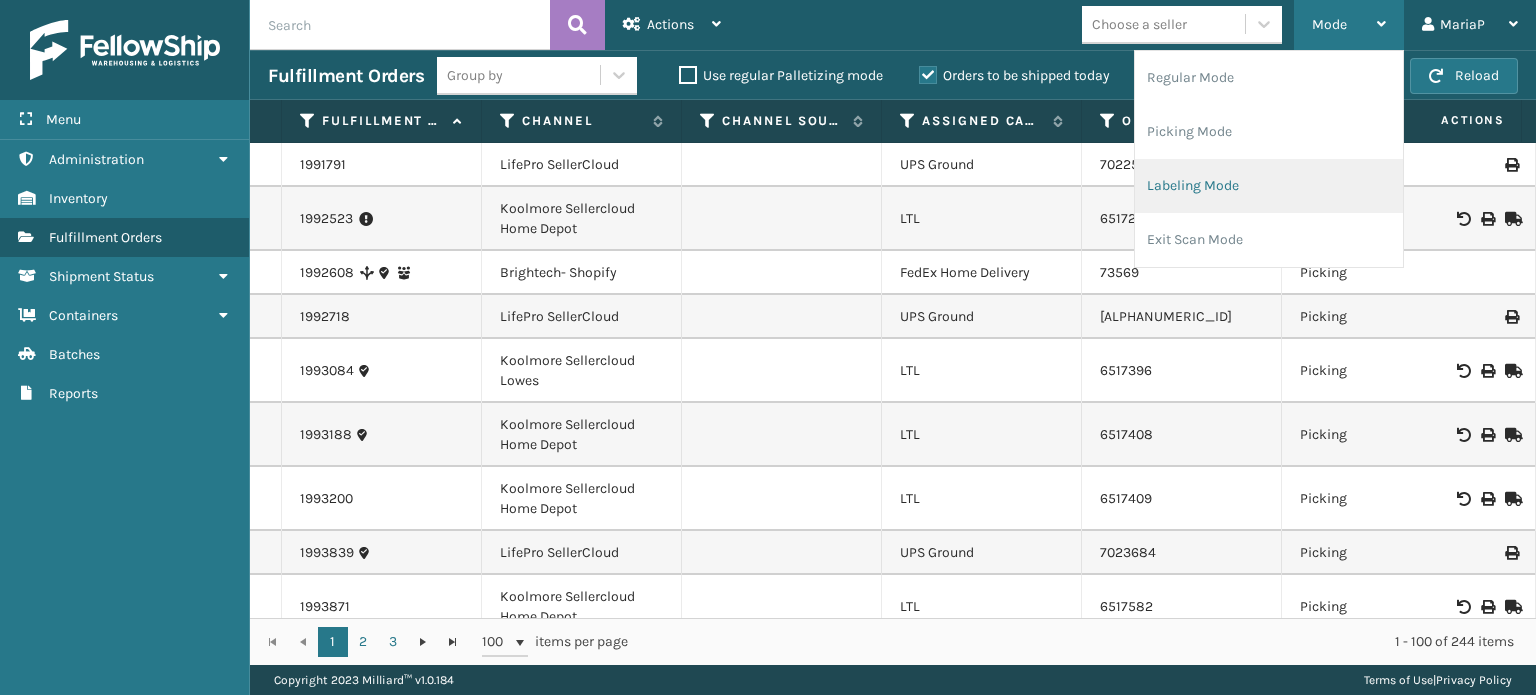 click on "Labeling Mode" at bounding box center [1269, 186] 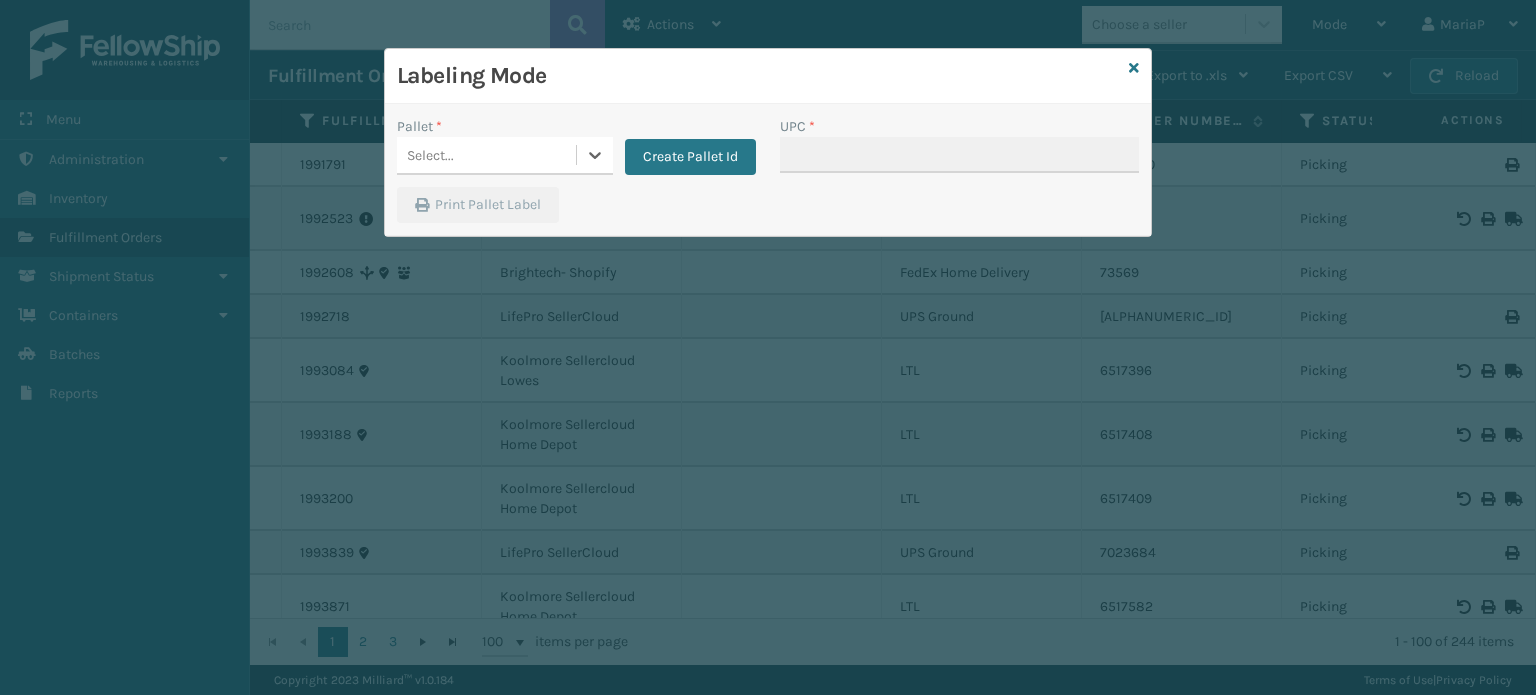 click on "Select..." at bounding box center [486, 155] 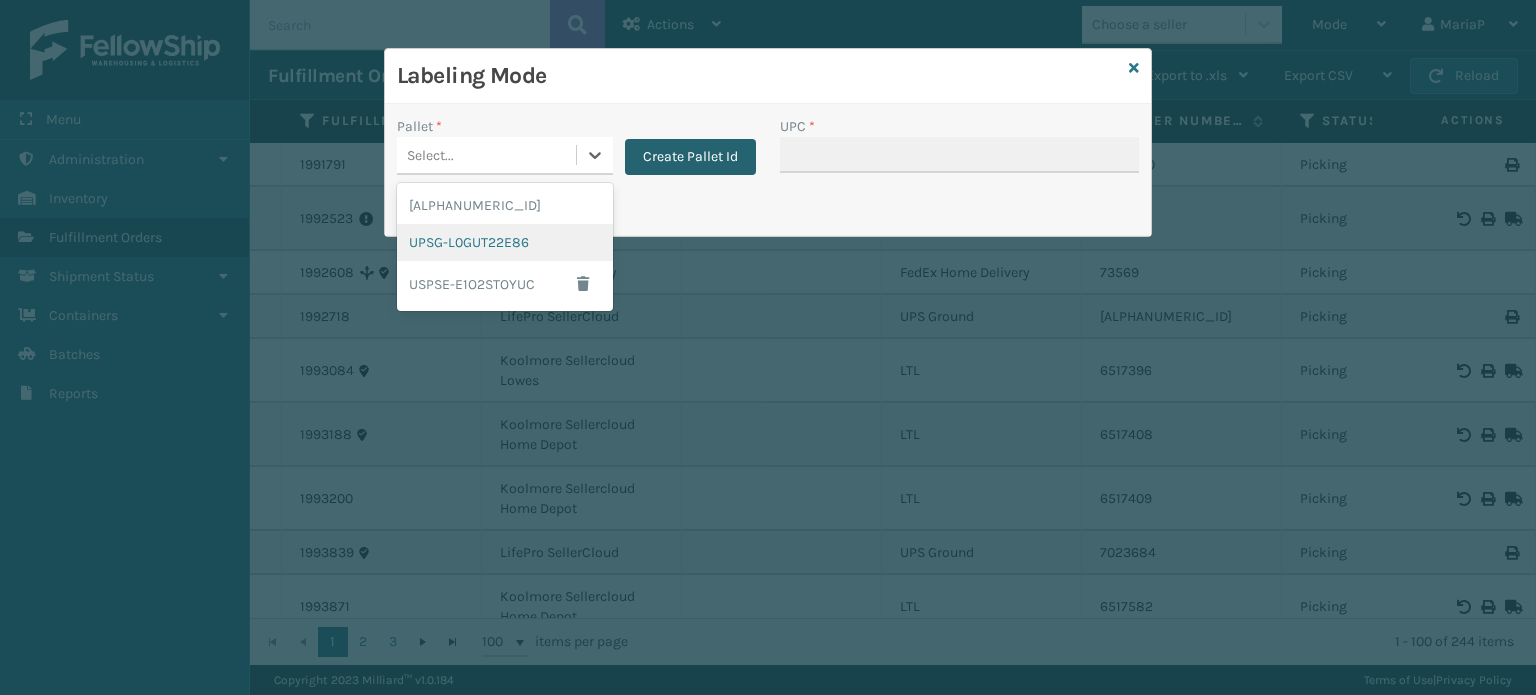 click on "Create Pallet Id" at bounding box center (690, 157) 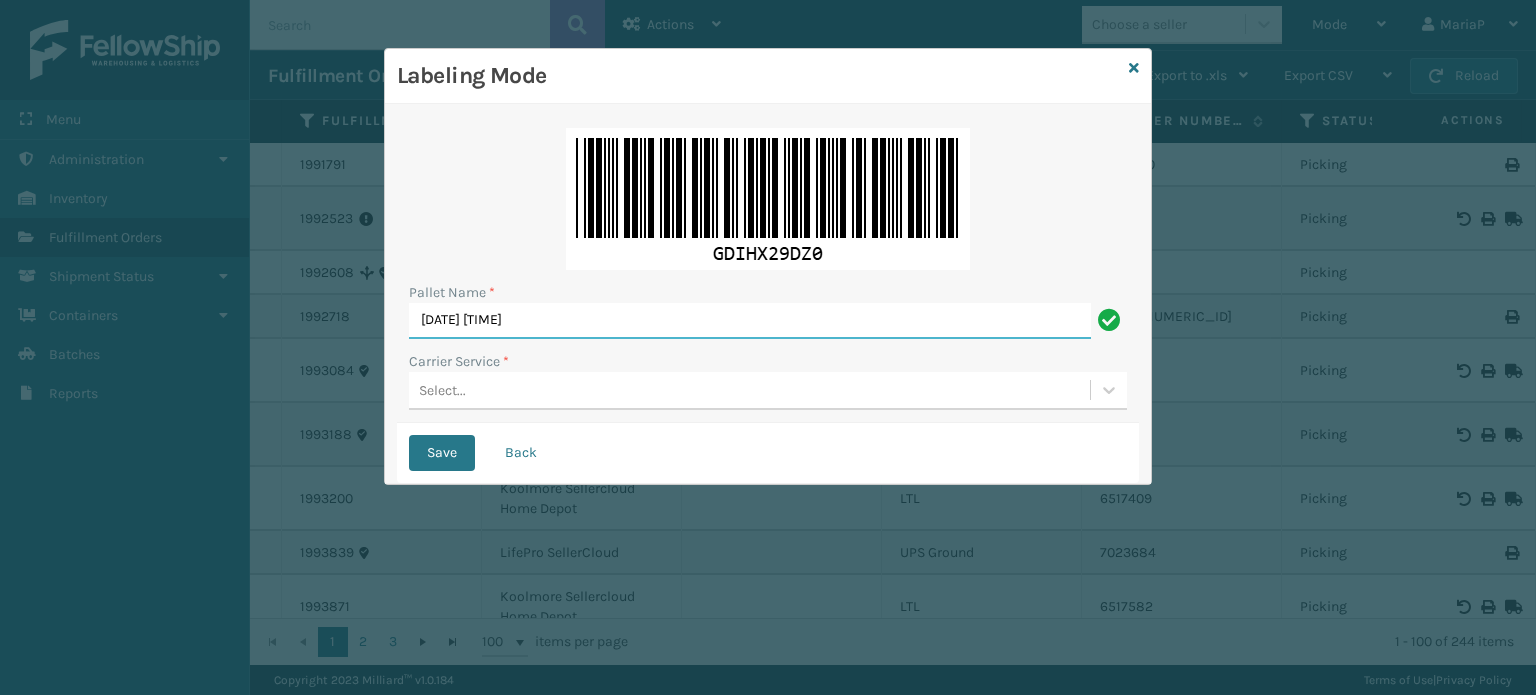 click on "[DATE] [TIME]" at bounding box center [750, 321] 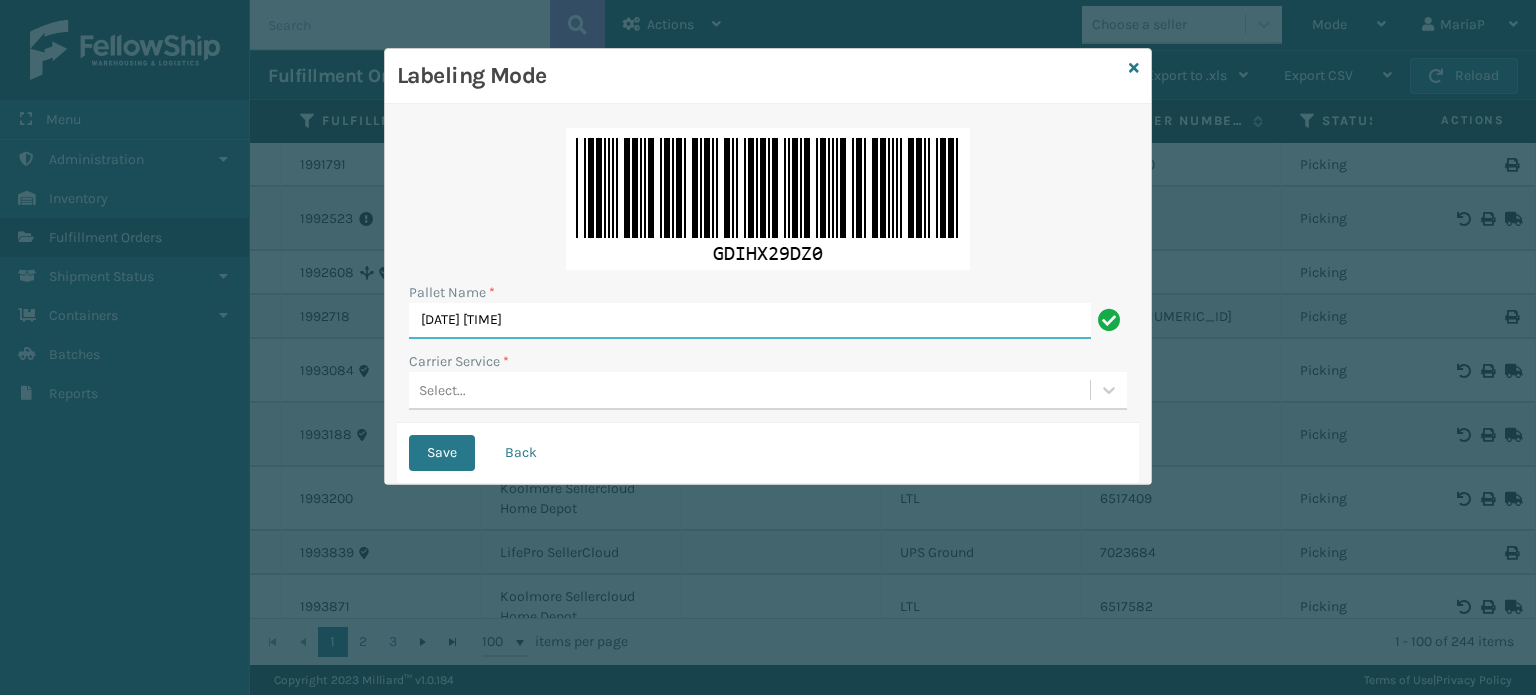 type on "f" 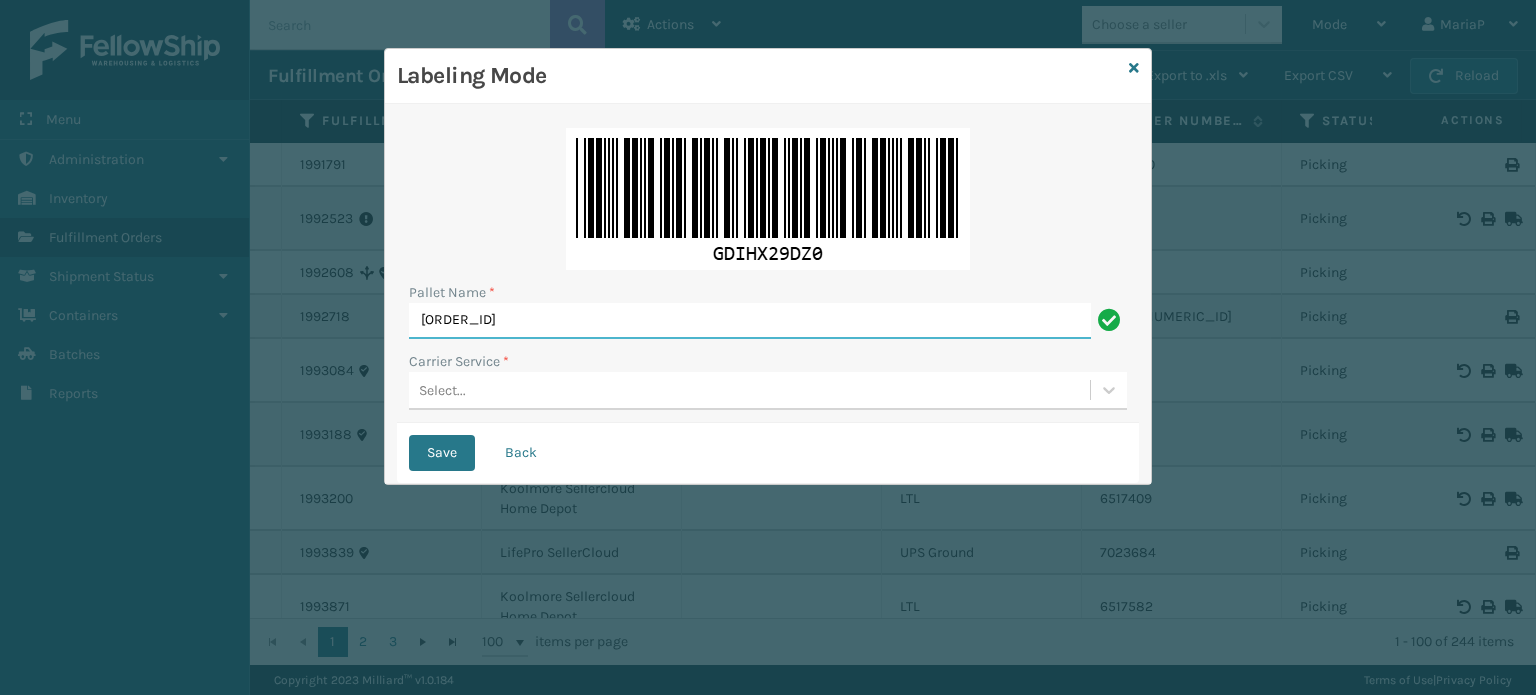 click on "[ORDER_ID]" at bounding box center (750, 321) 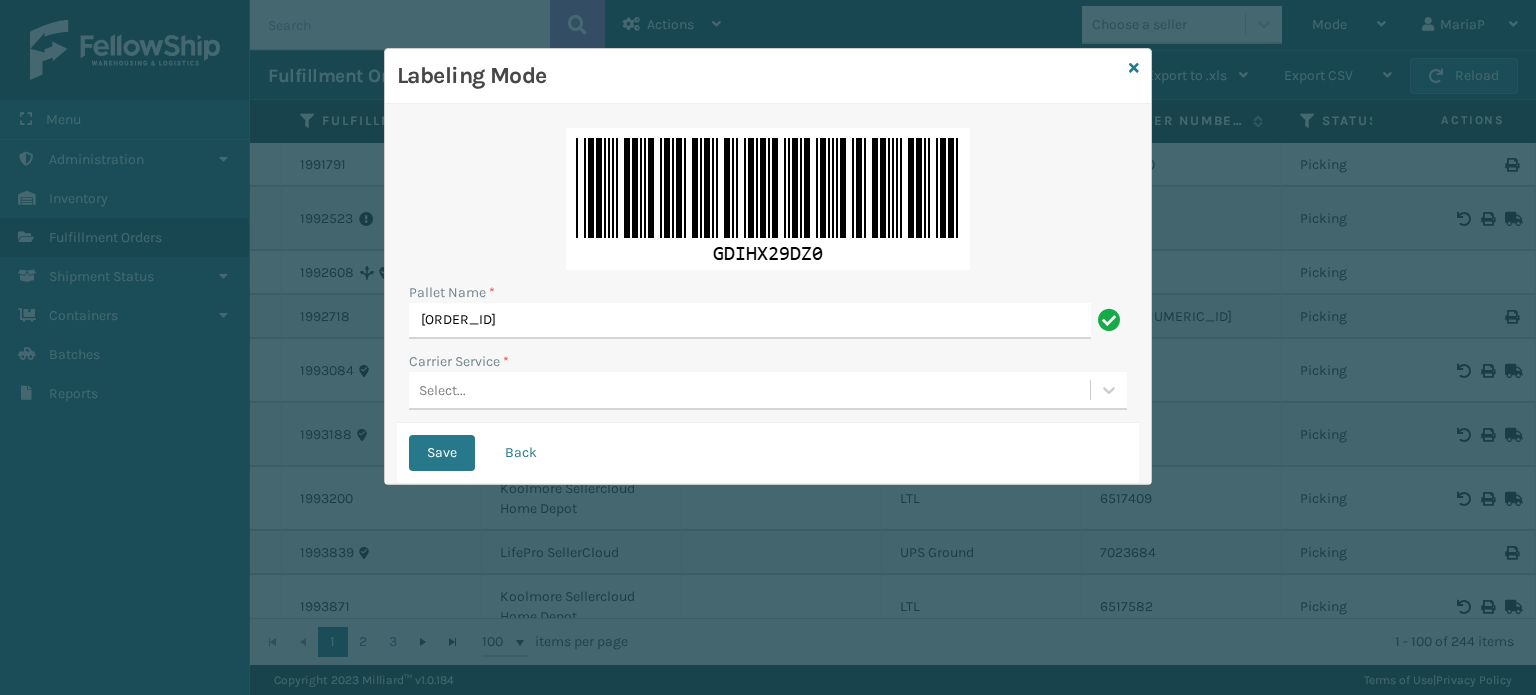 click on "Select..." at bounding box center [749, 390] 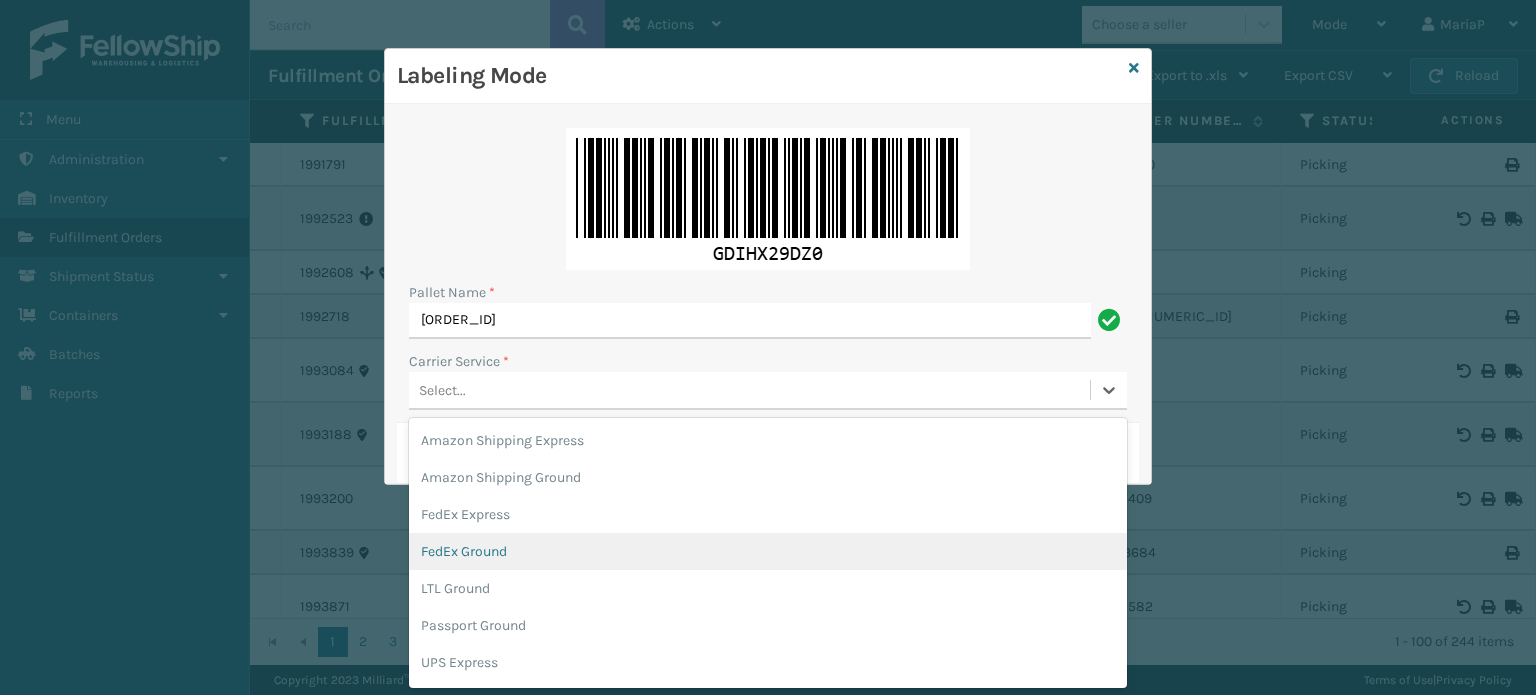 click on "FedEx Ground" at bounding box center [768, 551] 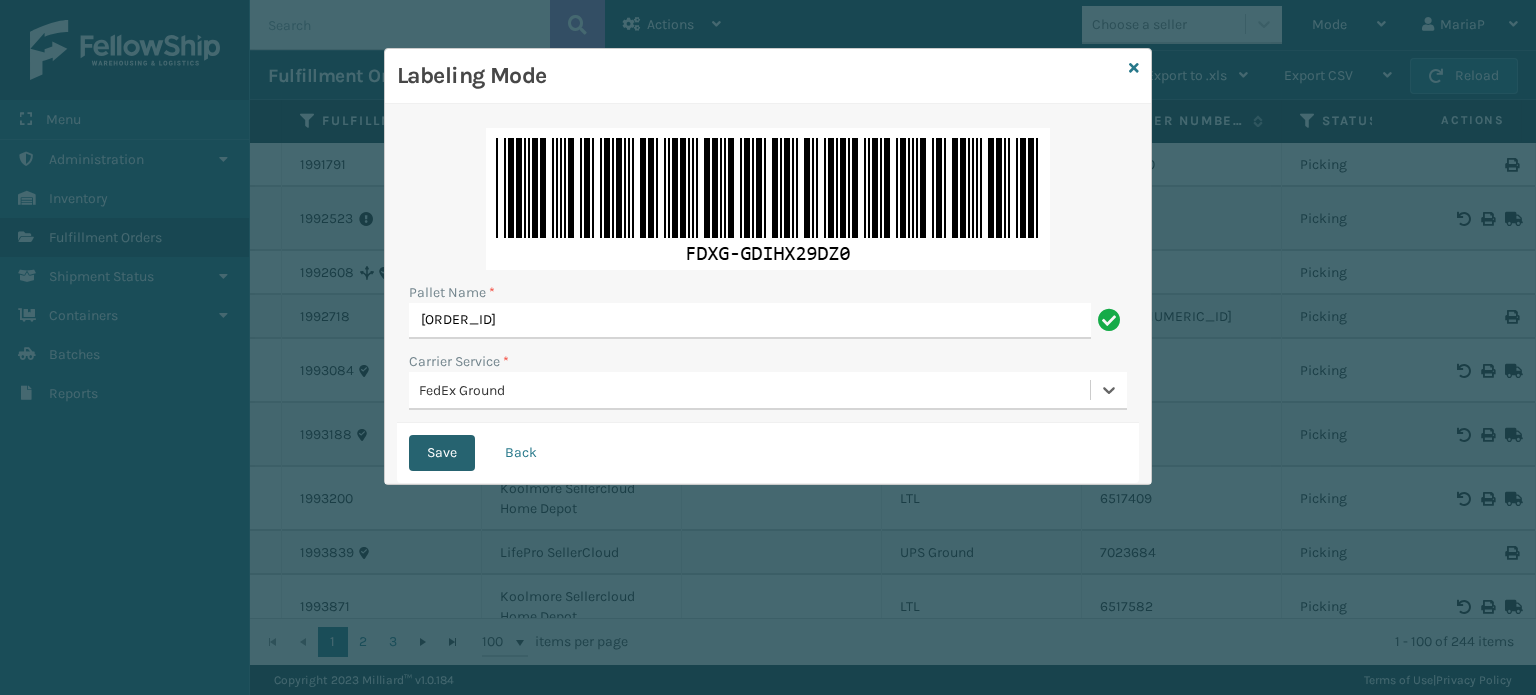 click on "Save" at bounding box center [442, 453] 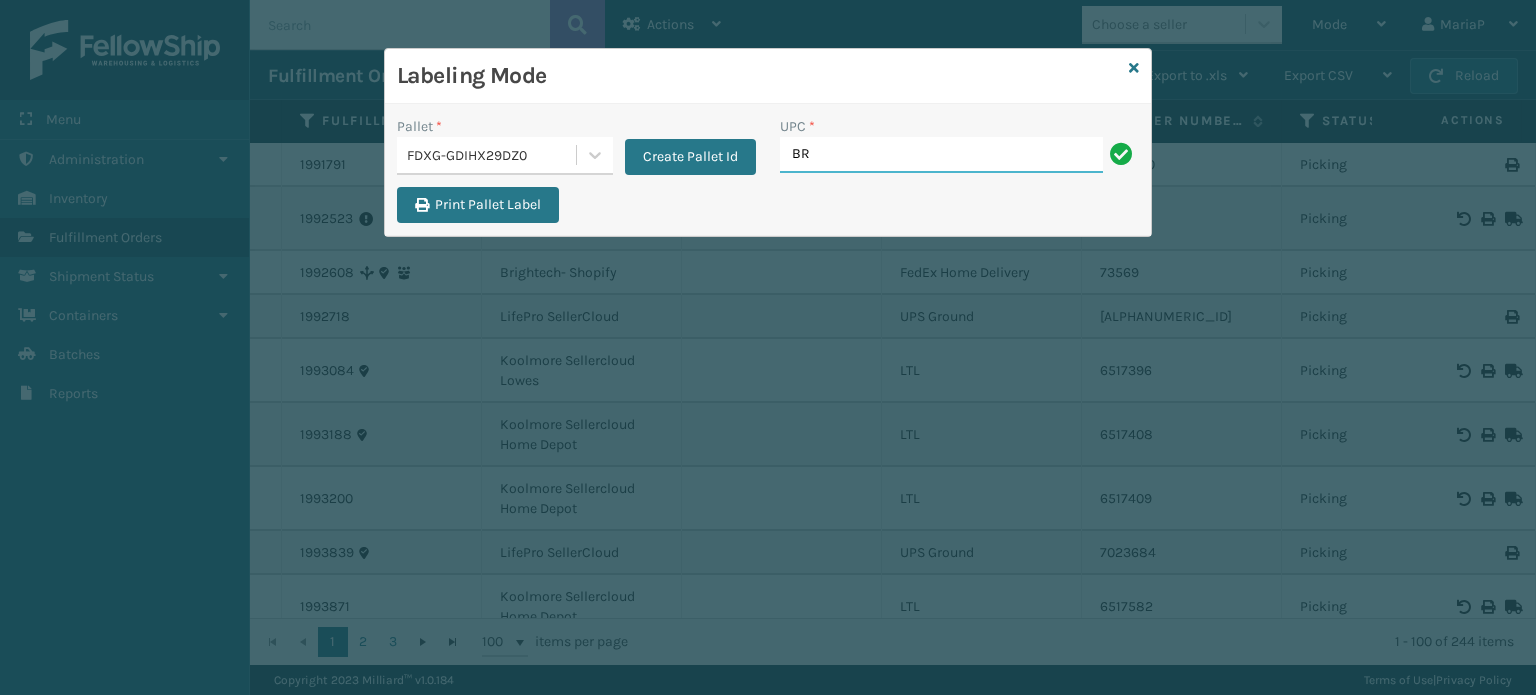 type on "Bruce Table Lamp" 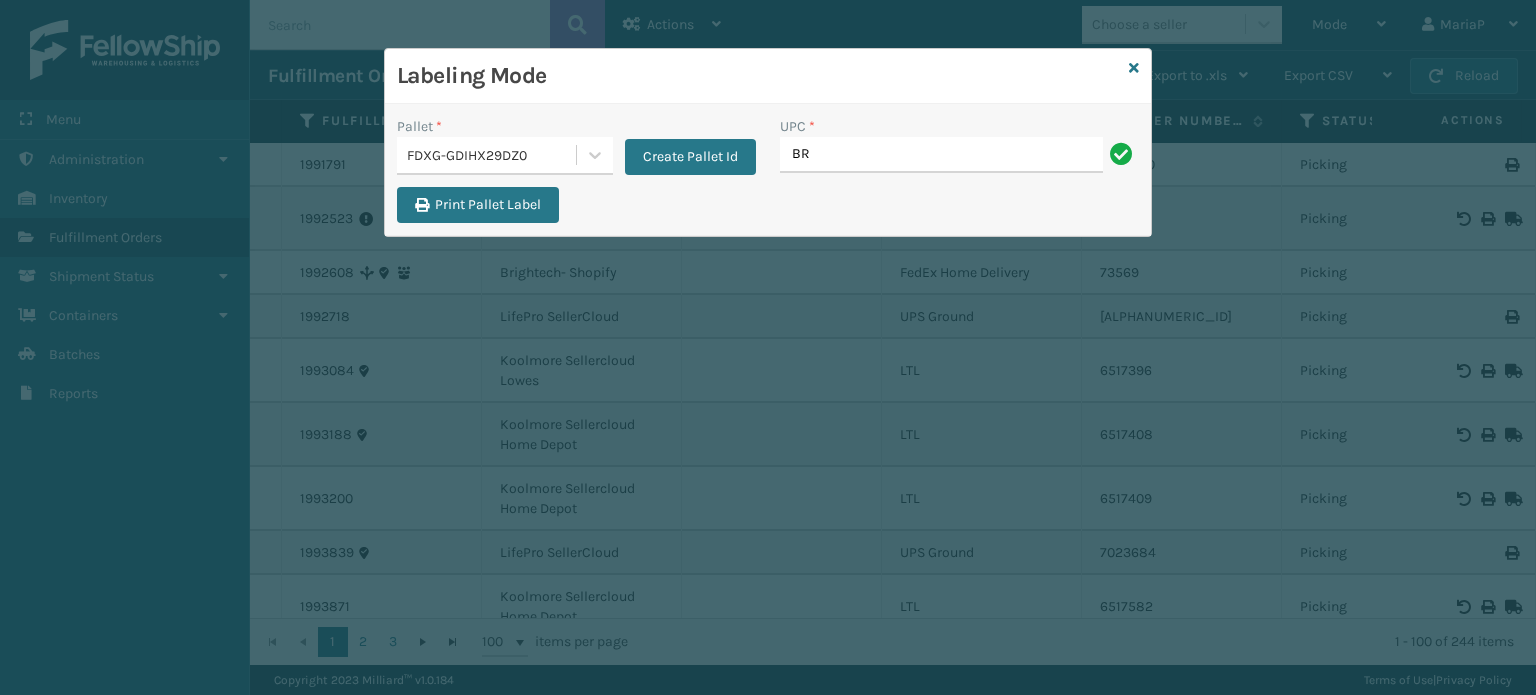 type on "Bruce Table Lamp" 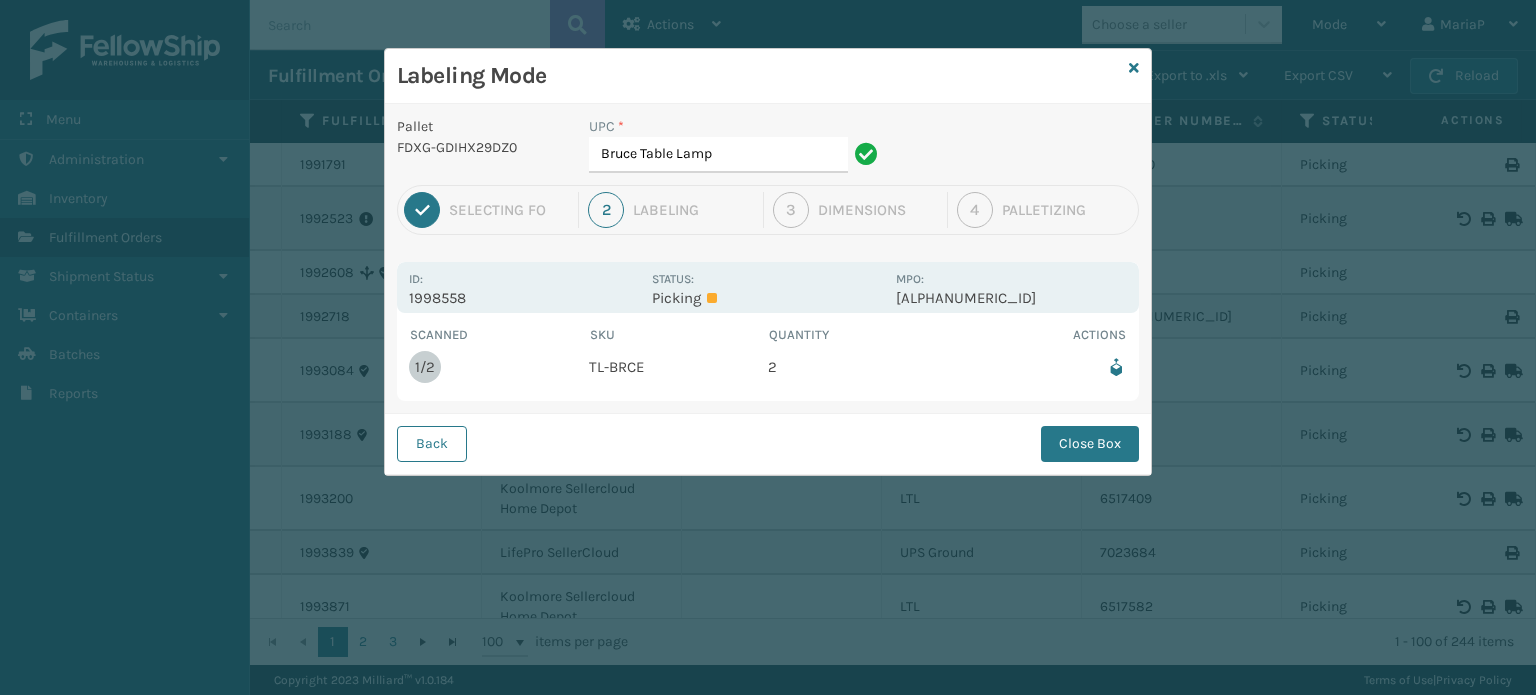 drag, startPoint x: 425, startPoint y: 432, endPoint x: 460, endPoint y: 374, distance: 67.74216 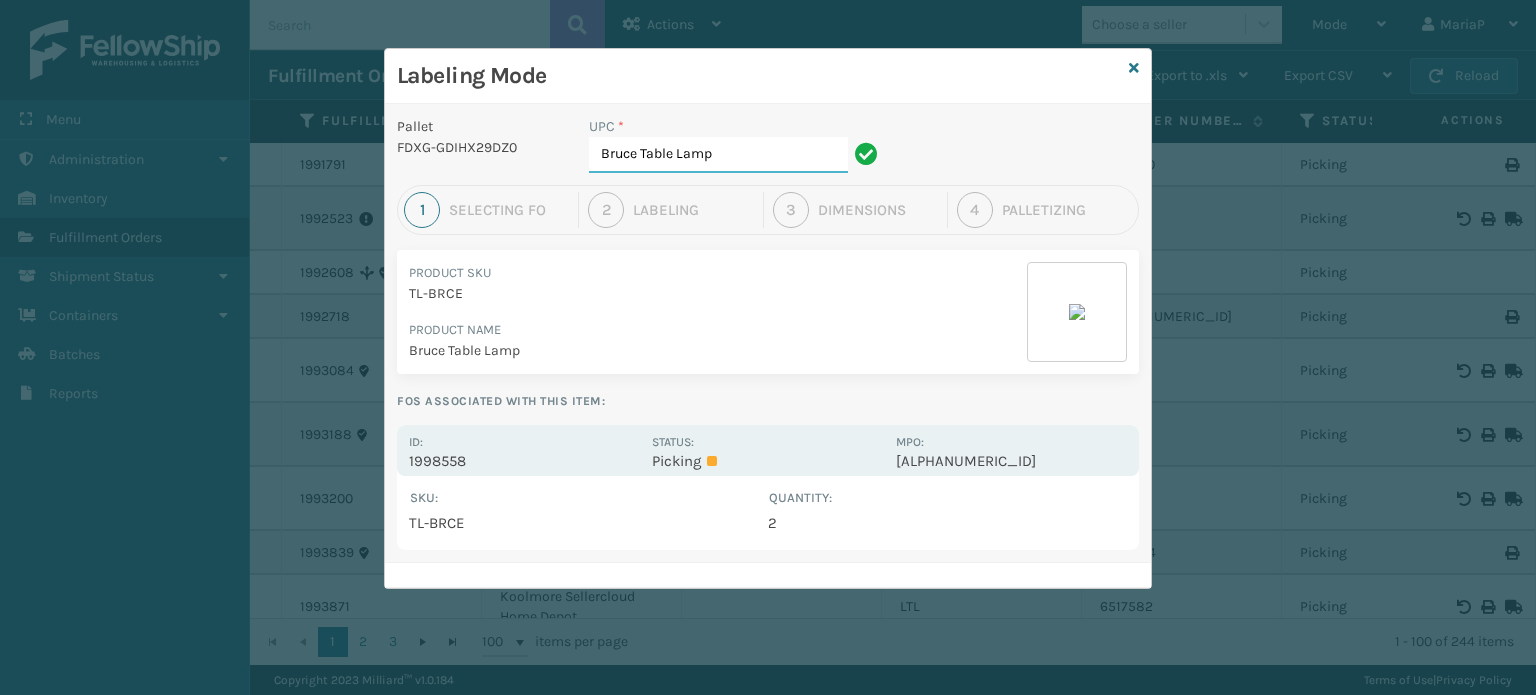 click on "Bruce Table Lamp" at bounding box center (718, 155) 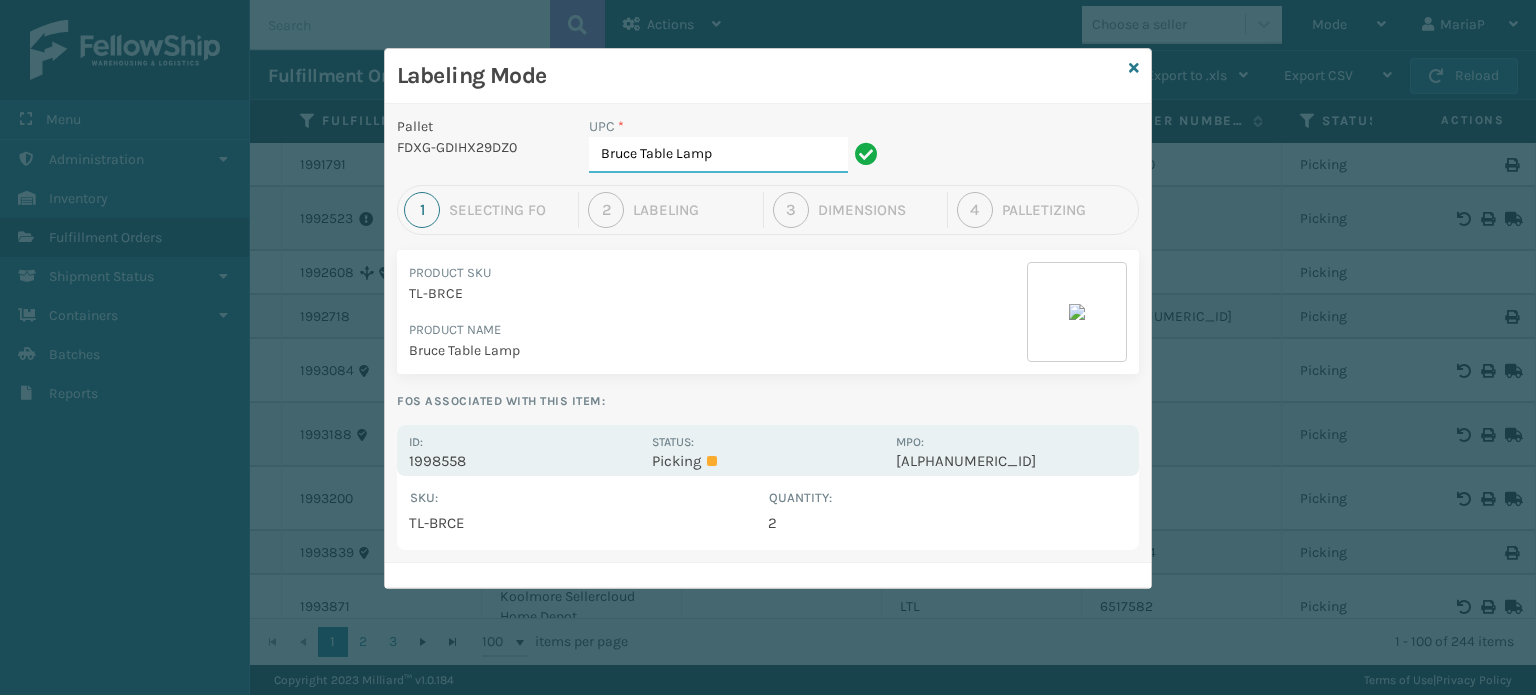 click on "Bruce Table Lamp" at bounding box center [718, 155] 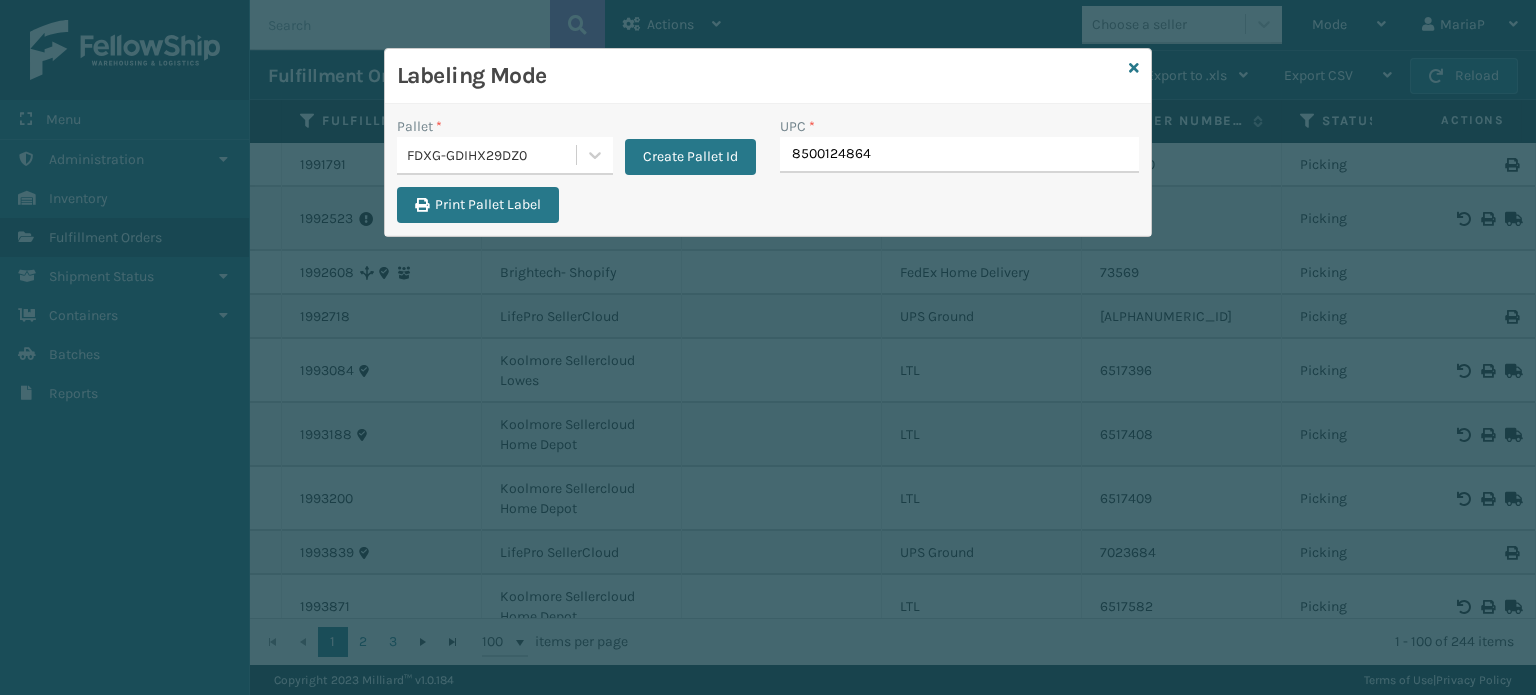 type on "85001248642" 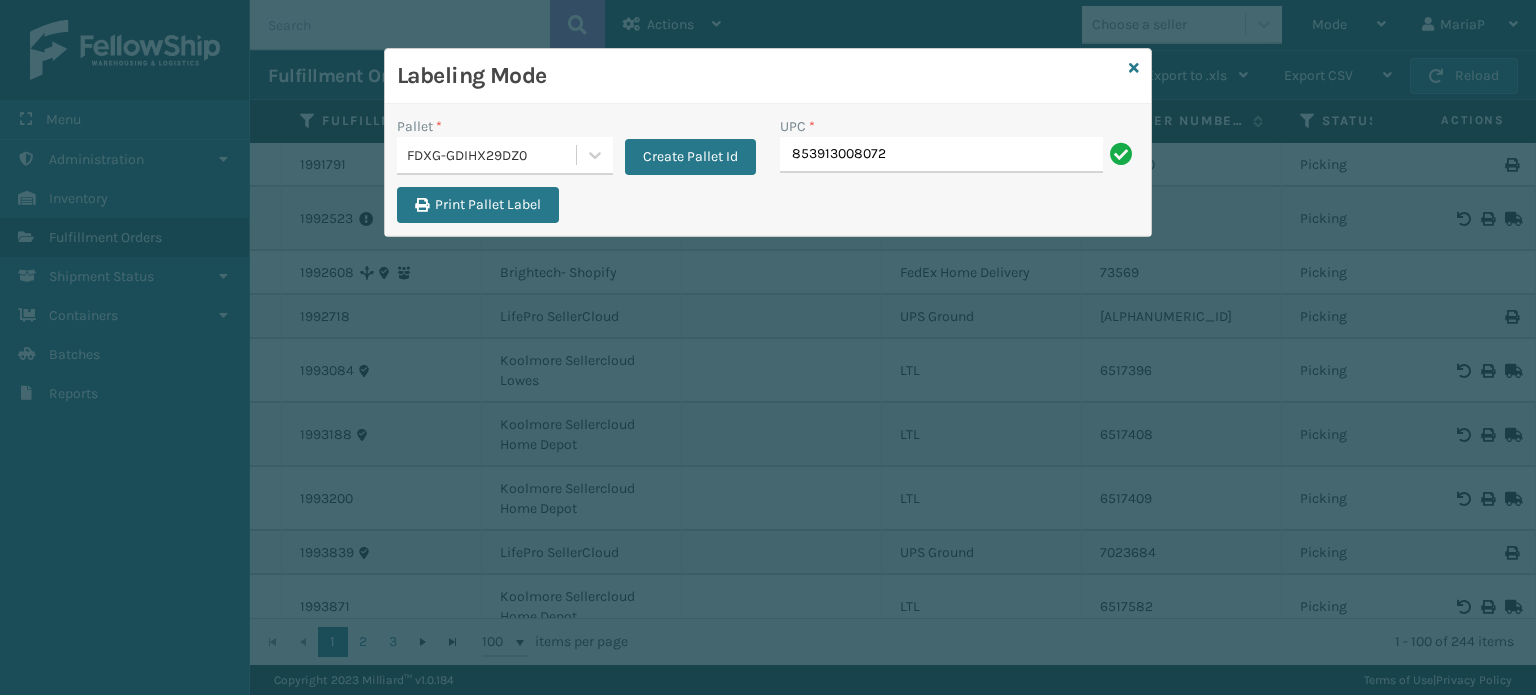 type on "853913008072" 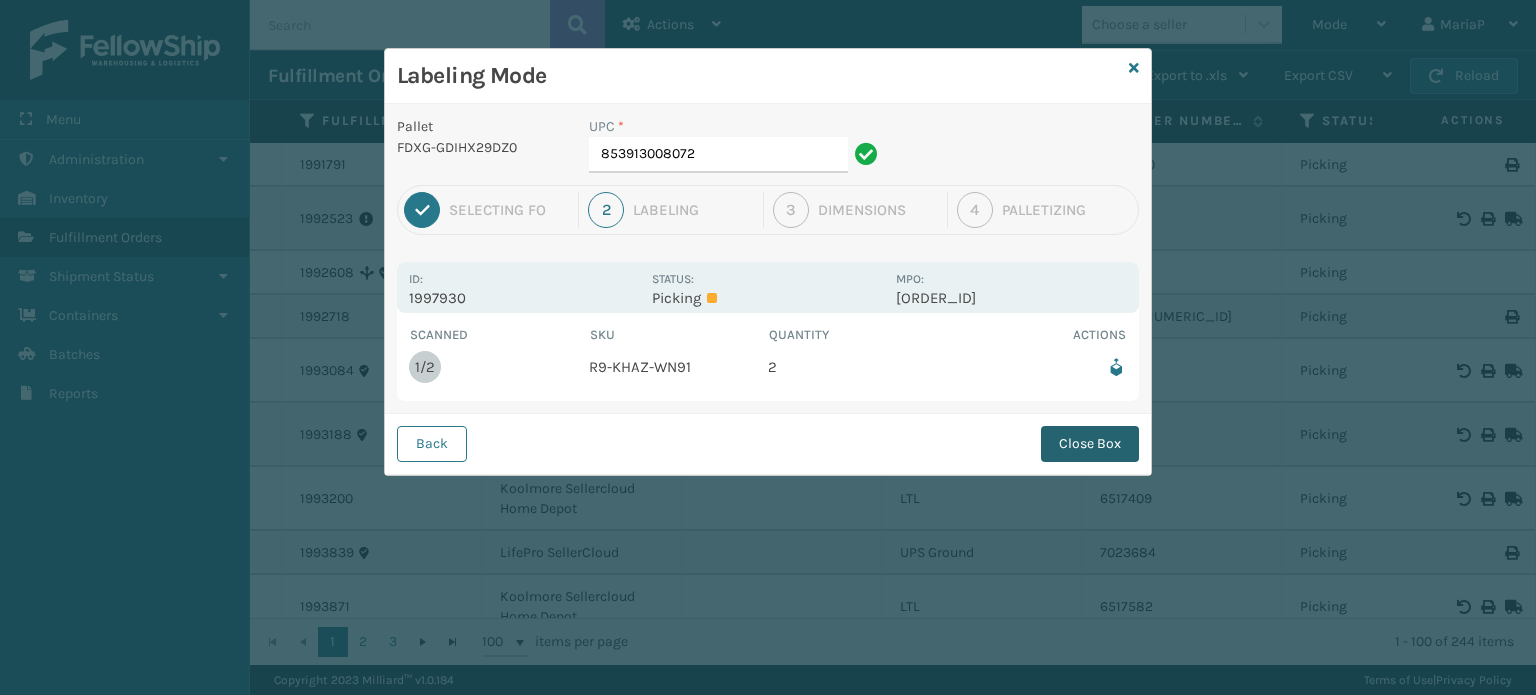 click on "Close Box" at bounding box center (1090, 444) 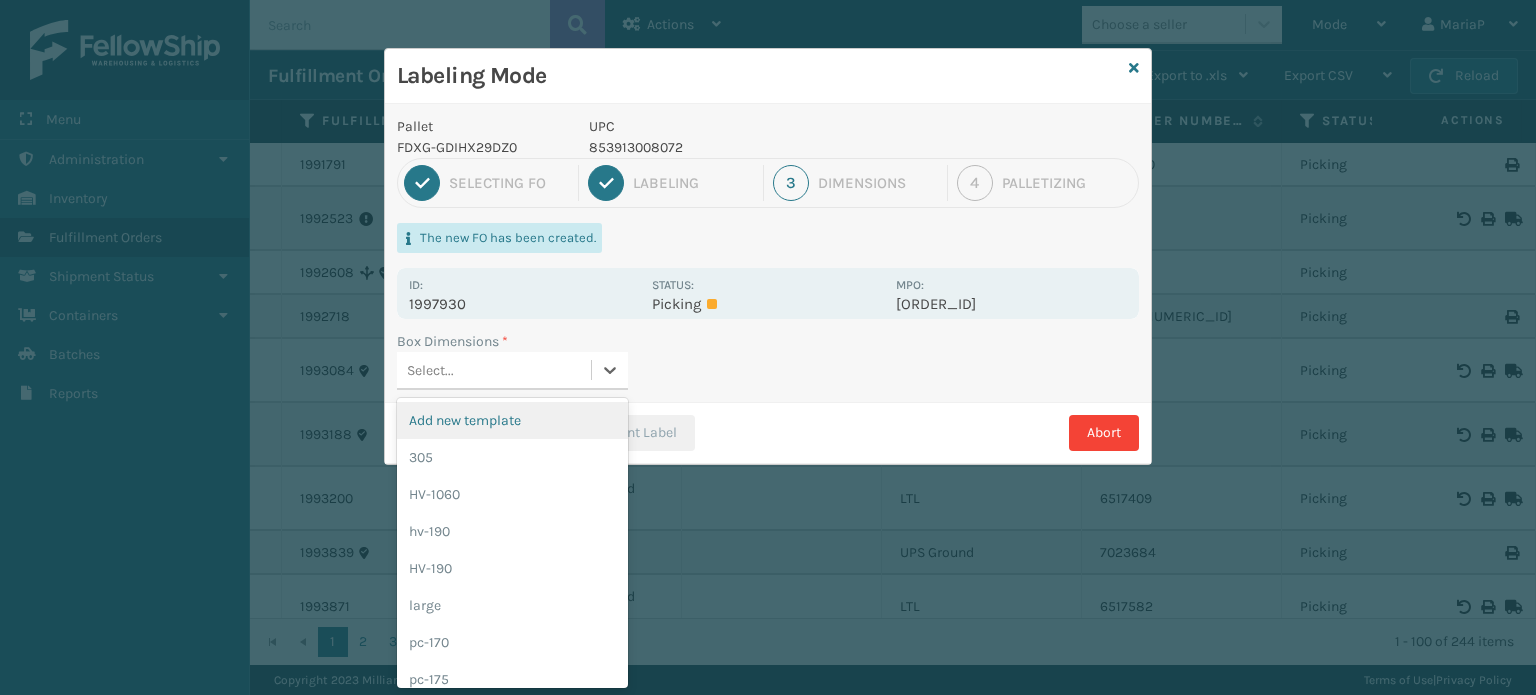 click on "Select..." at bounding box center [494, 370] 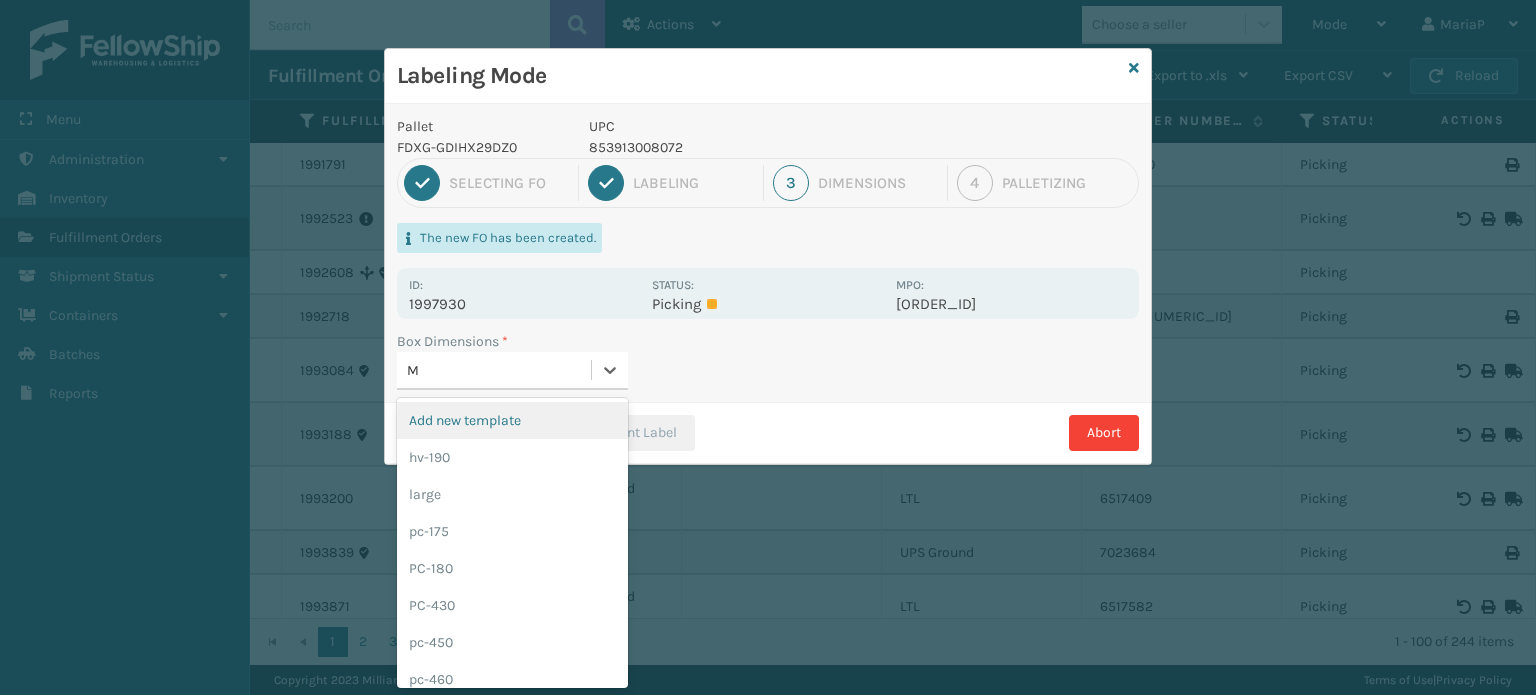 type on "MD" 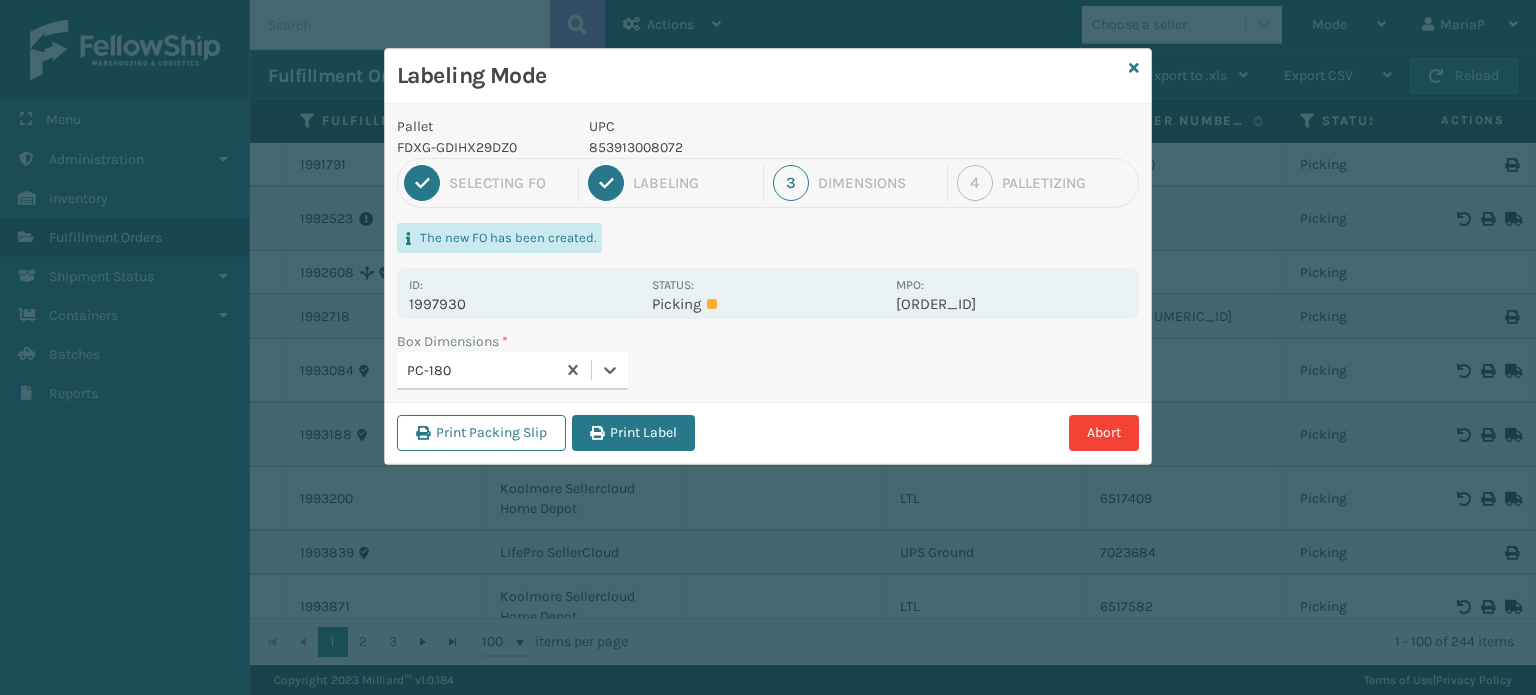click on "Box Dimensions   *" at bounding box center (452, 341) 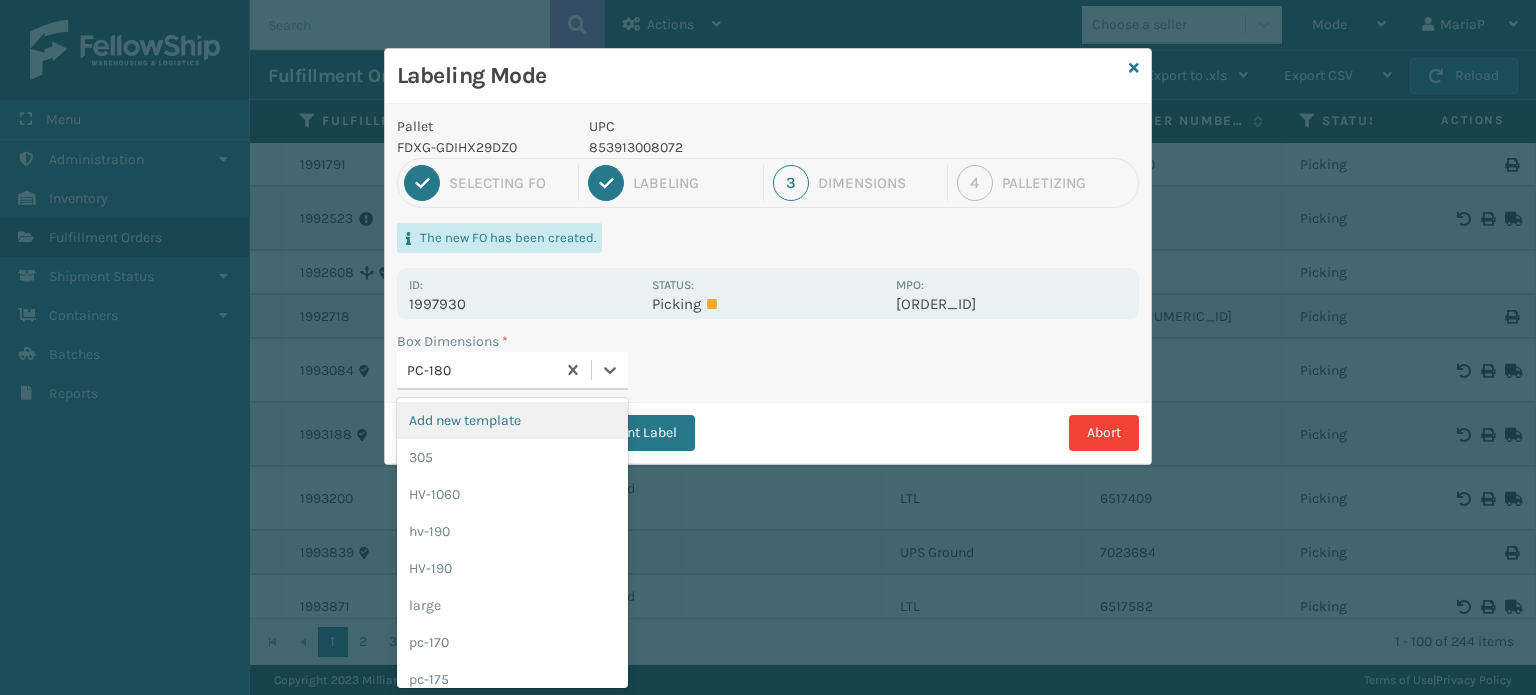 click on "PC-180" at bounding box center (482, 370) 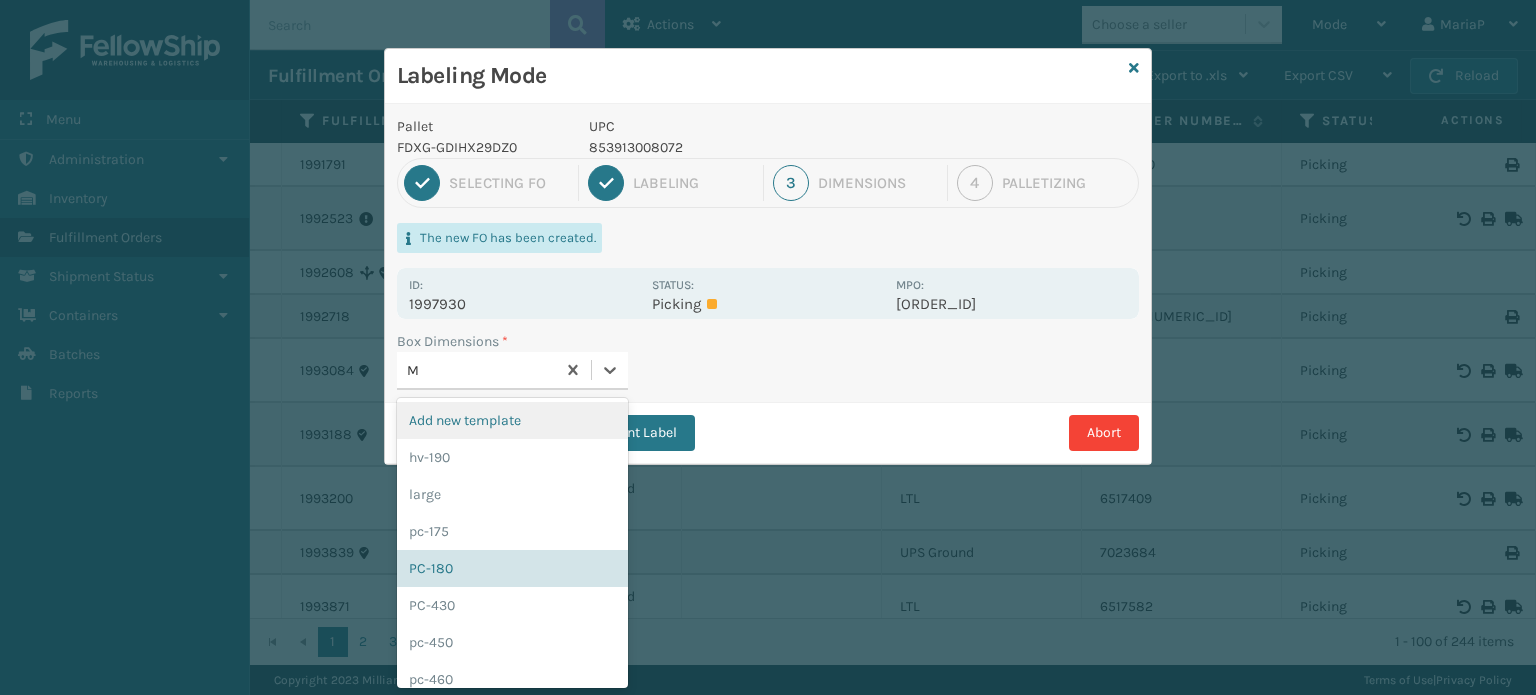 scroll, scrollTop: 0, scrollLeft: 0, axis: both 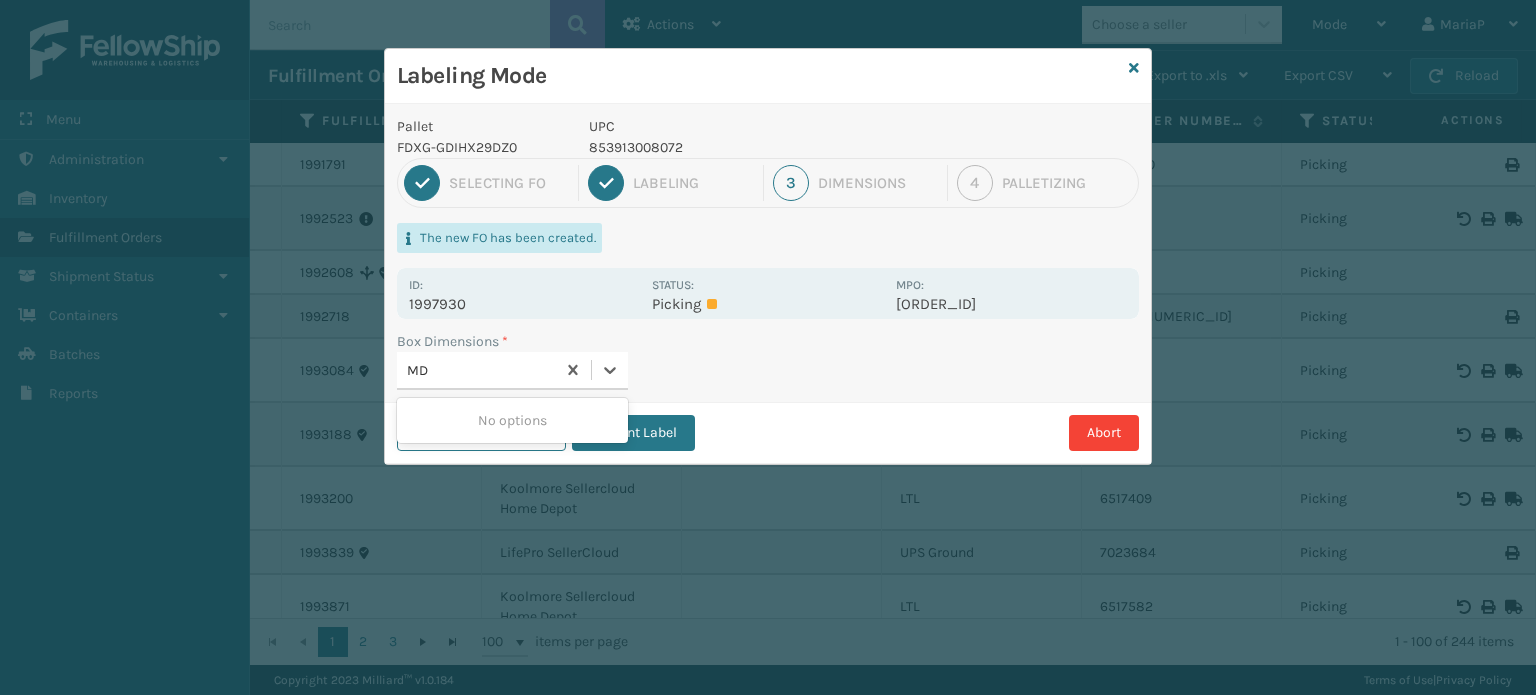type 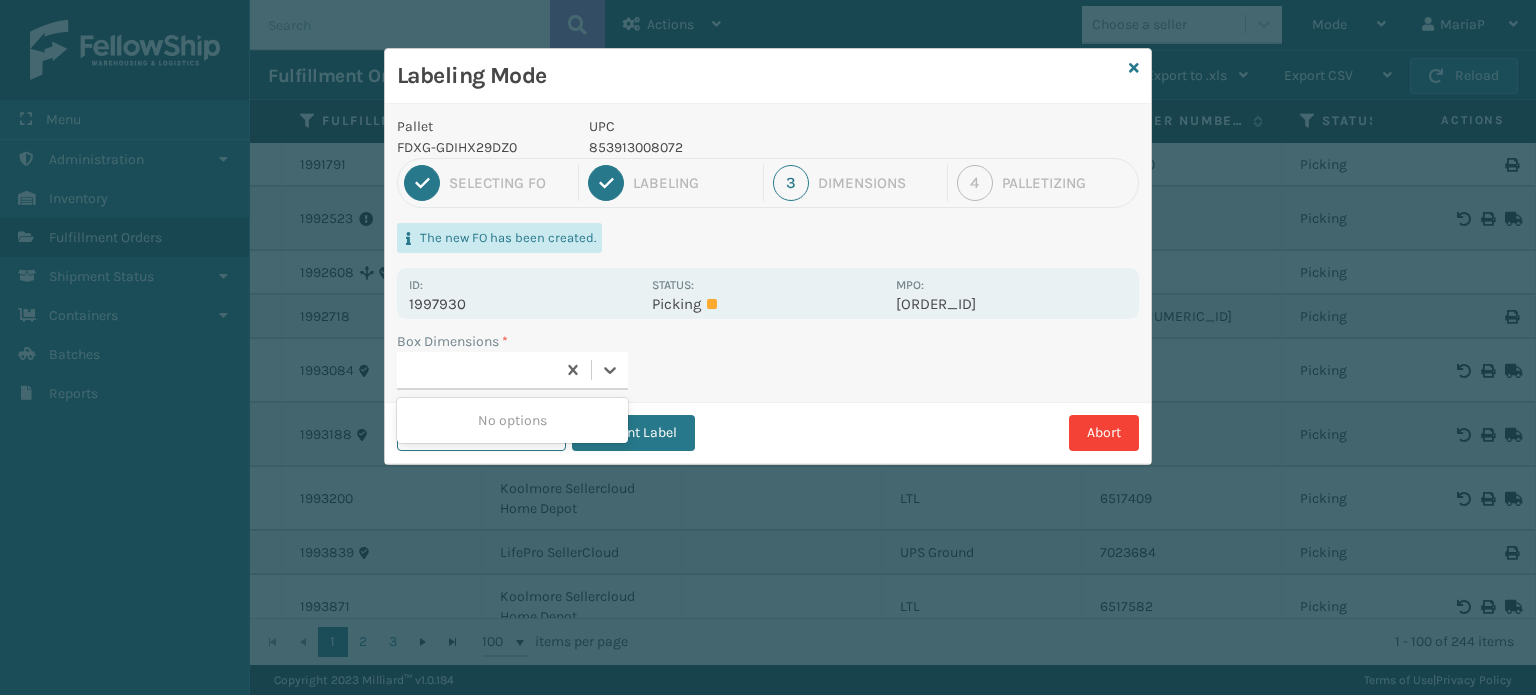 click on "MD" at bounding box center (476, 370) 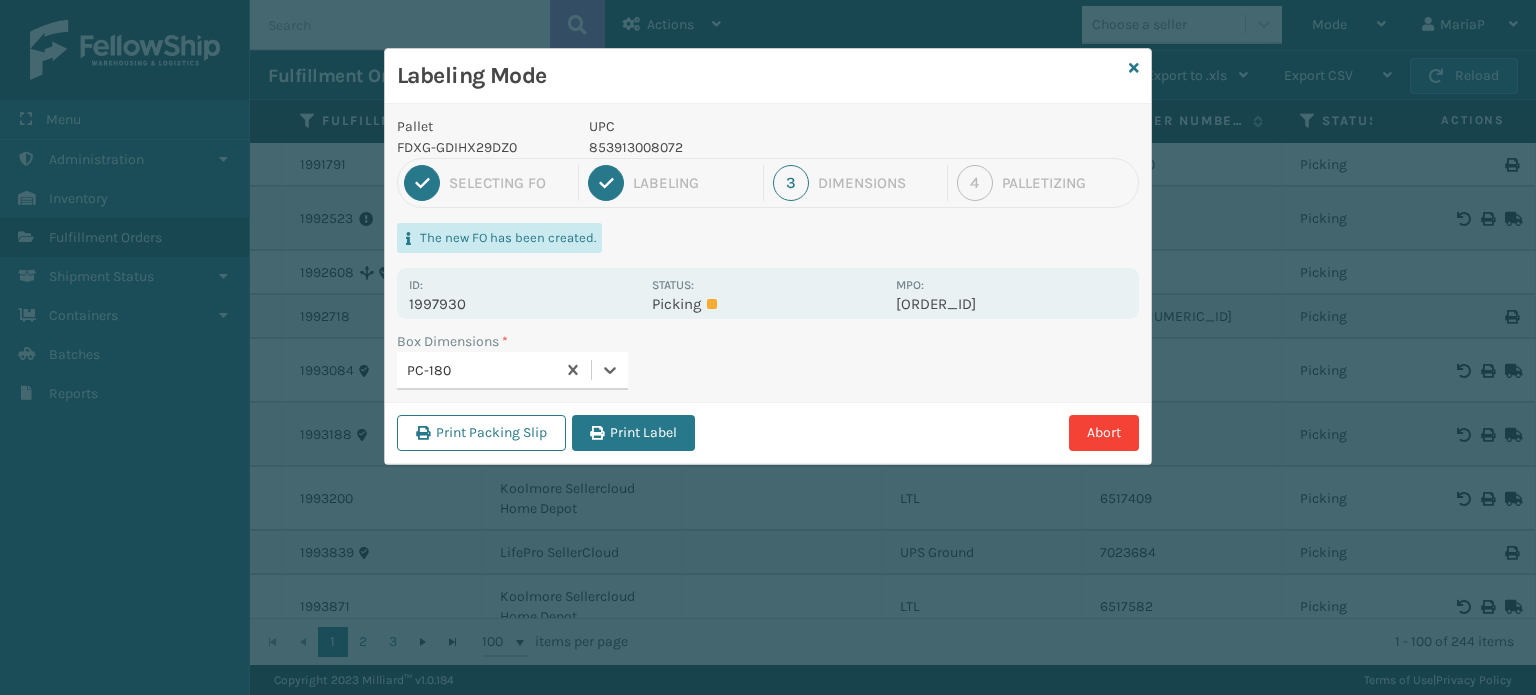 click on "Print Label" at bounding box center (633, 433) 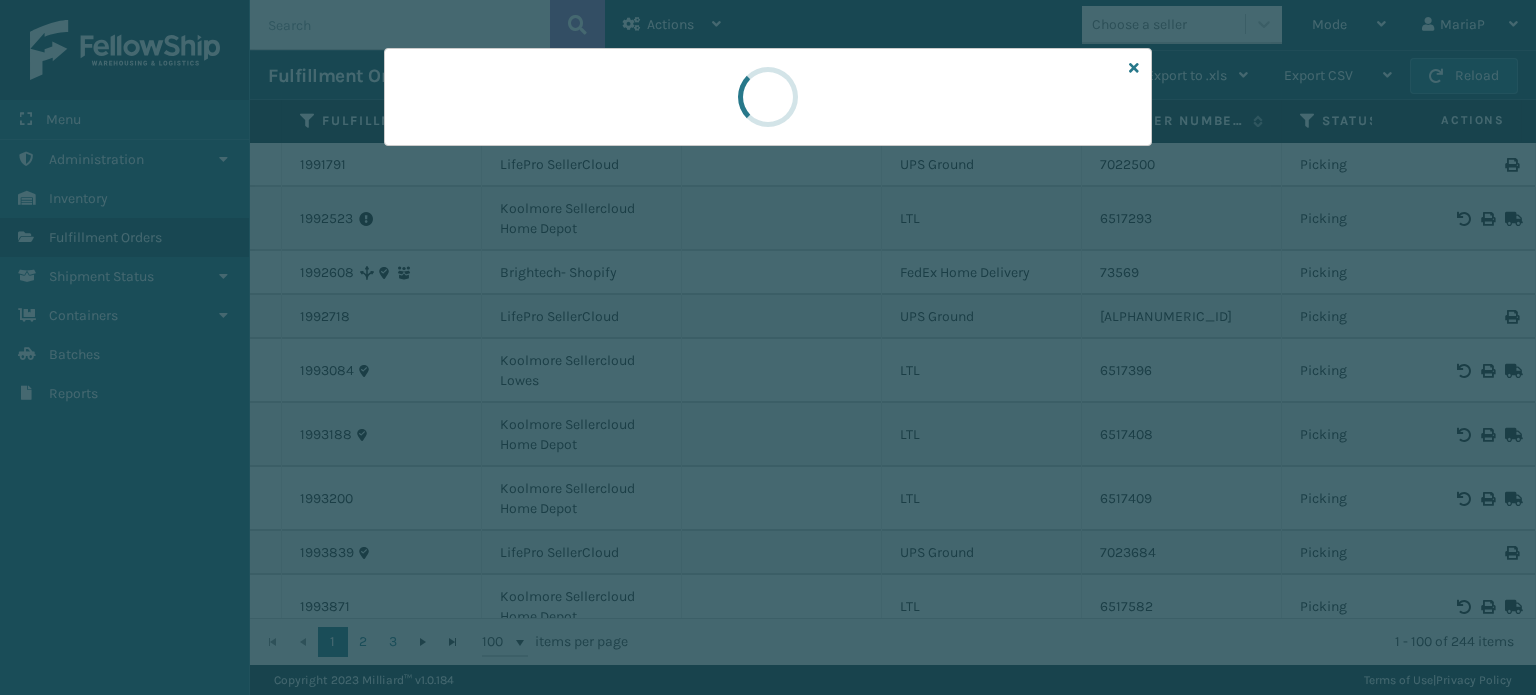 click at bounding box center (768, 347) 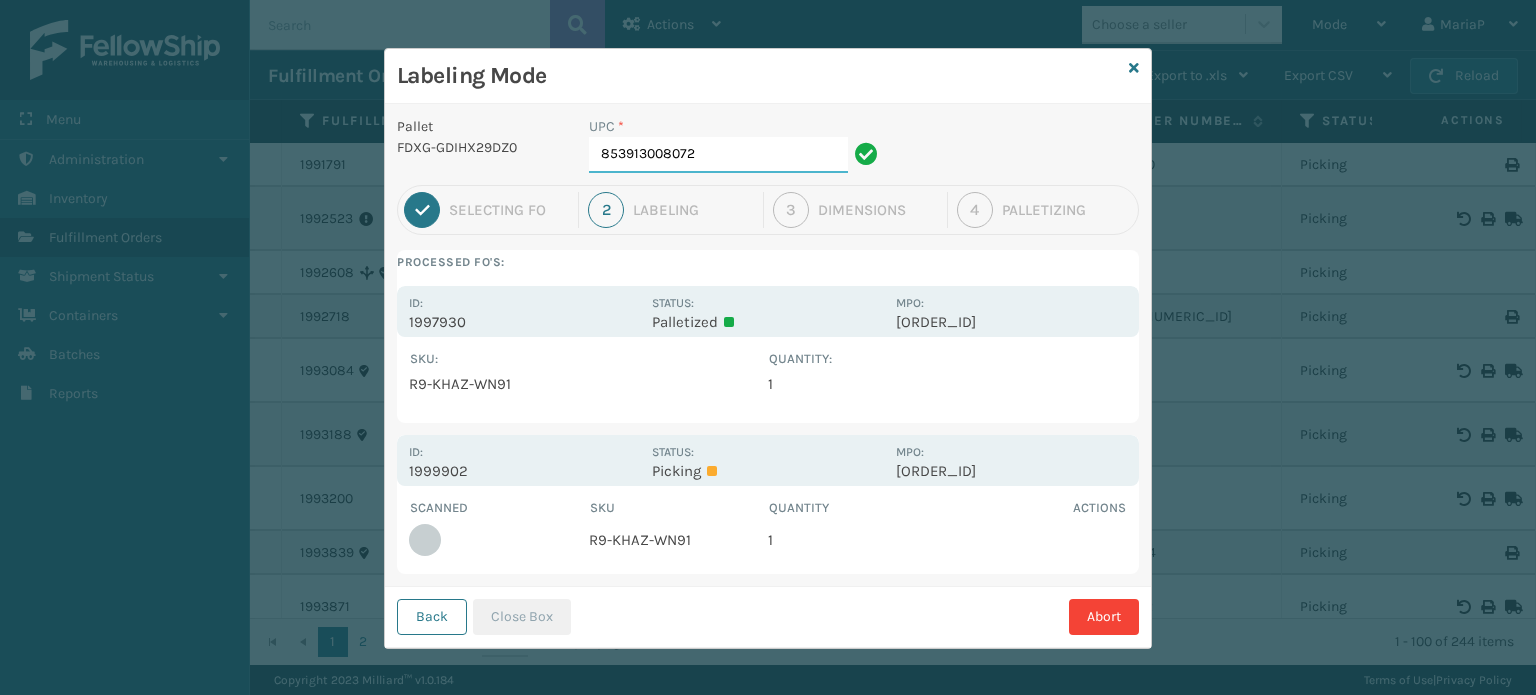 click on "853913008072" at bounding box center (718, 155) 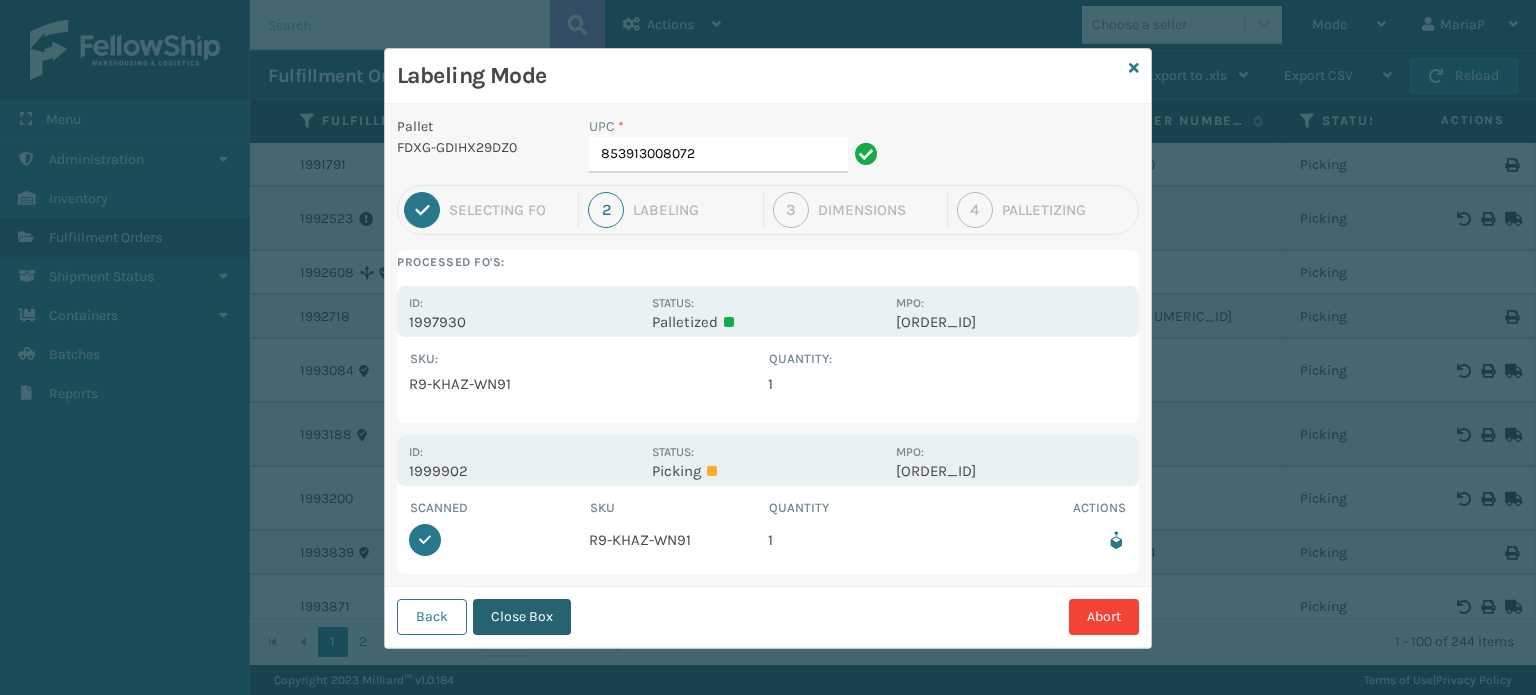 click on "Close Box" at bounding box center [522, 617] 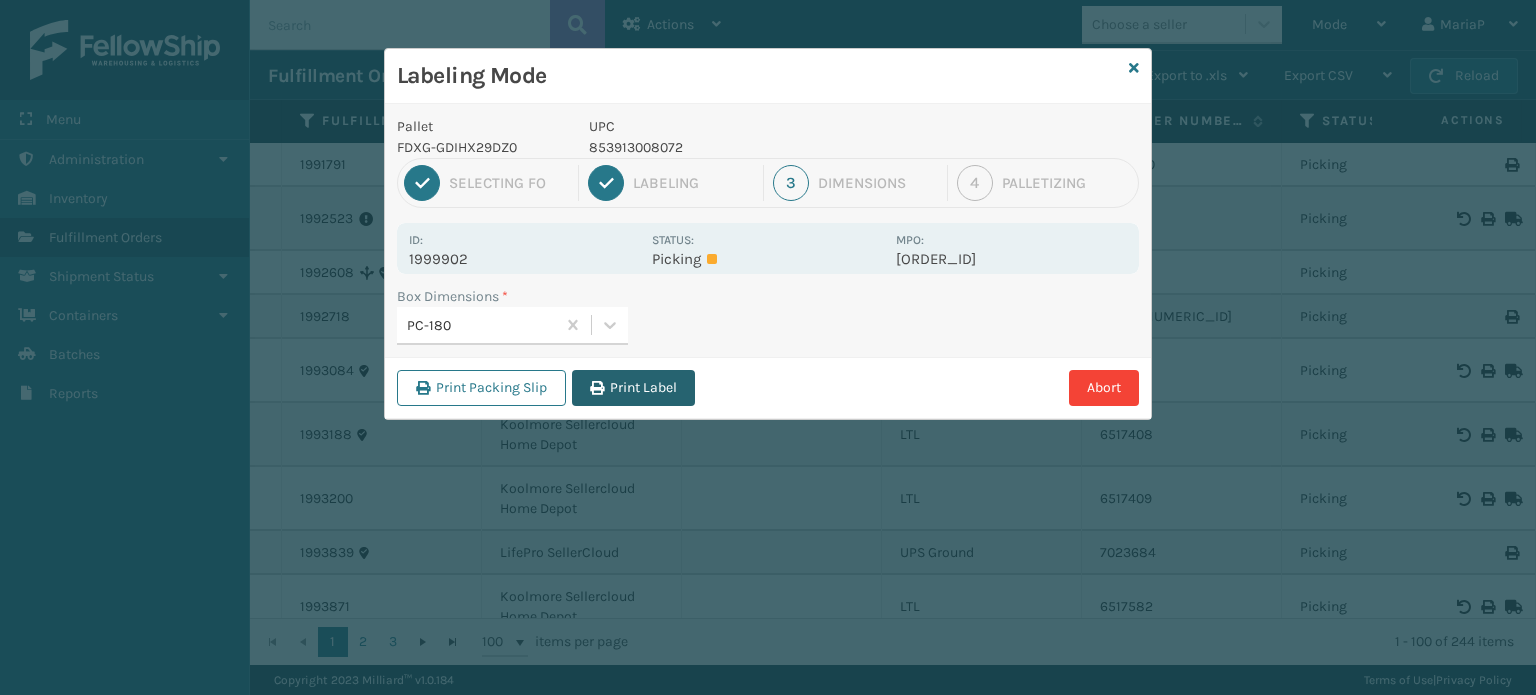 click on "Print Label" at bounding box center (633, 388) 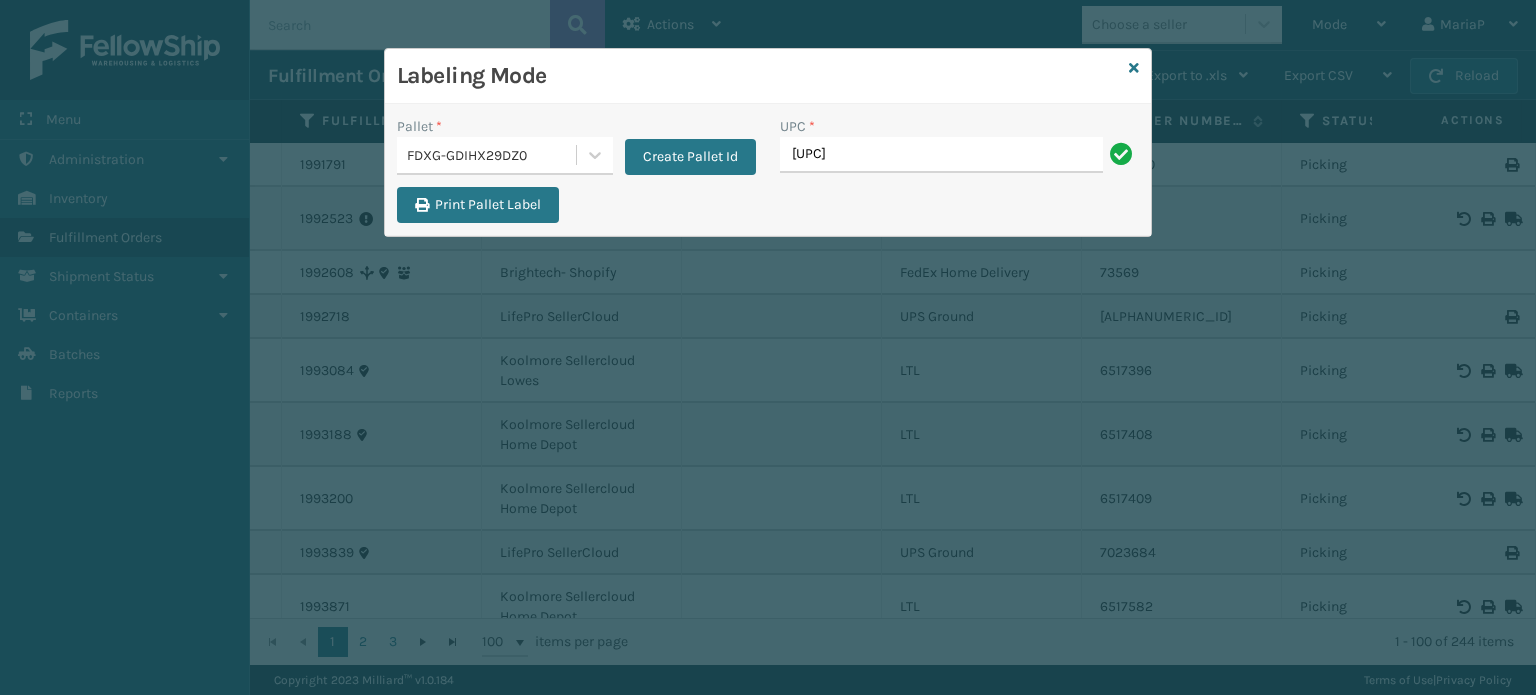 type on "[UPC]" 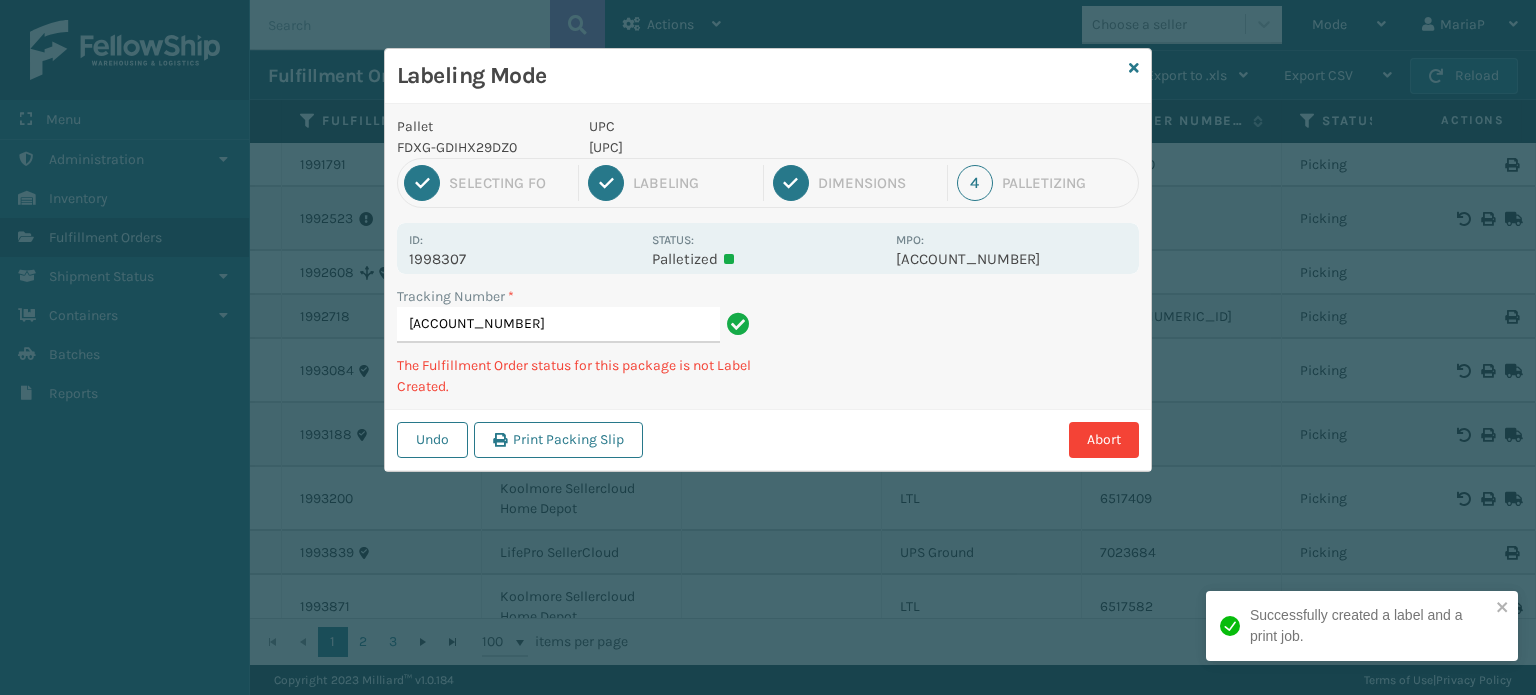 click on "[UPC]" at bounding box center [736, 147] 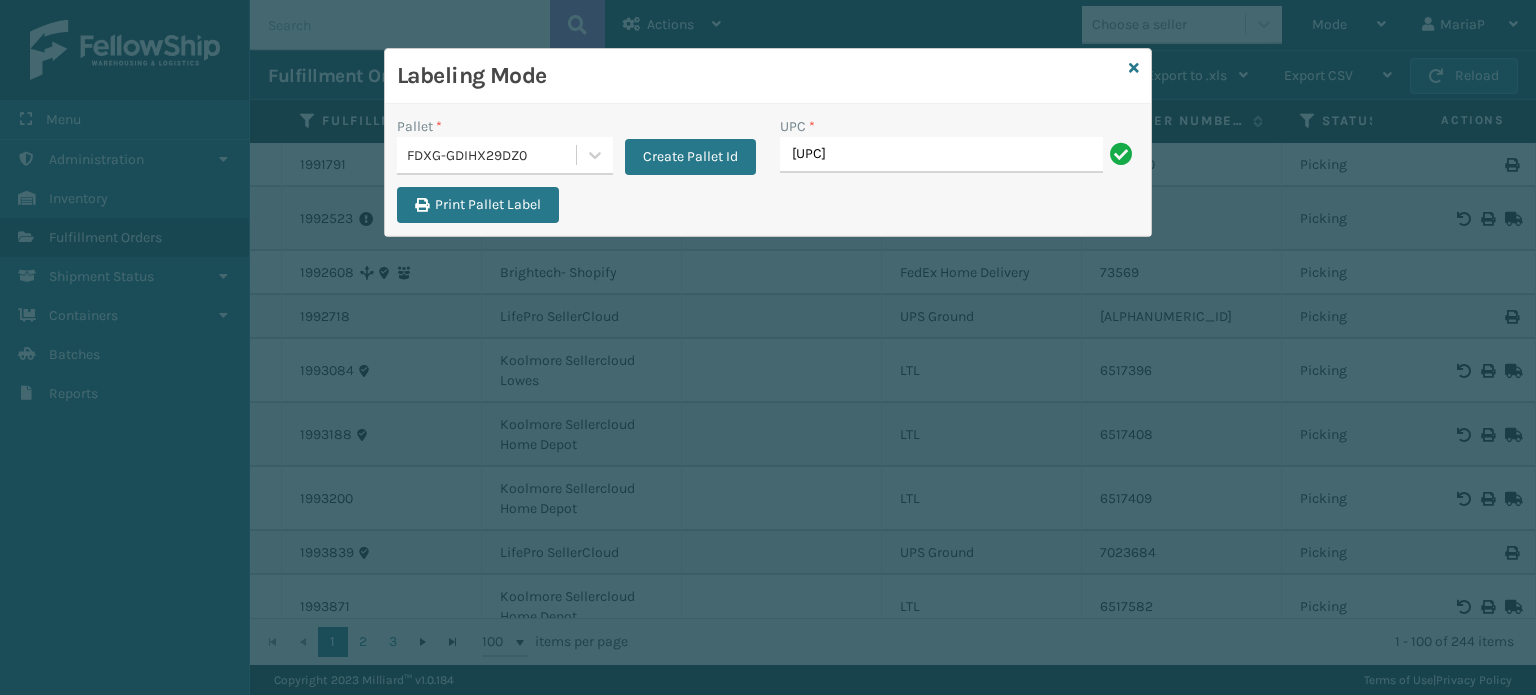 type on "[UPC]" 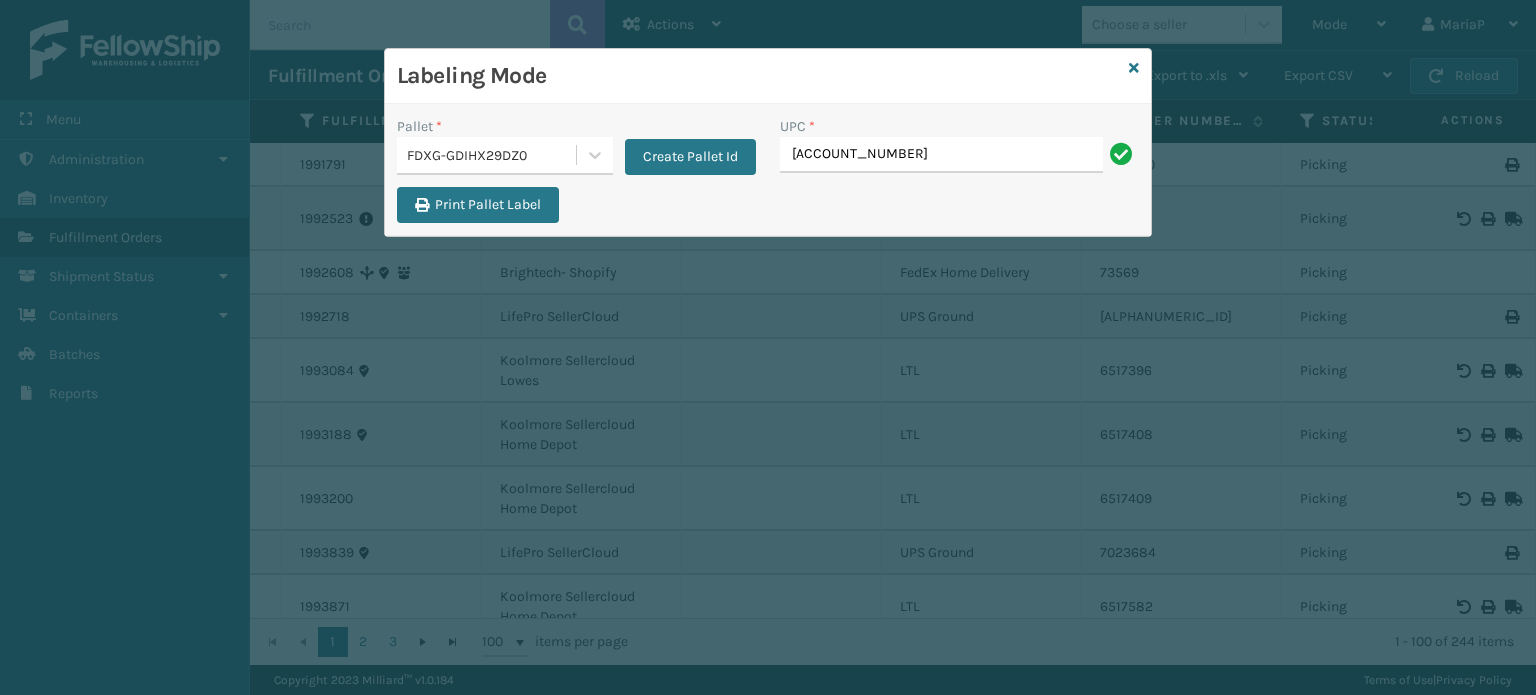 type on "[ACCOUNT_NUMBER]" 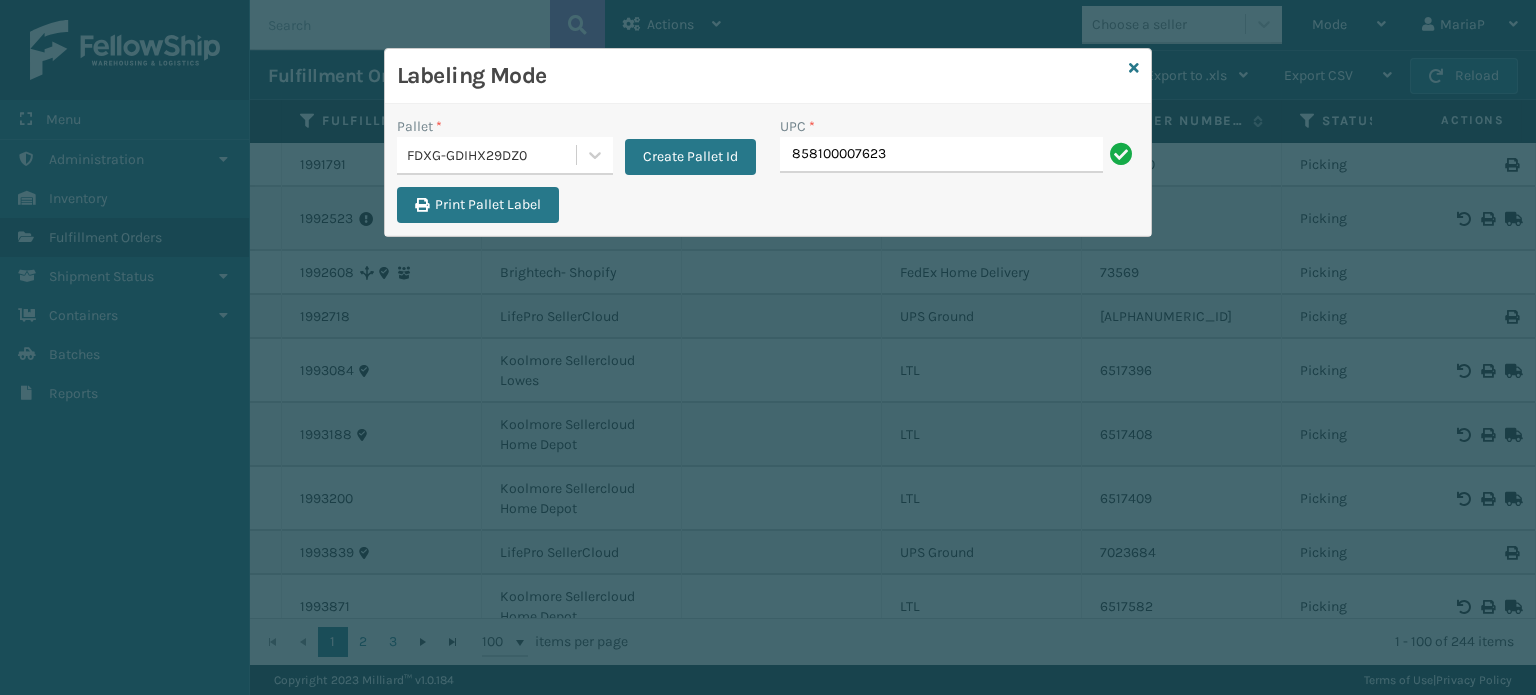 type on "858100007623" 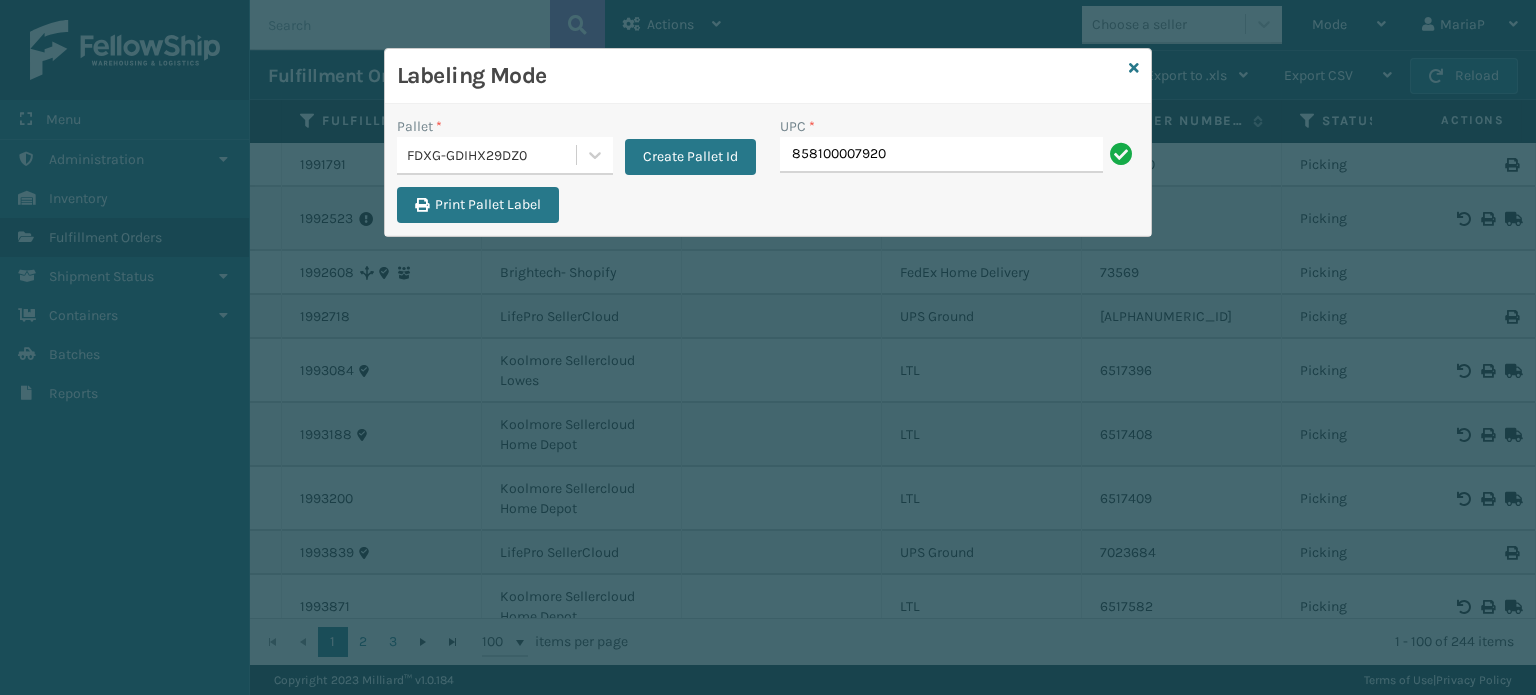 type on "858100007920" 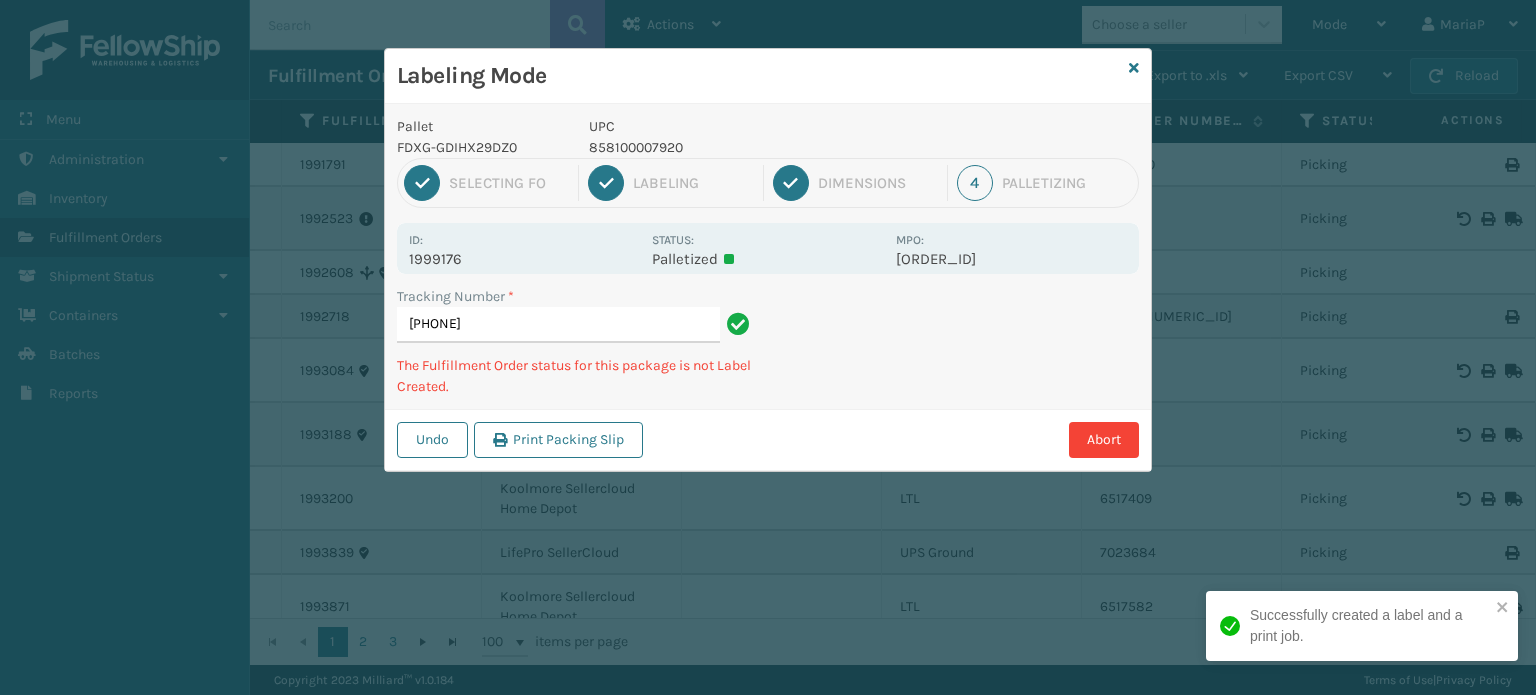 click on "858100007920" at bounding box center [736, 147] 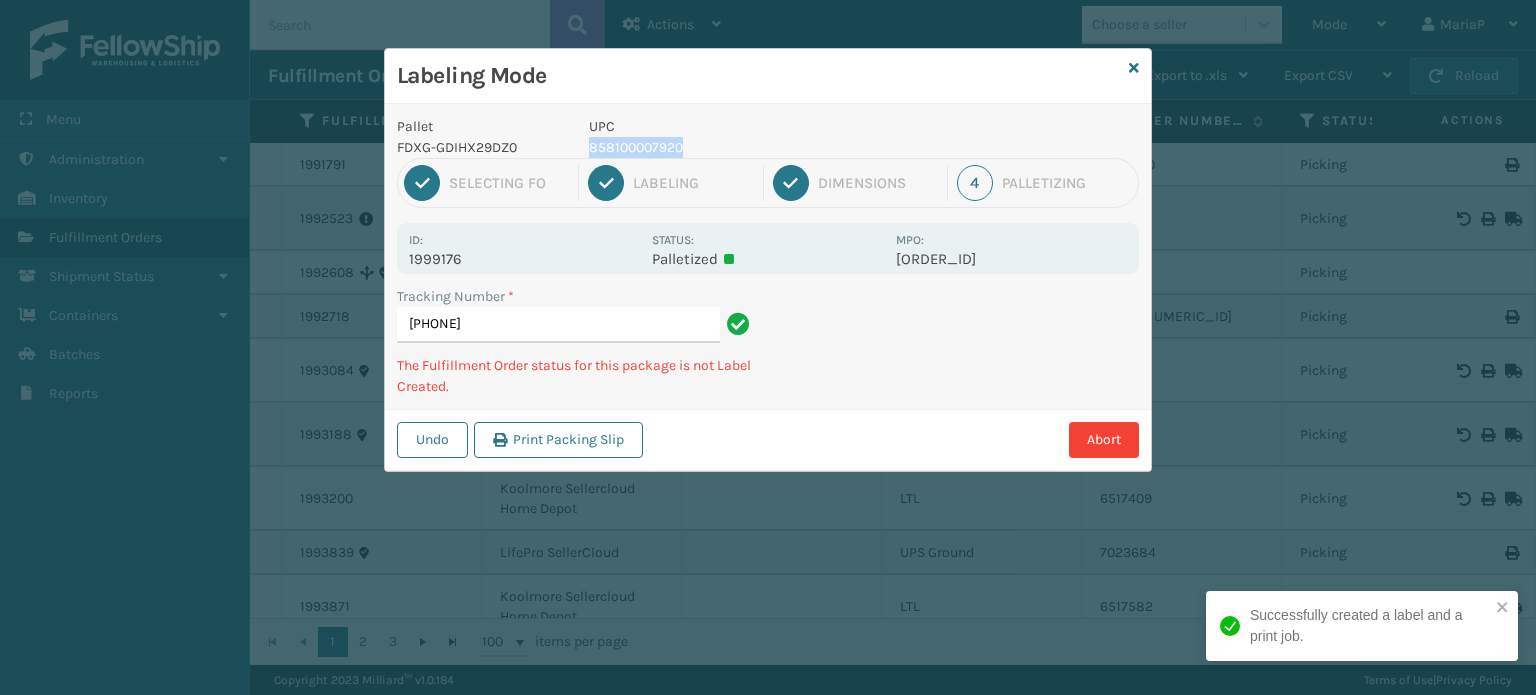 click on "858100007920" at bounding box center (736, 147) 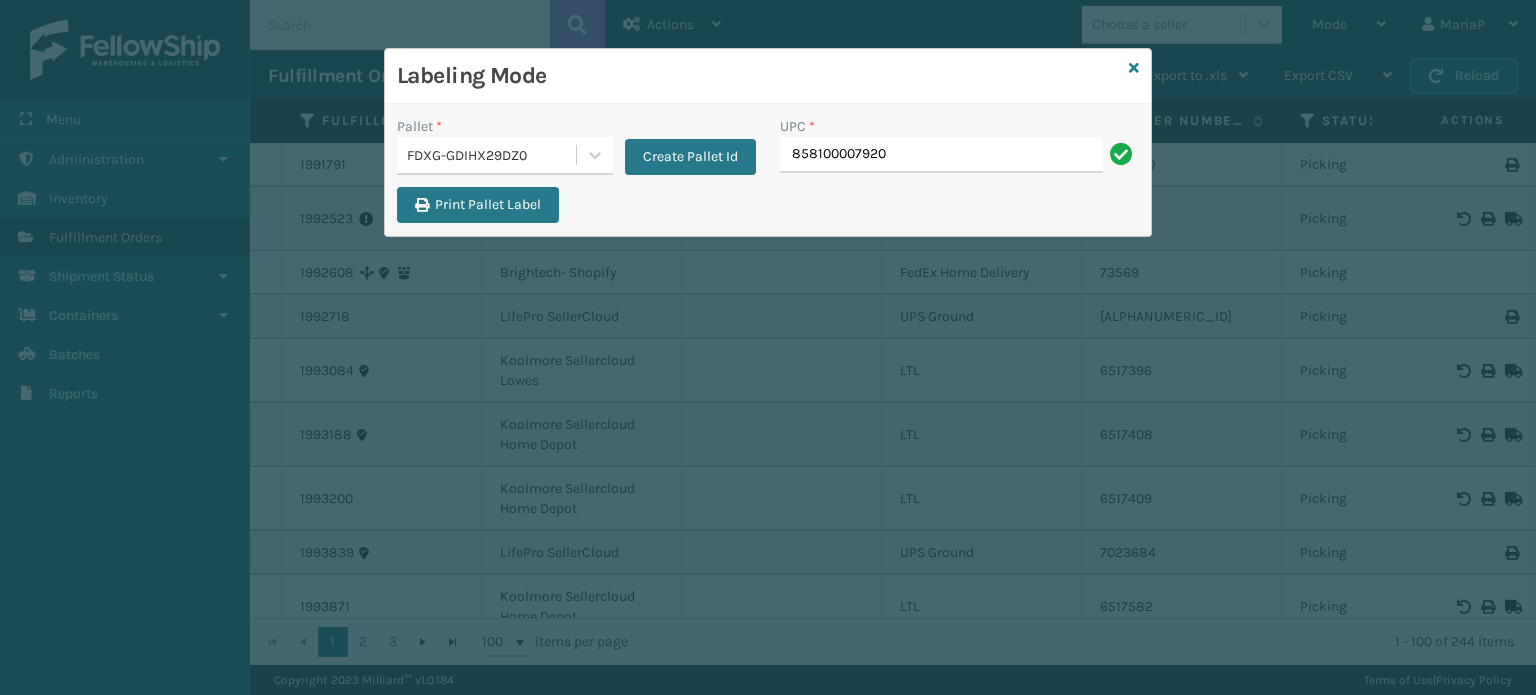 type on "858100007920" 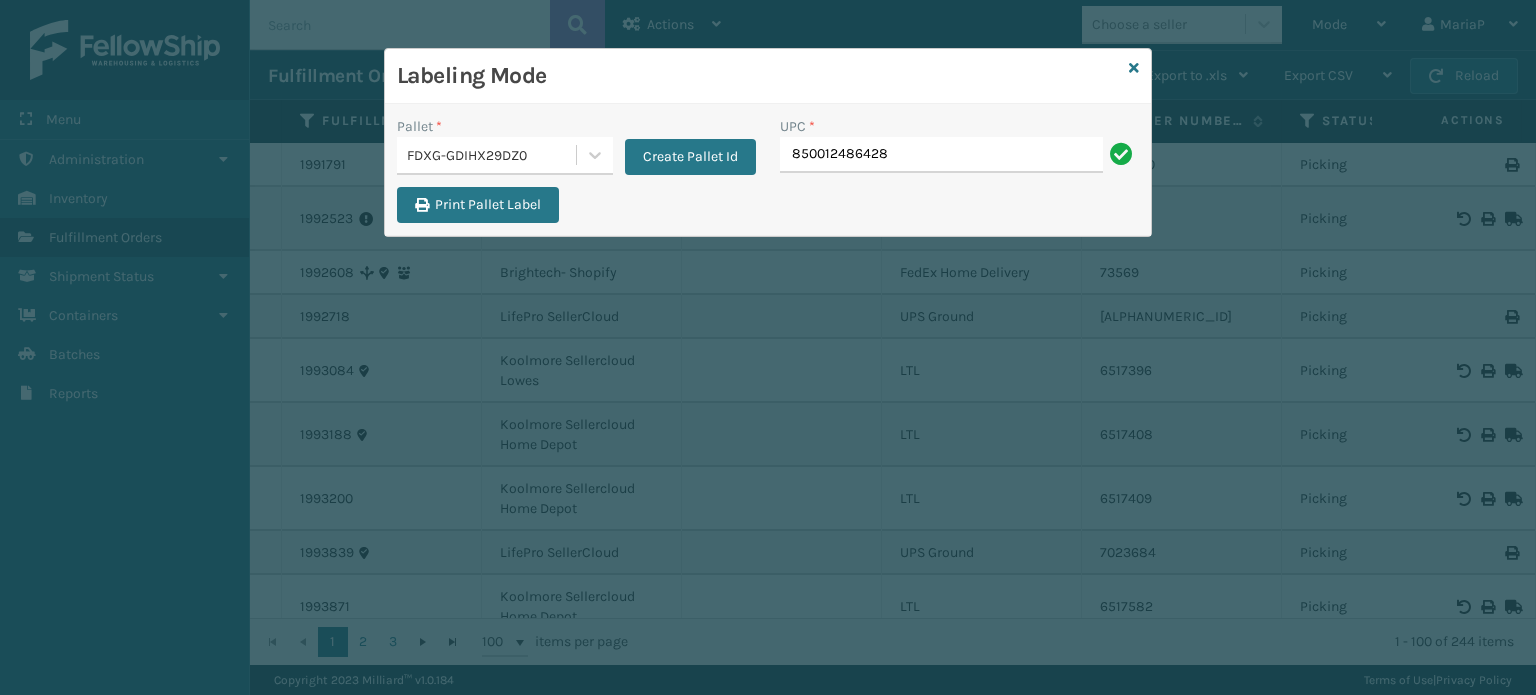 type on "850012486428" 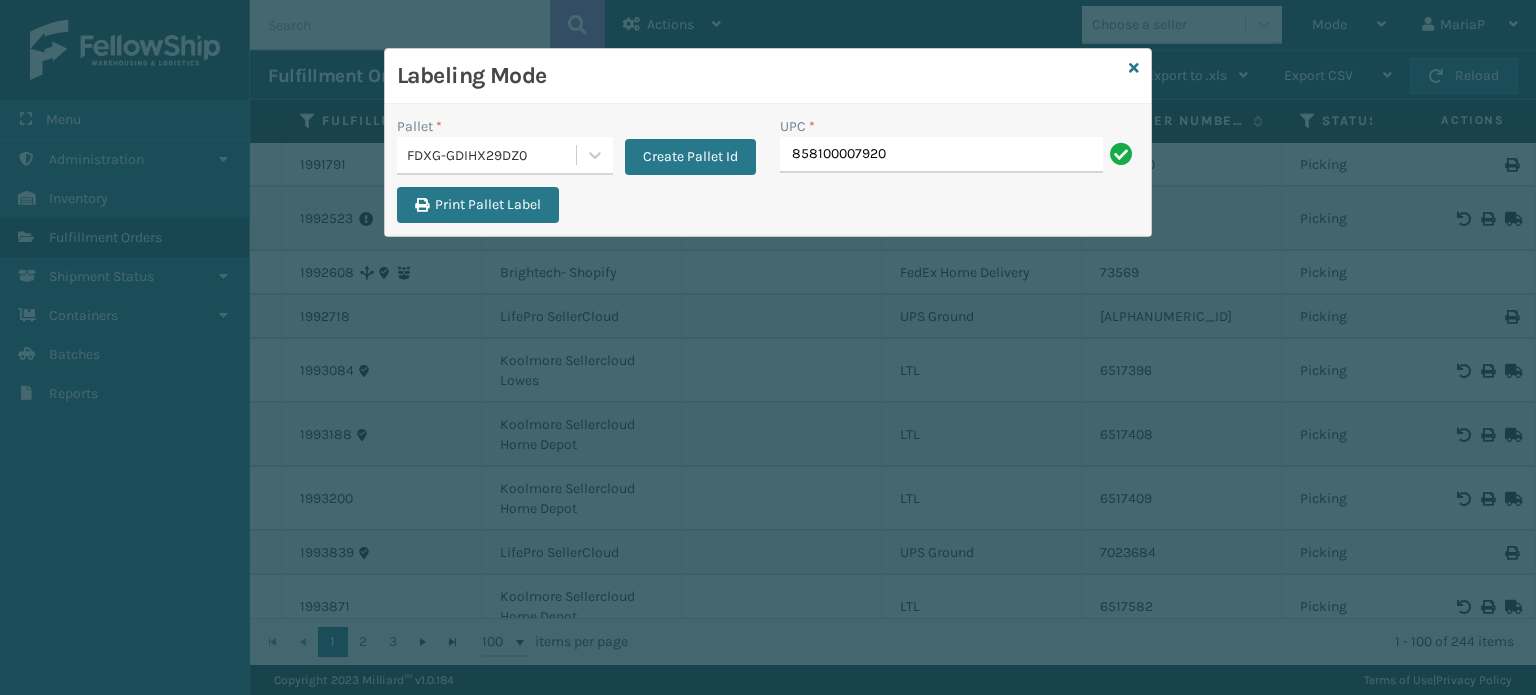 type on "858100007920" 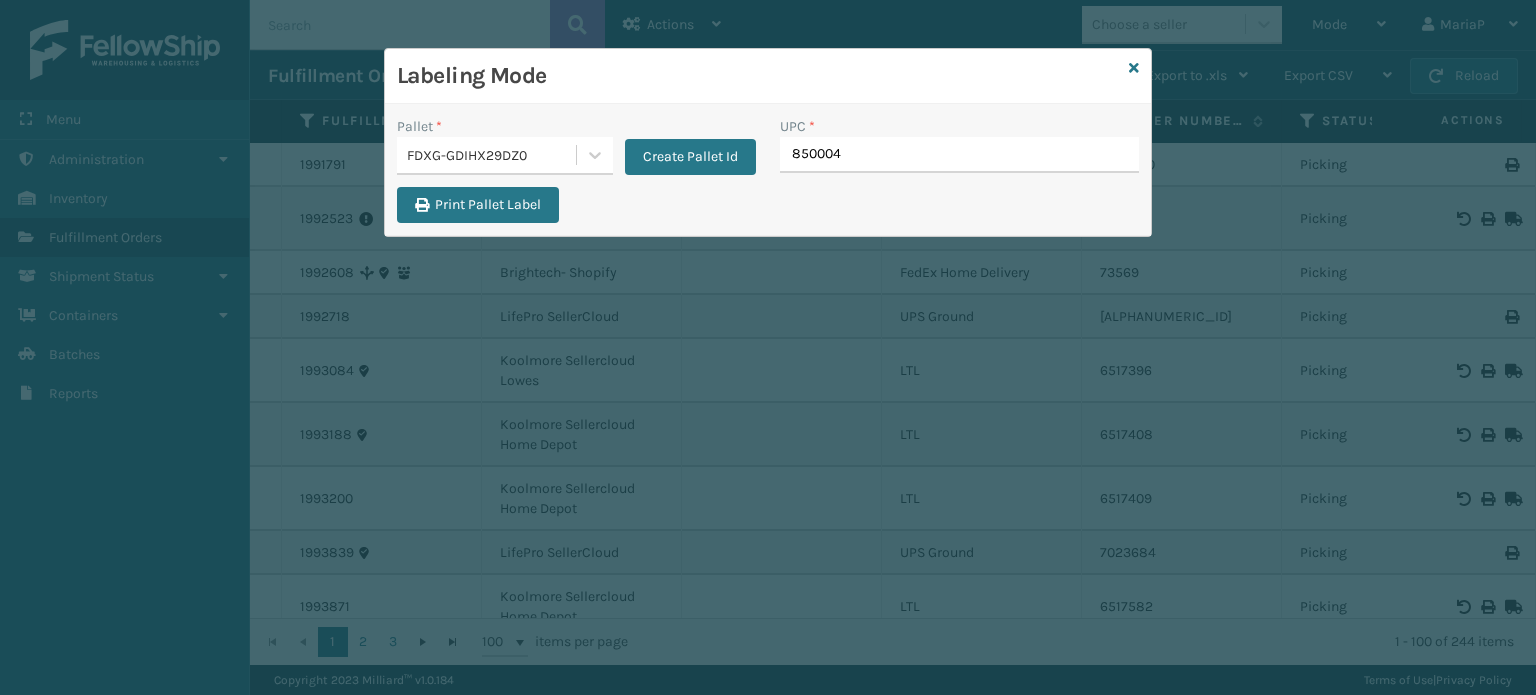 type on "8500044" 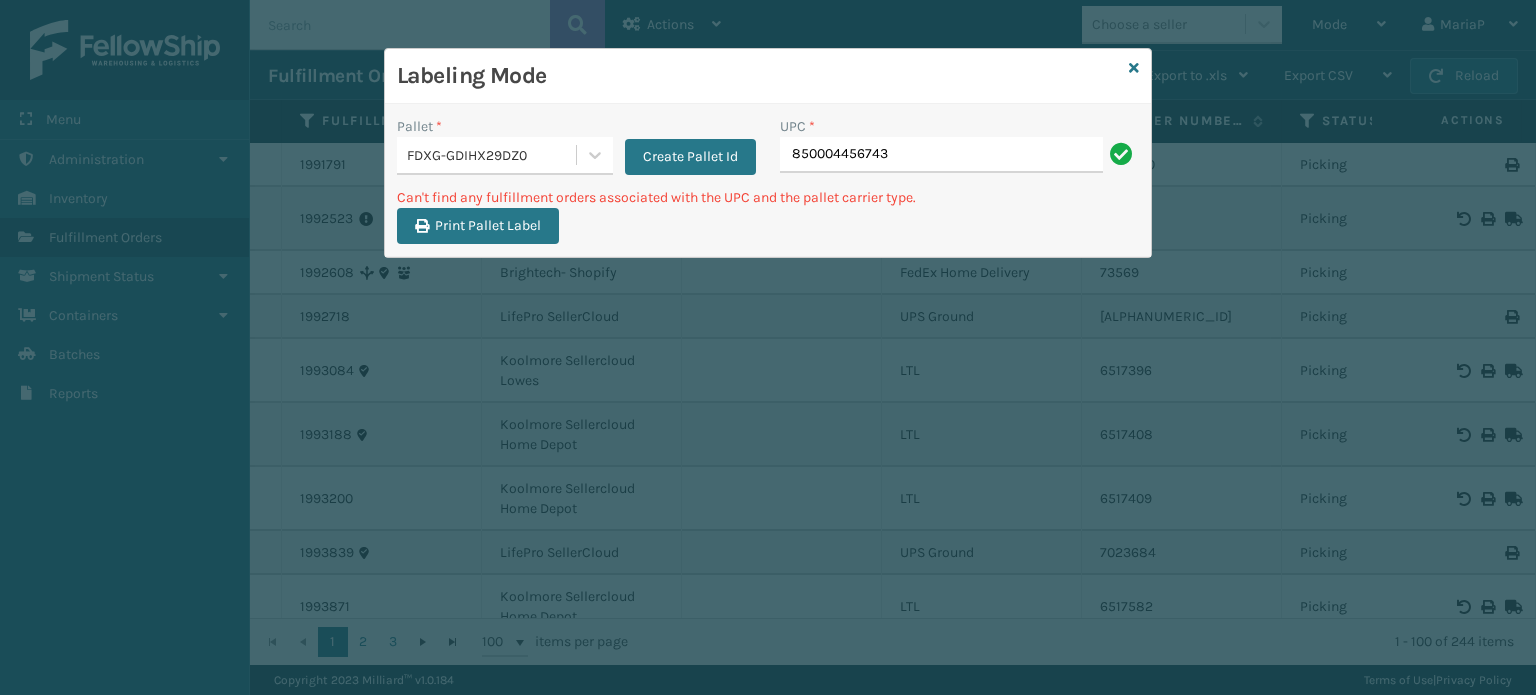 click on "FDXG-GDIHX29DZ0" at bounding box center [492, 155] 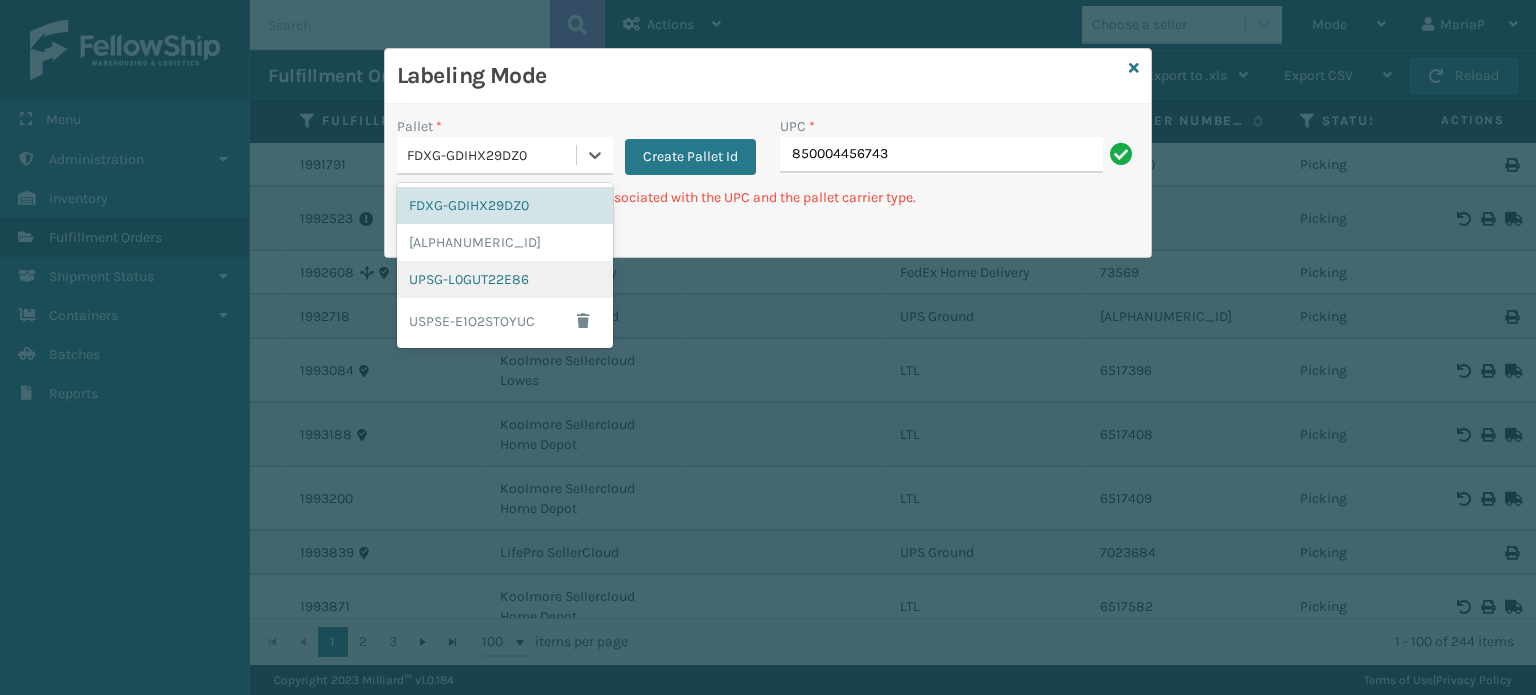 drag, startPoint x: 489, startPoint y: 271, endPoint x: 921, endPoint y: 158, distance: 446.53442 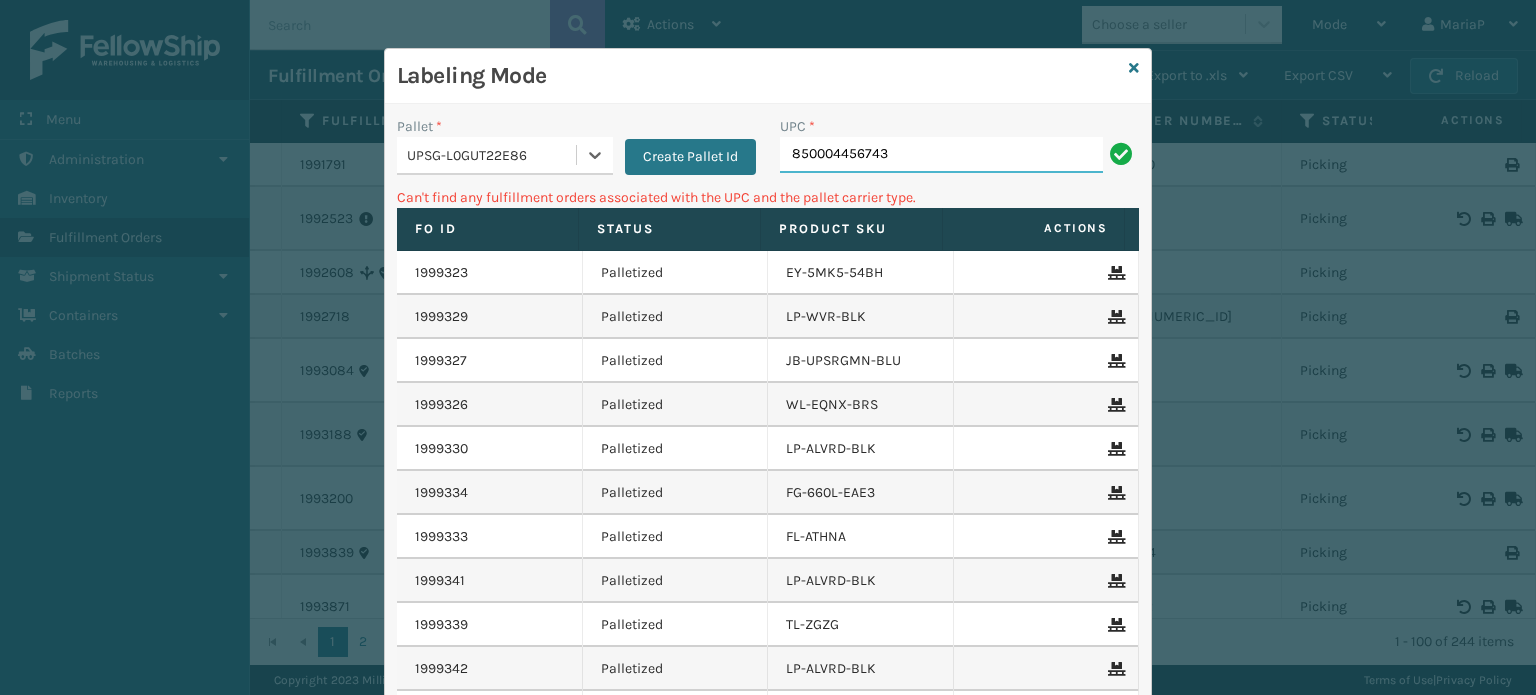 click on "850004456743" at bounding box center [941, 155] 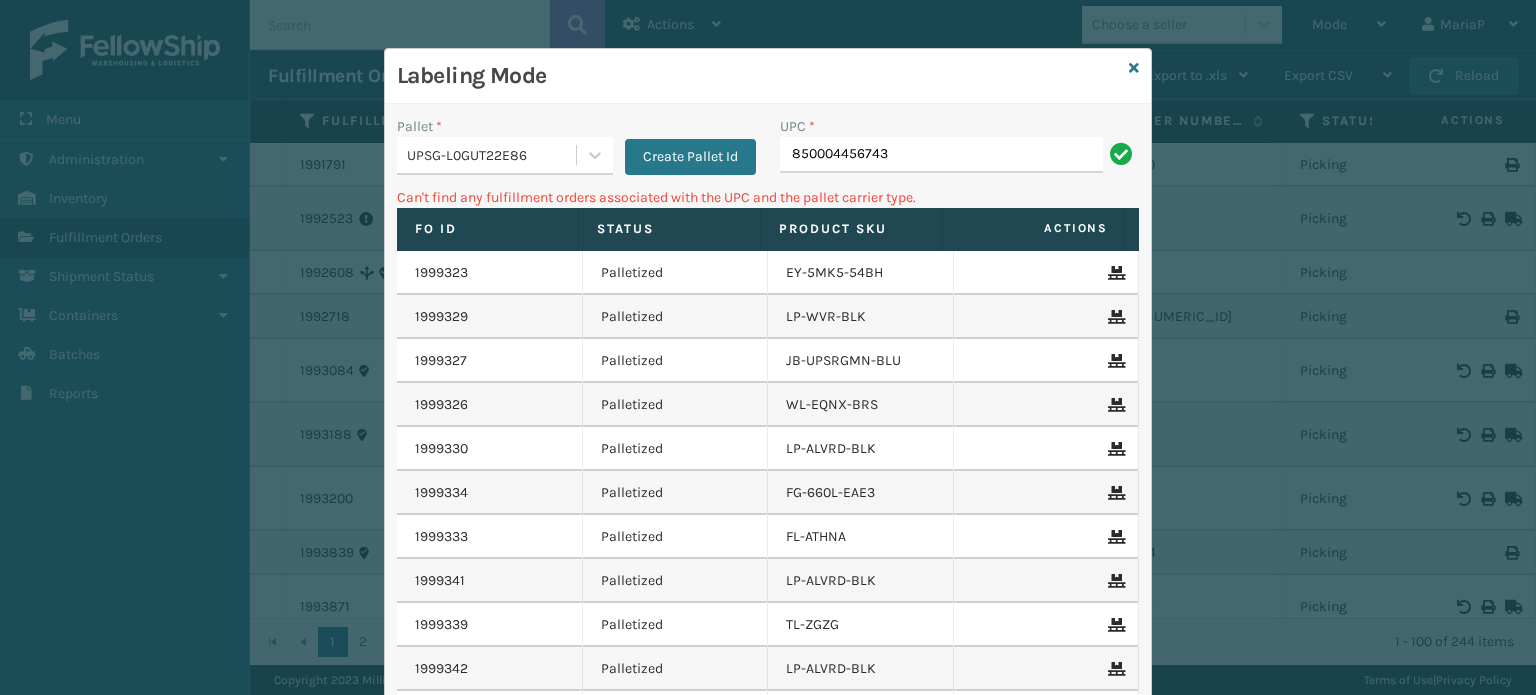 click on "UPSG-L0GUT22E86" at bounding box center (492, 155) 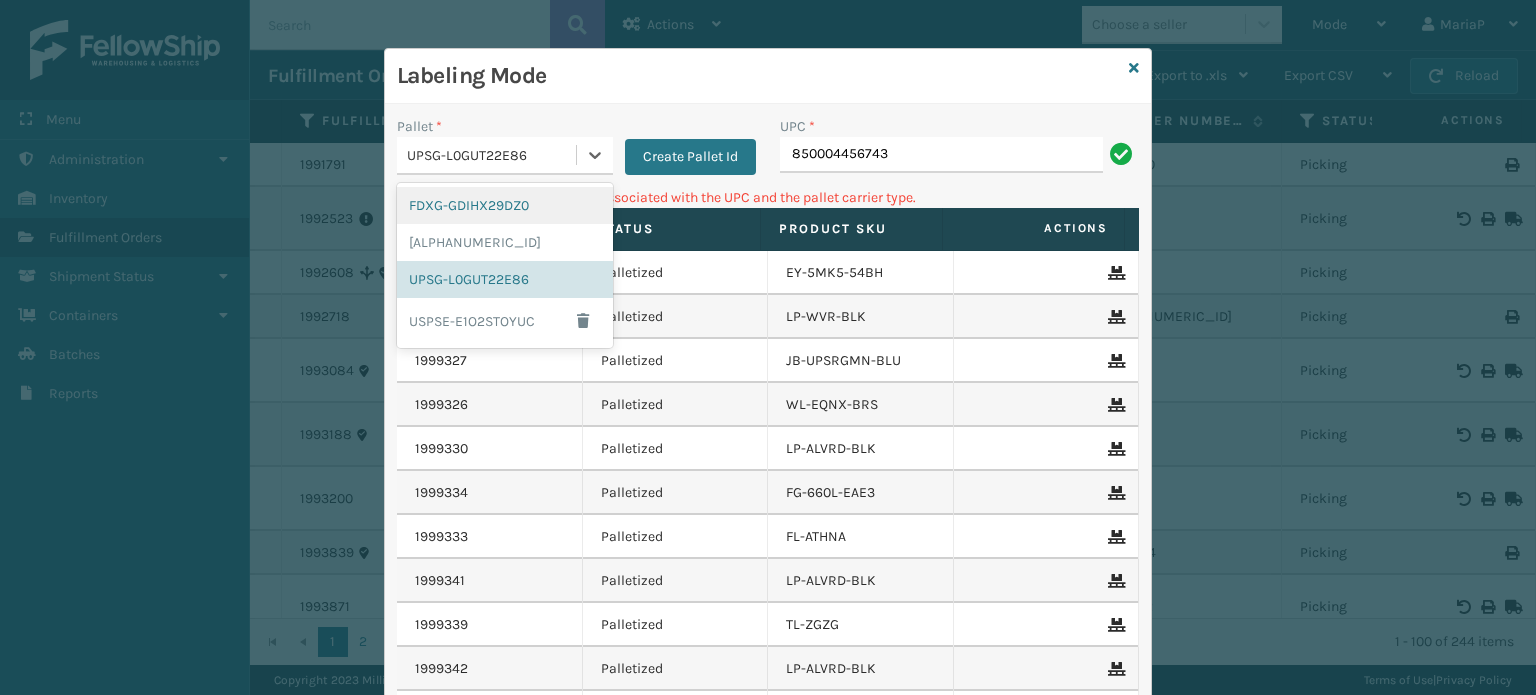 click on "FDXG-GDIHX29DZ0" at bounding box center [505, 205] 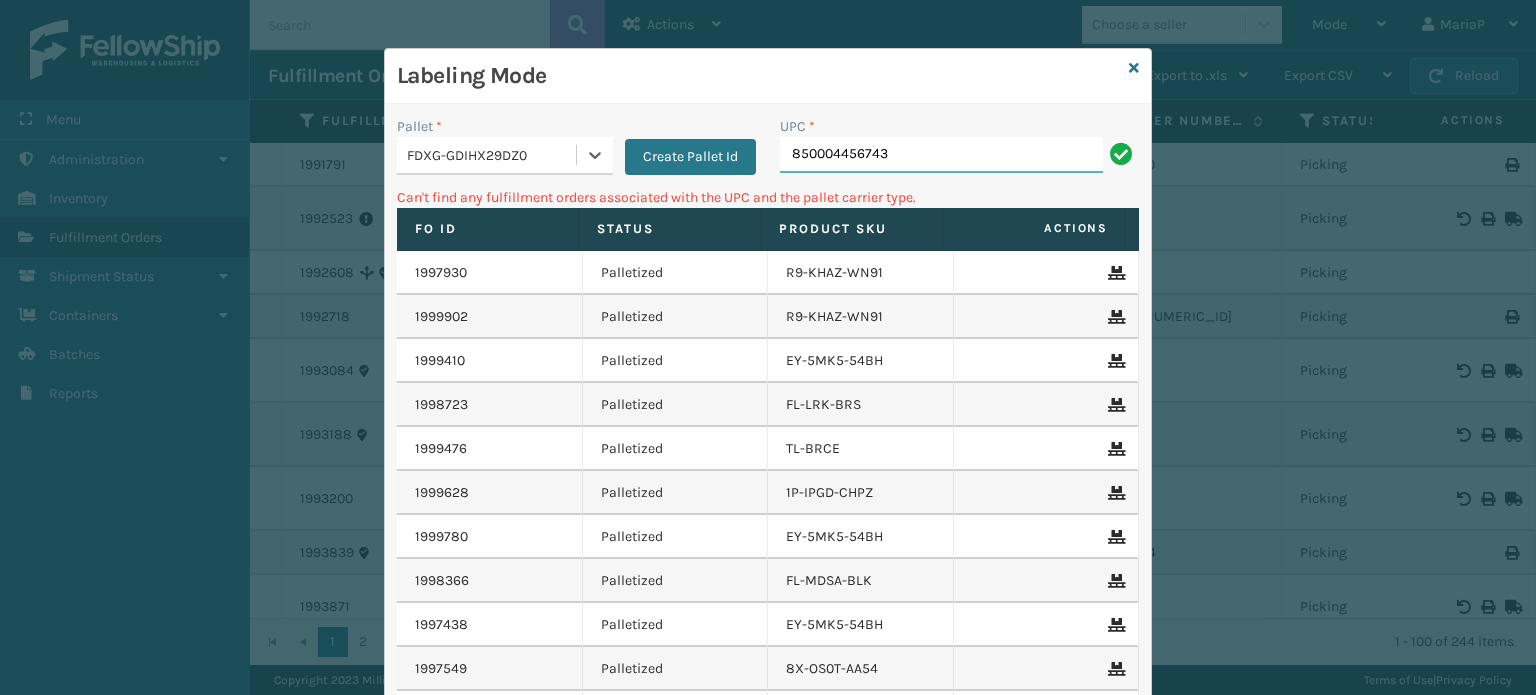 click on "850004456743" at bounding box center (941, 155) 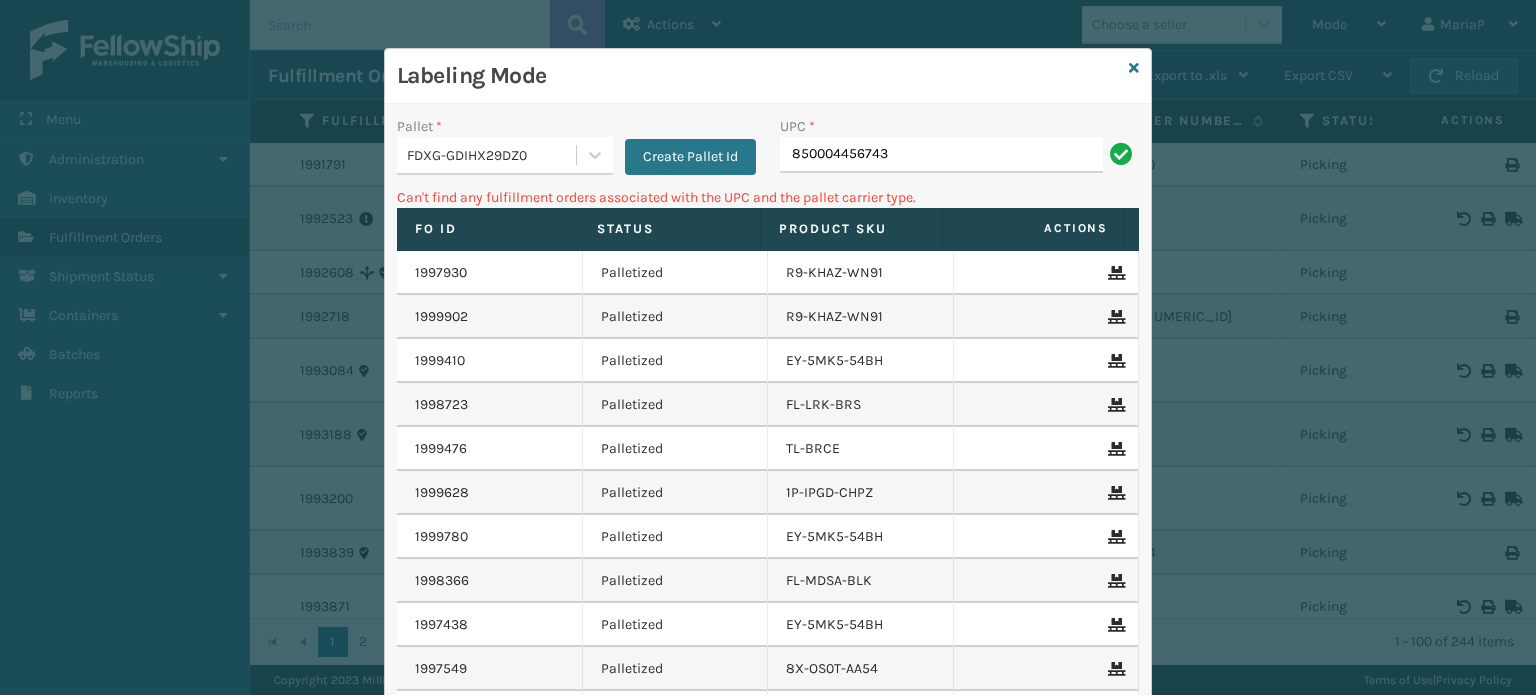 click on "850004456743" at bounding box center (941, 155) 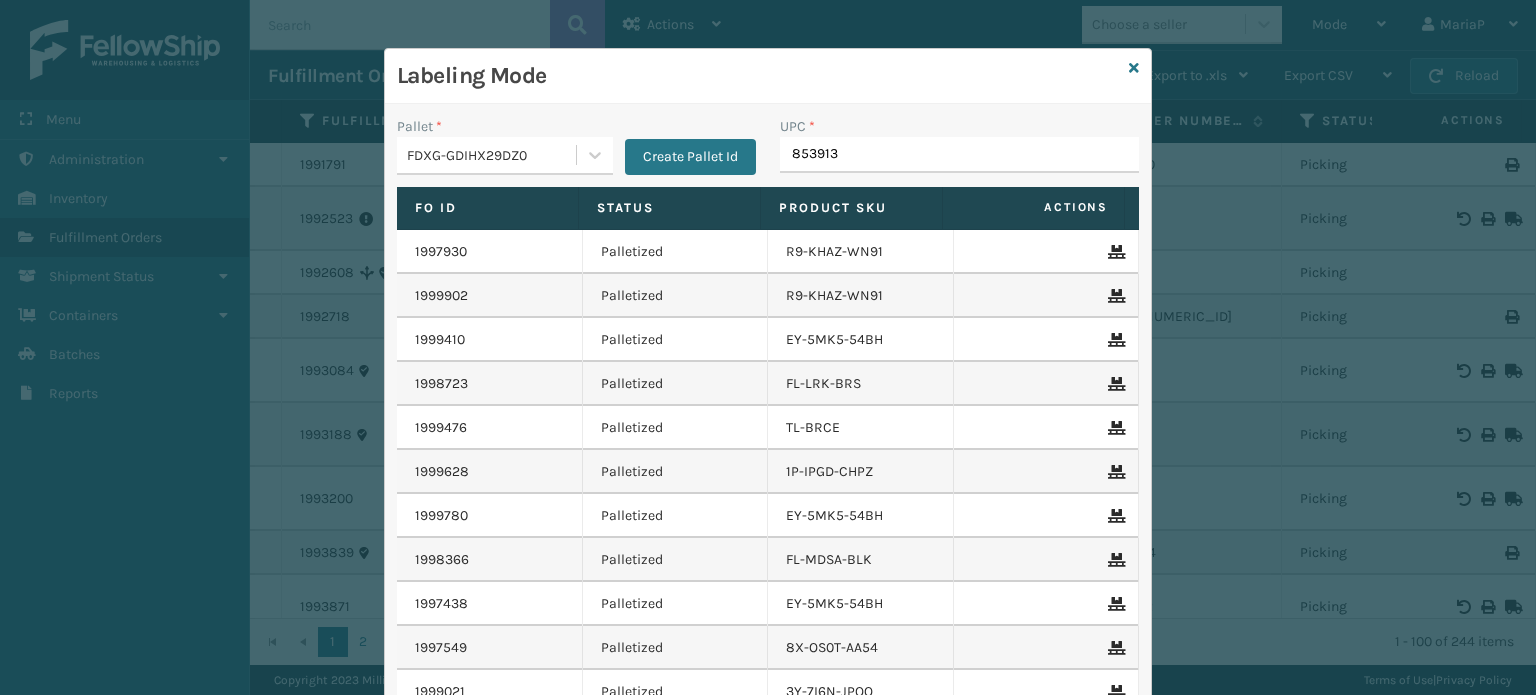 type on "8539130" 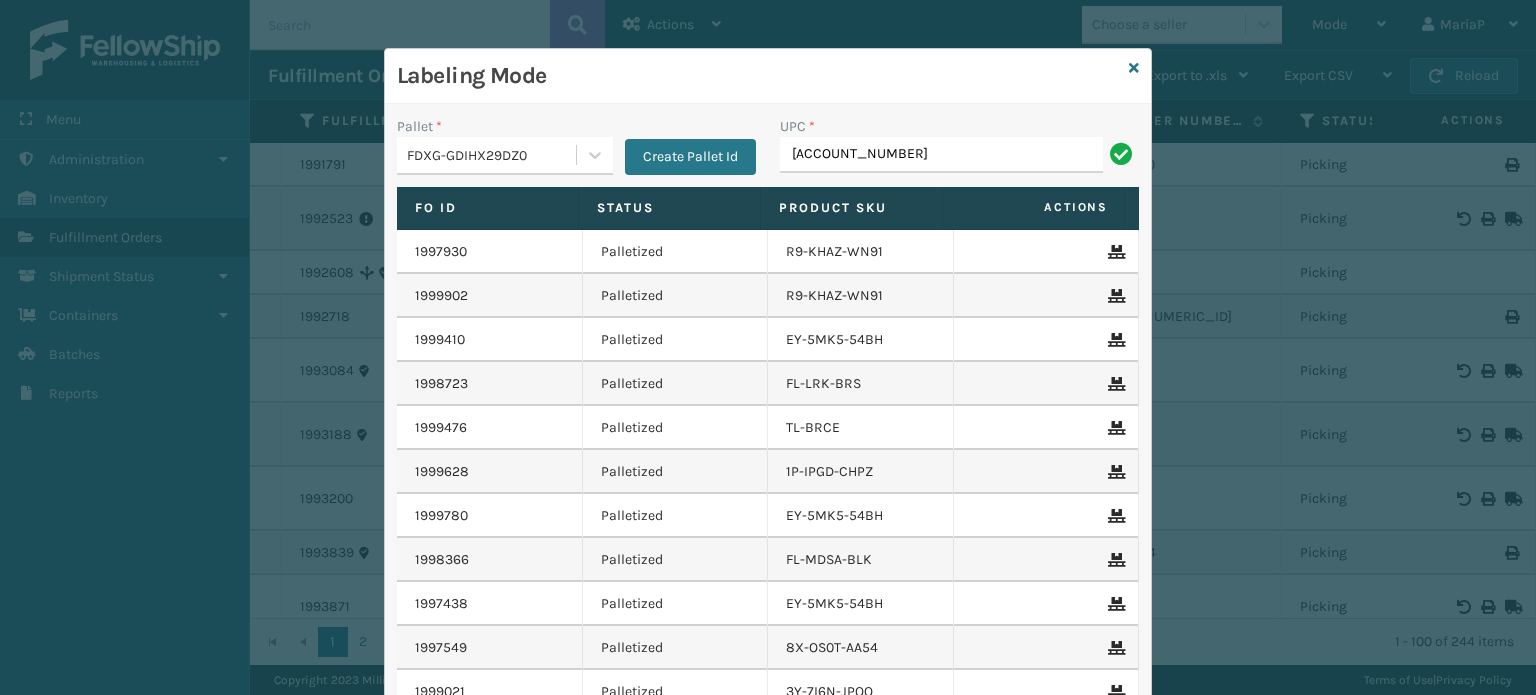 type on "[ACCOUNT_NUMBER]" 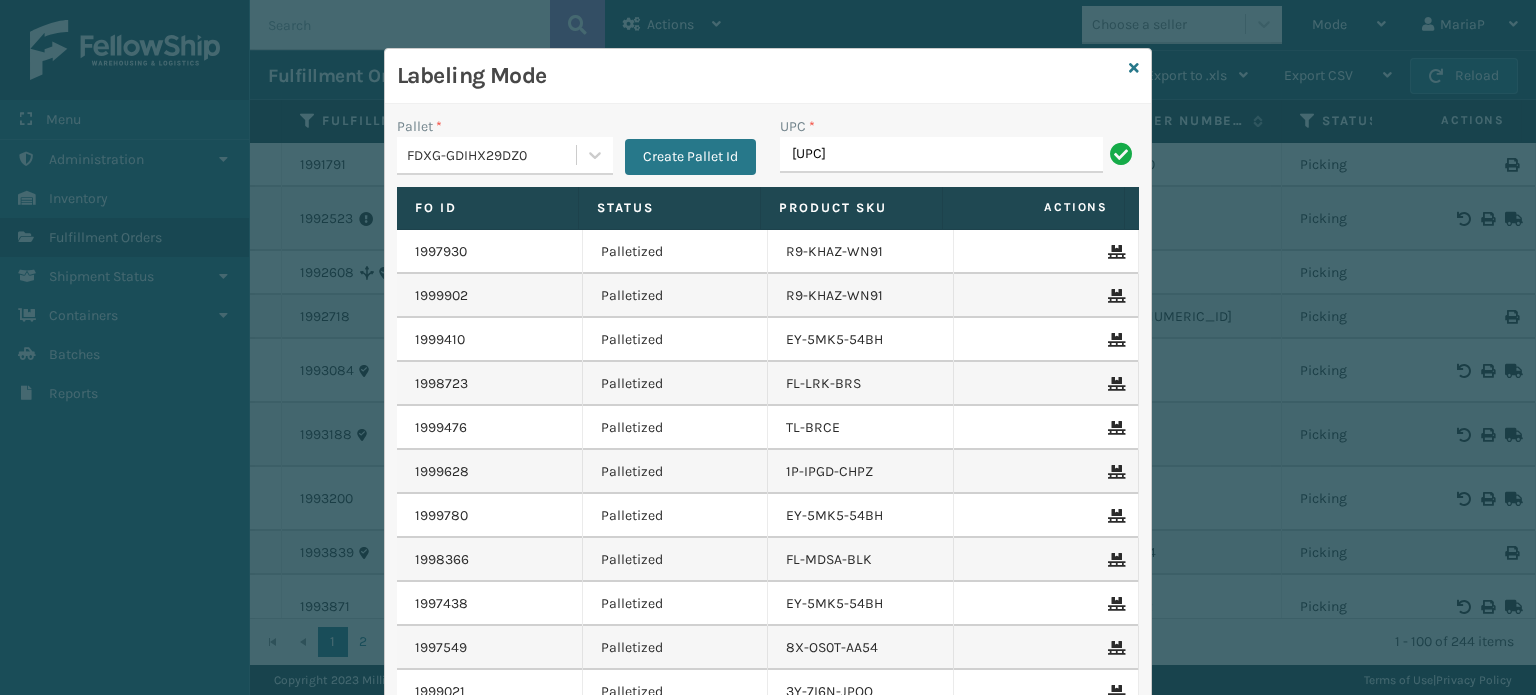 type on "[UPC]" 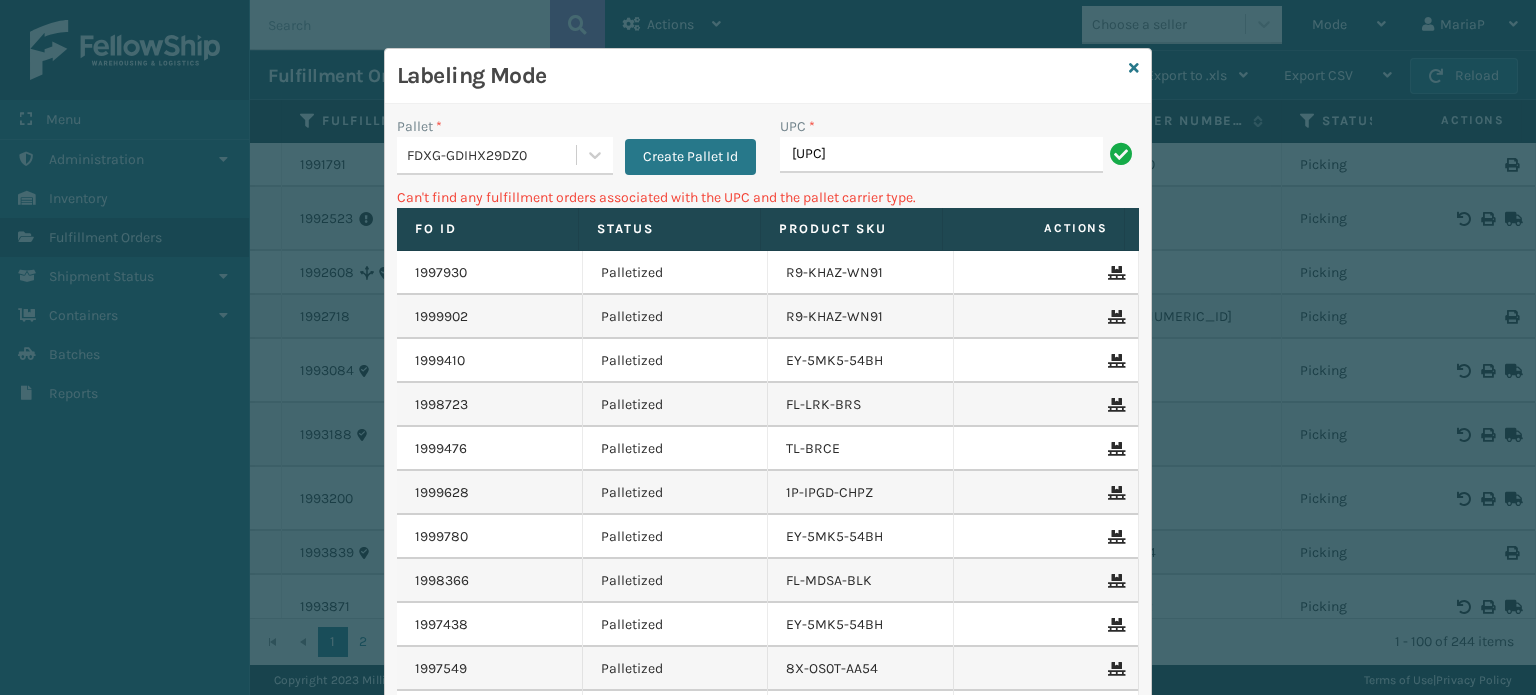 click on "[UPC]" at bounding box center [941, 155] 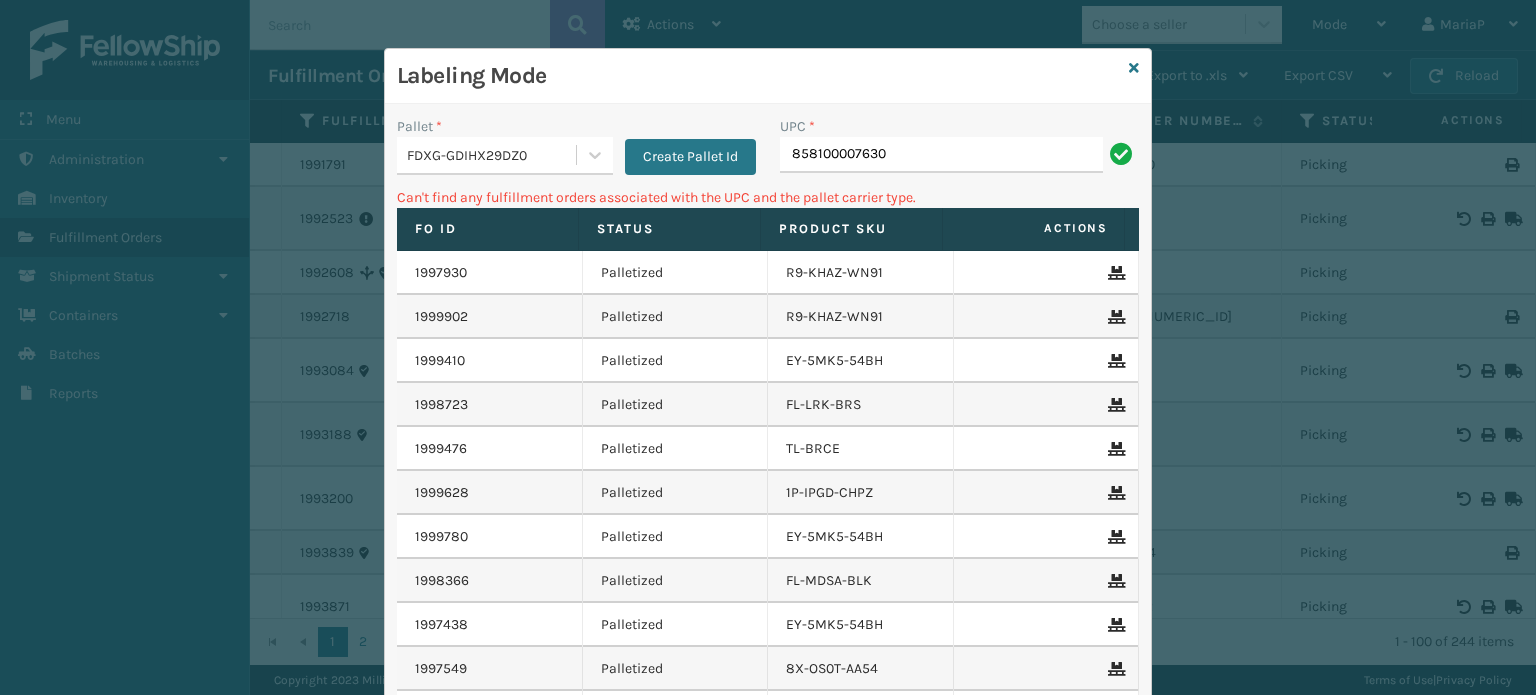 type on "858100007630" 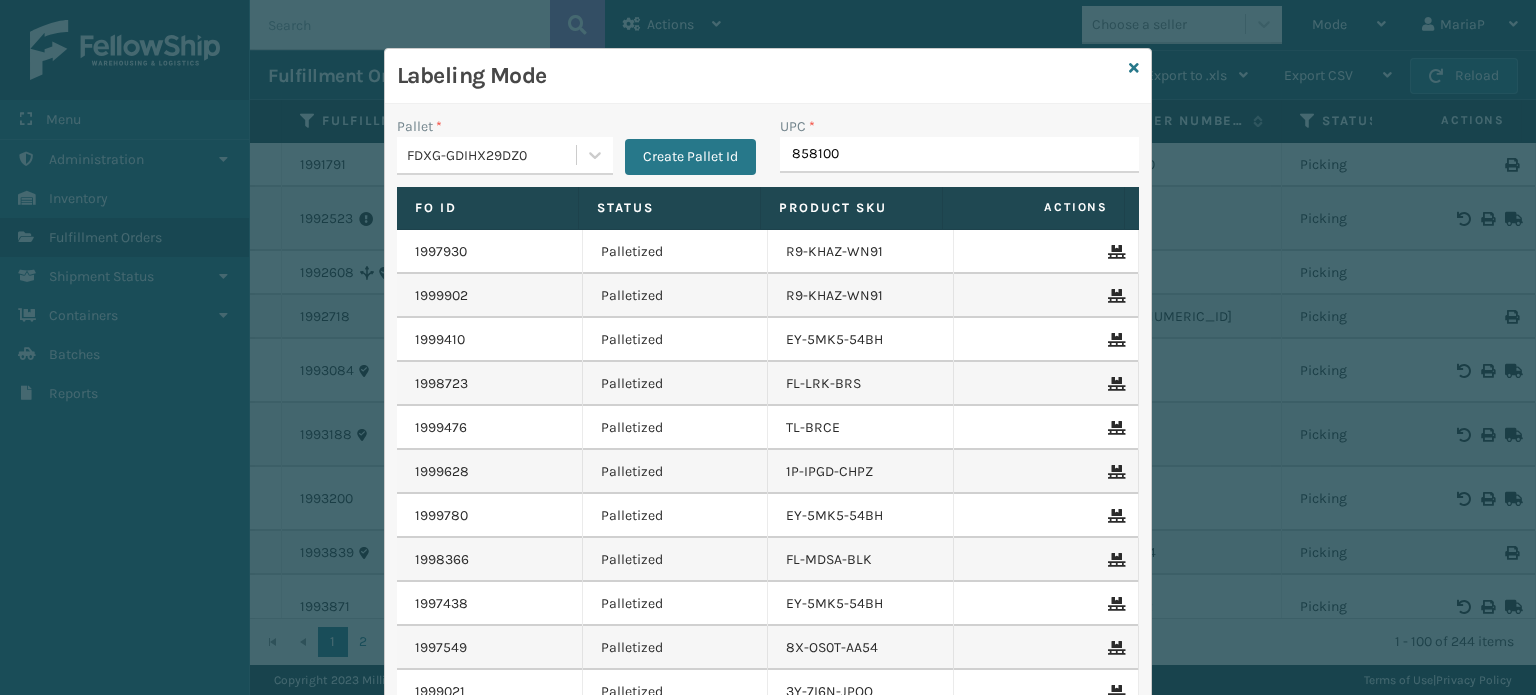 type on "8581000" 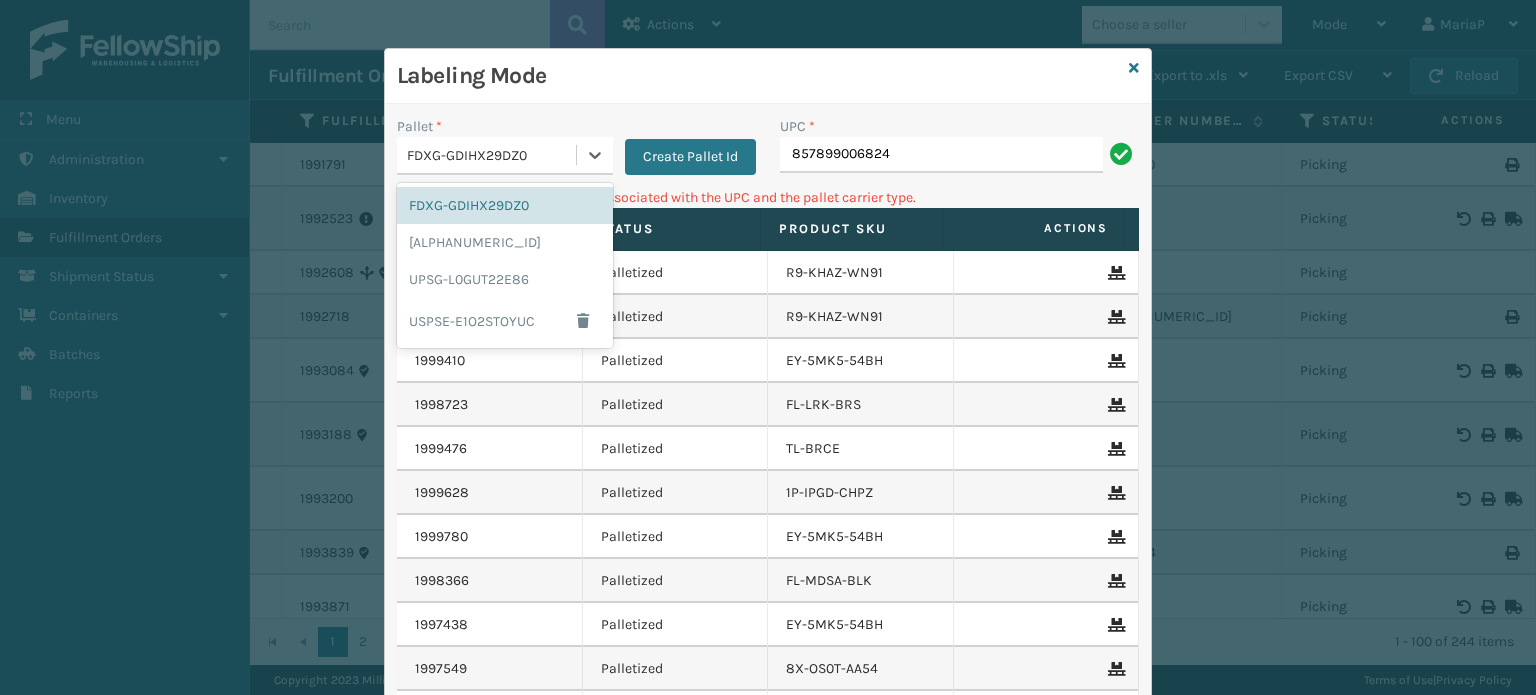 click on "FDXG-GDIHX29DZ0" at bounding box center [492, 155] 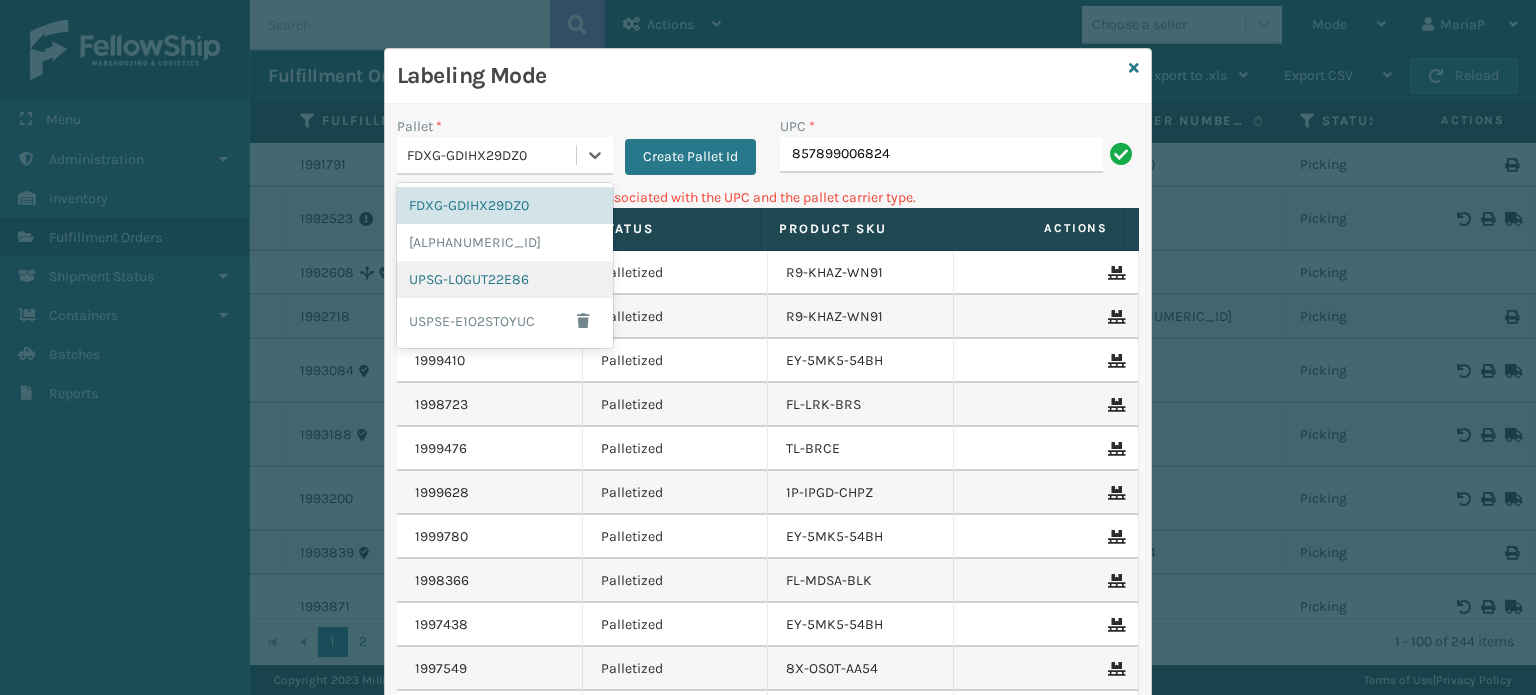 click on "UPSG-L0GUT22E86" at bounding box center (505, 279) 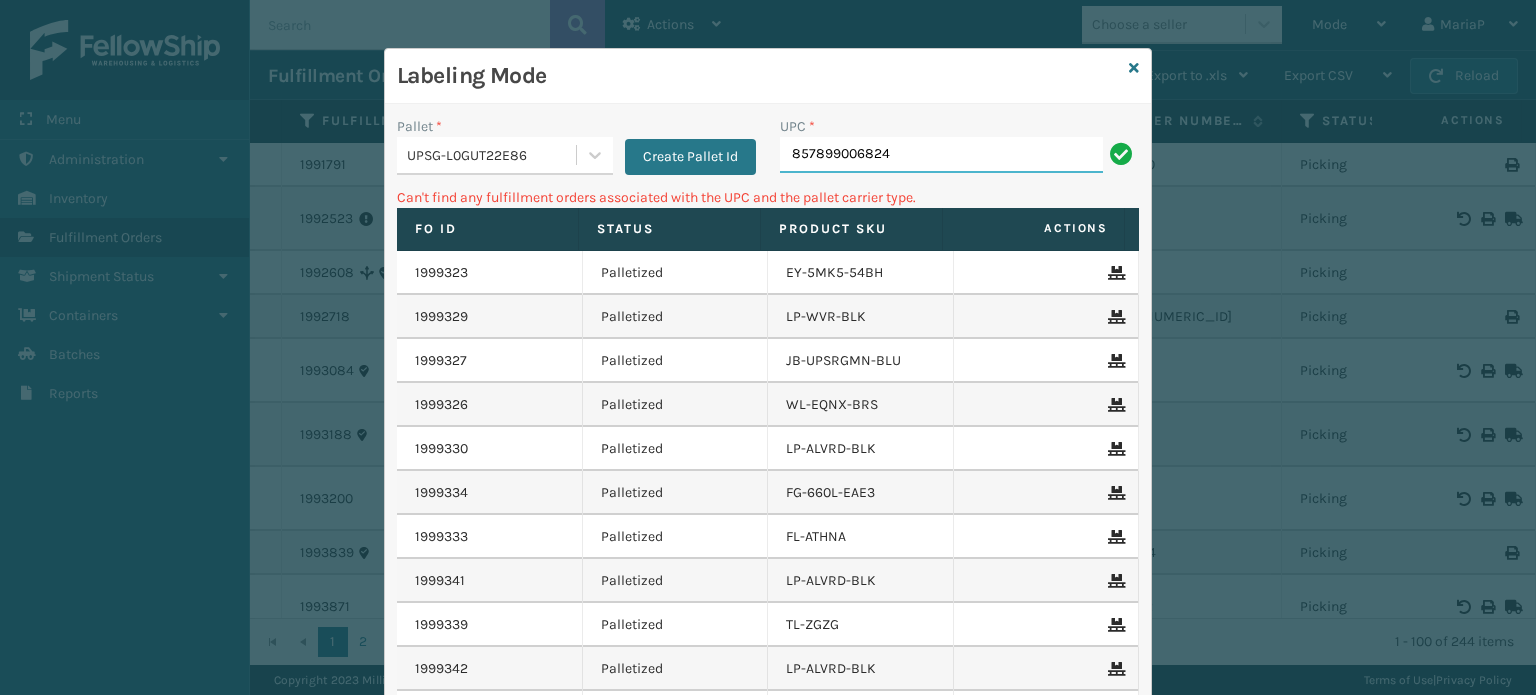 click on "857899006824" at bounding box center (941, 155) 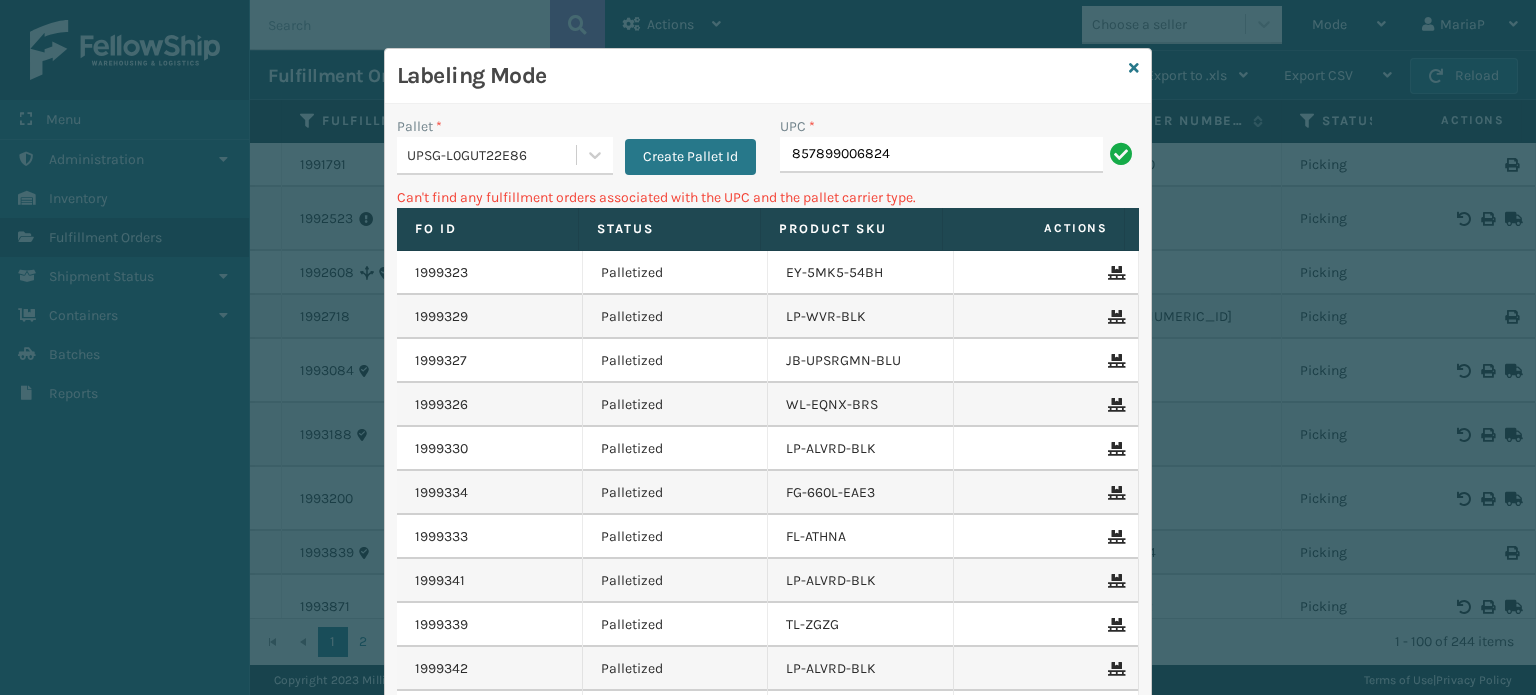 click on "UPSG-L0GUT22E86" at bounding box center [492, 155] 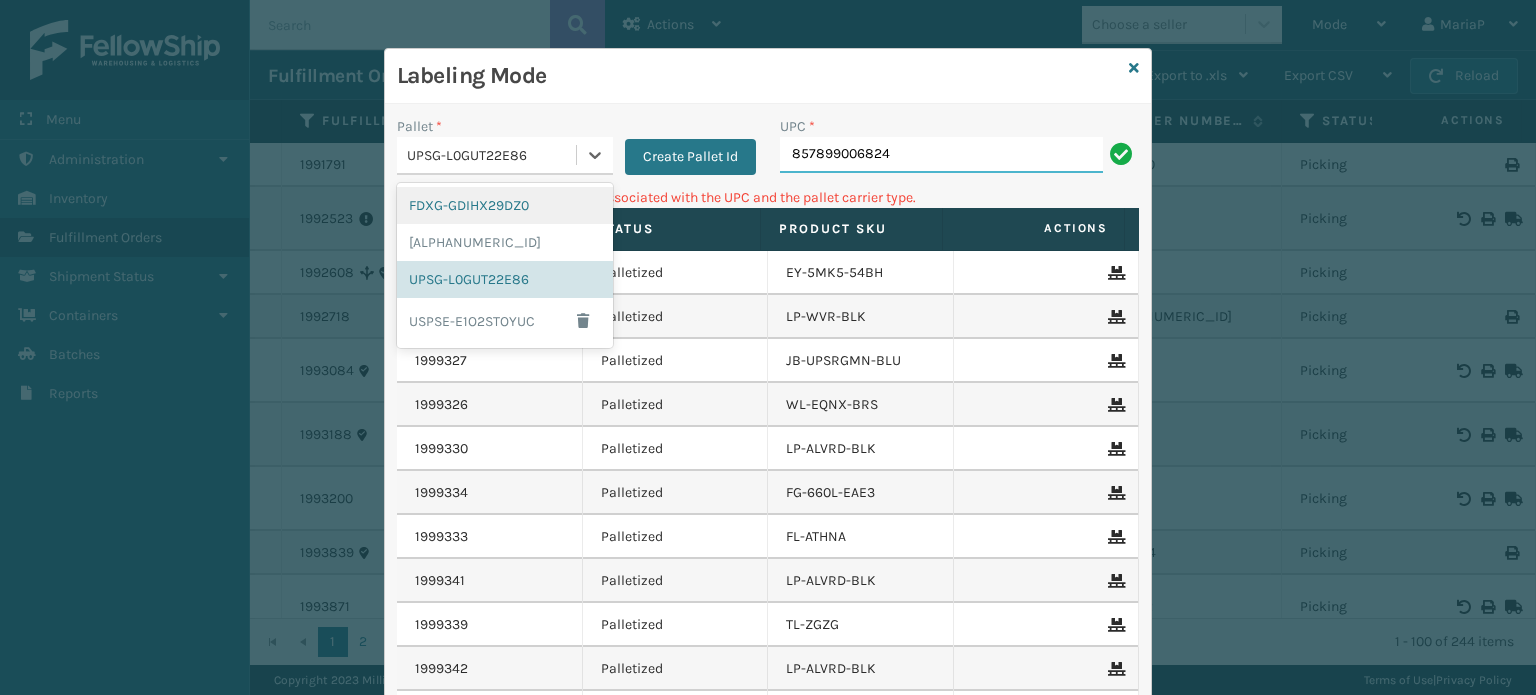 click on "857899006824" at bounding box center [941, 155] 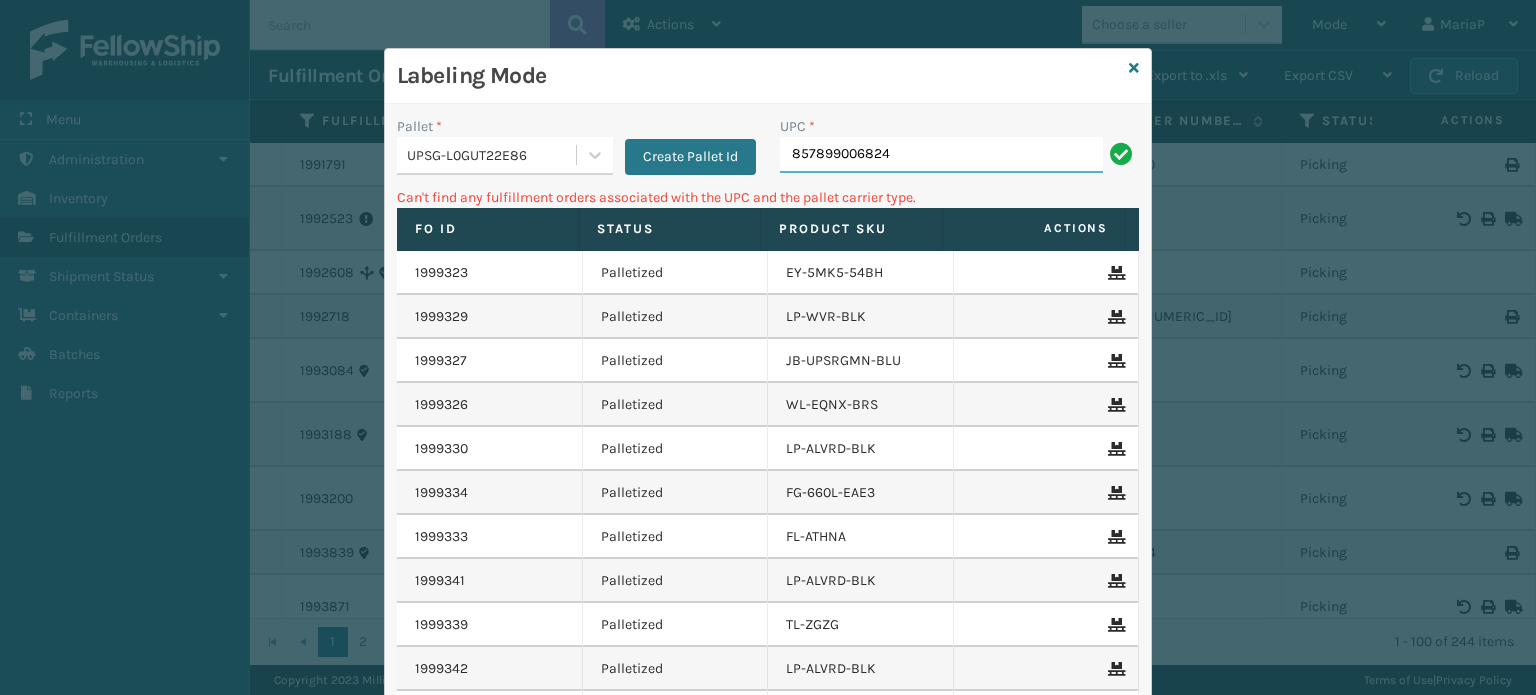 click on "857899006824" at bounding box center [941, 155] 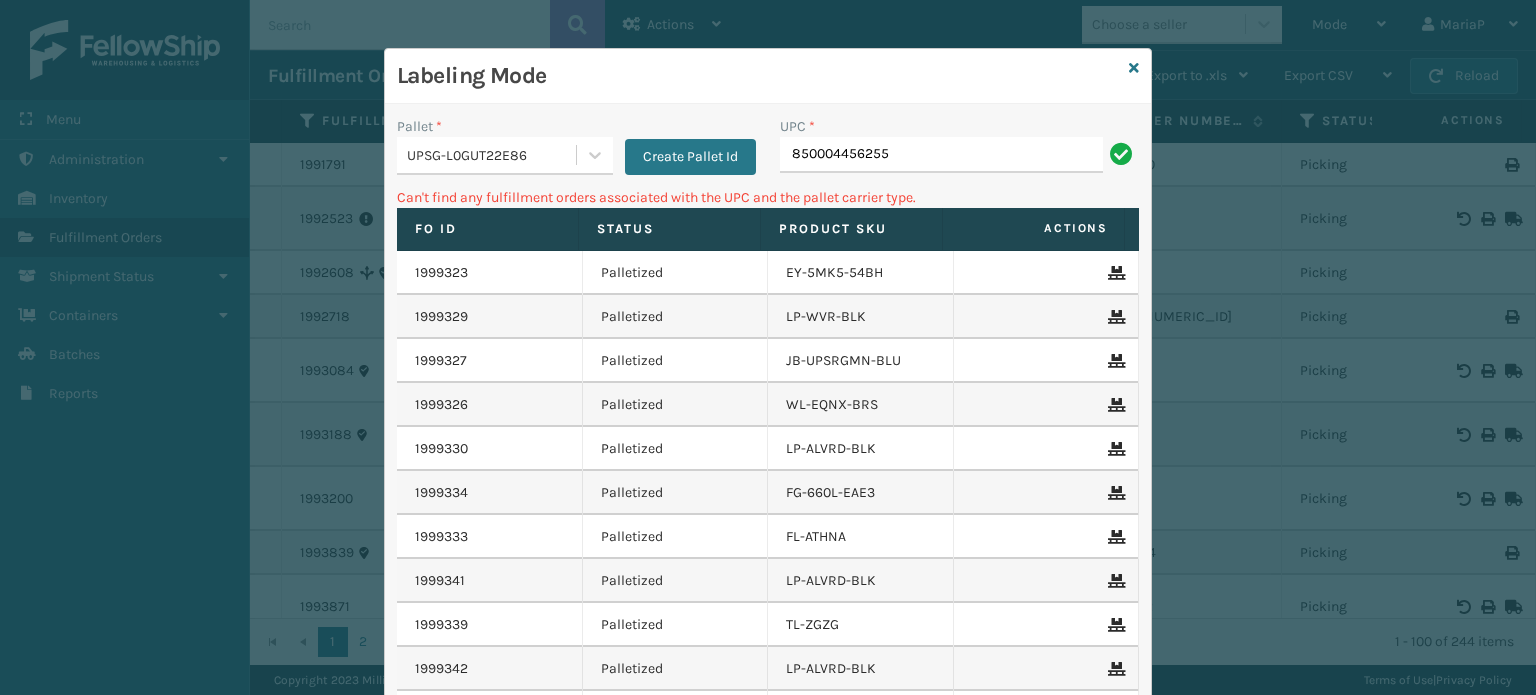 drag, startPoint x: 590, startPoint y: 146, endPoint x: 535, endPoint y: 179, distance: 64.14047 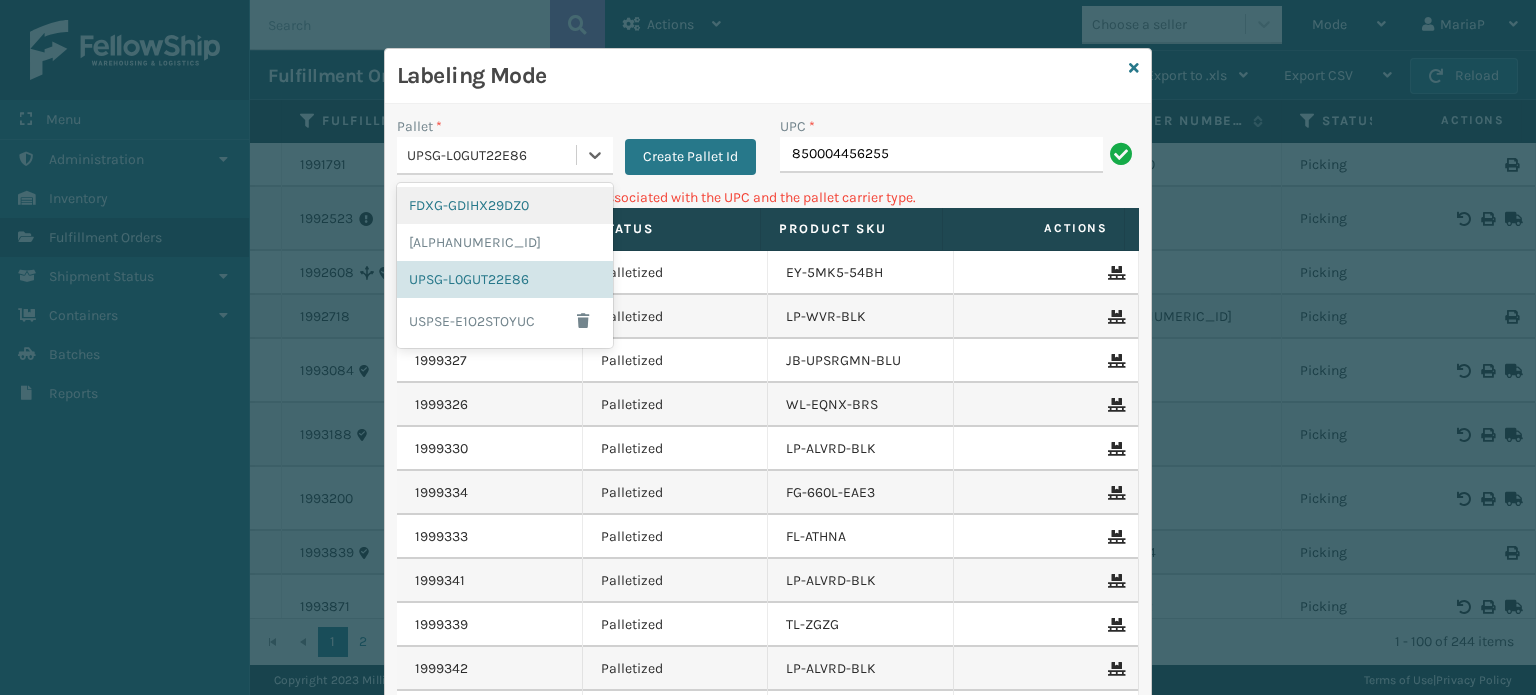 drag, startPoint x: 486, startPoint y: 215, endPoint x: 559, endPoint y: 188, distance: 77.83315 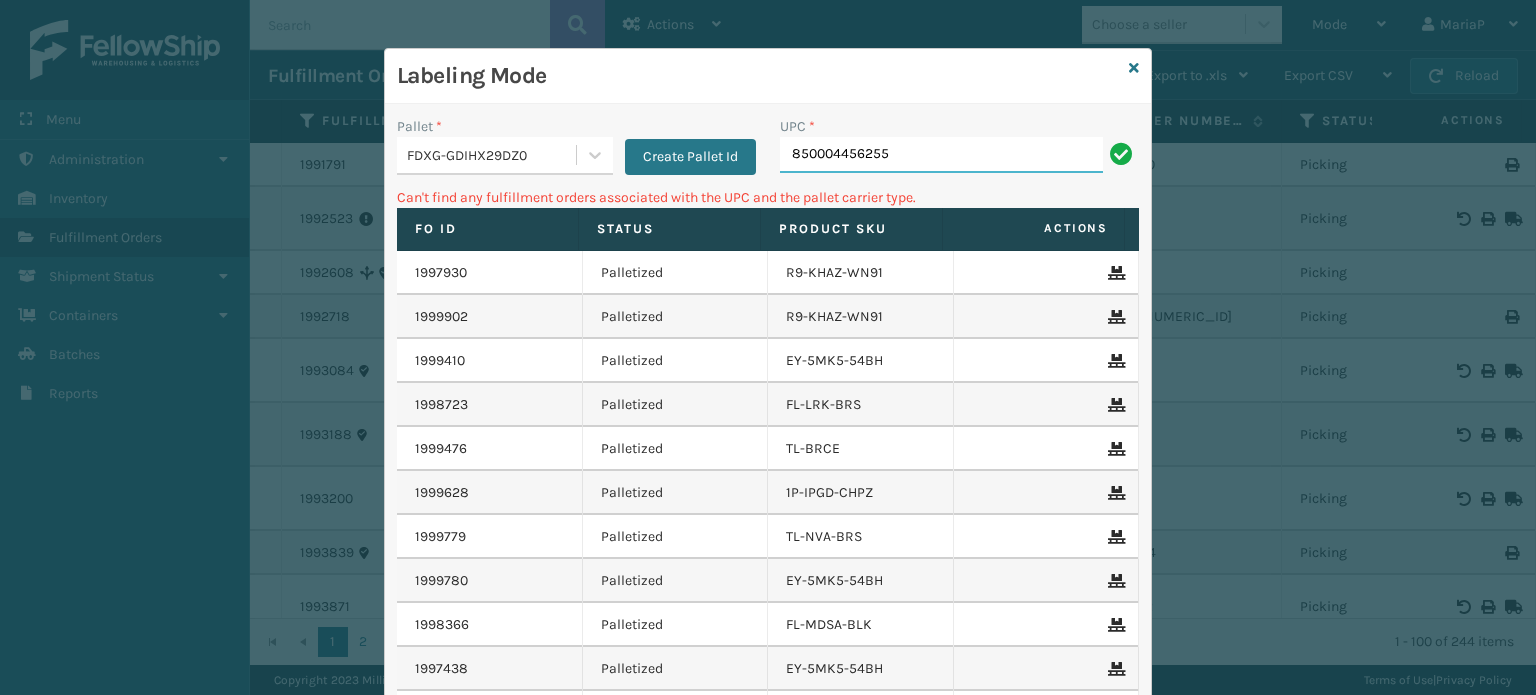 click on "850004456255" at bounding box center [941, 155] 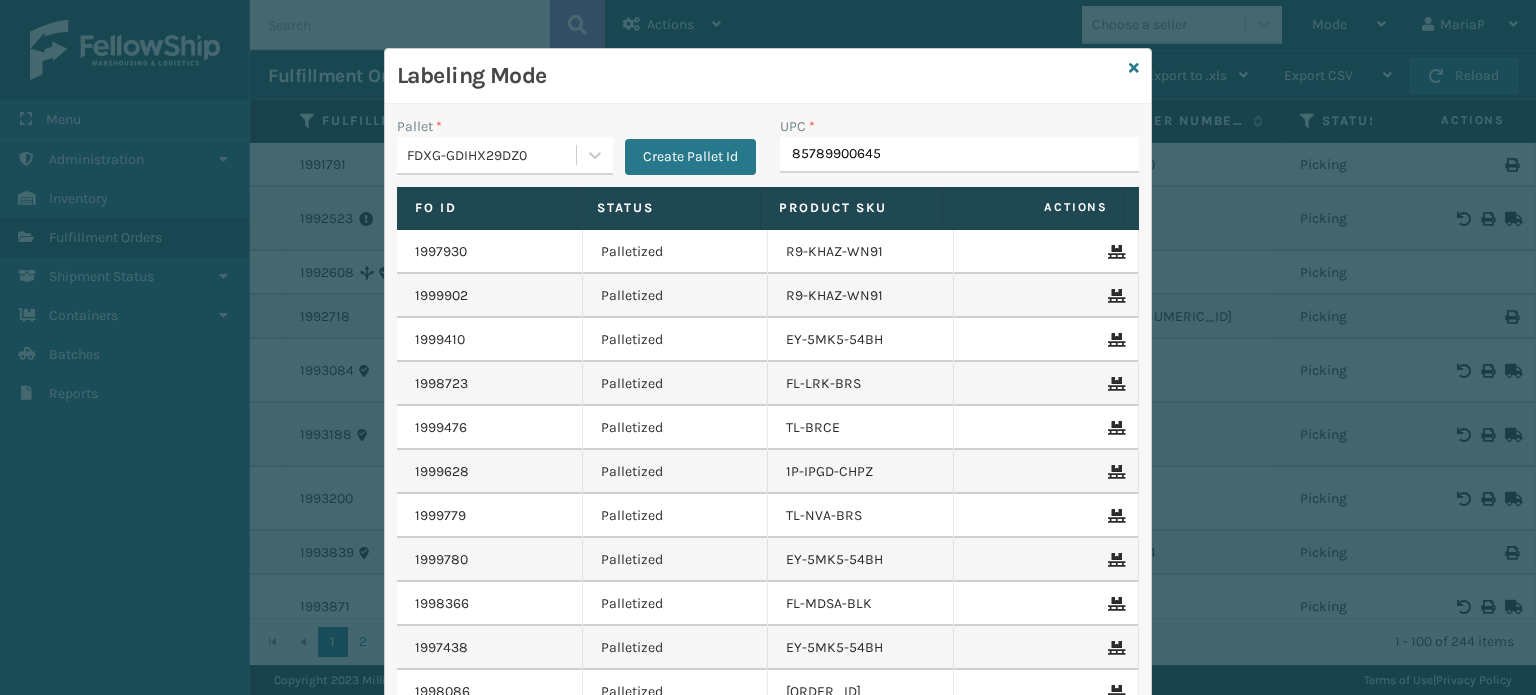 type on "857899006459" 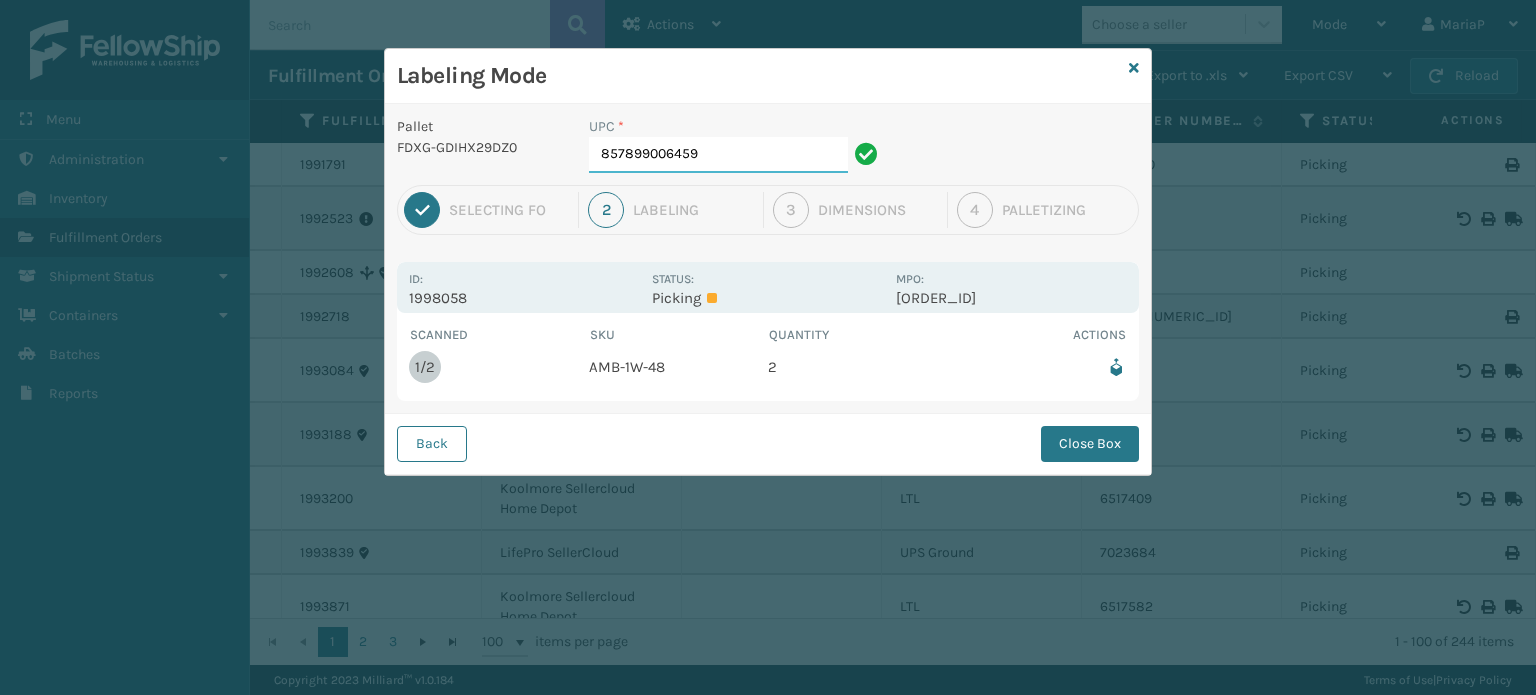 click on "857899006459" at bounding box center [718, 155] 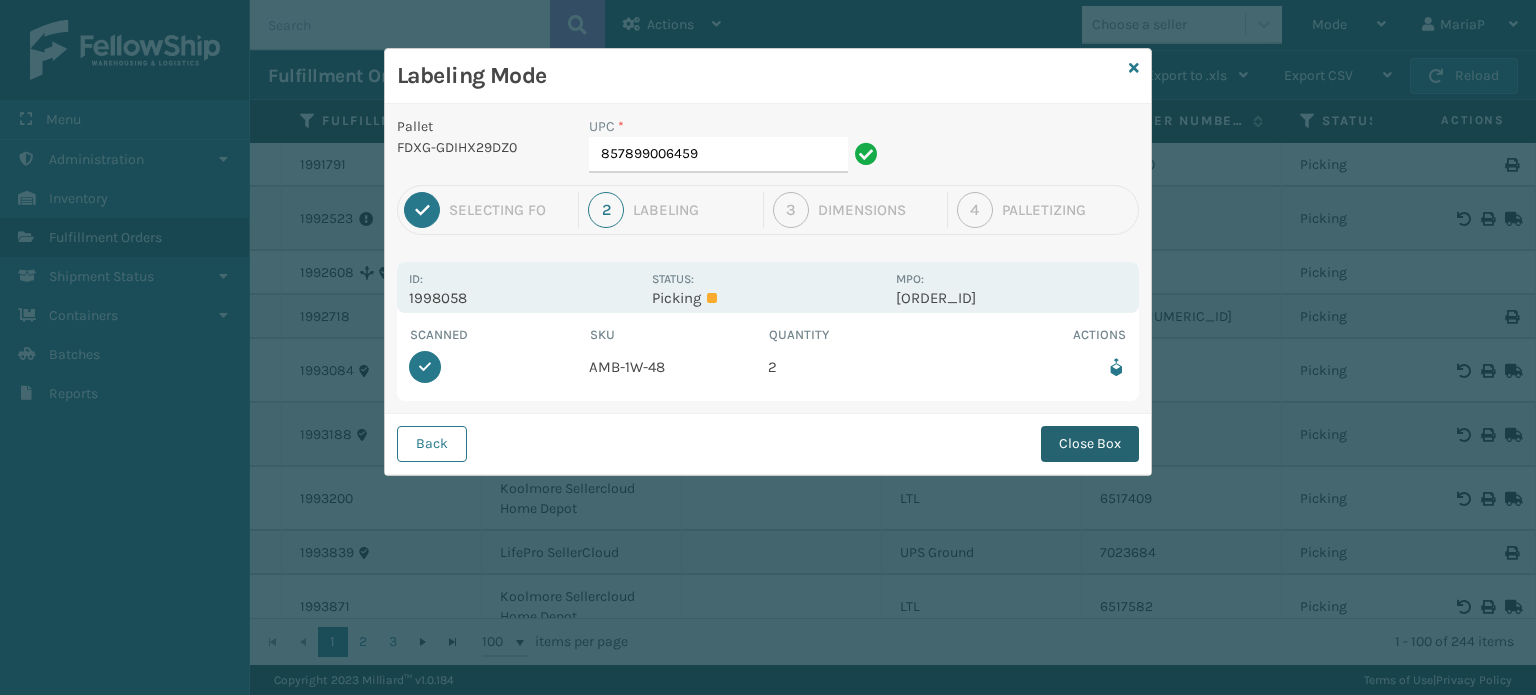 click on "Close Box" at bounding box center (1090, 444) 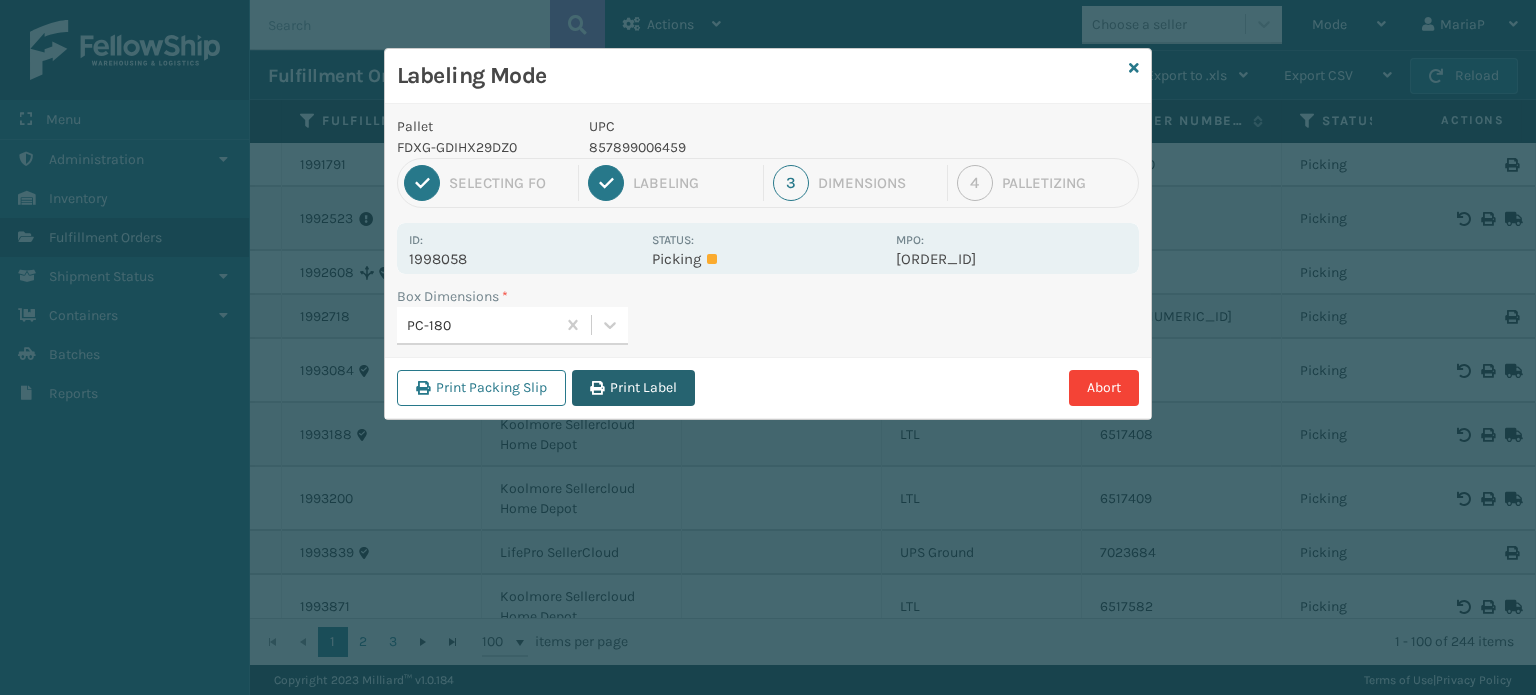 click at bounding box center (597, 388) 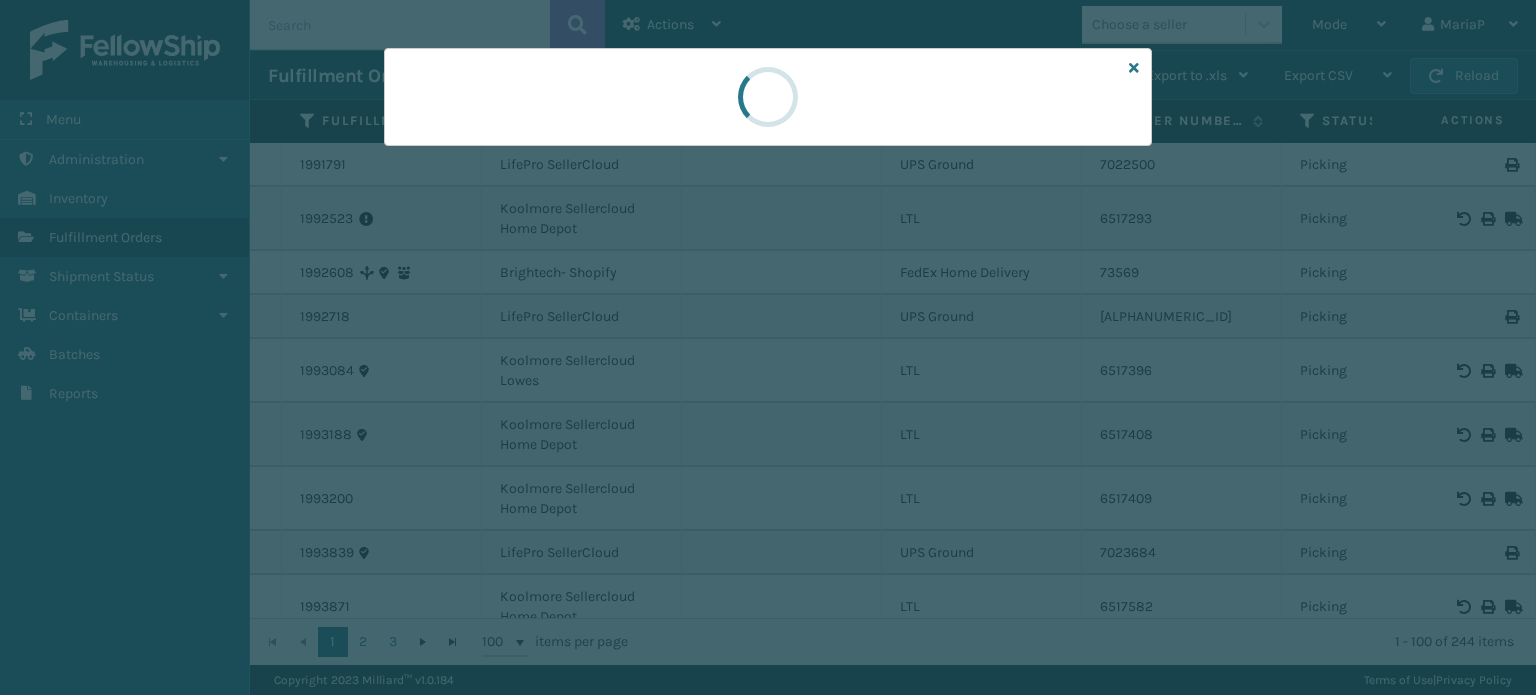 click at bounding box center [768, 347] 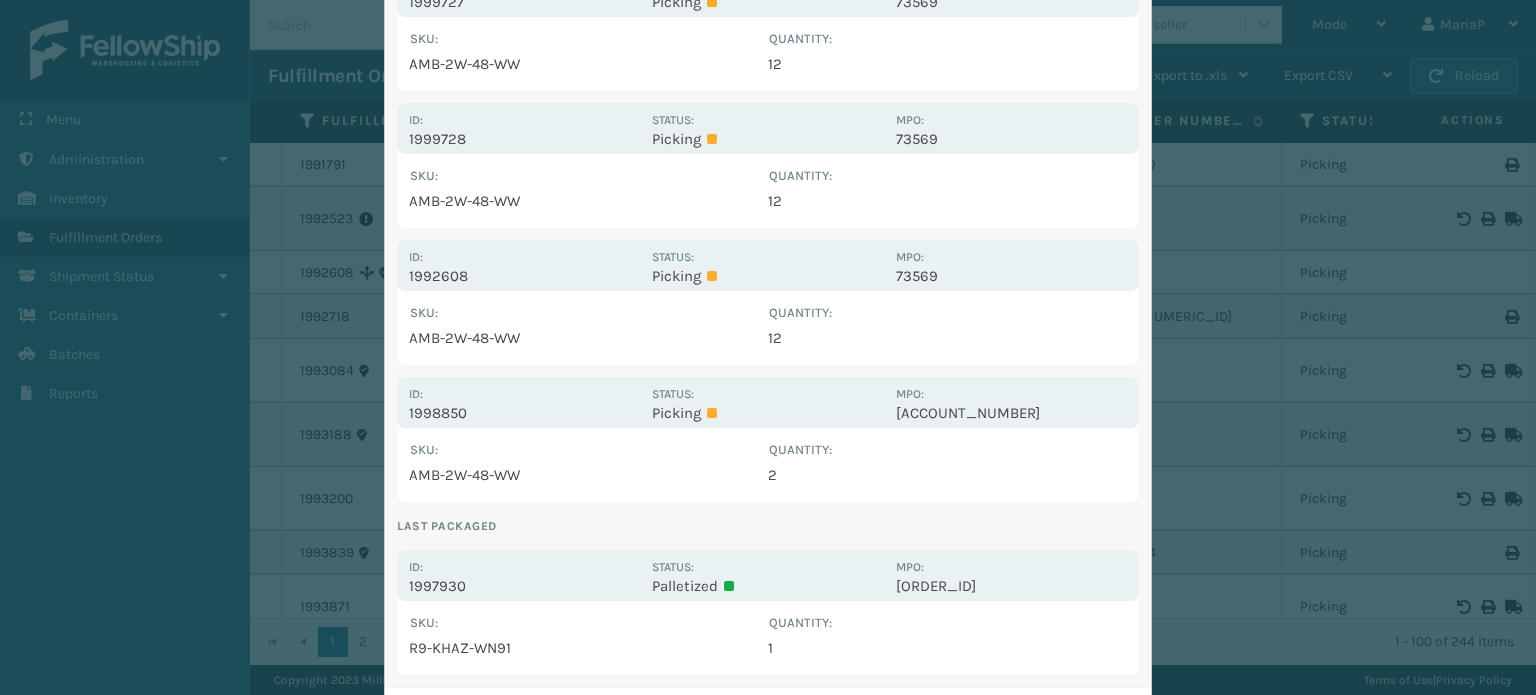 scroll, scrollTop: 424, scrollLeft: 0, axis: vertical 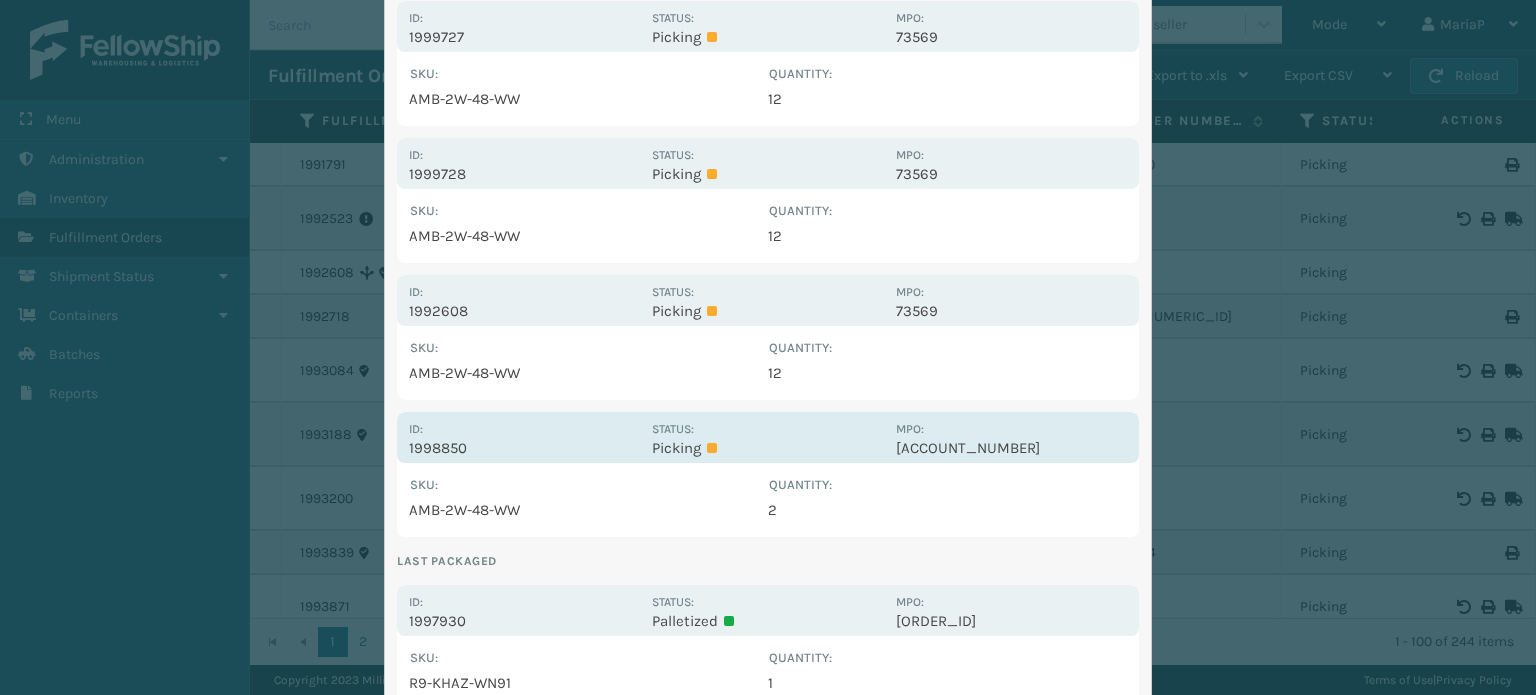 click on "1998850" at bounding box center (524, 448) 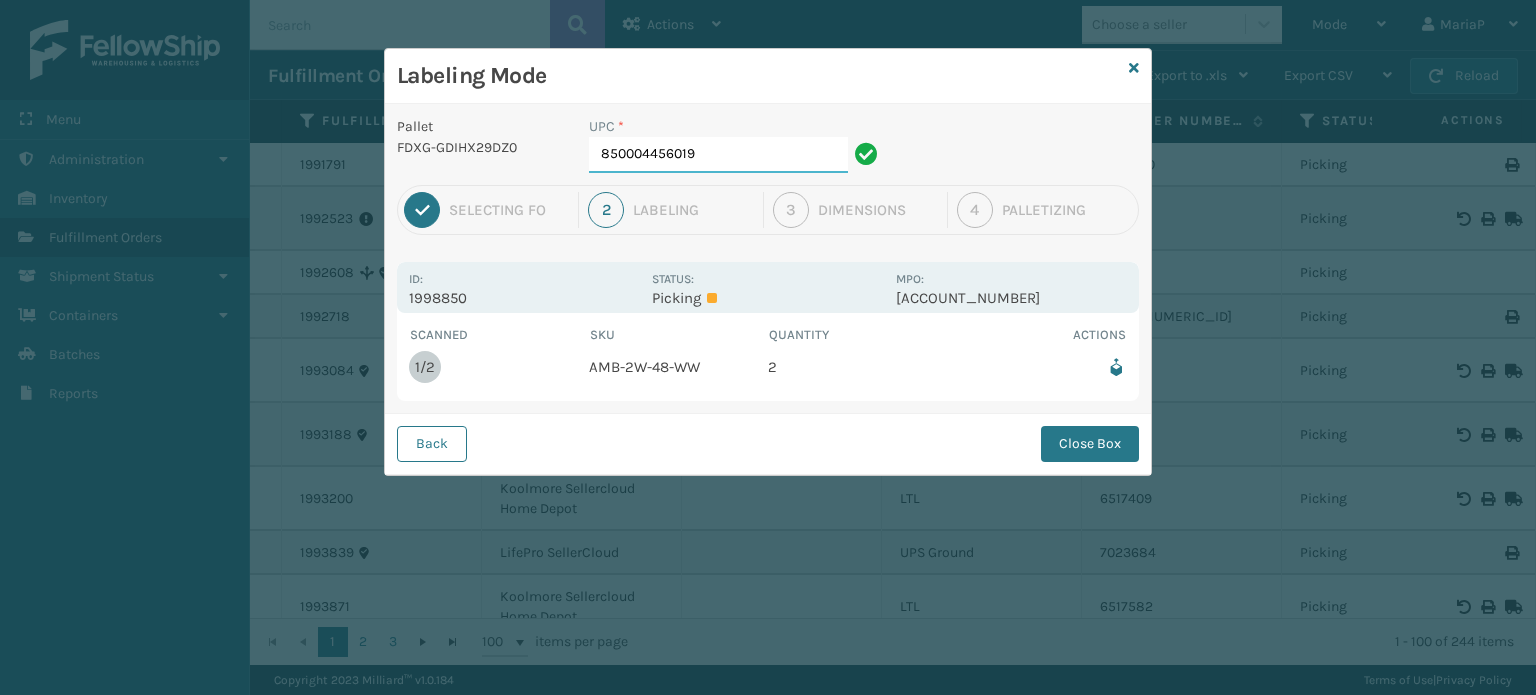 click on "850004456019" at bounding box center [718, 155] 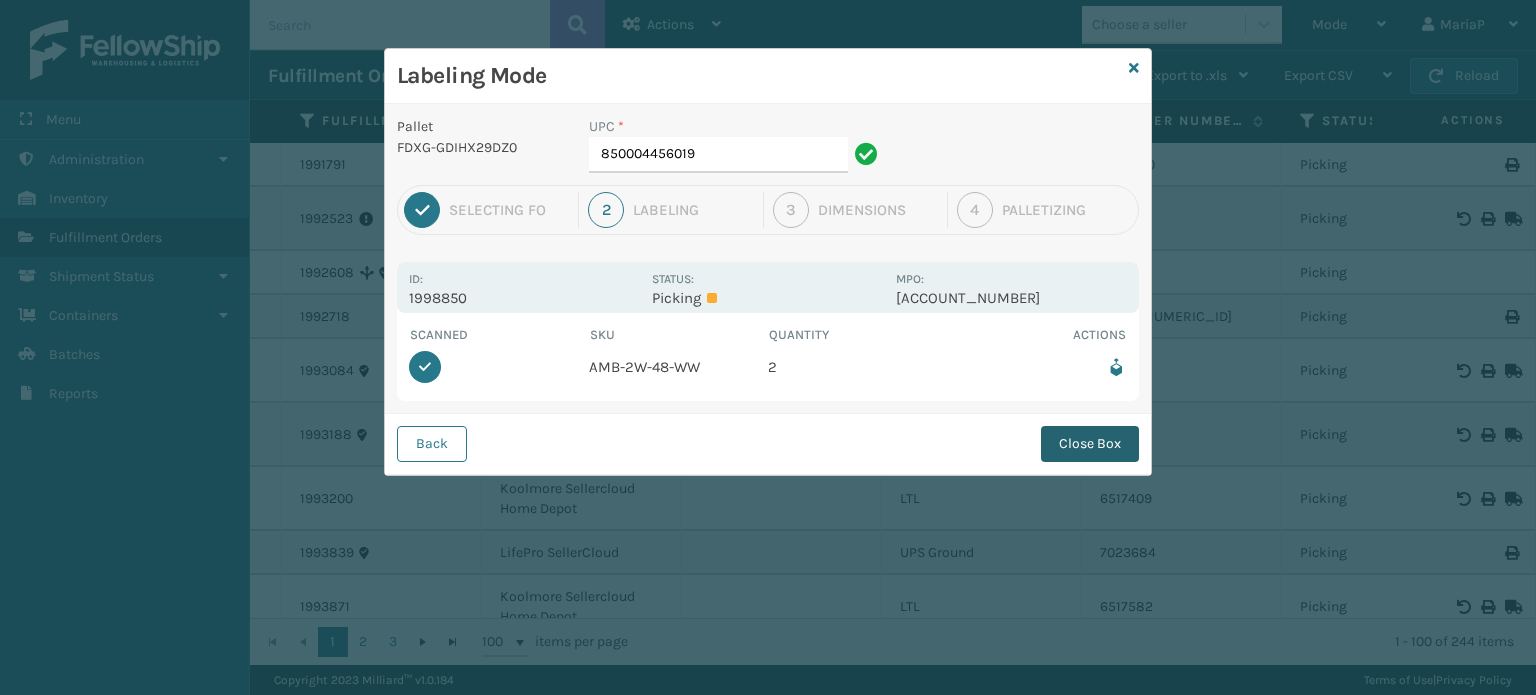 click on "Close Box" at bounding box center [1090, 444] 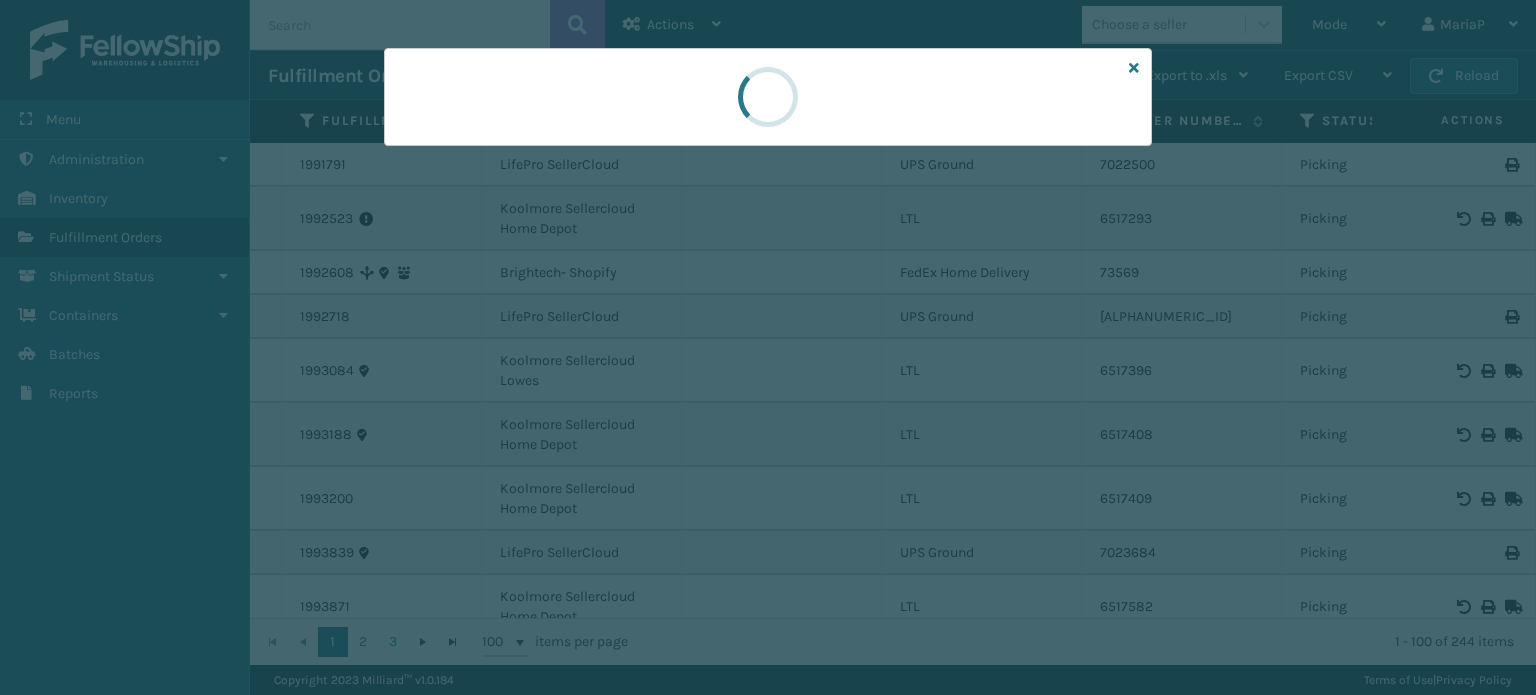 click at bounding box center (768, 347) 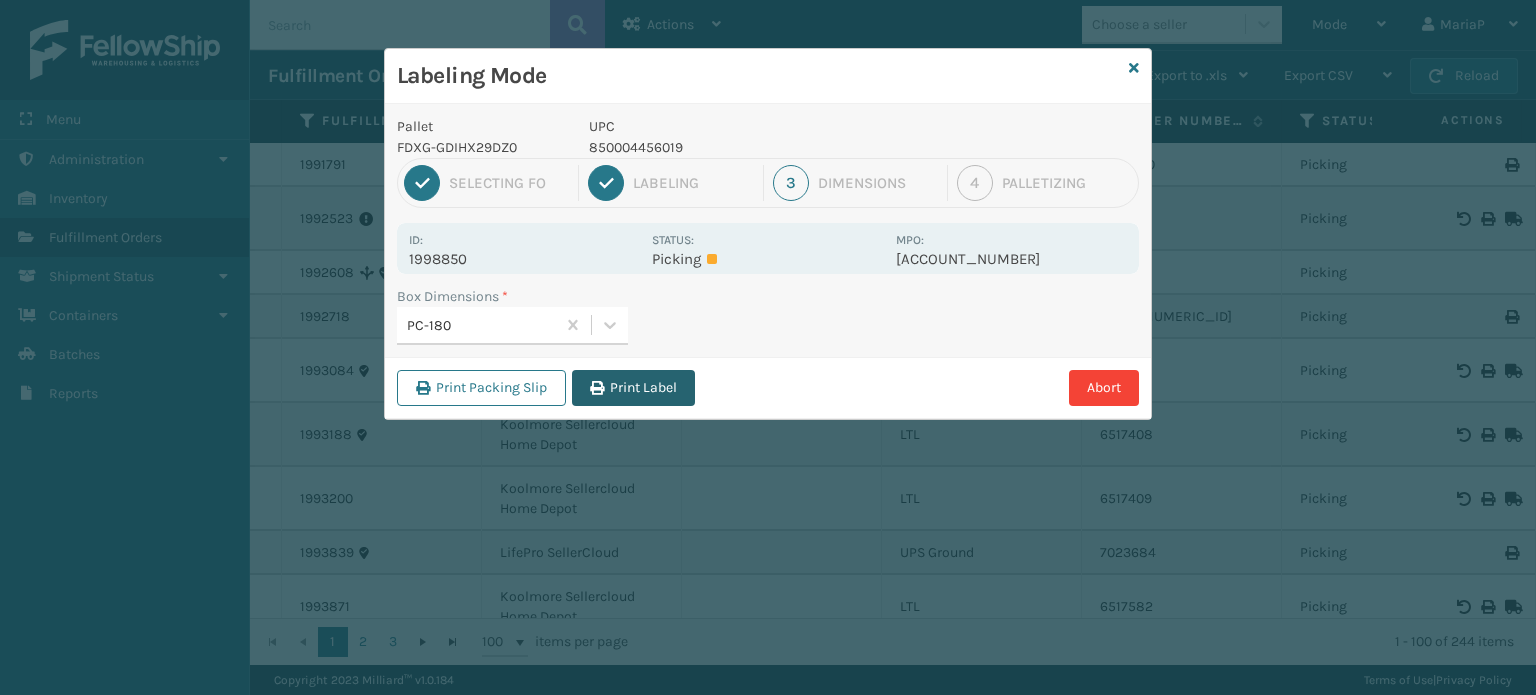 click on "Print Label" at bounding box center [633, 388] 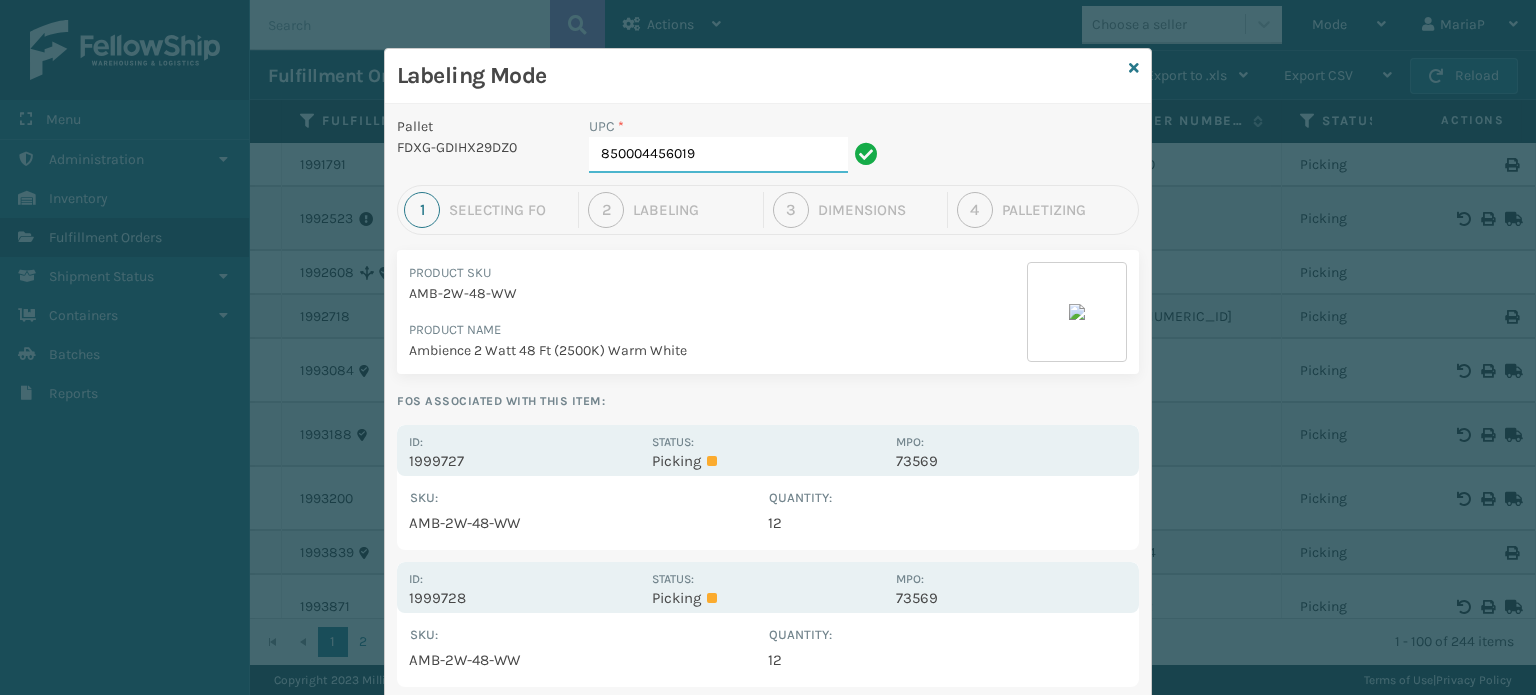 click on "850004456019" at bounding box center (718, 155) 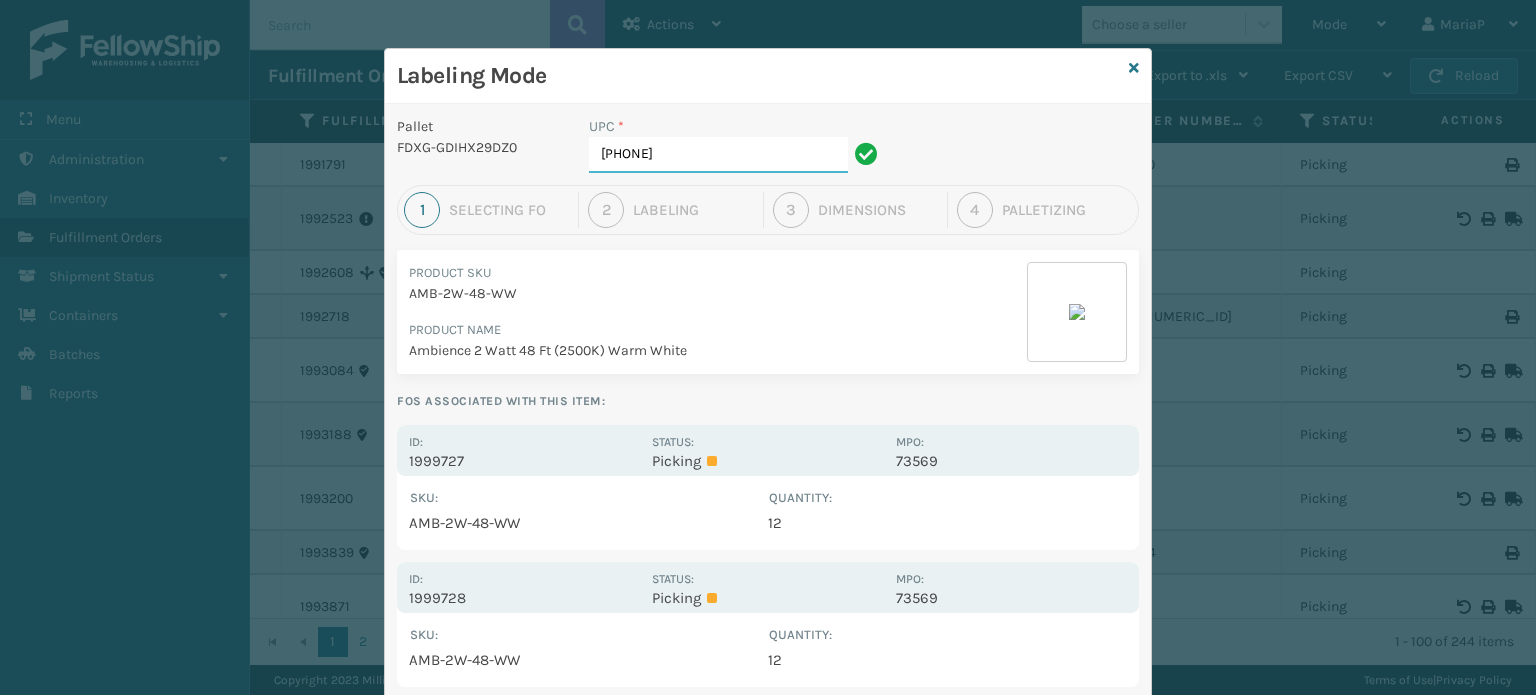 type on "[UPC]." 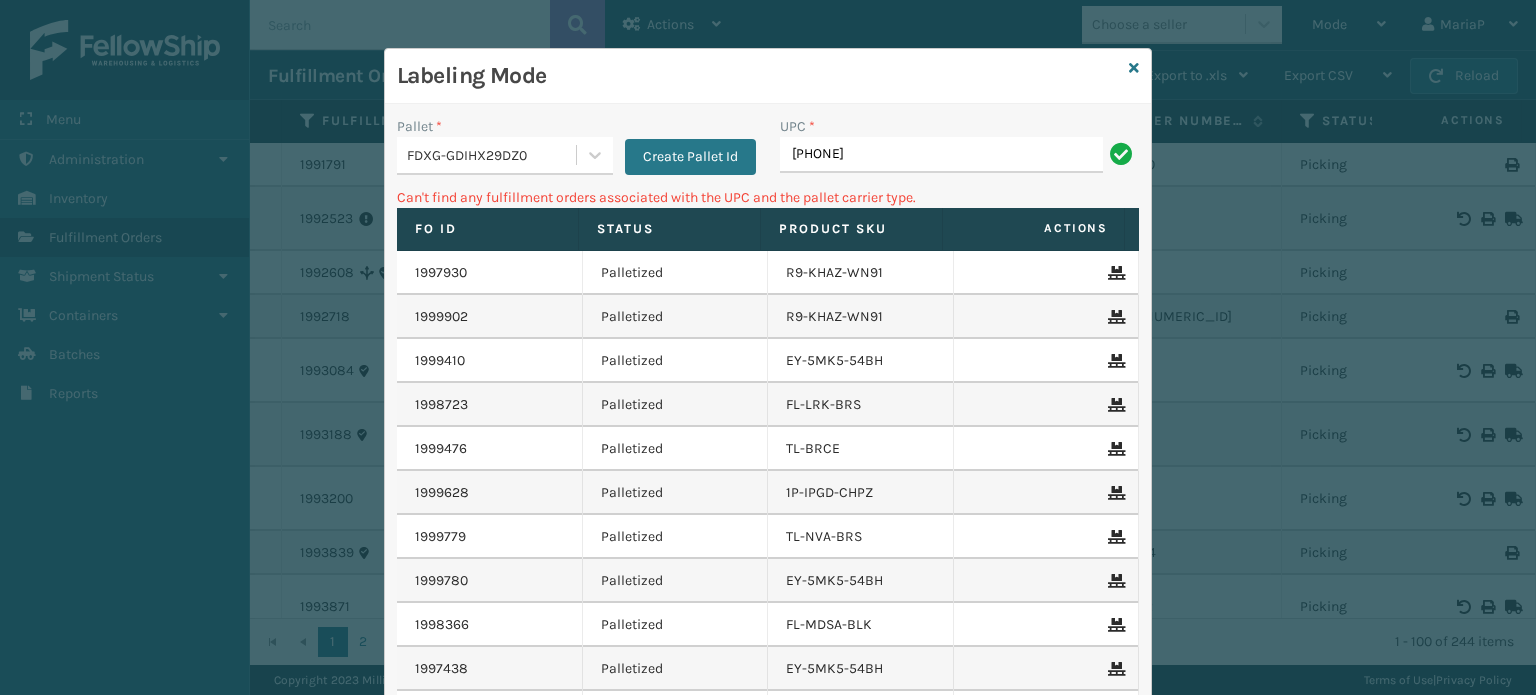 type on "[PHONE]" 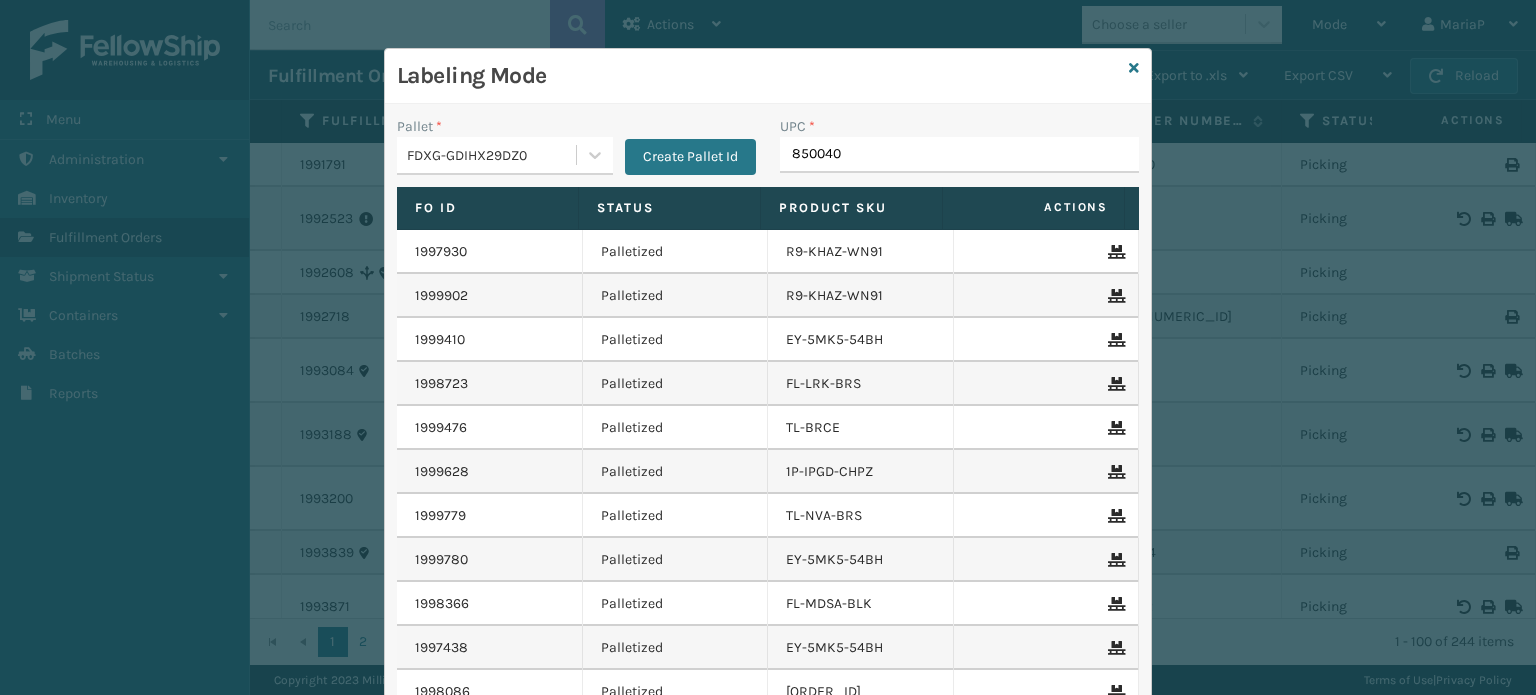 type on "8500406" 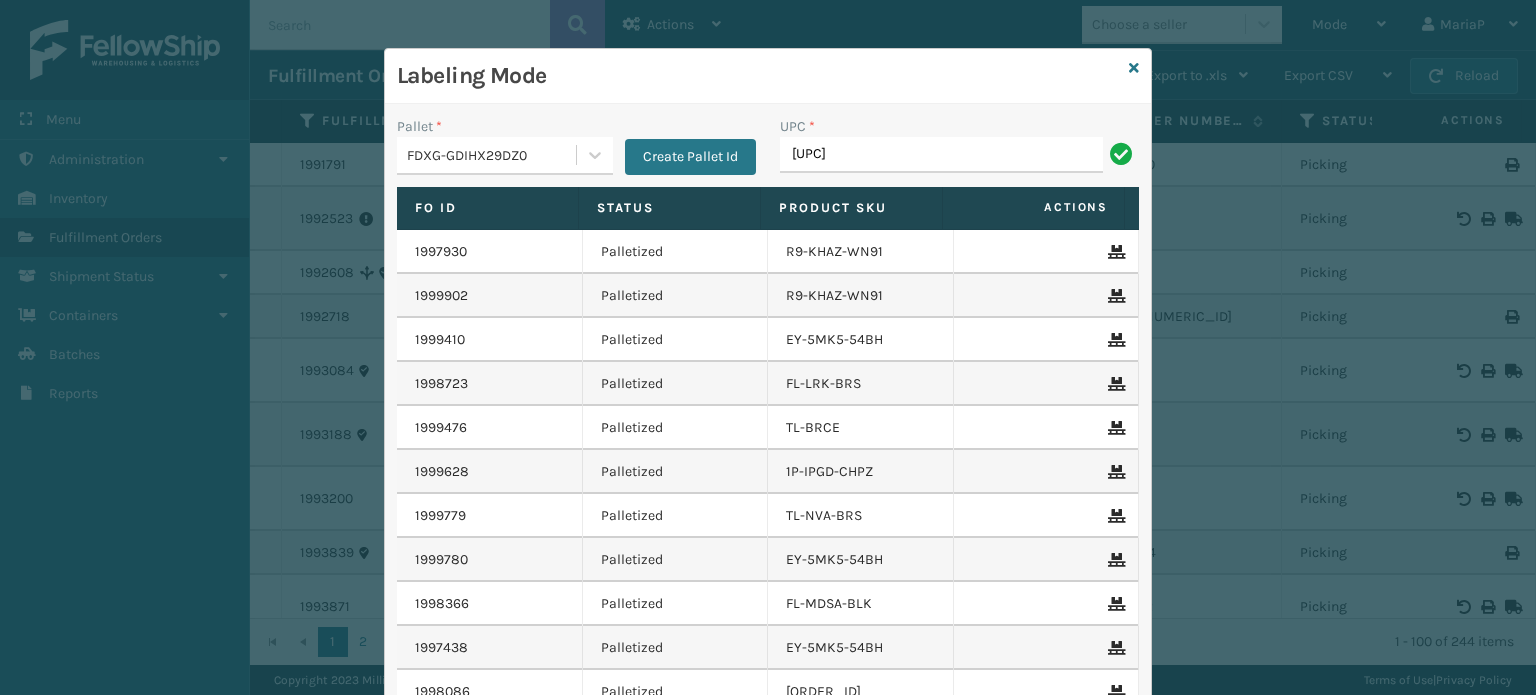 type on "[UPC]" 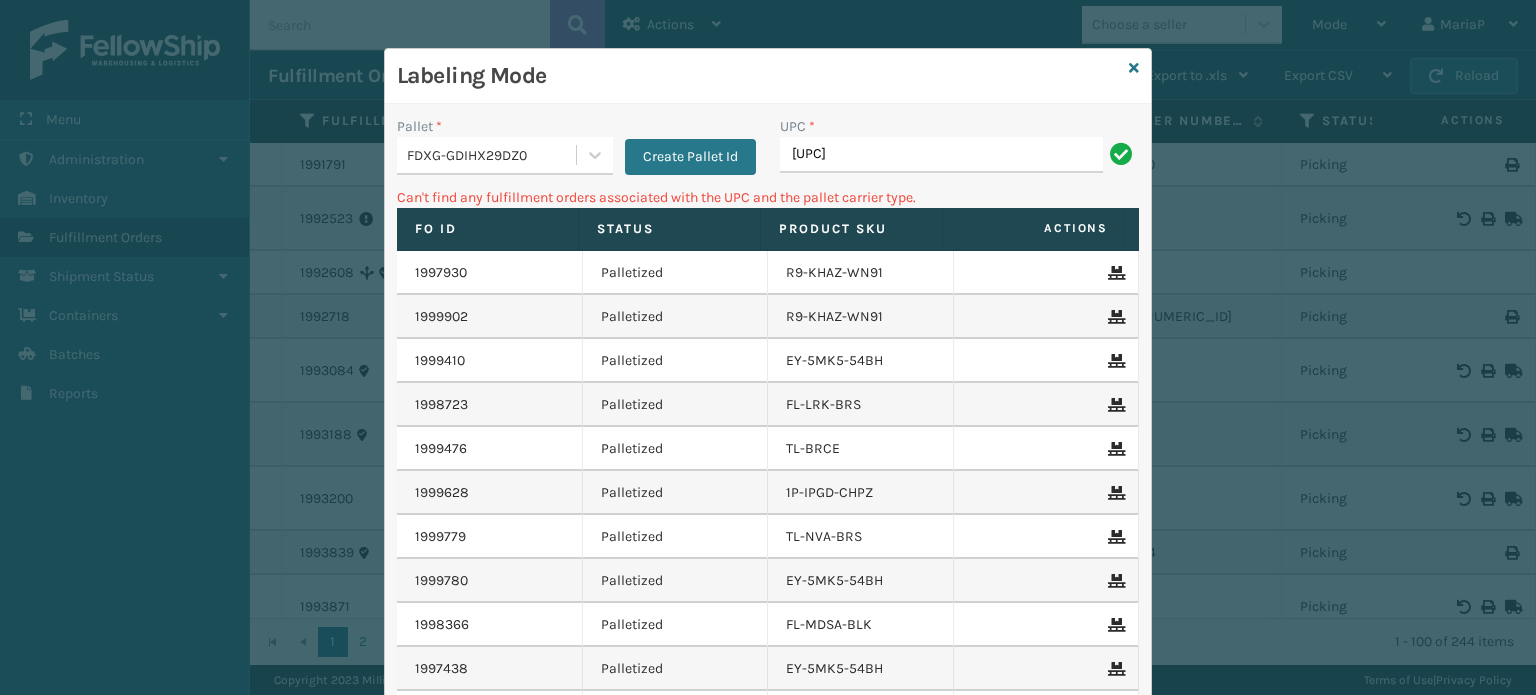 click on "[UPC]" at bounding box center (941, 155) 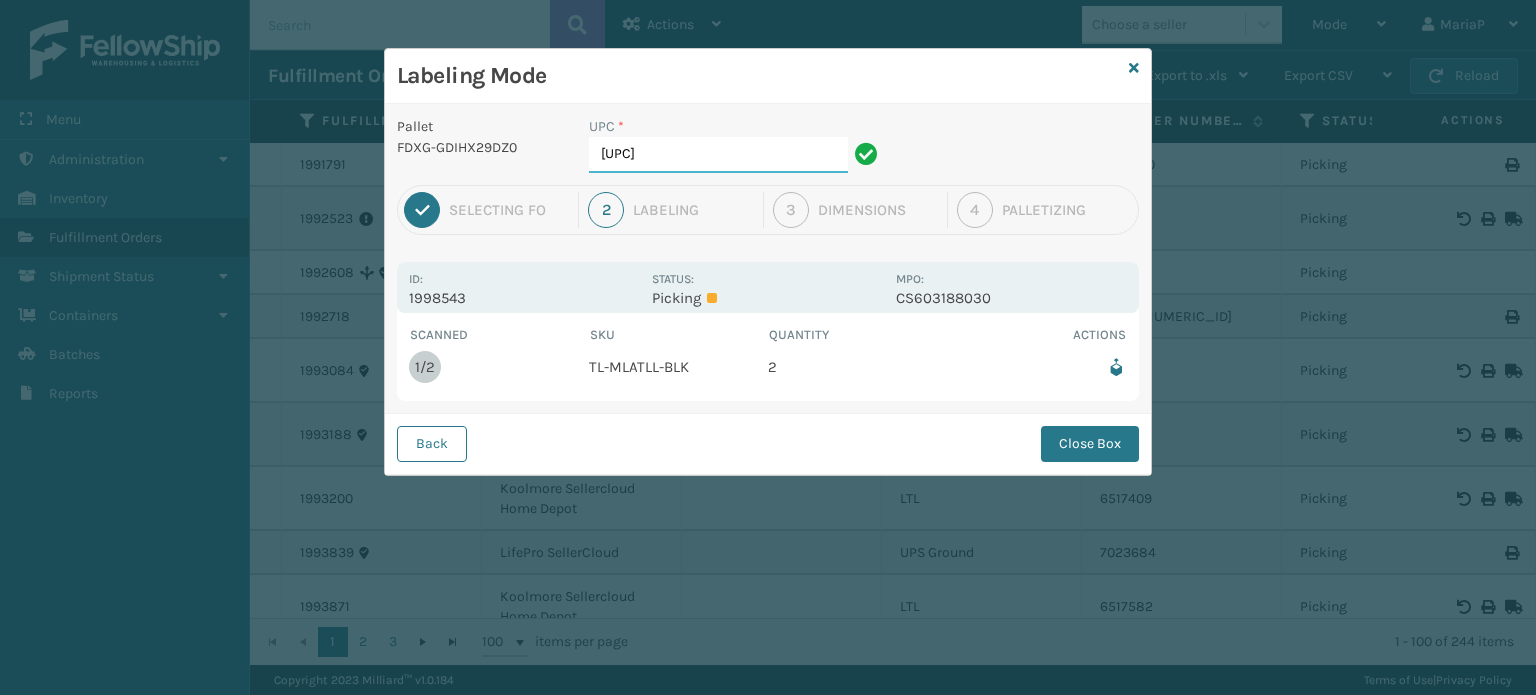 click on "[UPC]" at bounding box center (718, 155) 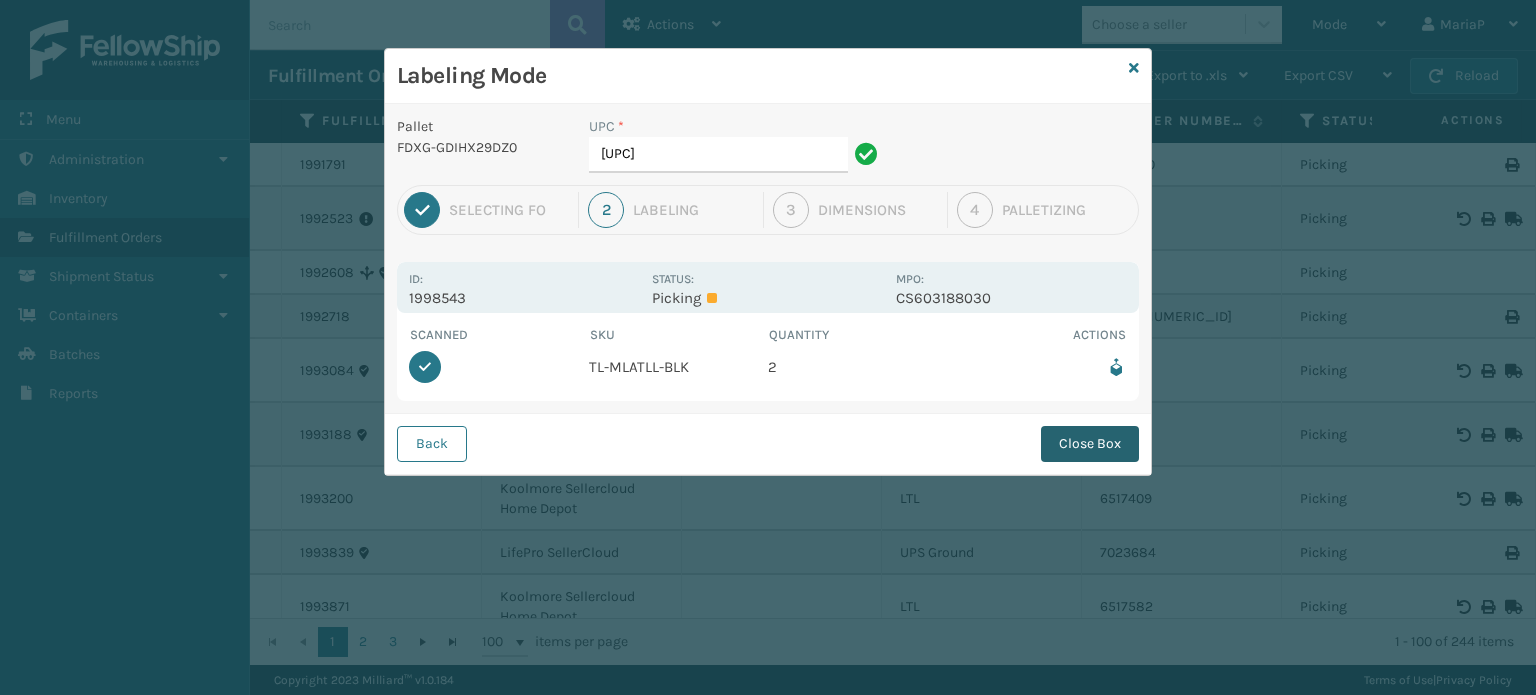 click on "Close Box" at bounding box center [1090, 444] 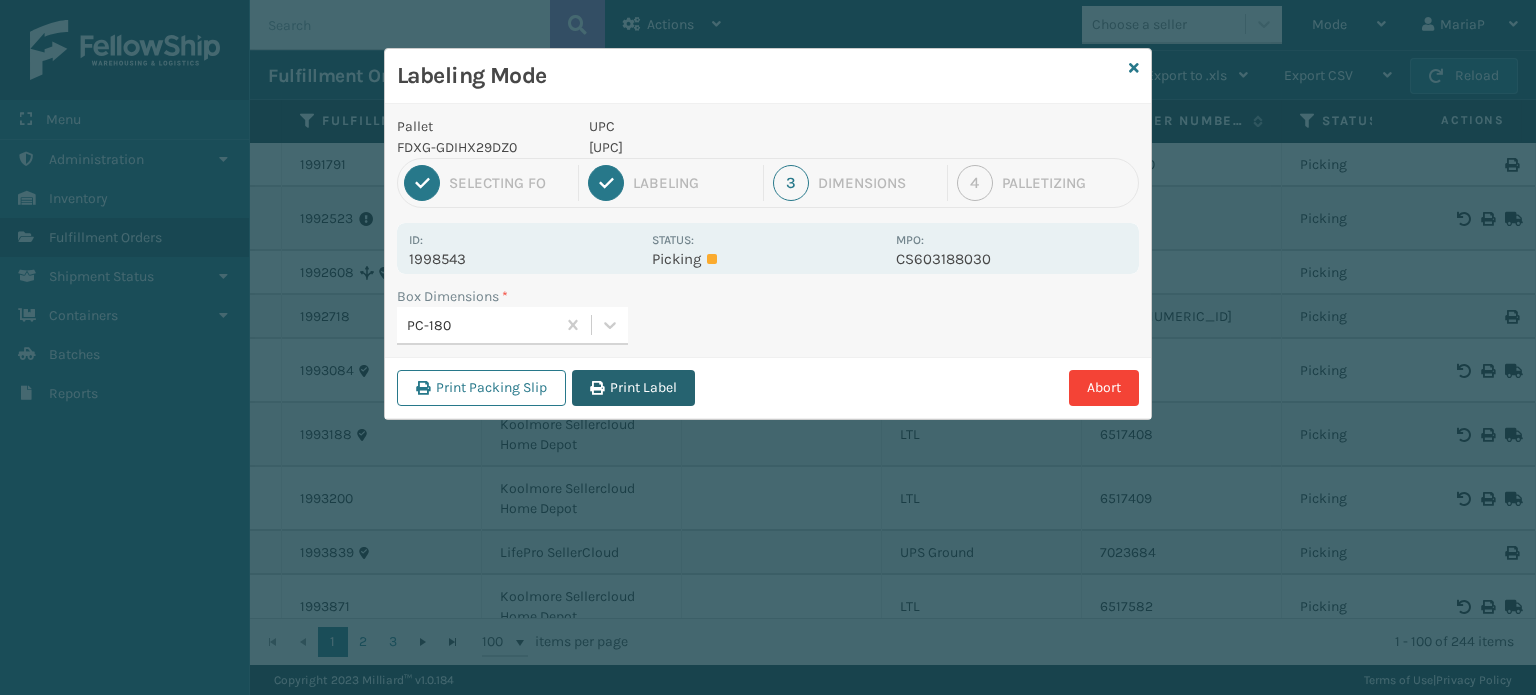 click on "Print Label" at bounding box center (633, 388) 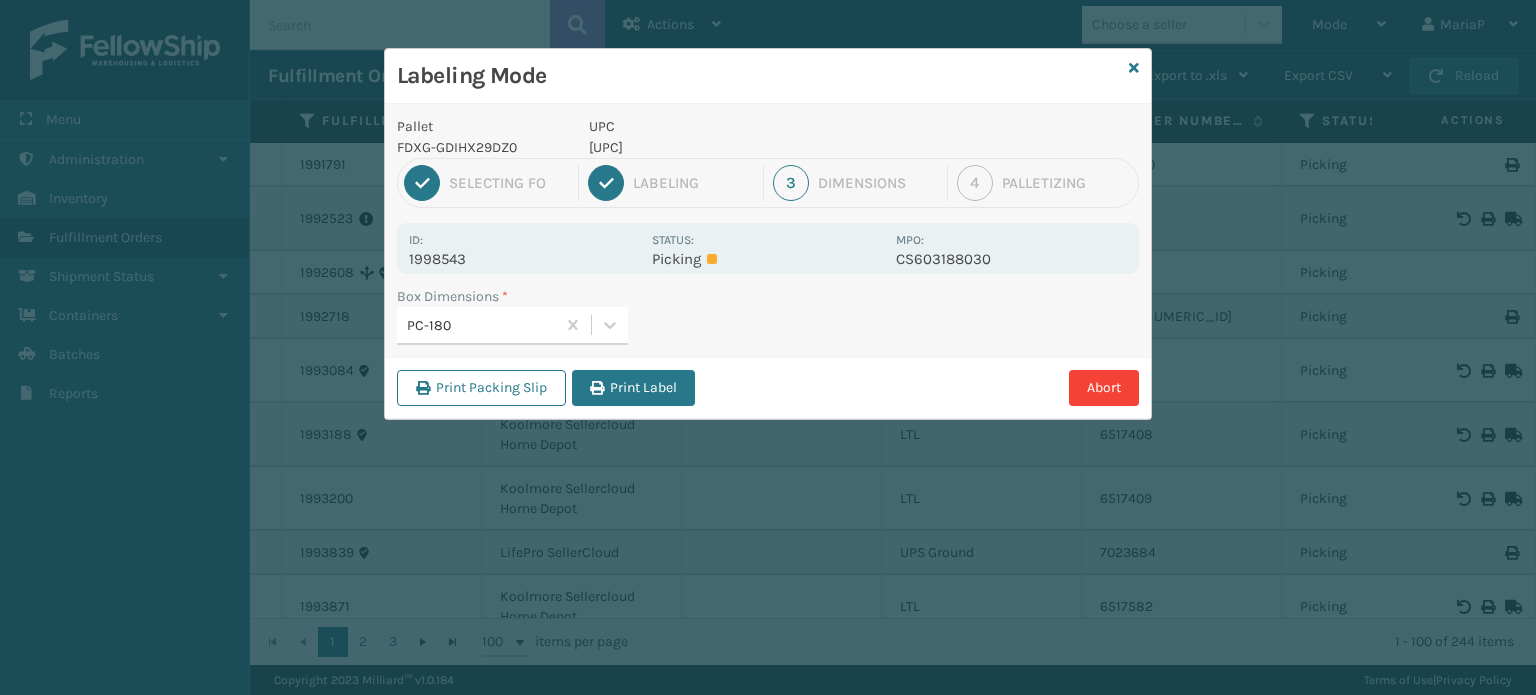 click on "Labeling Mode Pallet FDXG-GDIHX29DZ0 UPC [UPC] 1 Selecting FO 2 Labeling 3 Dimensions 4 Palletizing Id: [ALPHANUMERIC_ID] Status: Picking MPO: [ALPHANUMERIC_ID] Box Dimensions   * PC-180 Print Packing Slip Print Label Abort" at bounding box center (768, 347) 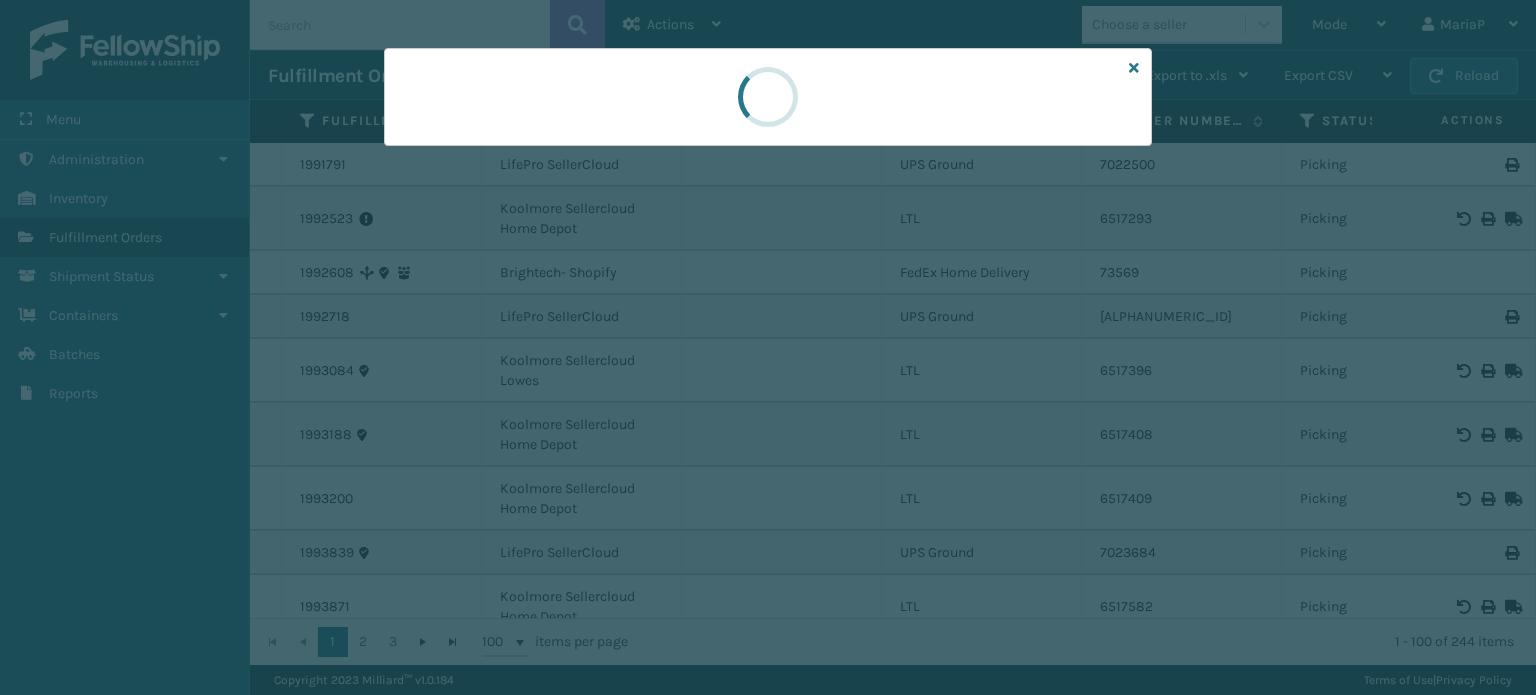 click at bounding box center (768, 347) 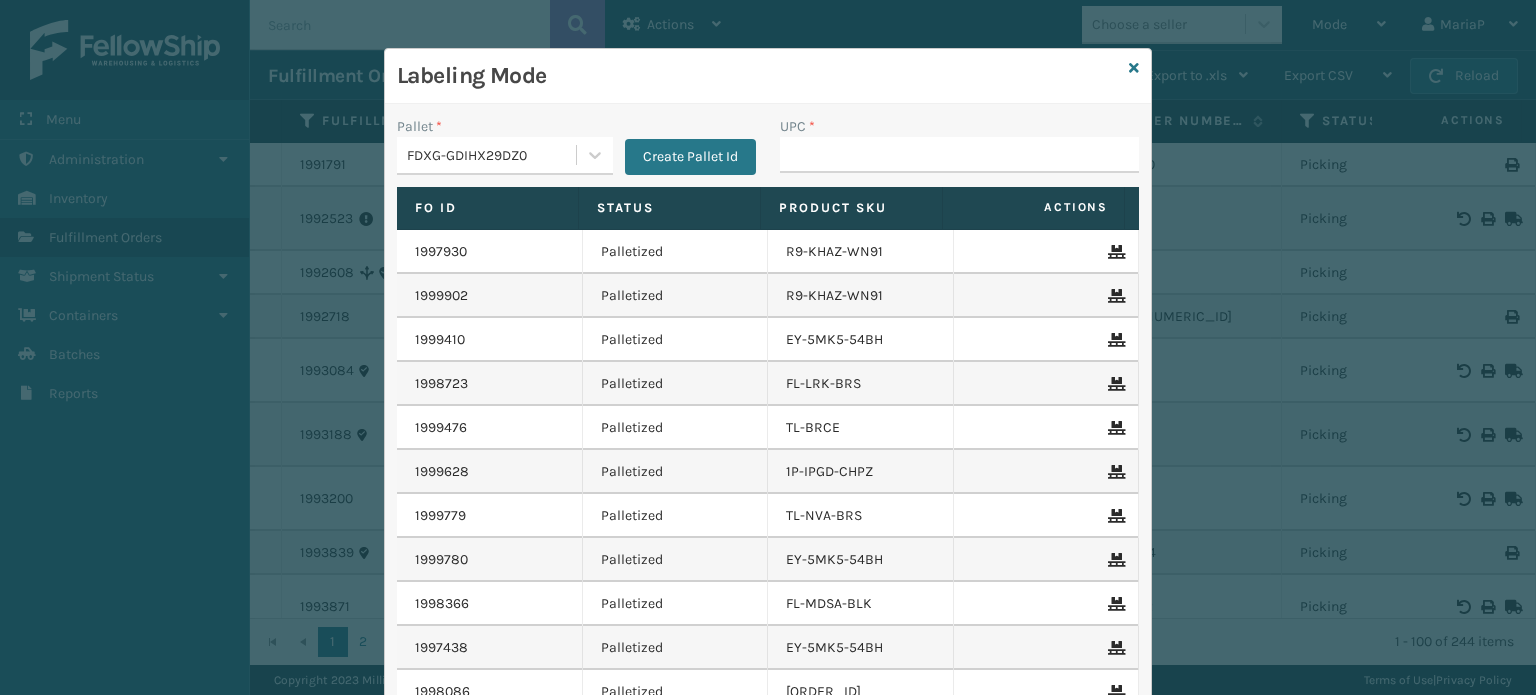 click on "UPC   *" at bounding box center (959, 155) 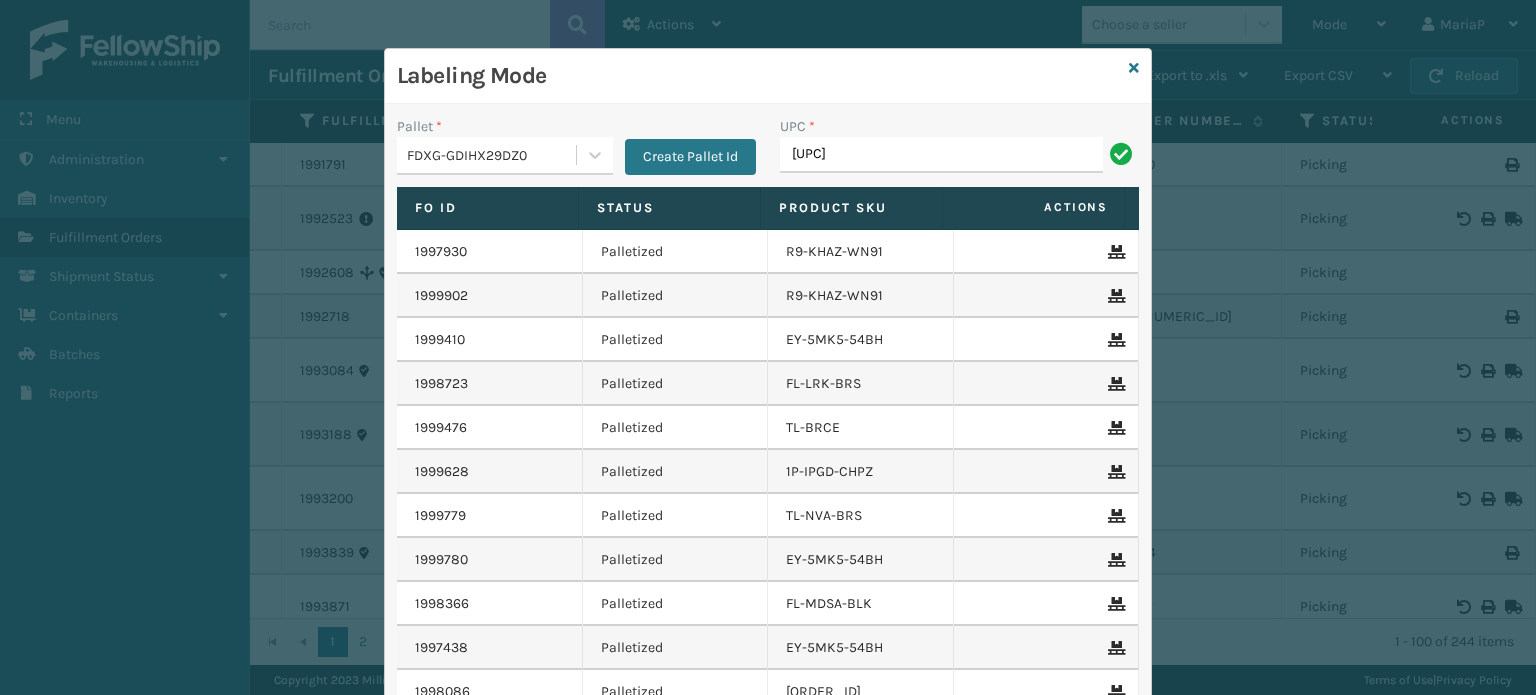 type on "[UPC]." 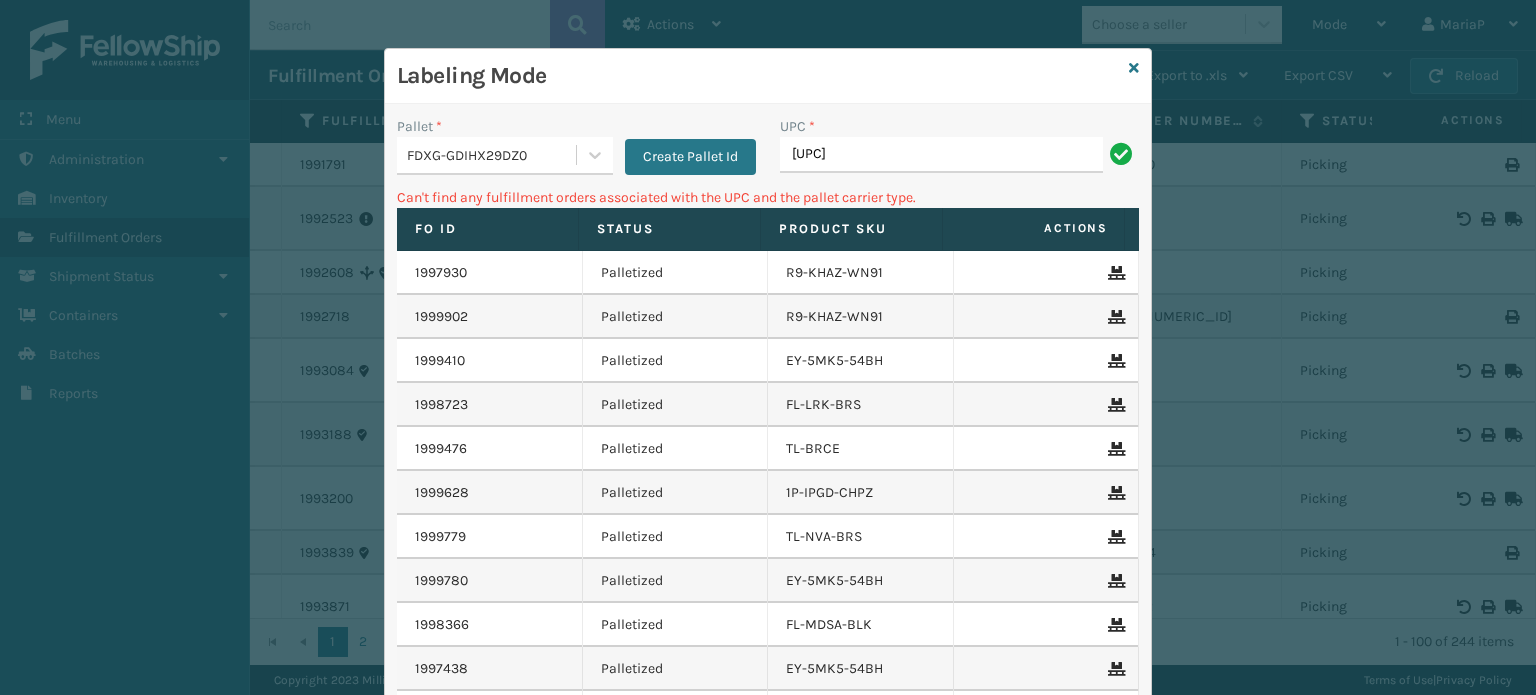 type on "[UPC]" 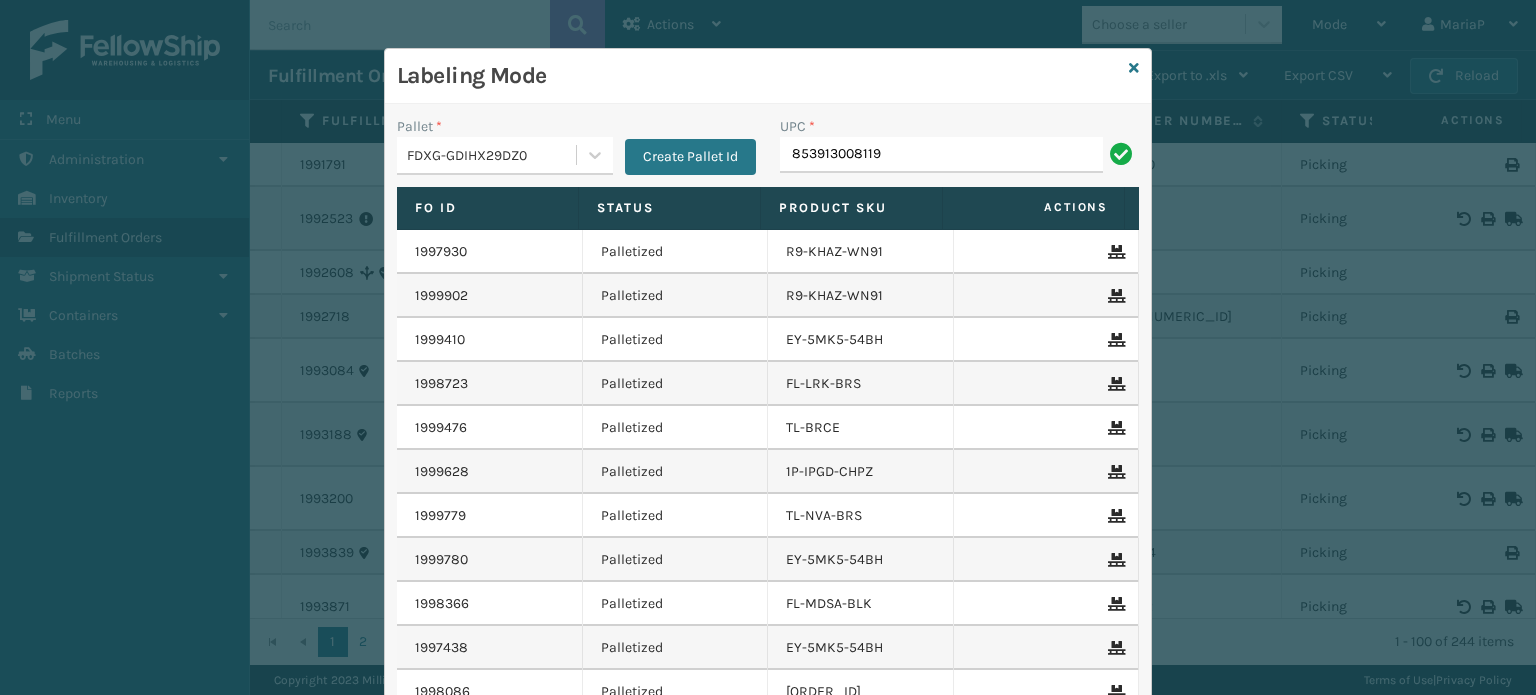 type on "853913008119" 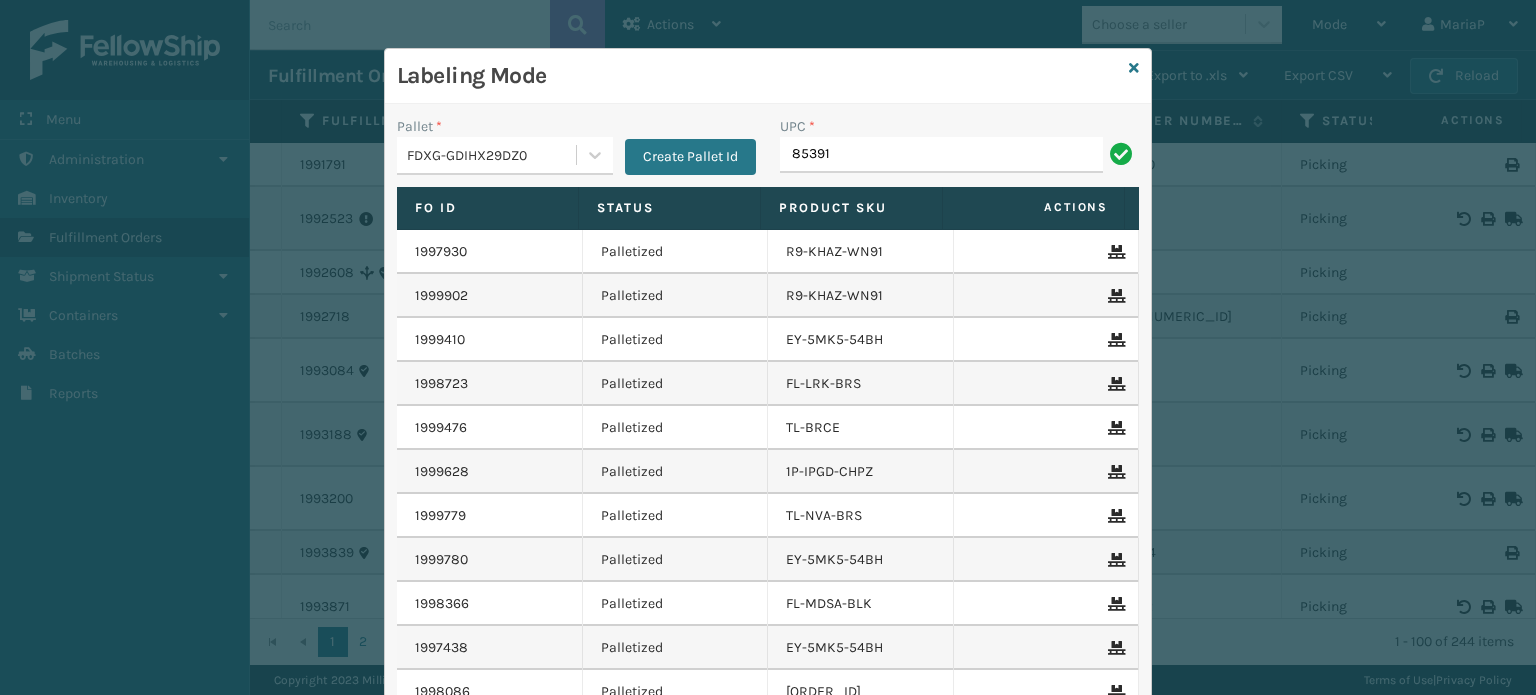 type on "[ACCOUNT_NUMBER]" 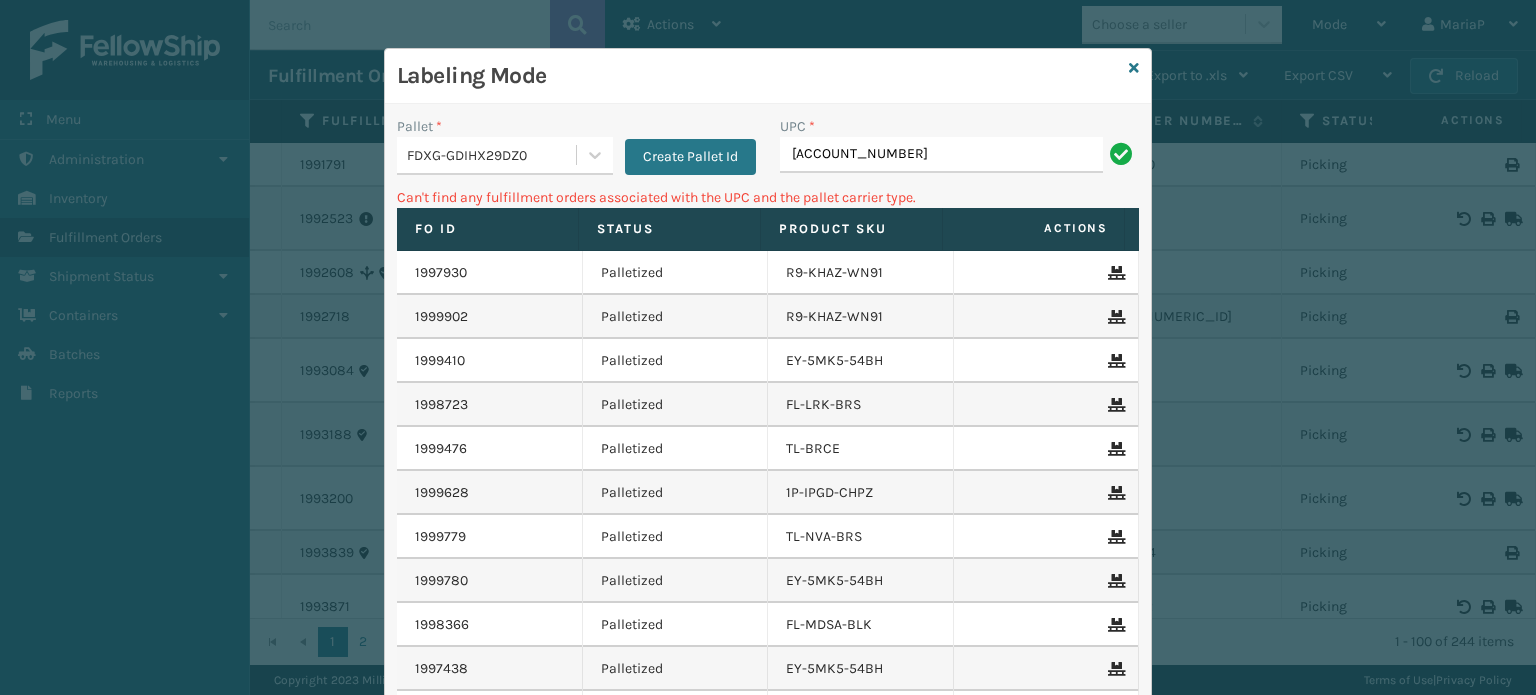 click on "[ACCOUNT_NUMBER]" at bounding box center (941, 155) 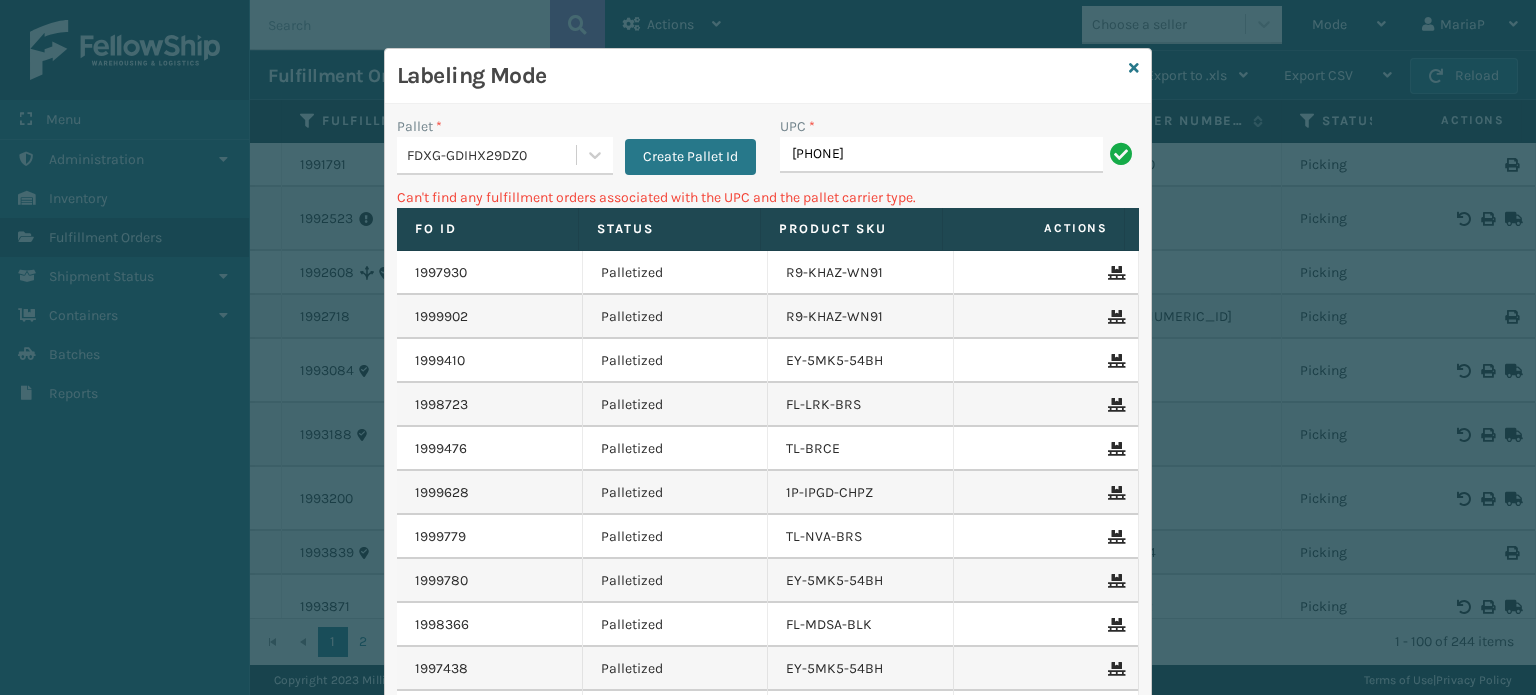 type on "[PHONE]" 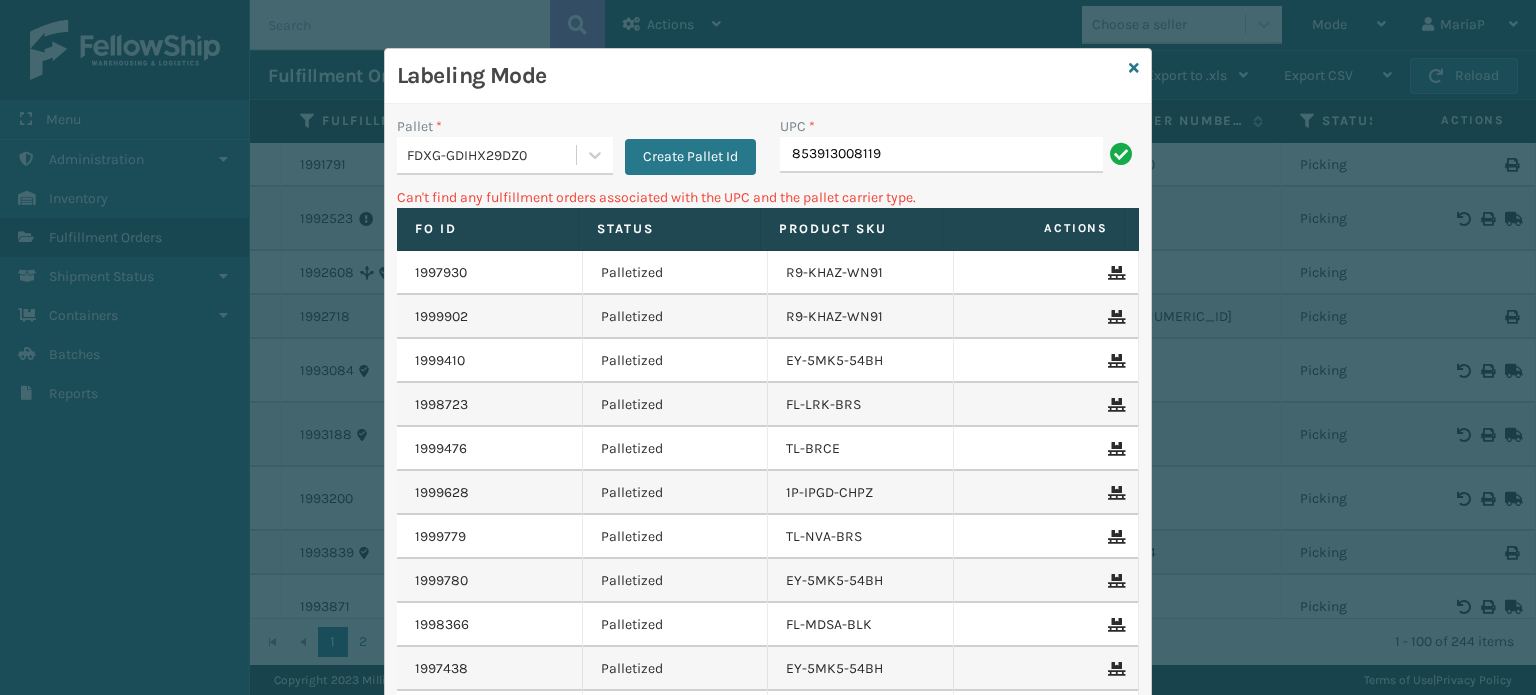 type on "853913008119" 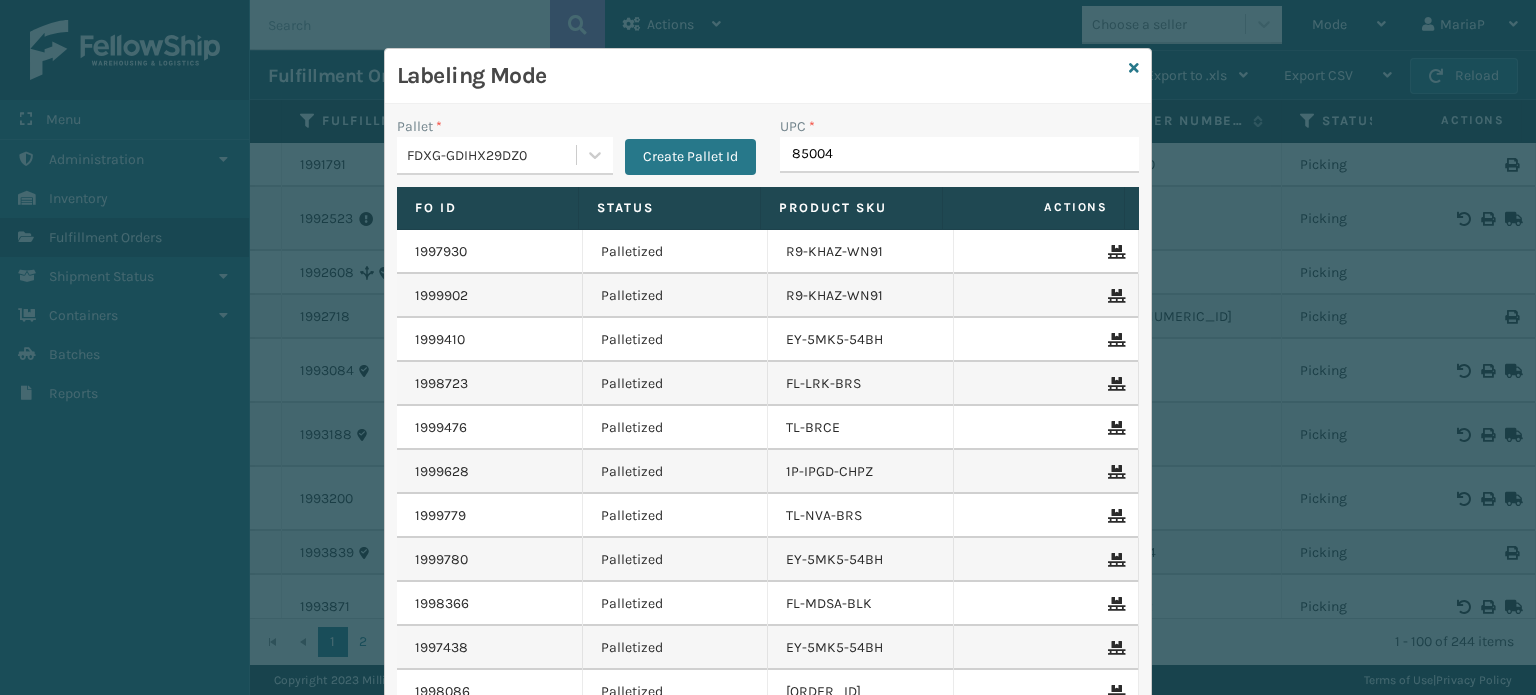 type on "850040" 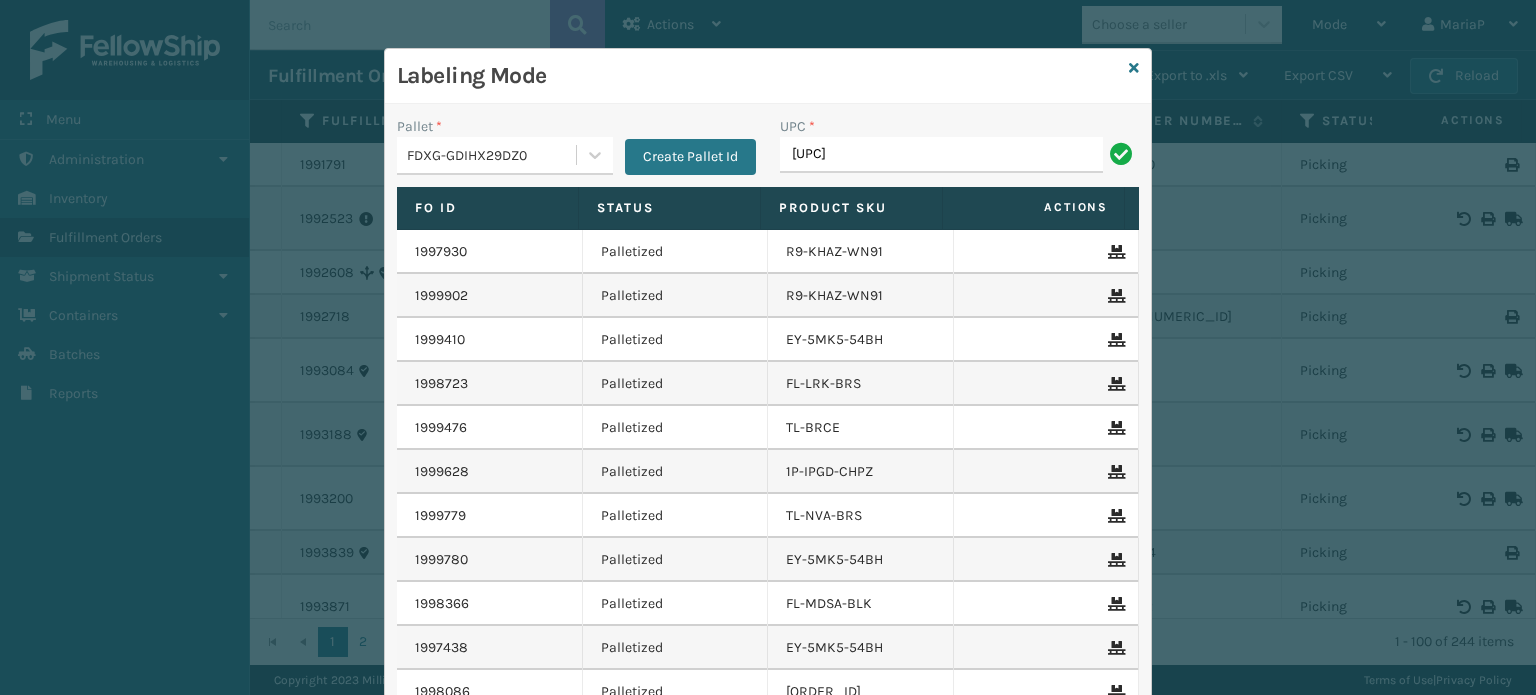 type on "[UPC]" 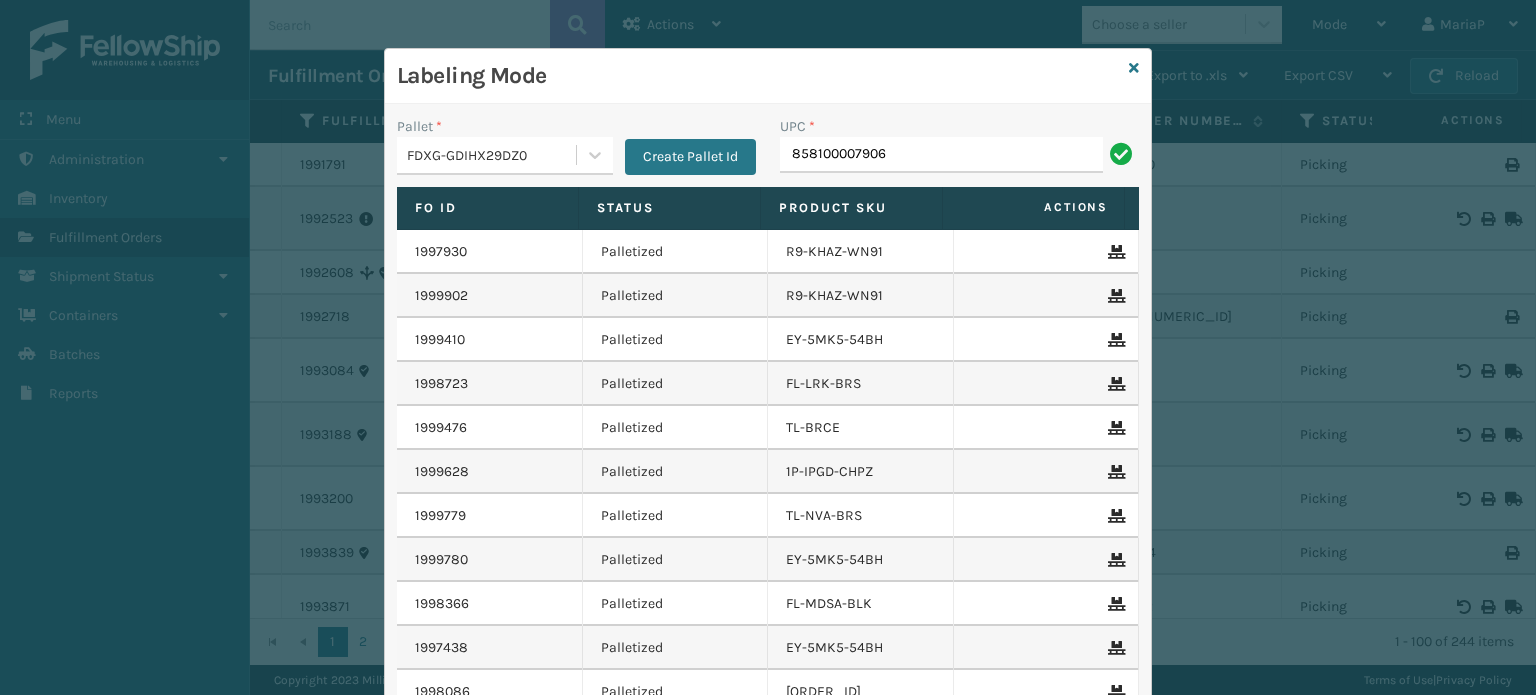 type on "858100007906" 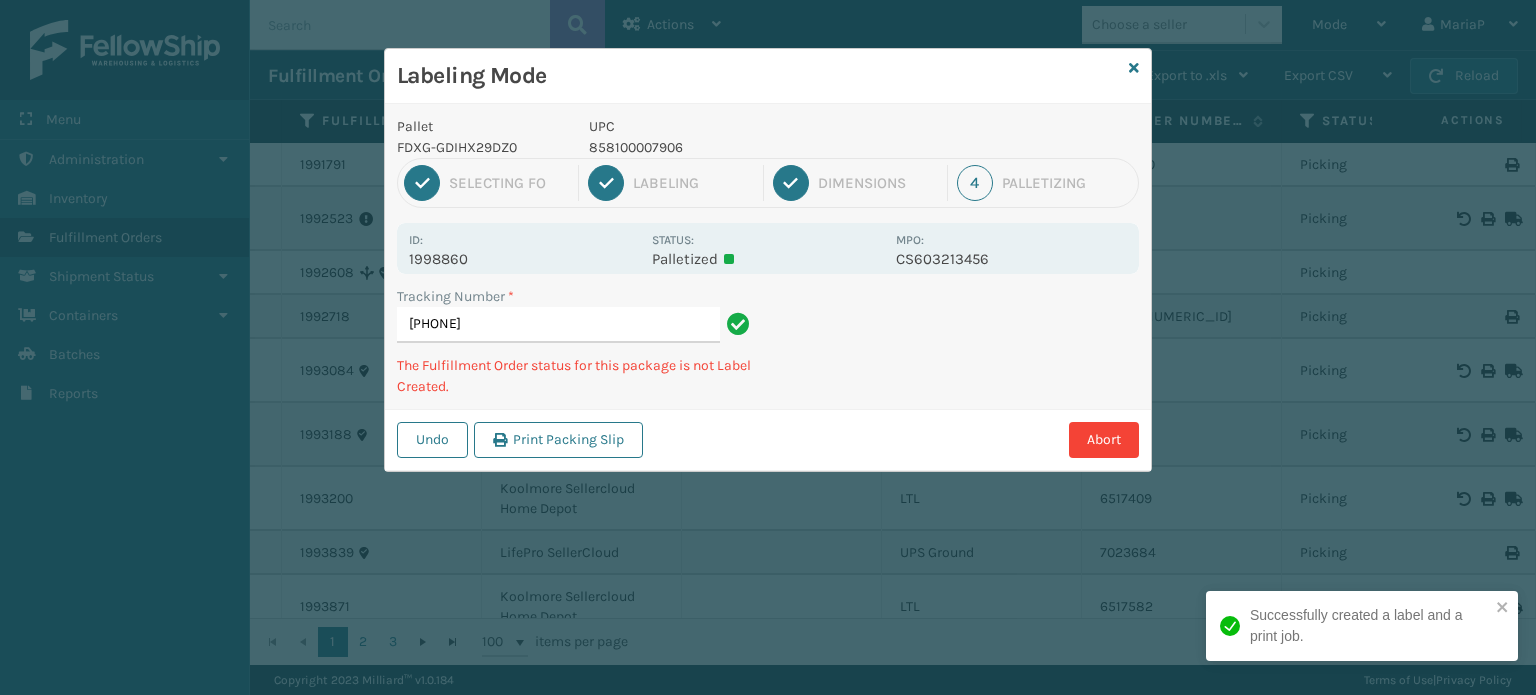 click on "858100007906" at bounding box center (736, 147) 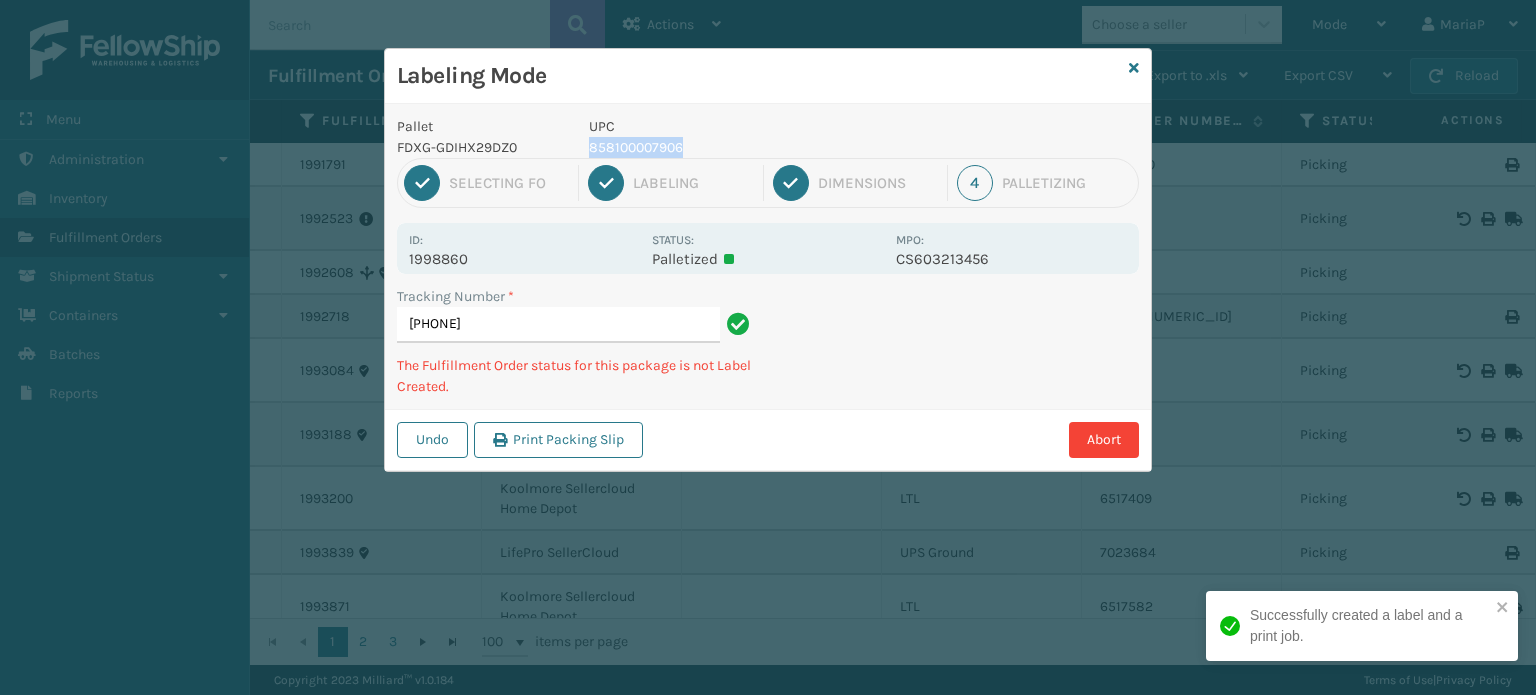 click on "858100007906" at bounding box center (736, 147) 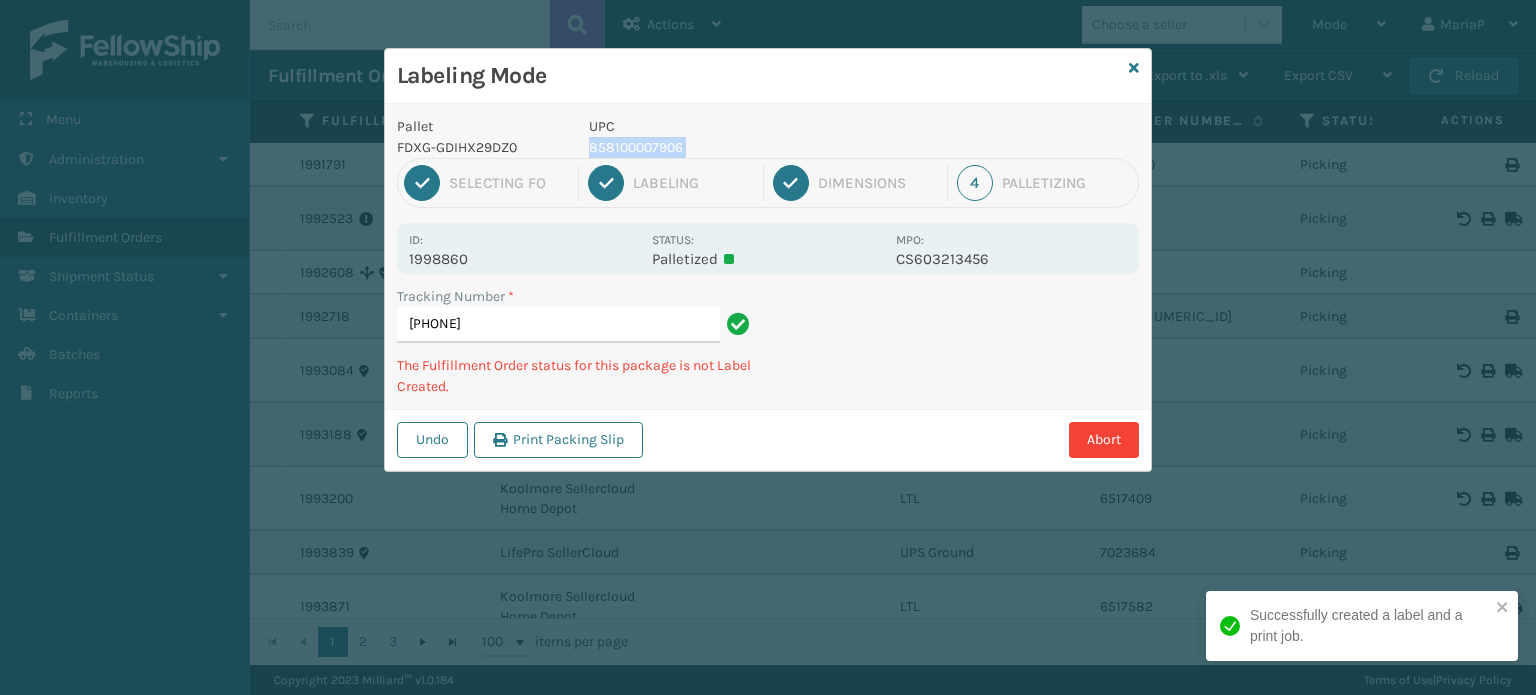 click on "858100007906" at bounding box center [736, 147] 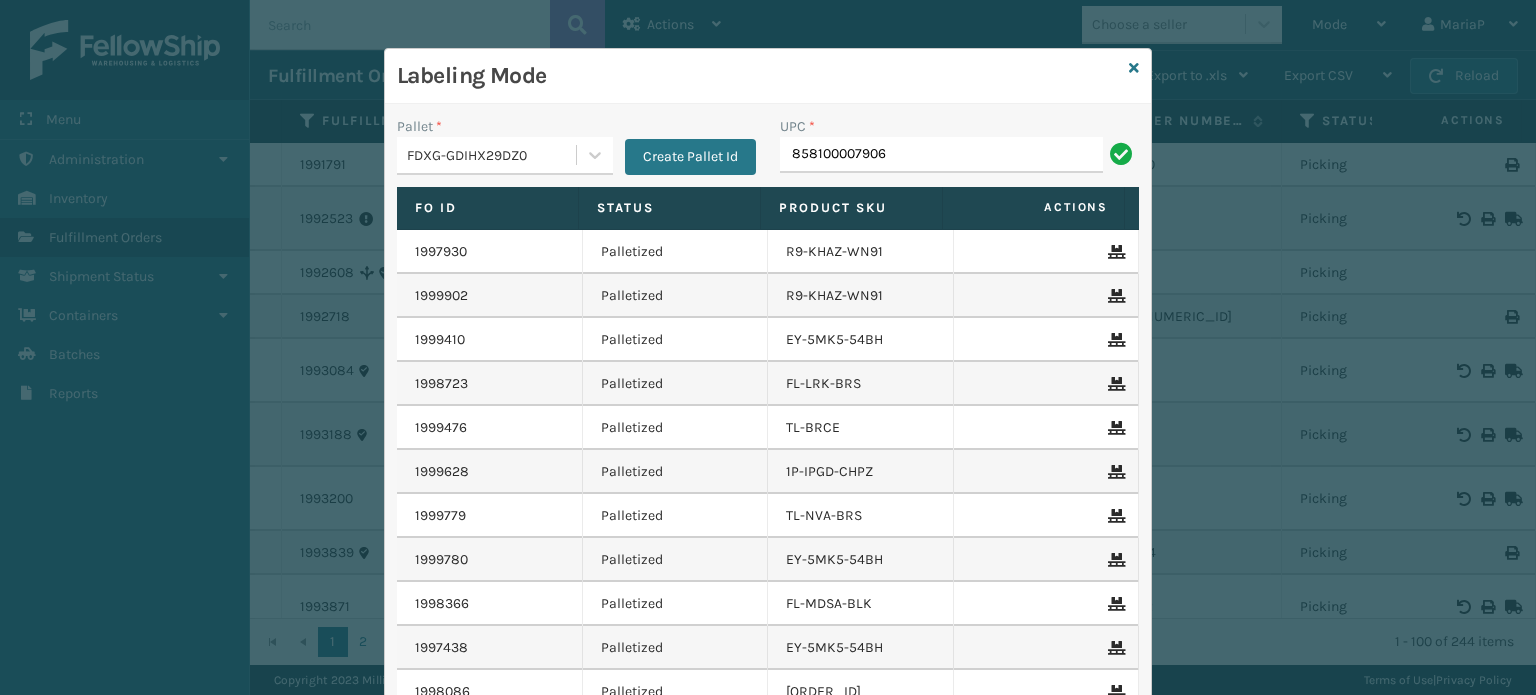 type on "858100007906" 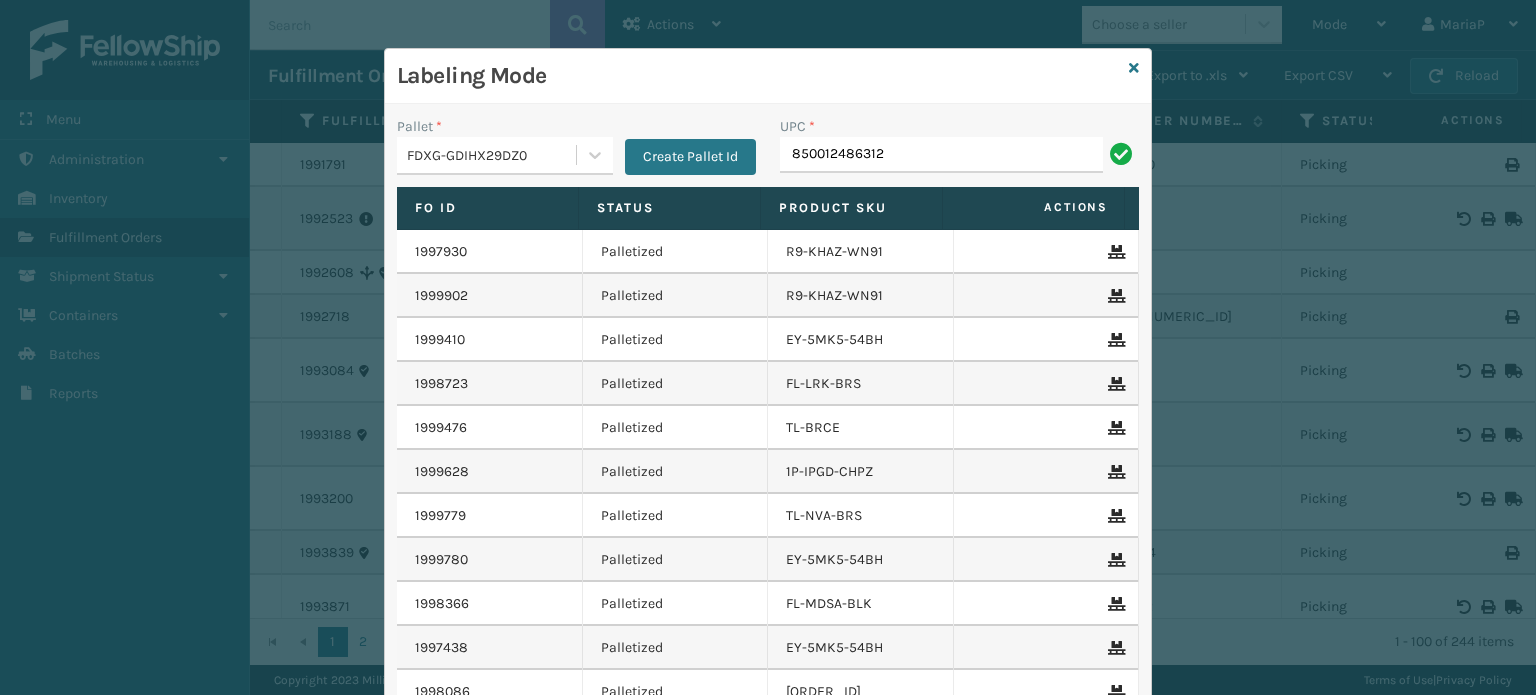 type on "850012486312" 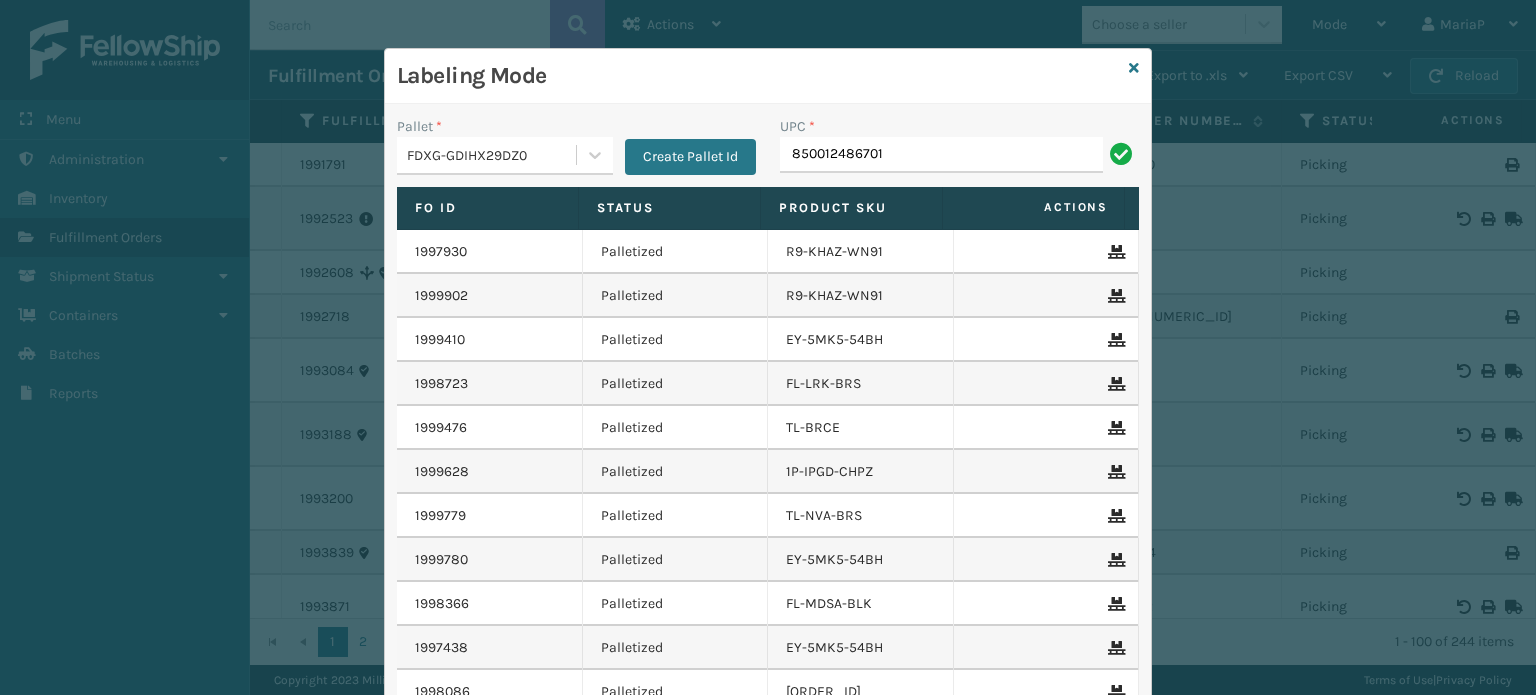 type on "850012486701" 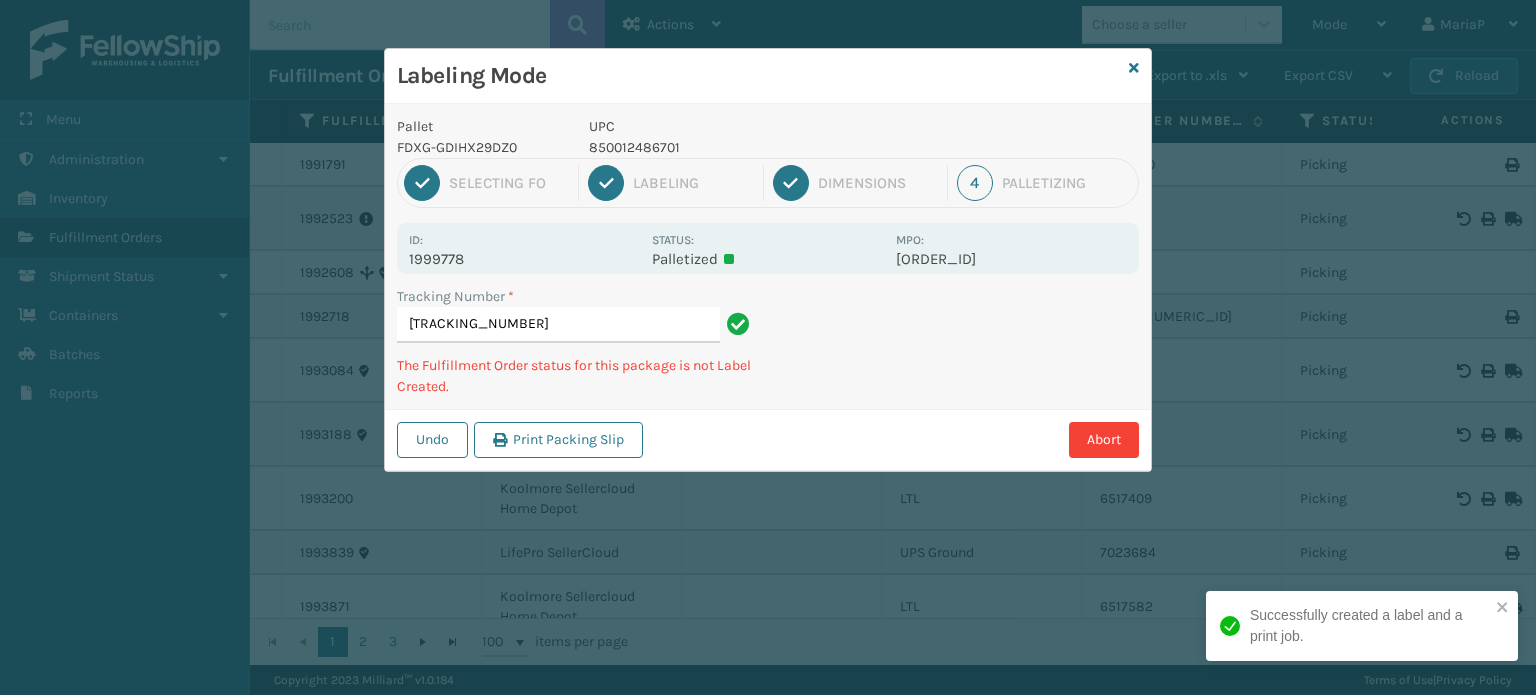 click on "850012486701" at bounding box center [736, 147] 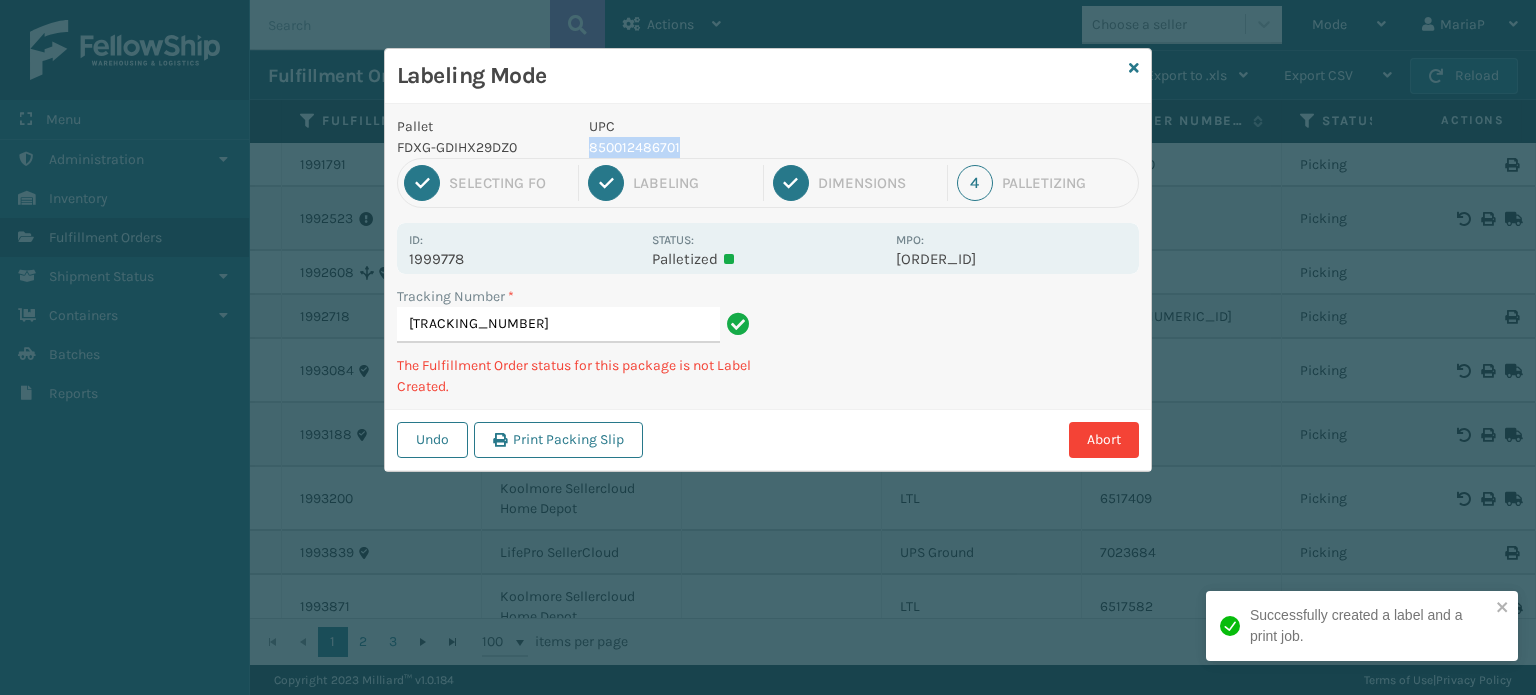 click on "850012486701" at bounding box center (736, 147) 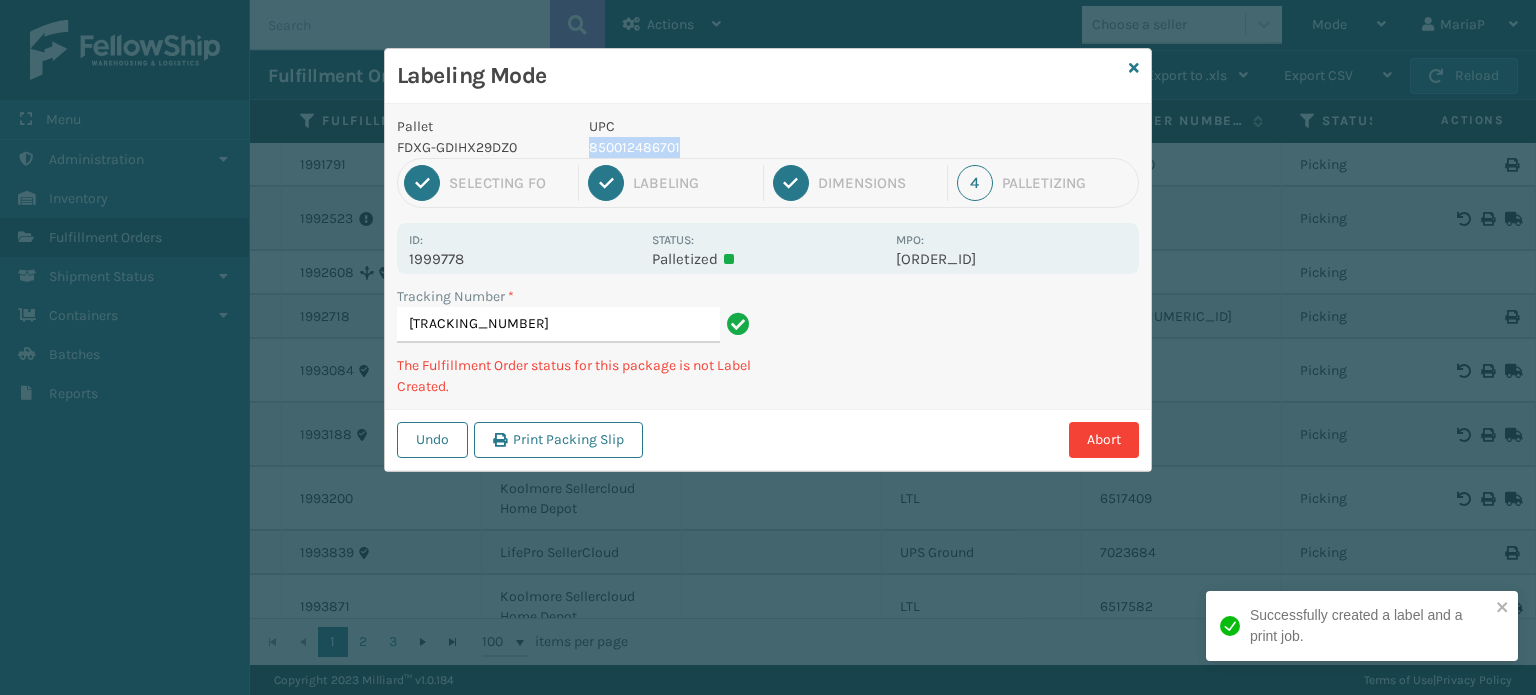 copy on "850012486701" 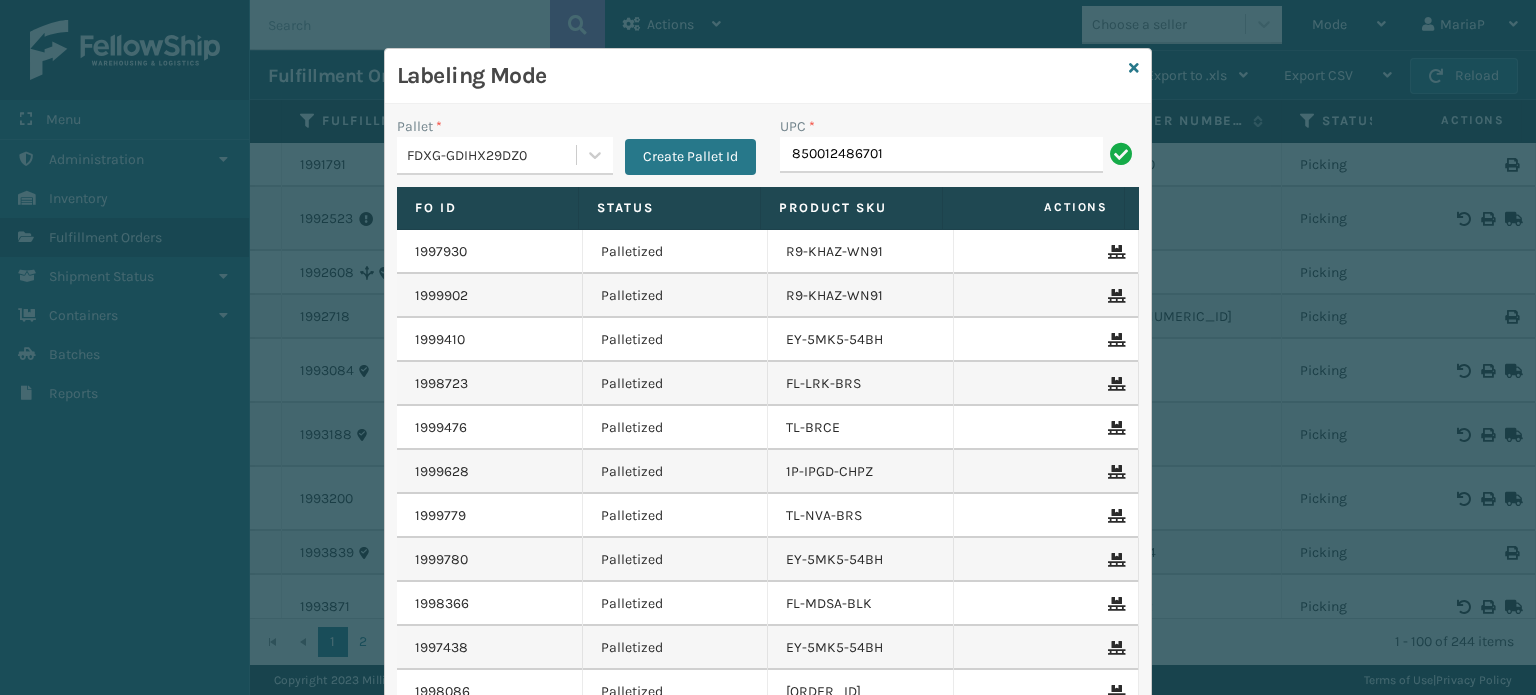 type on "850012486701" 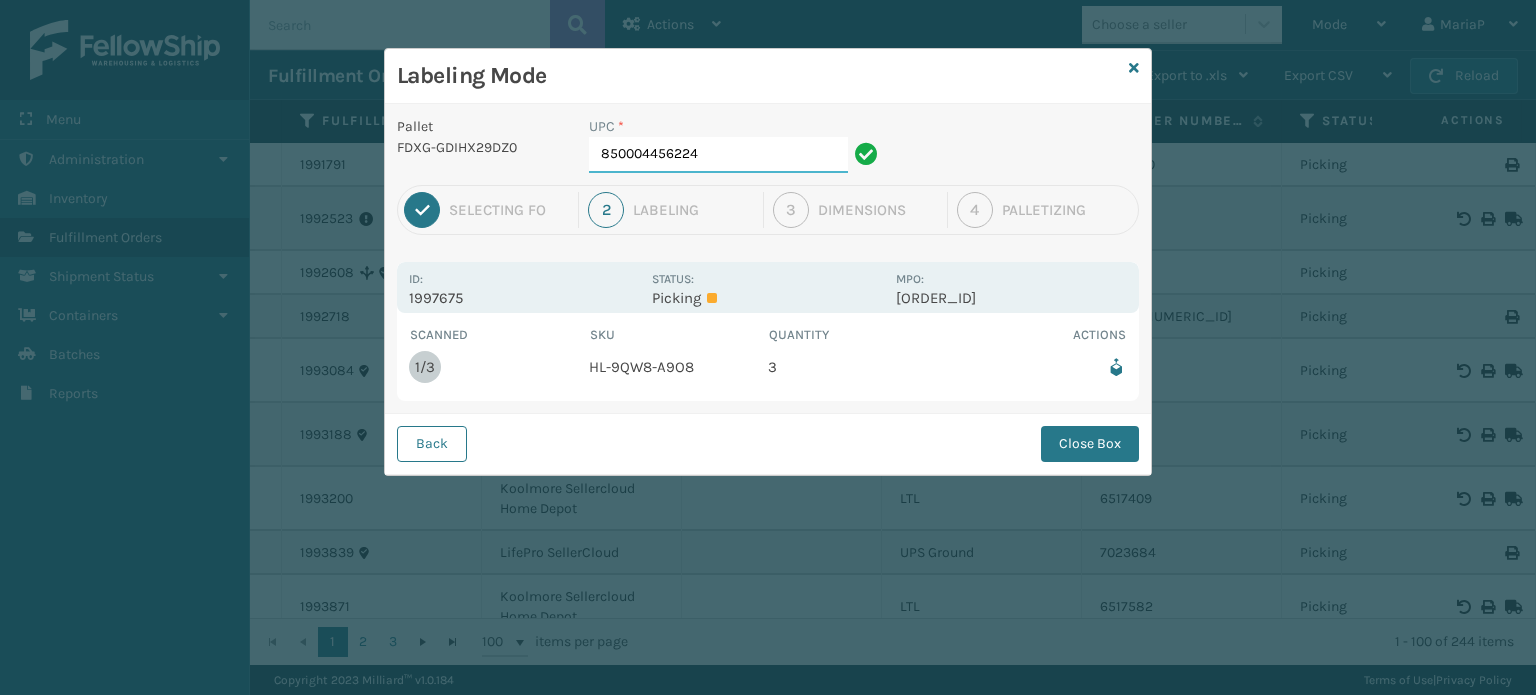 click on "850004456224" at bounding box center [718, 155] 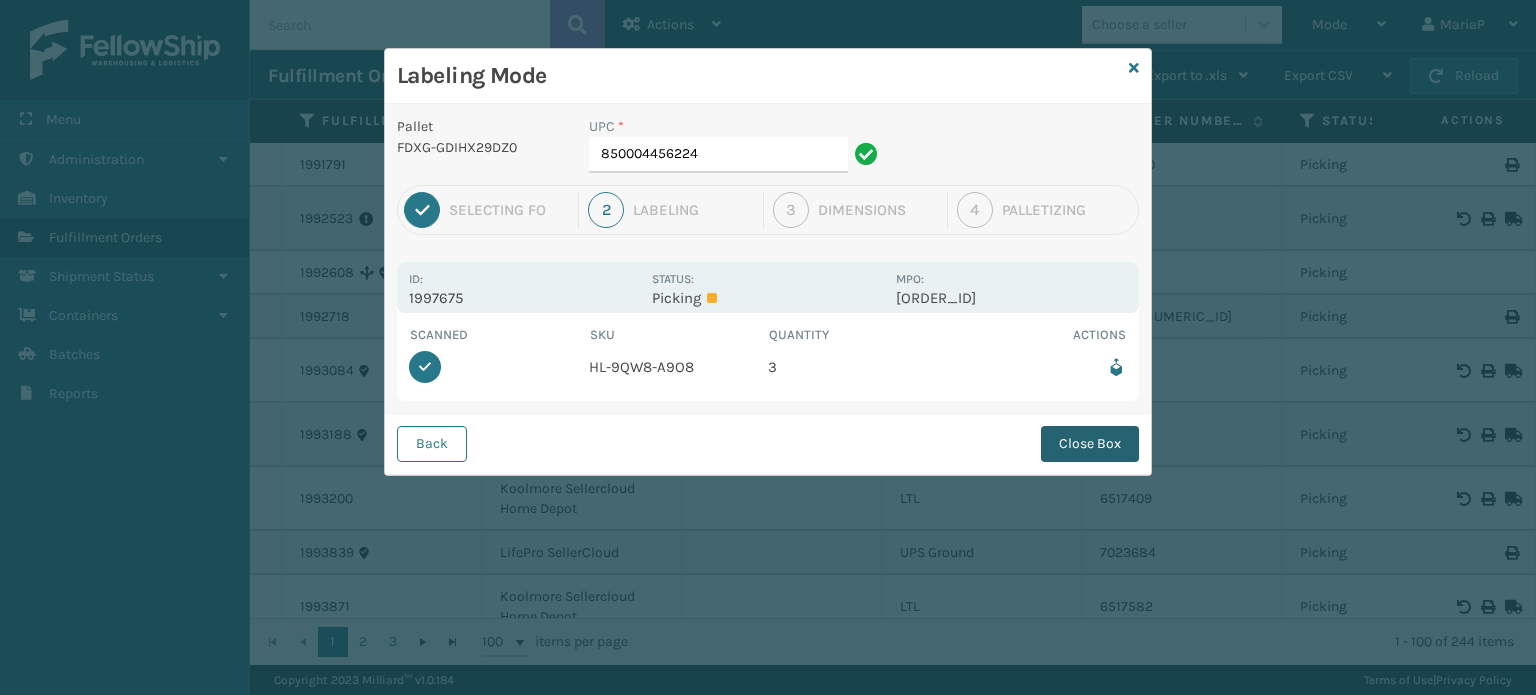click on "Close Box" at bounding box center (1090, 444) 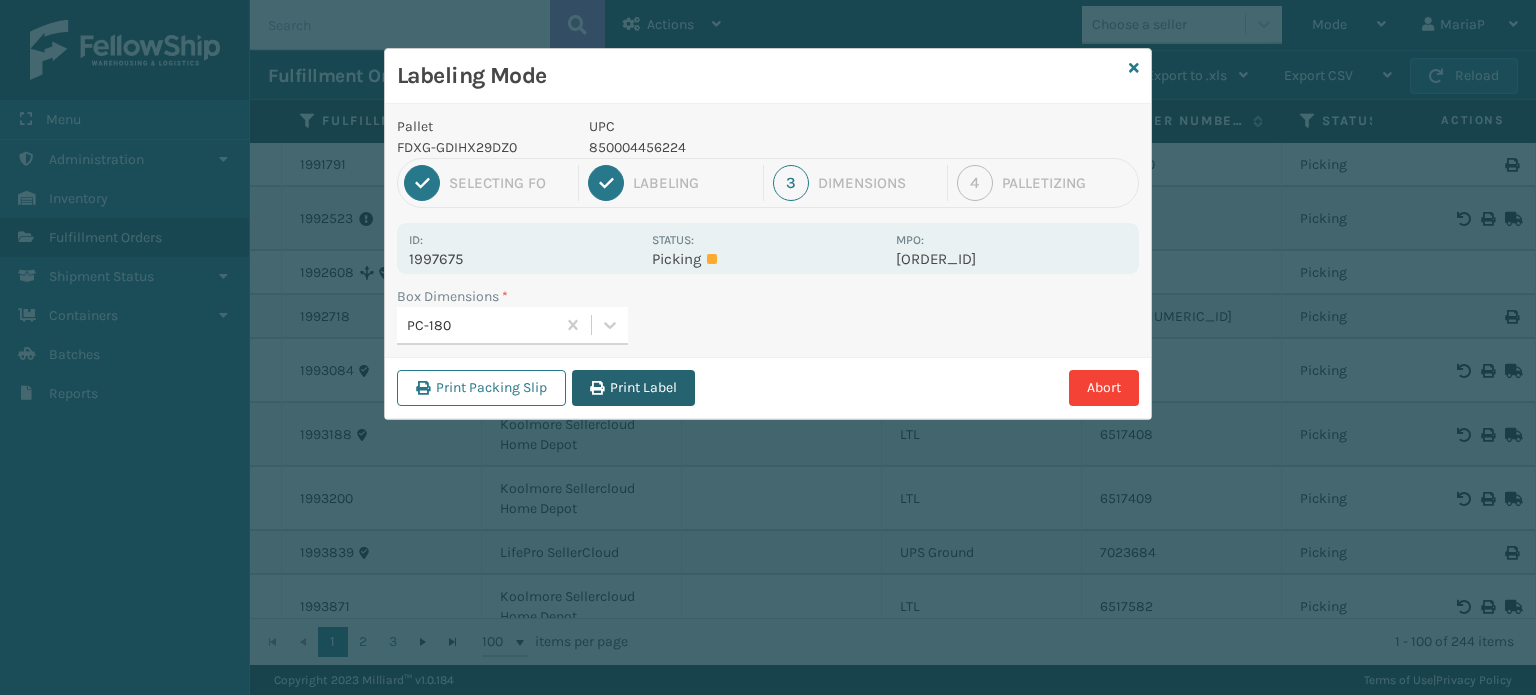 click on "Print Label" at bounding box center (633, 388) 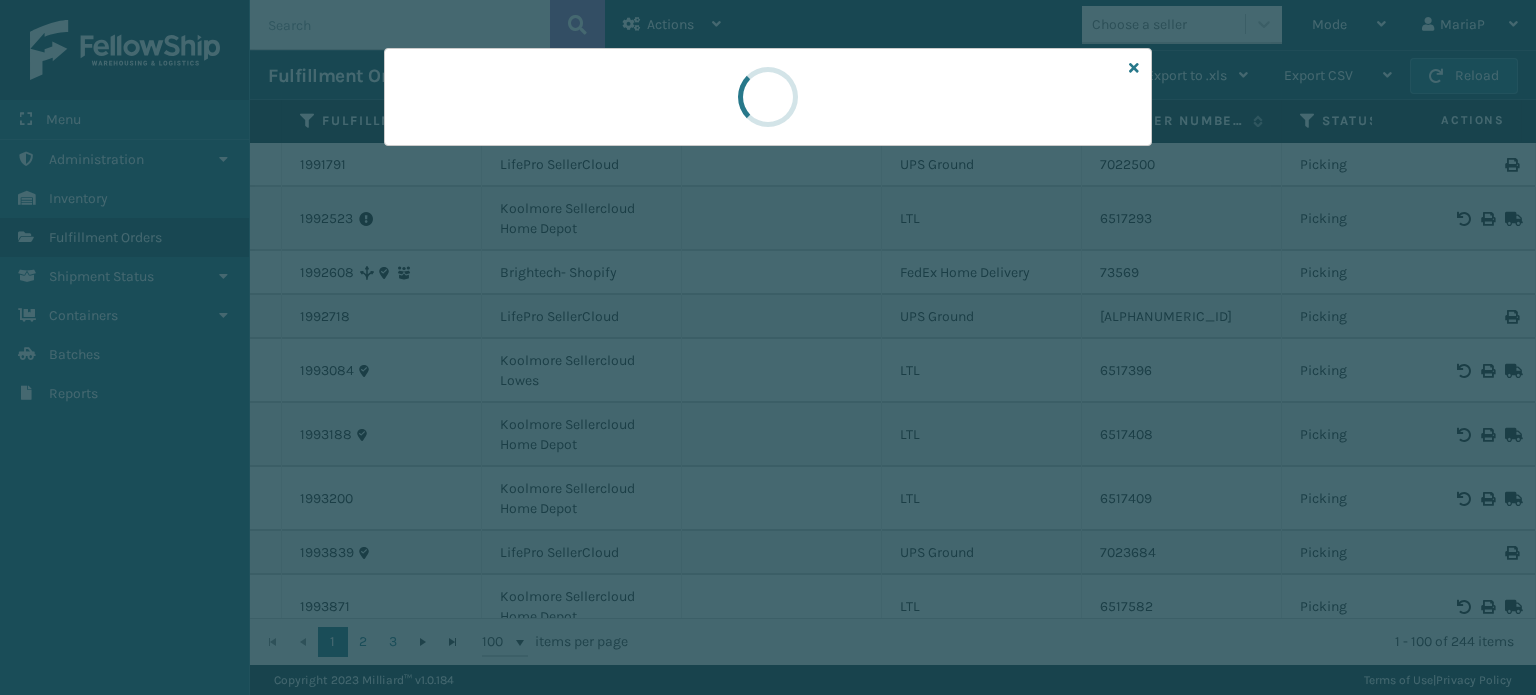 click at bounding box center [768, 347] 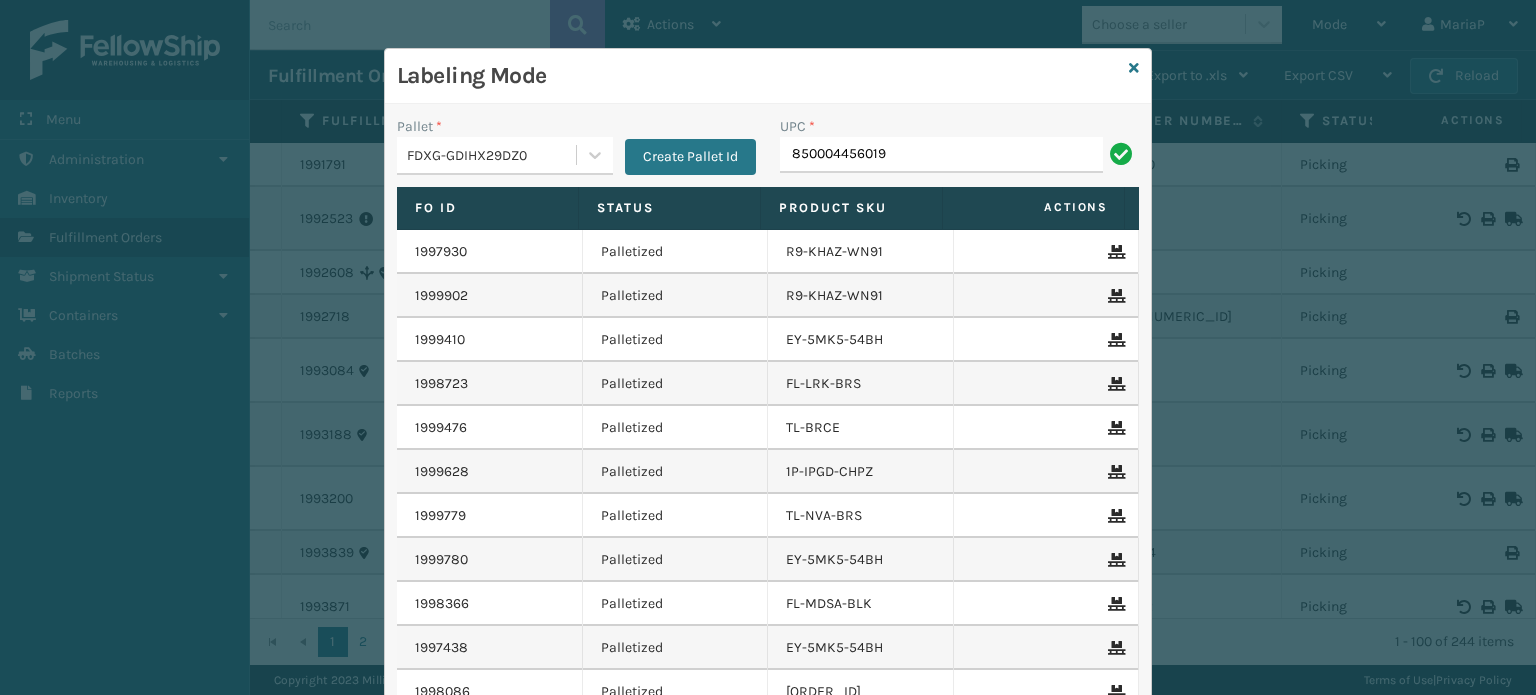 type on "850004456019" 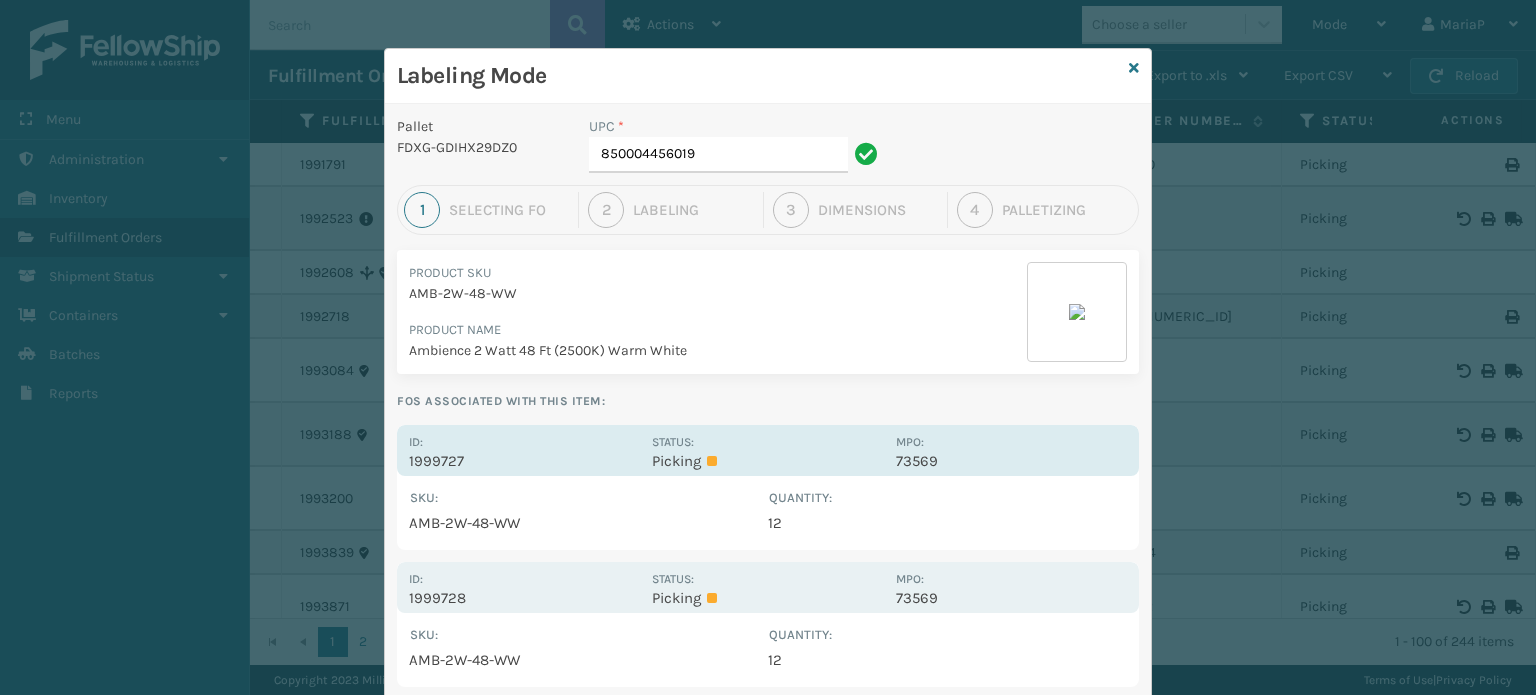 click on "1999727" at bounding box center [524, 461] 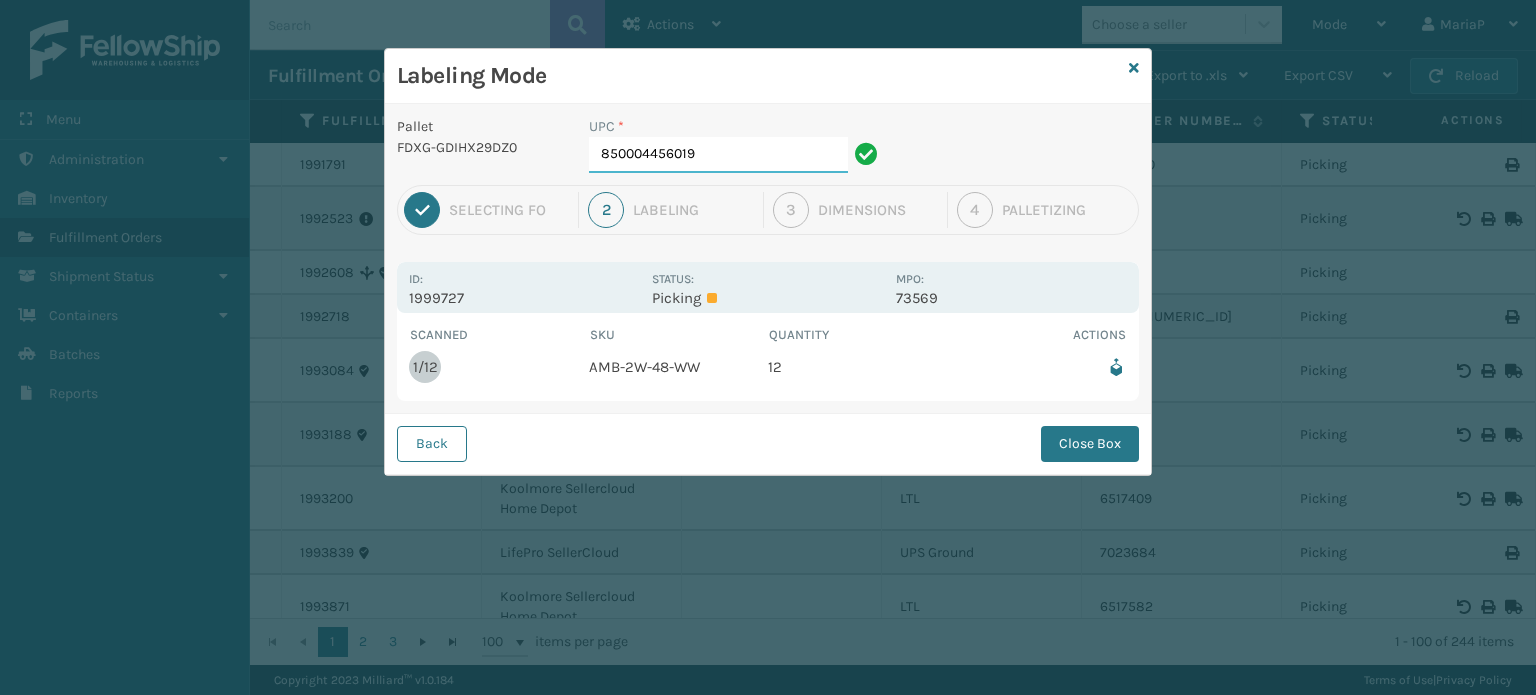 click on "850004456019" at bounding box center [718, 155] 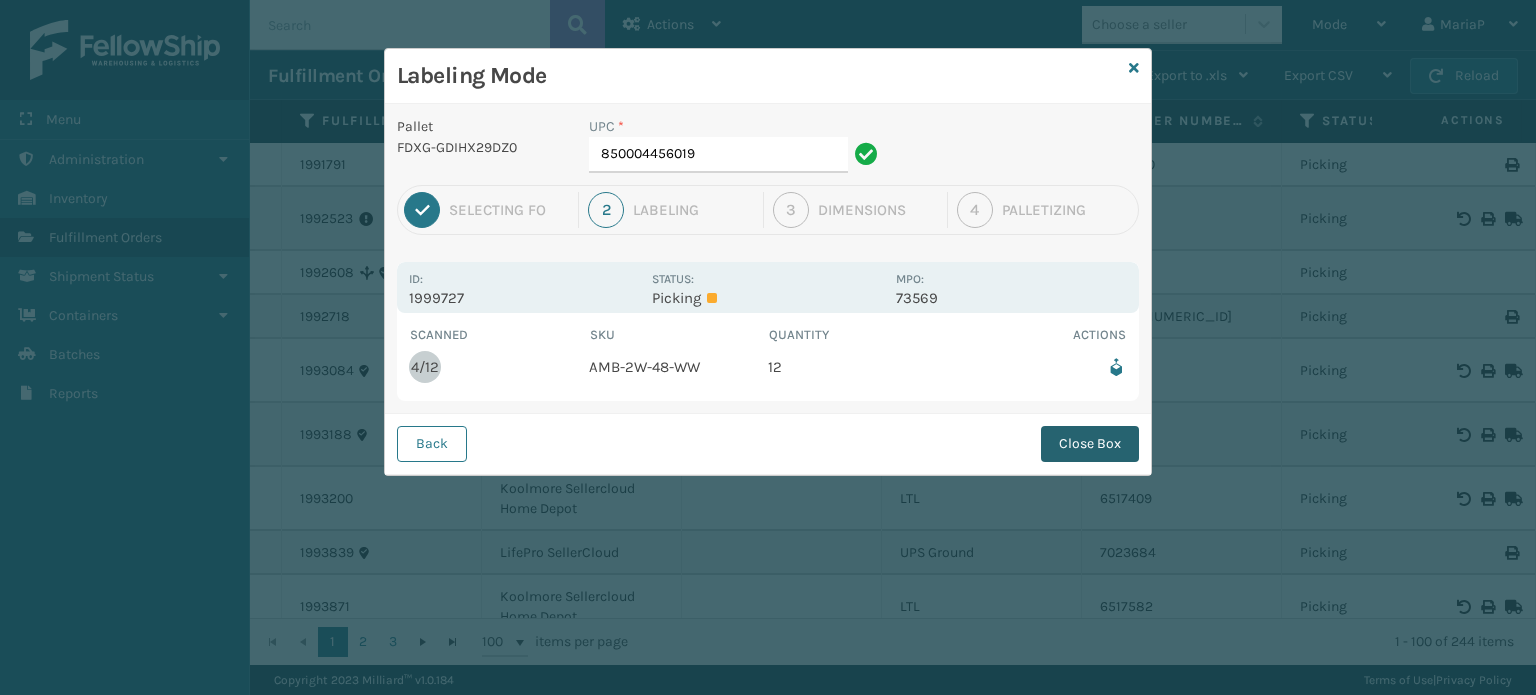 click on "Close Box" at bounding box center (1090, 444) 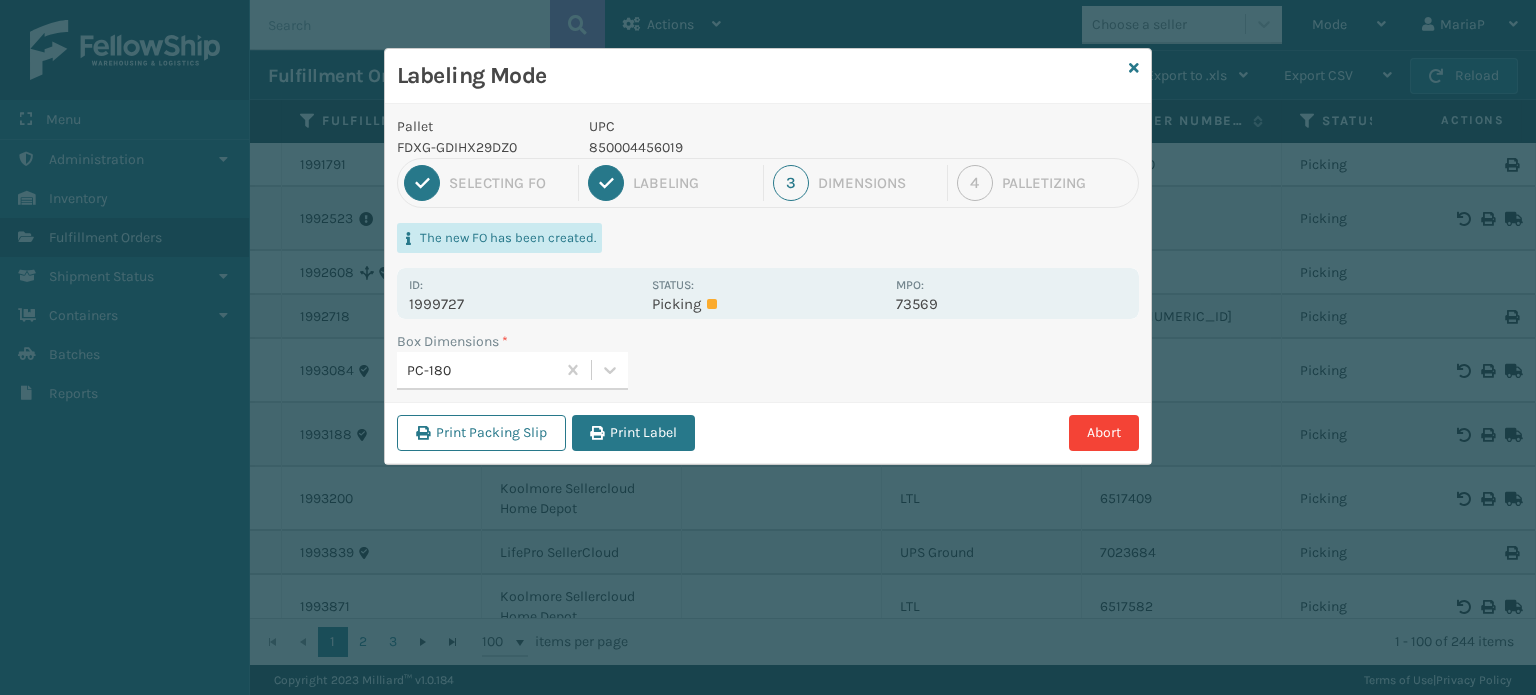 click on "Print Label" at bounding box center (633, 433) 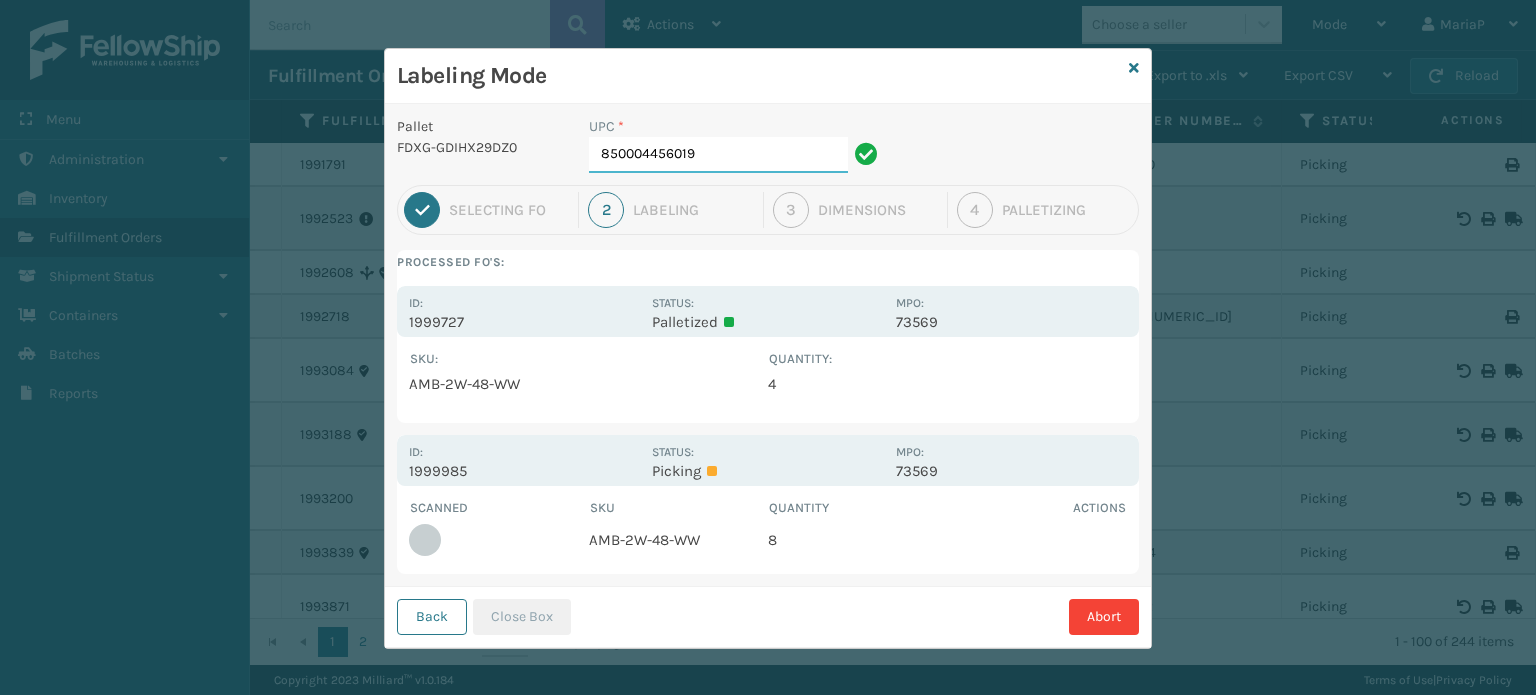 click on "850004456019" at bounding box center [718, 155] 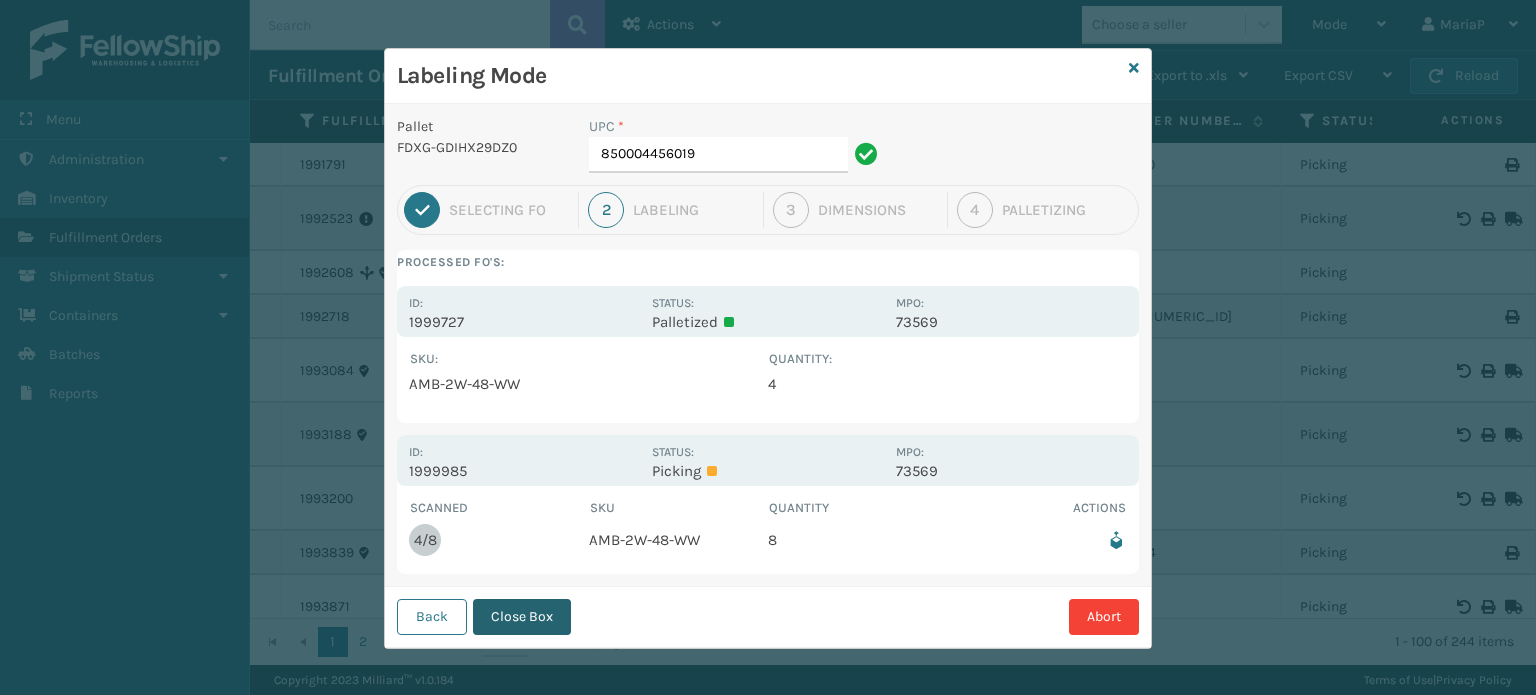 click on "Close Box" at bounding box center (522, 617) 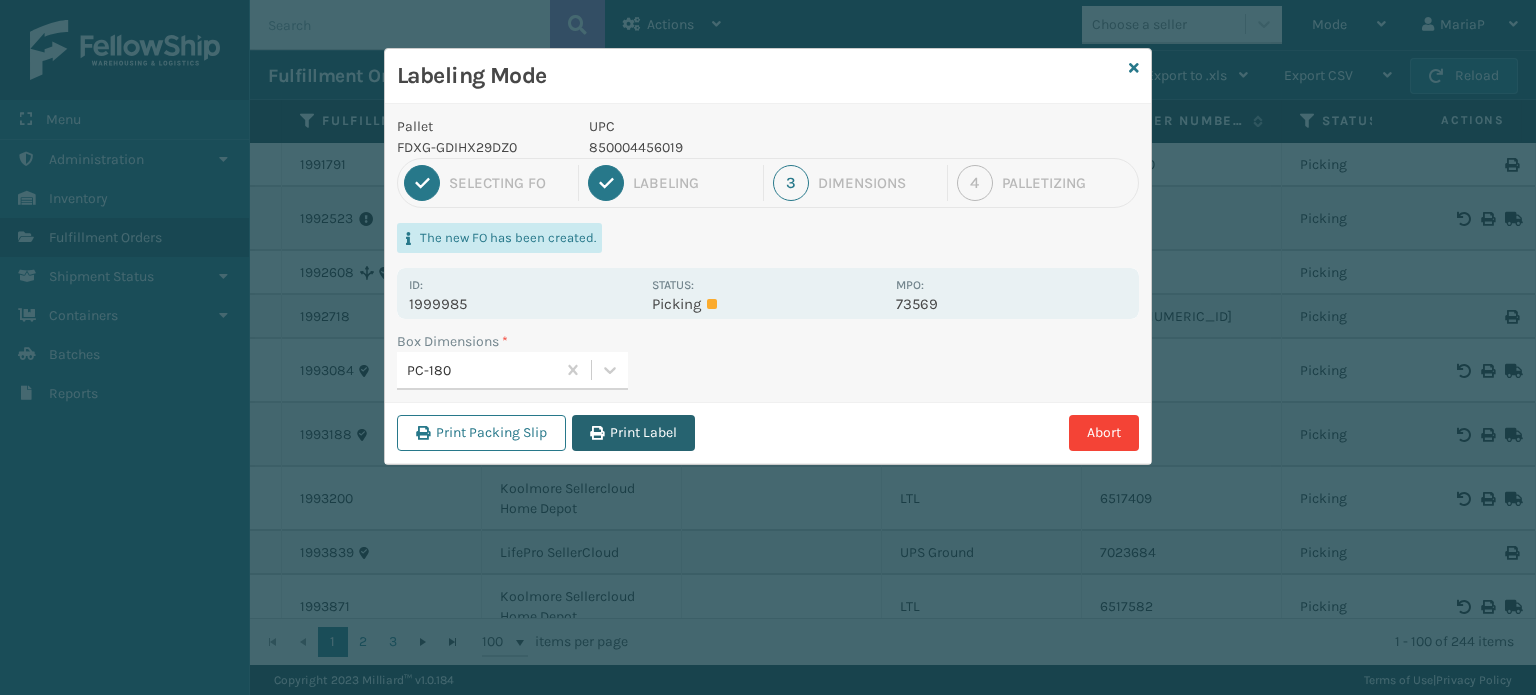 click on "Print Label" at bounding box center [633, 433] 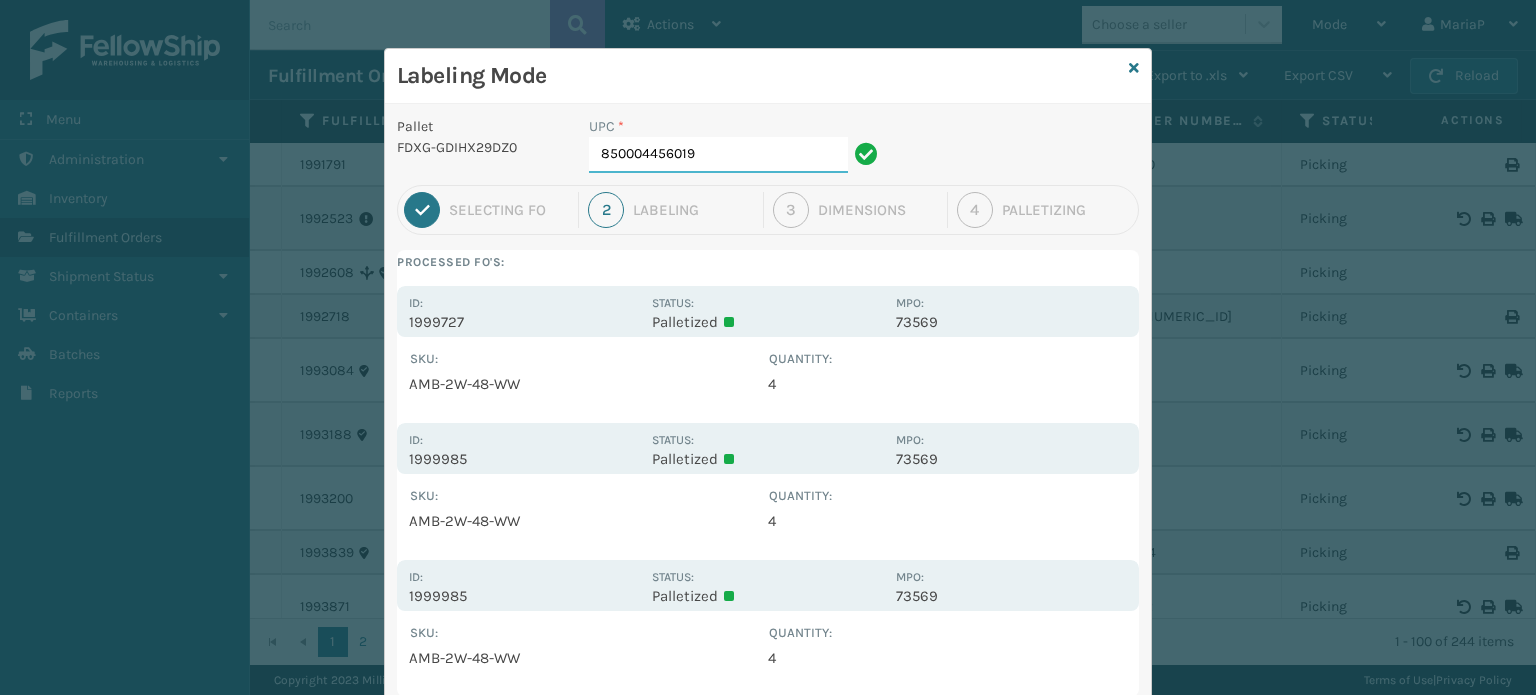 click on "850004456019" at bounding box center (718, 155) 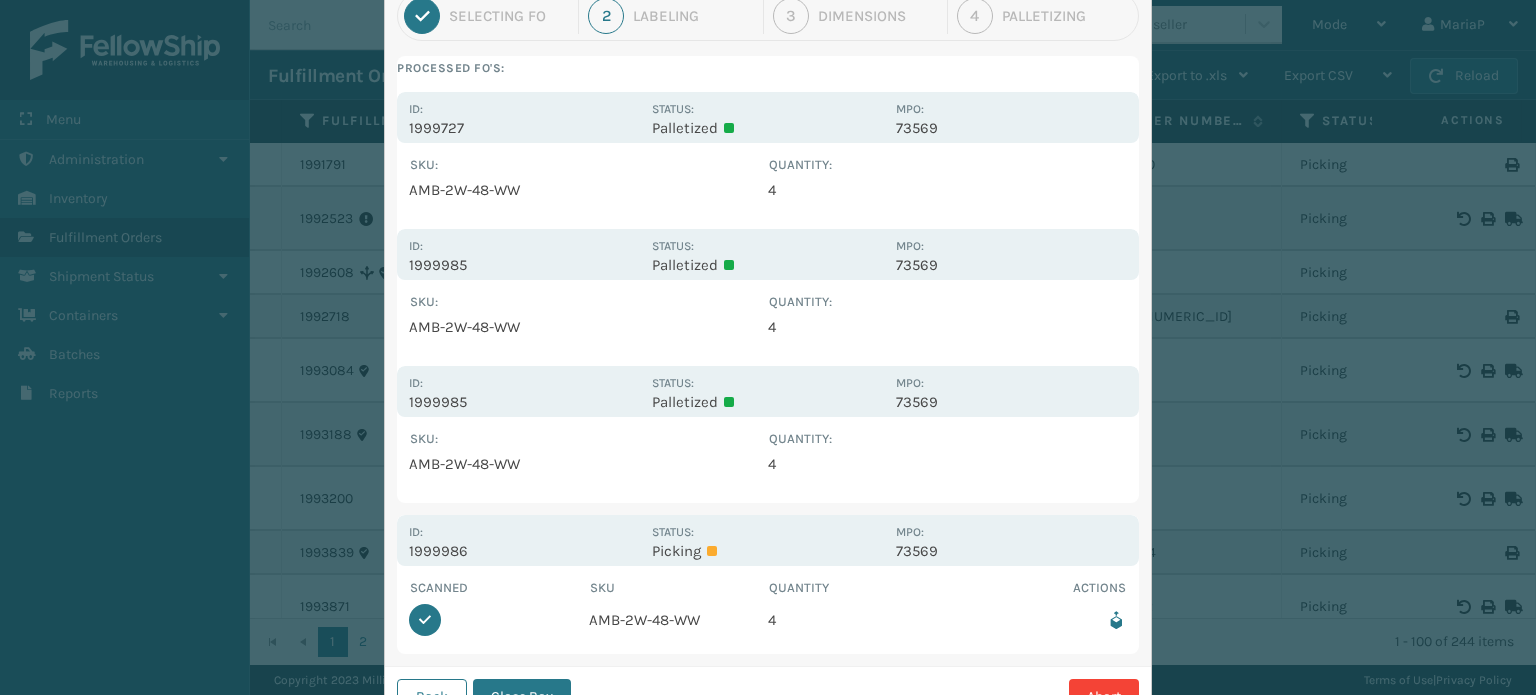 scroll, scrollTop: 274, scrollLeft: 0, axis: vertical 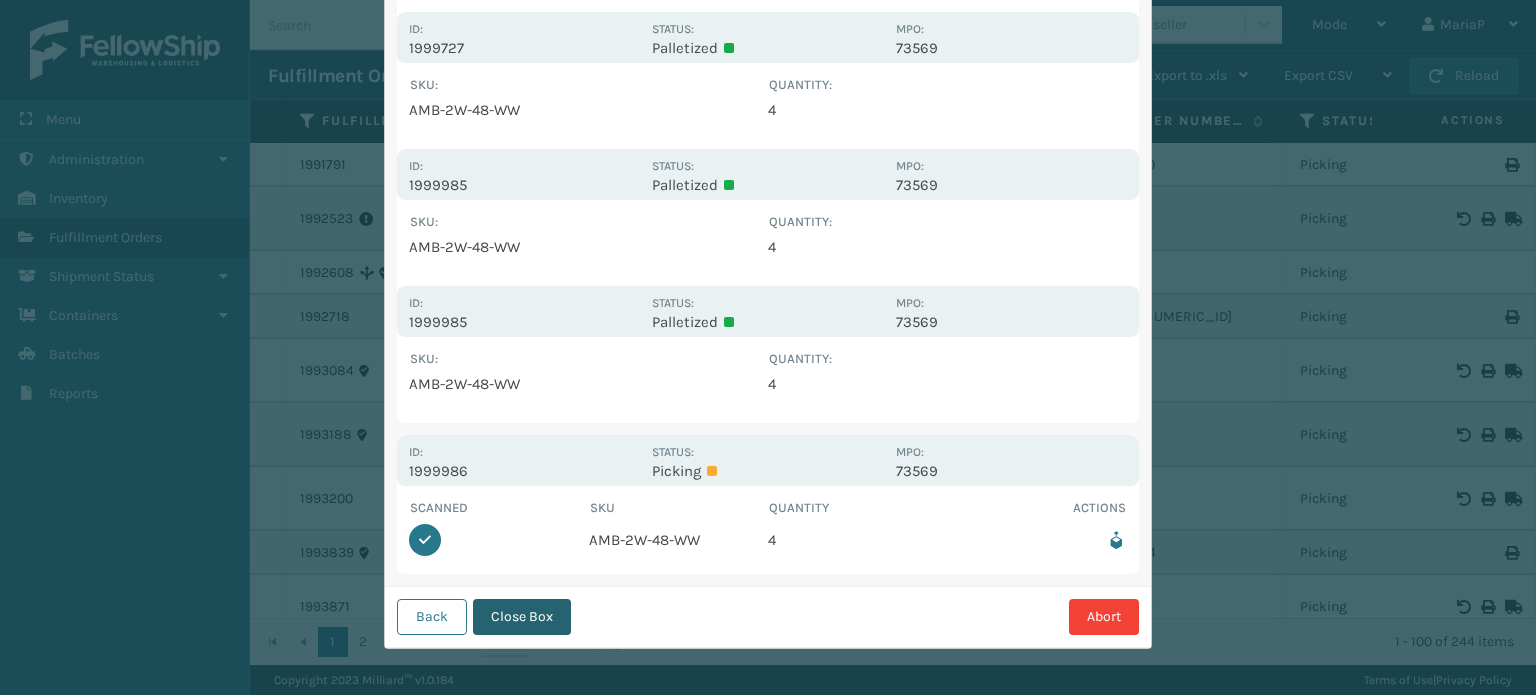 click on "Close Box" at bounding box center [522, 617] 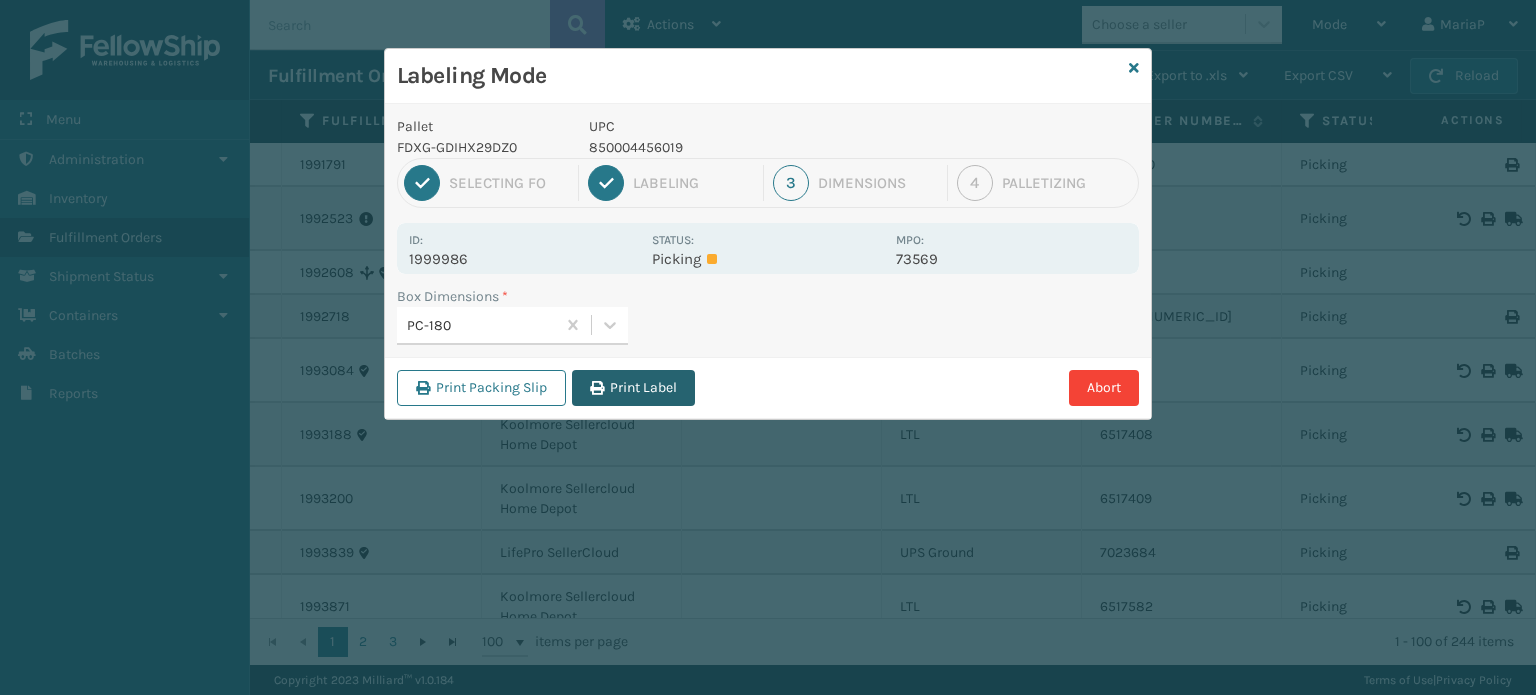 click on "Print Label" at bounding box center (633, 388) 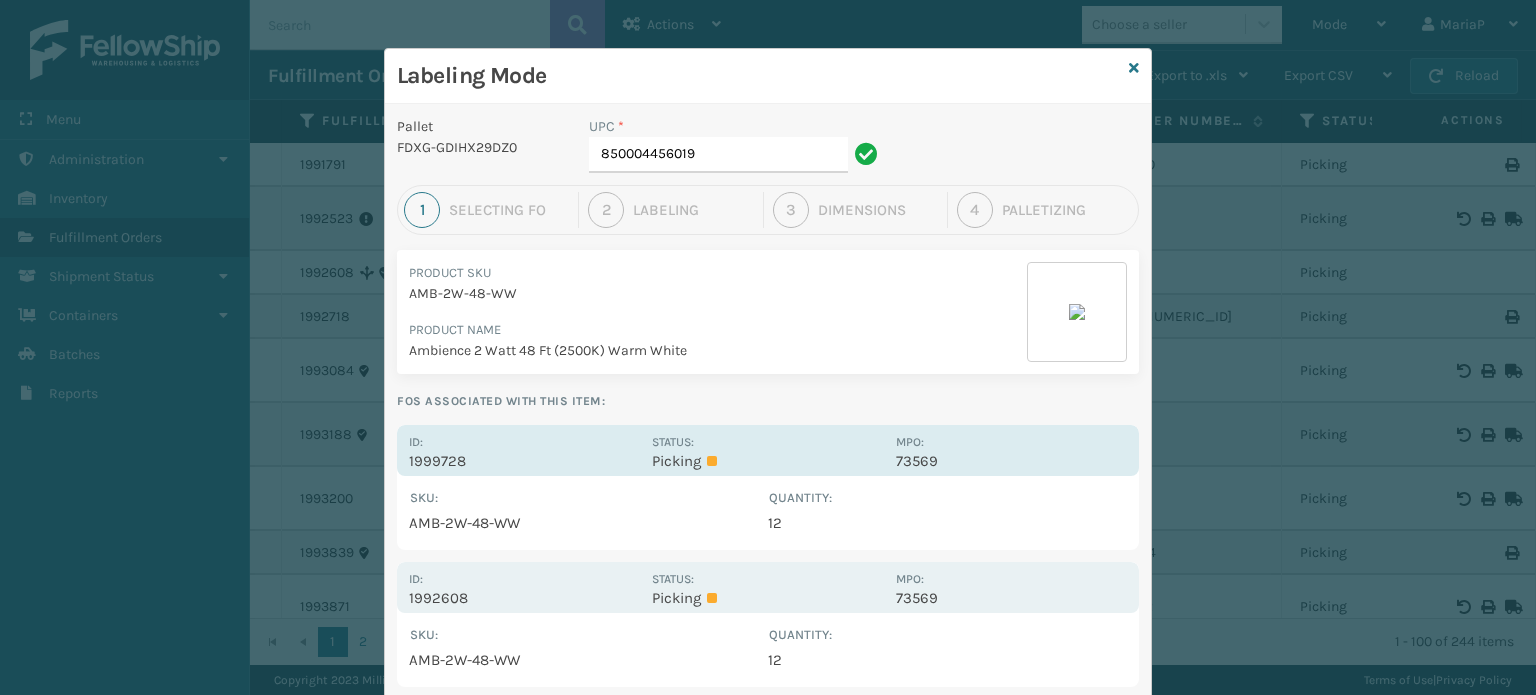 click on "1999728" at bounding box center [524, 461] 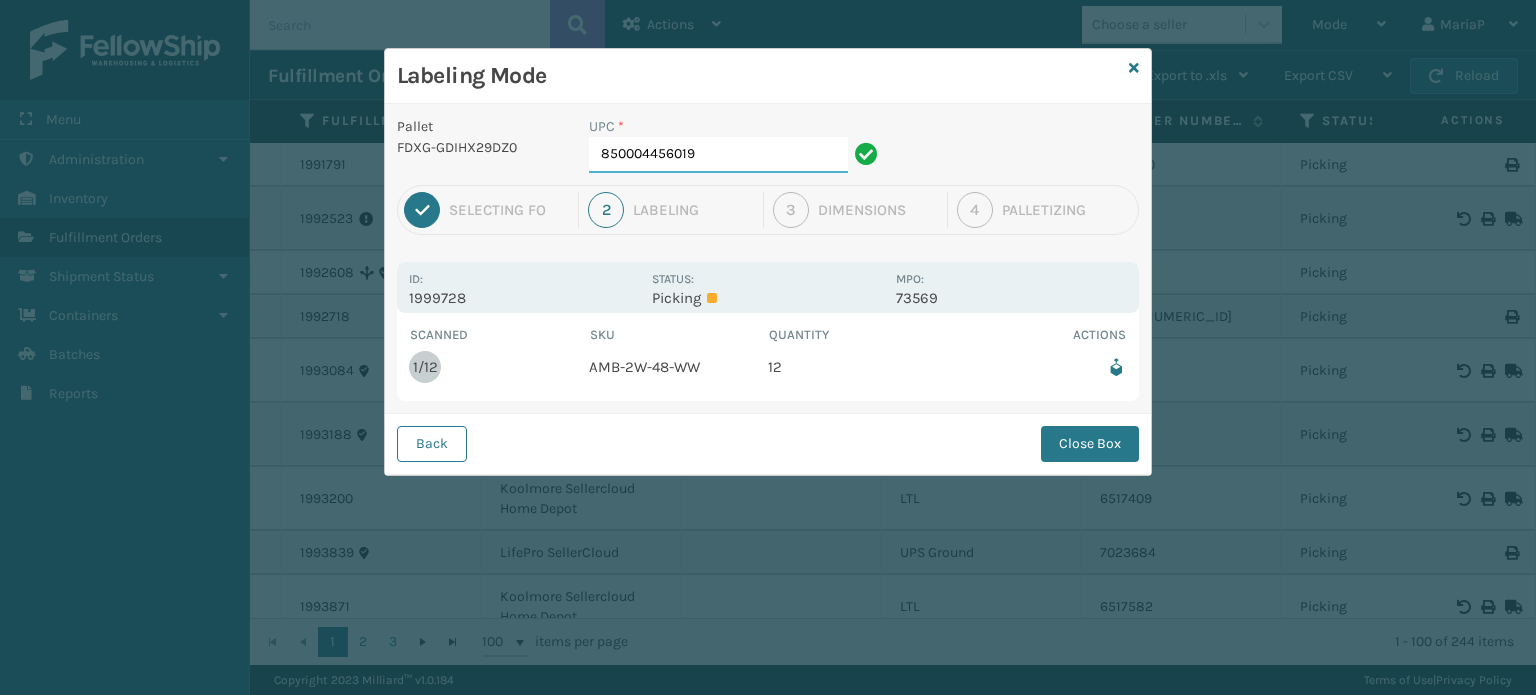 click on "850004456019" at bounding box center (718, 155) 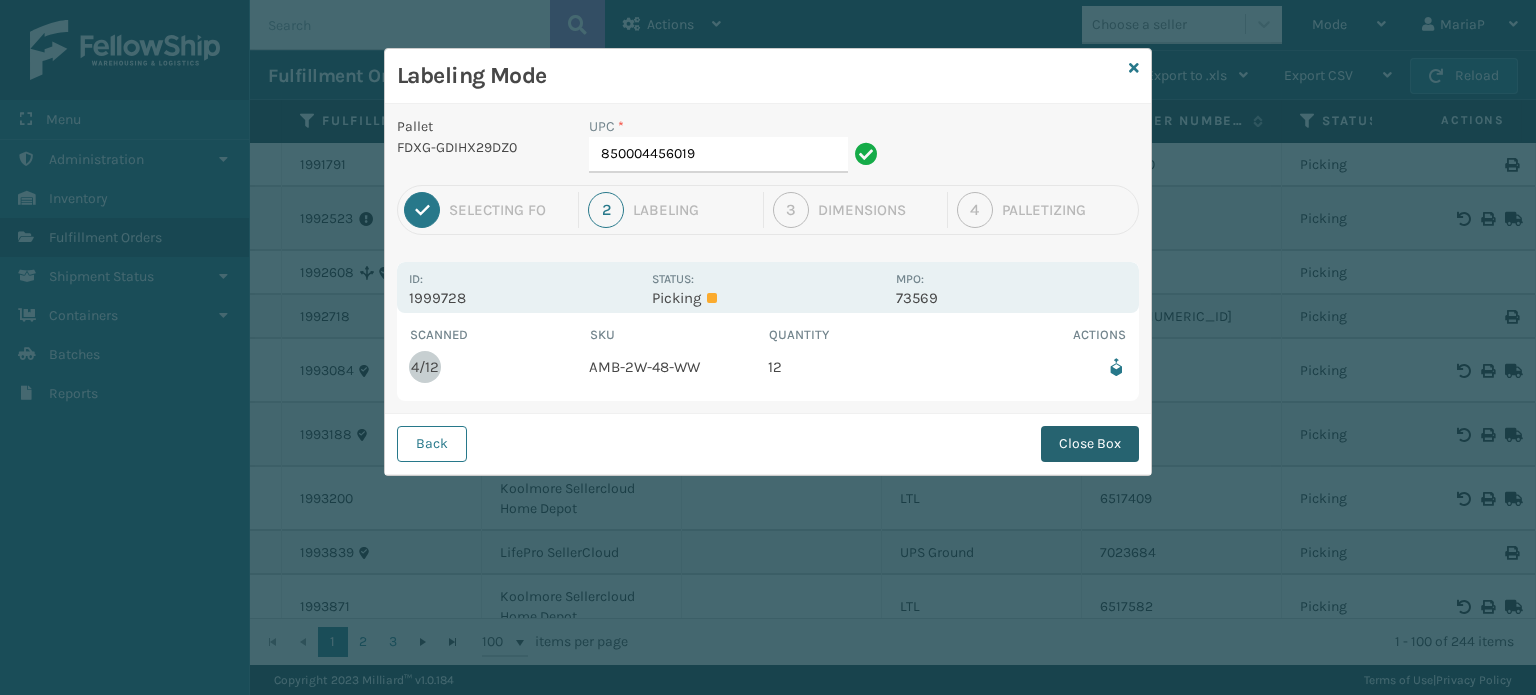 click on "Close Box" at bounding box center [1090, 444] 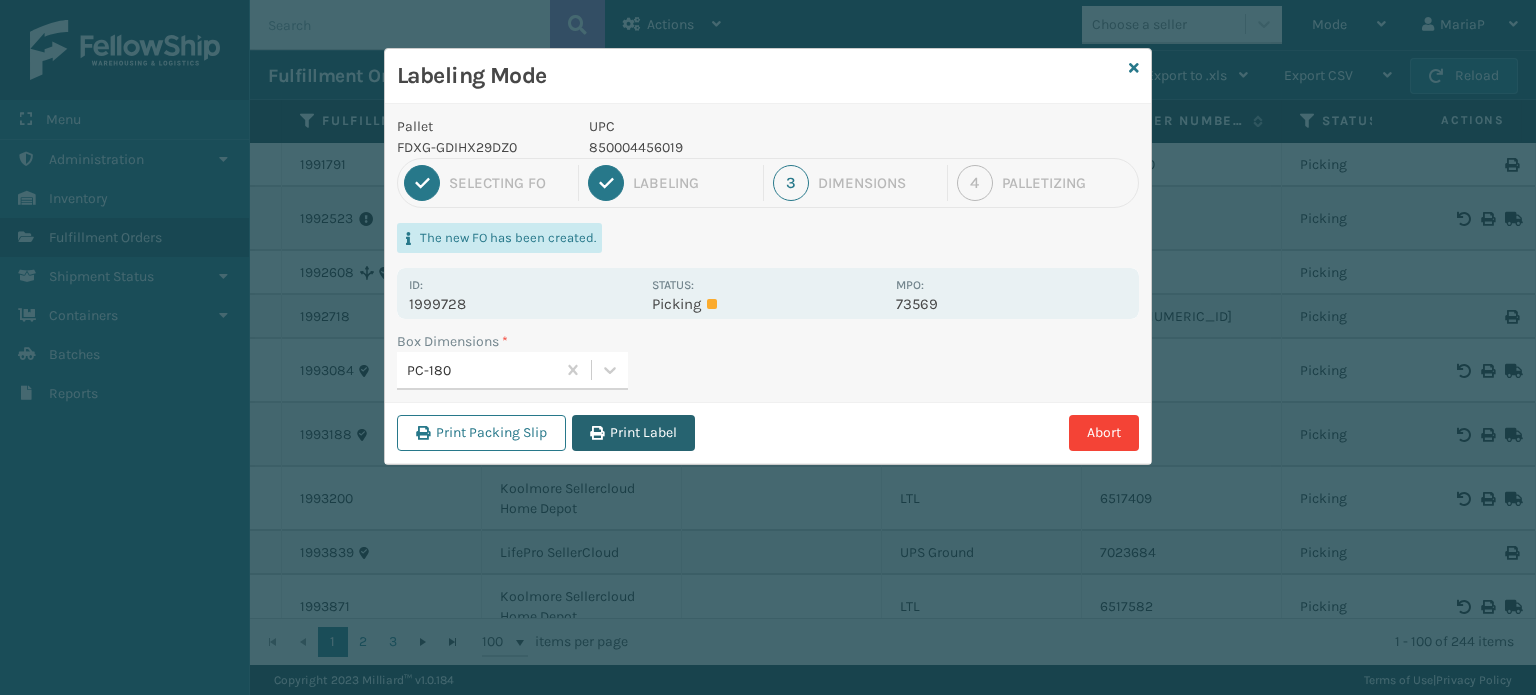 click on "Print Label" at bounding box center [633, 433] 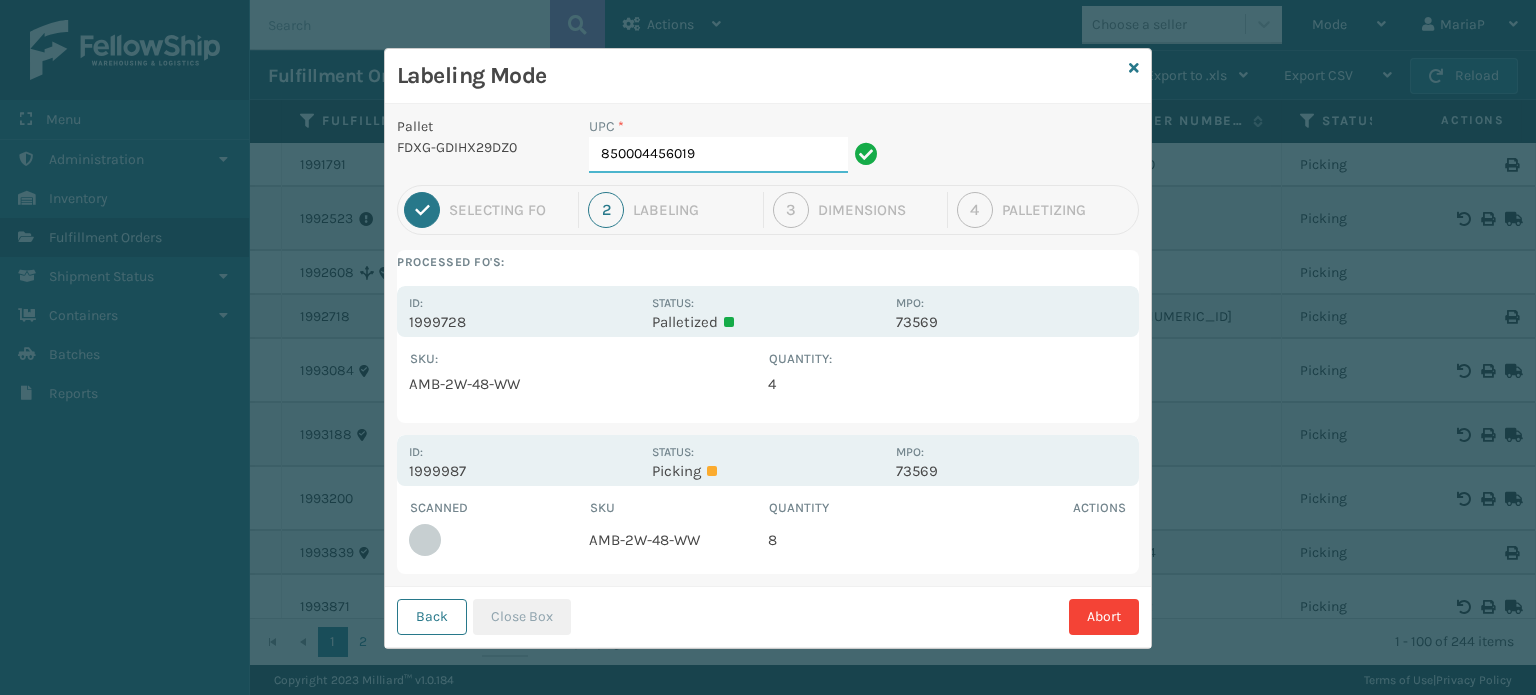 click on "850004456019" at bounding box center (718, 155) 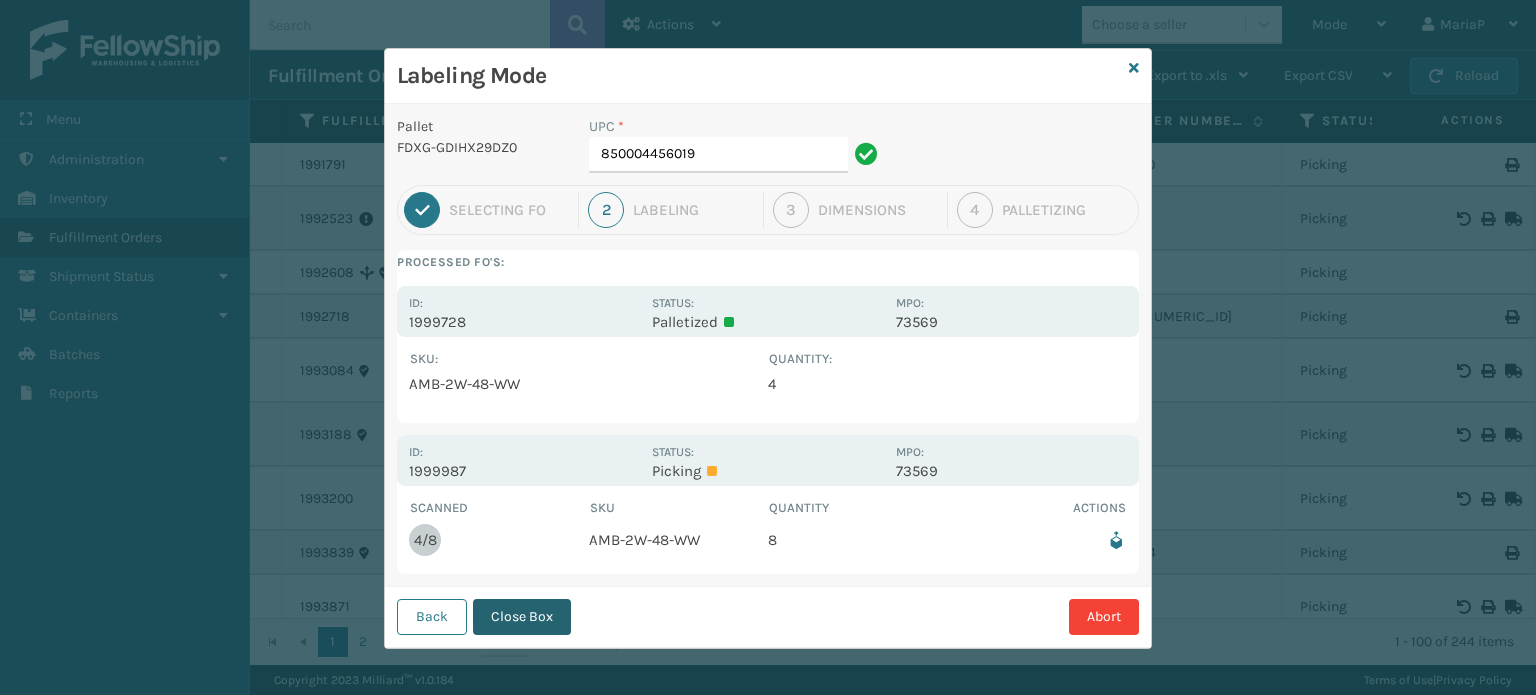 click on "Close Box" at bounding box center (522, 617) 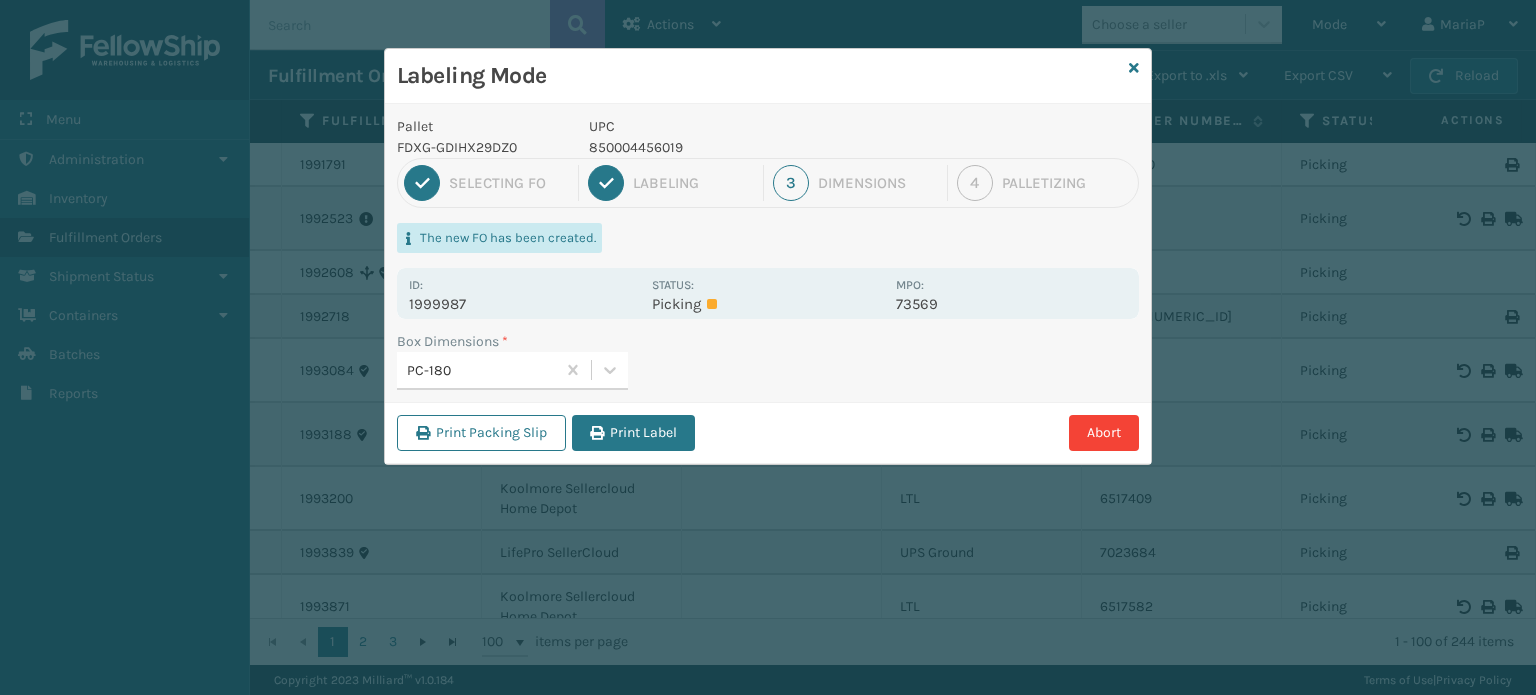 click on "Print Label" at bounding box center (633, 433) 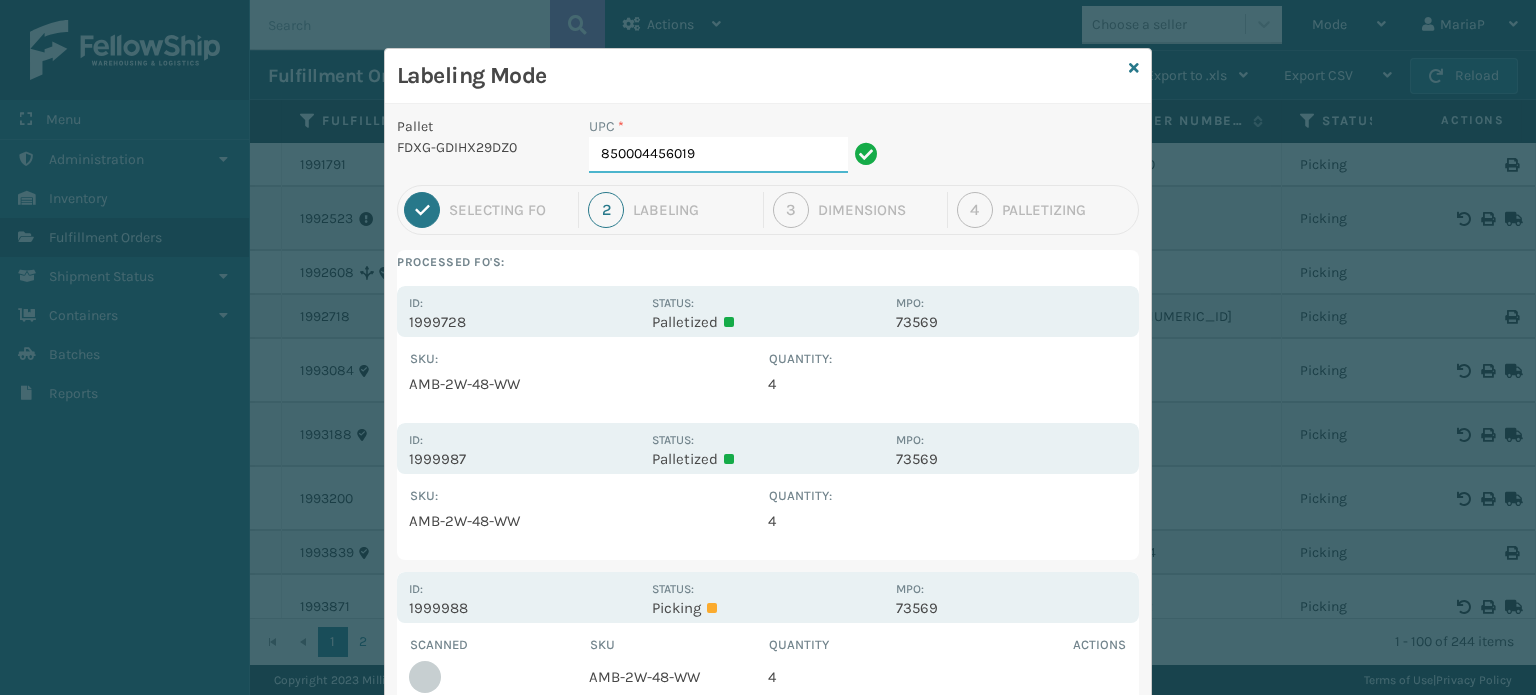 click on "850004456019" at bounding box center (718, 155) 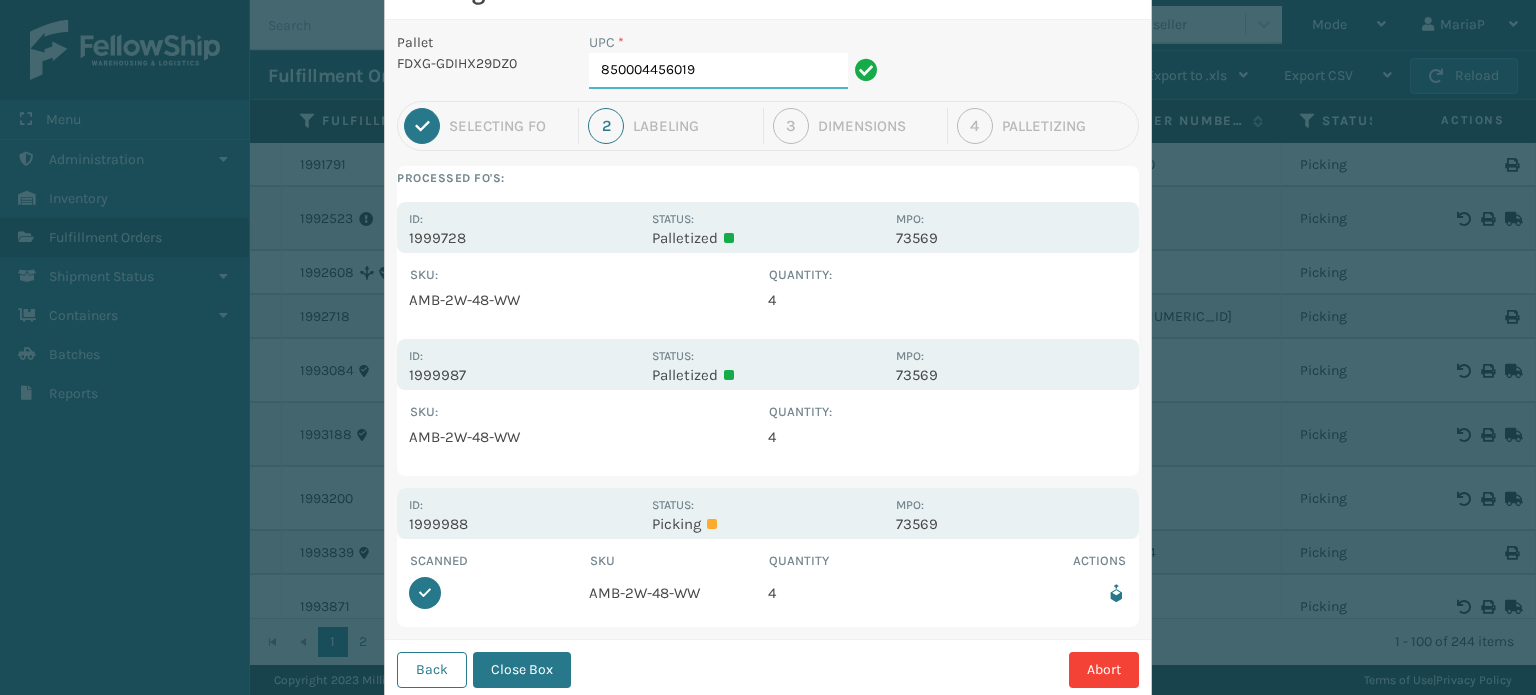 scroll, scrollTop: 137, scrollLeft: 0, axis: vertical 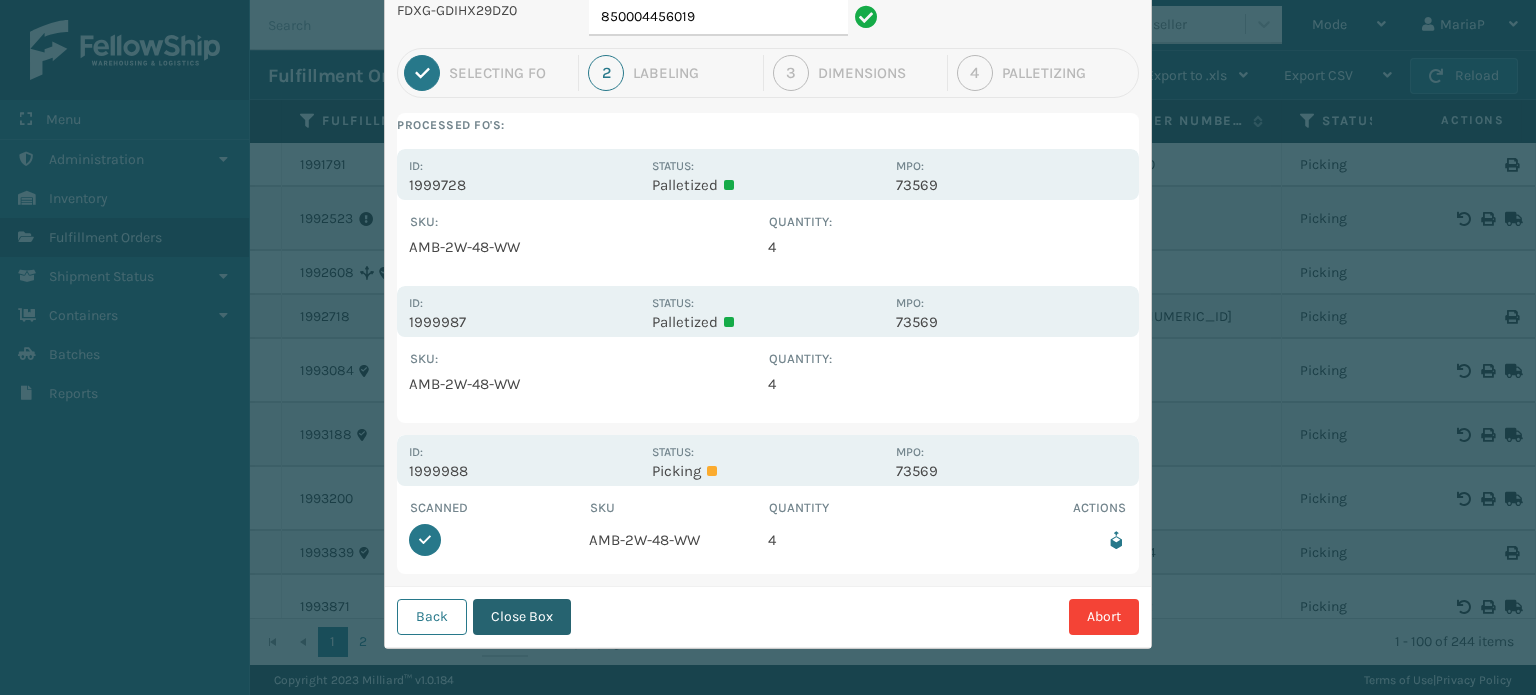 click on "Close Box" at bounding box center (522, 617) 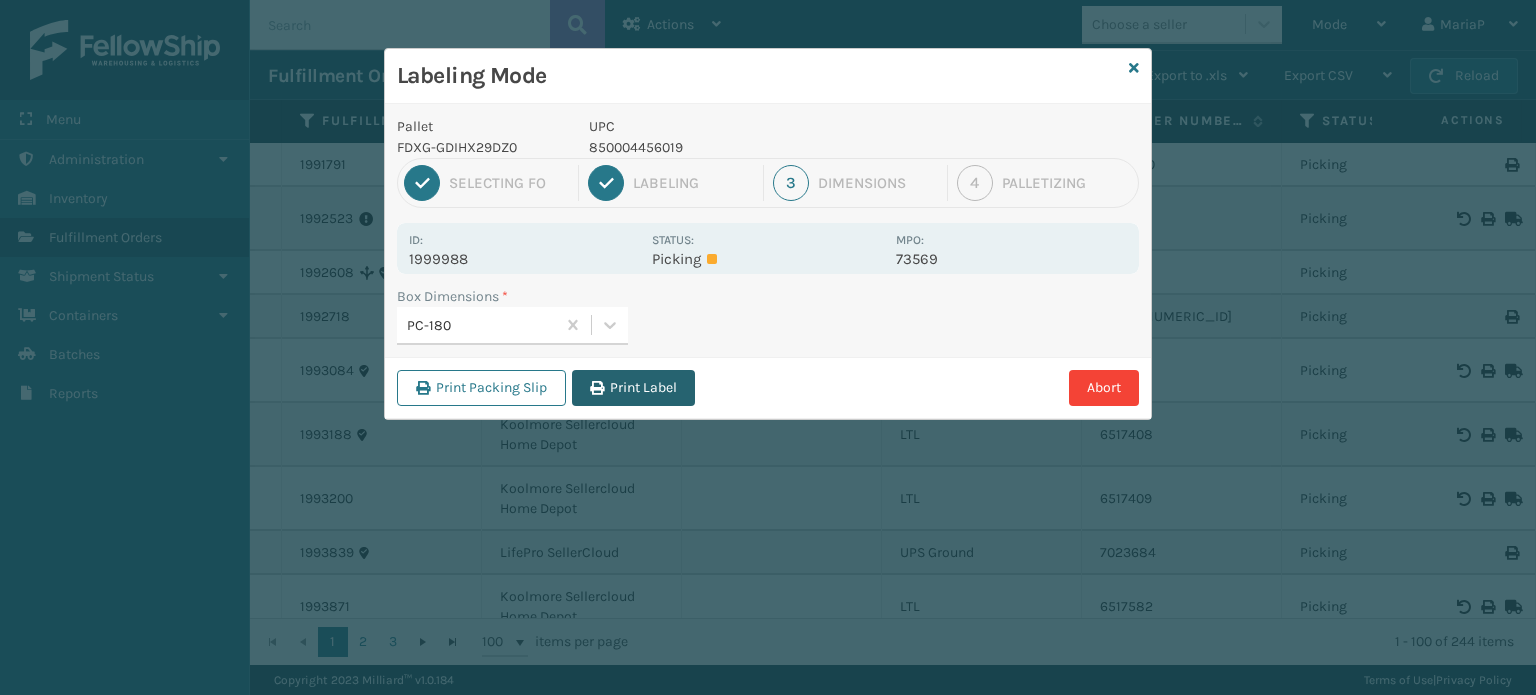 click on "Print Label" at bounding box center [633, 388] 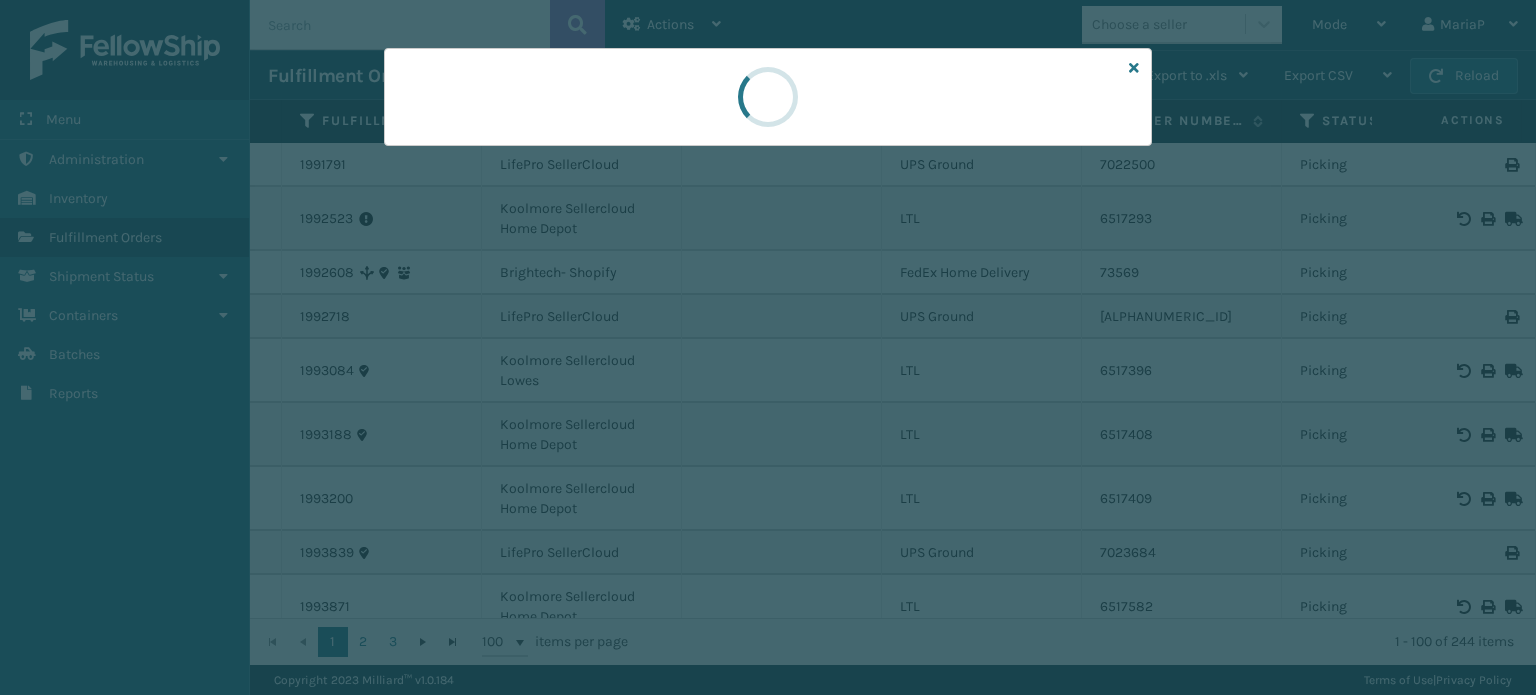 drag, startPoint x: 672, startPoint y: 391, endPoint x: 646, endPoint y: 395, distance: 26.305893 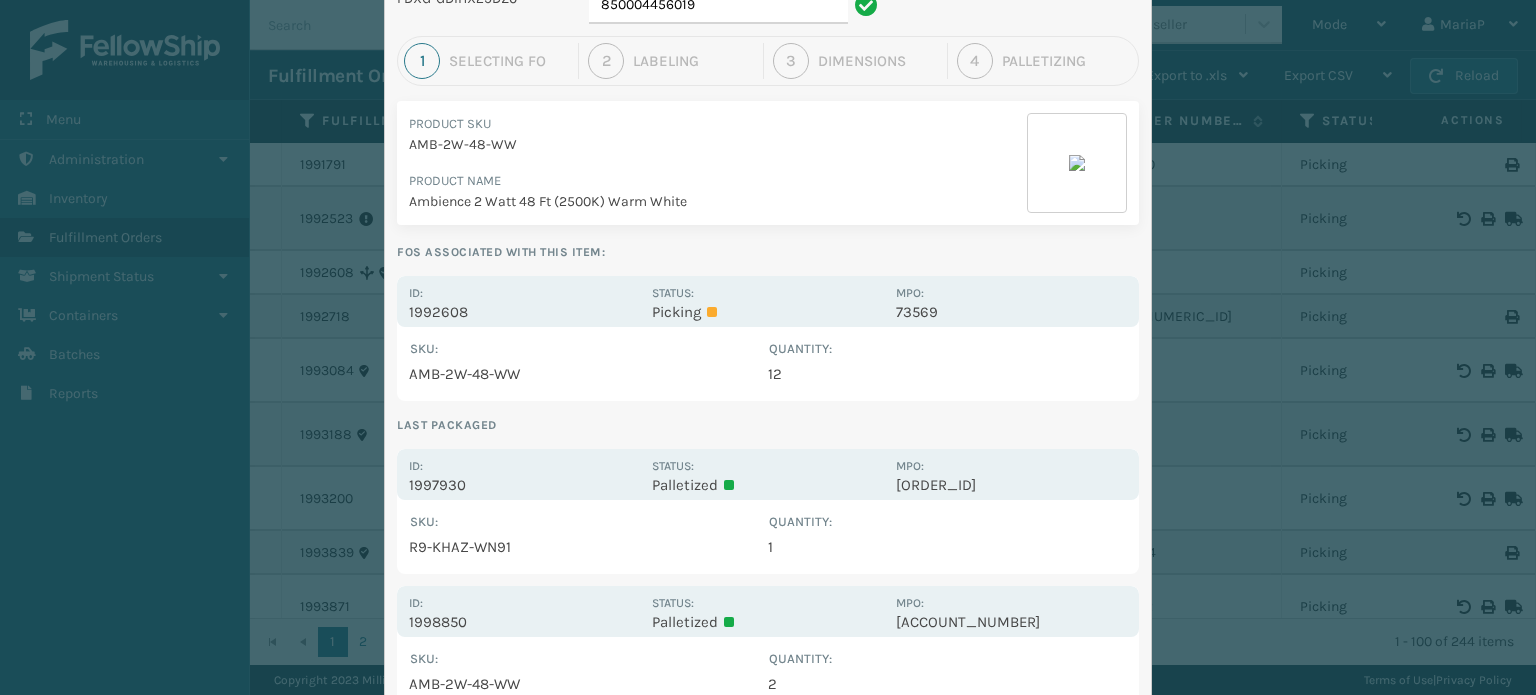 scroll, scrollTop: 300, scrollLeft: 0, axis: vertical 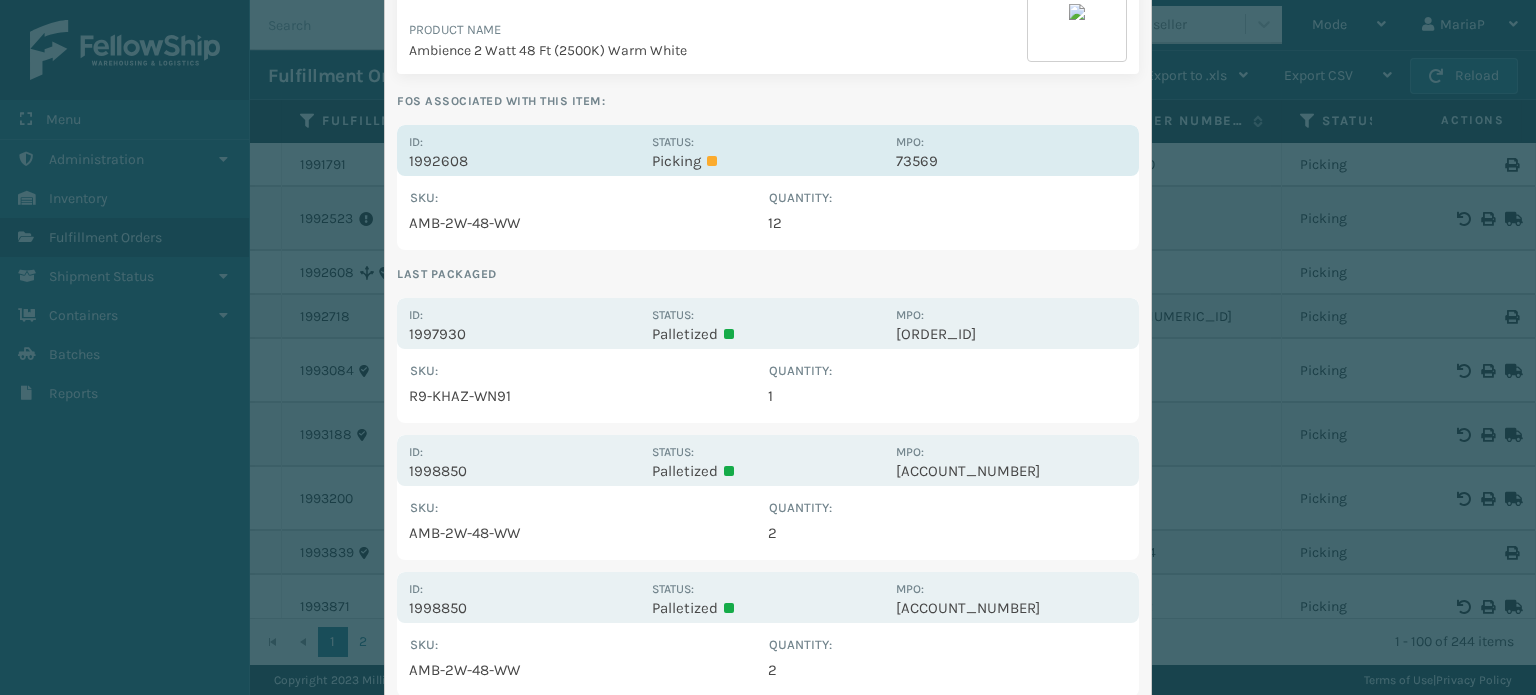 click on "1992608" at bounding box center (524, 161) 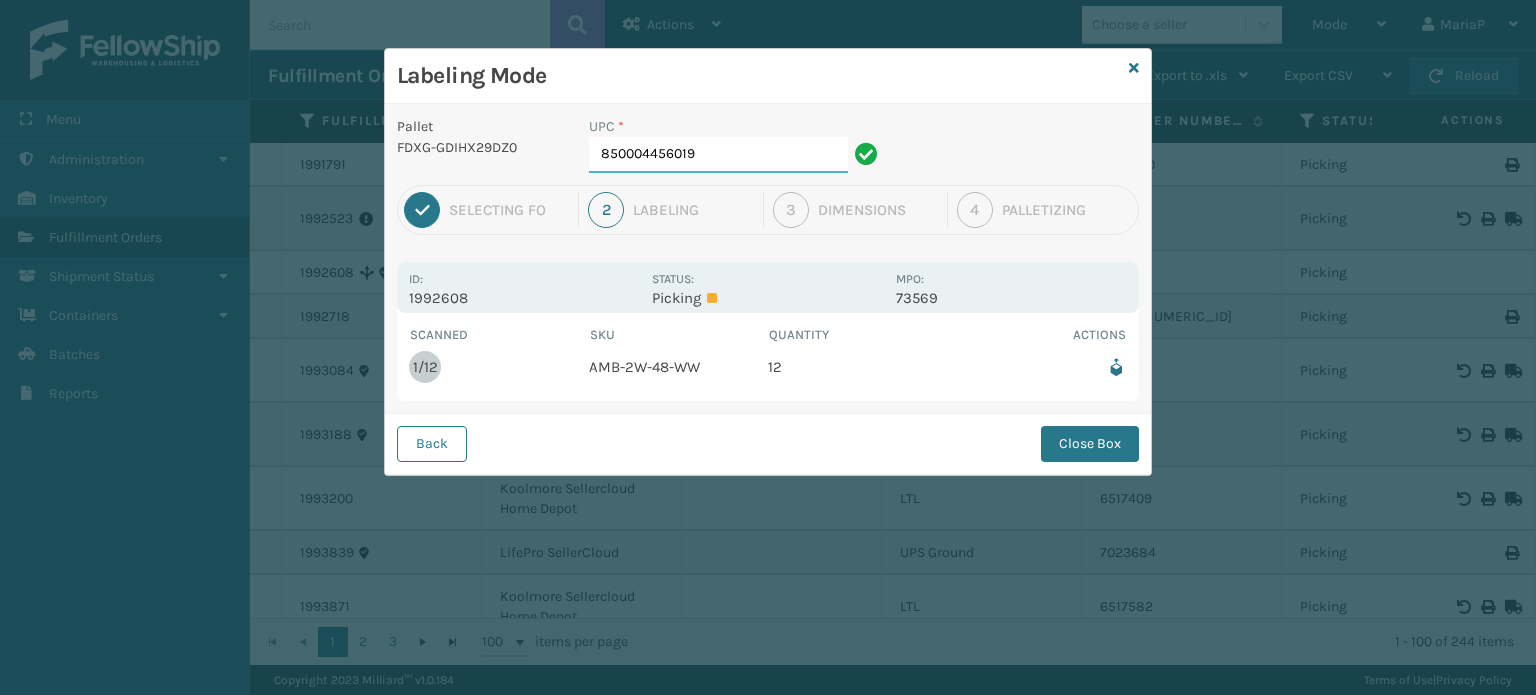 click on "850004456019" at bounding box center [718, 155] 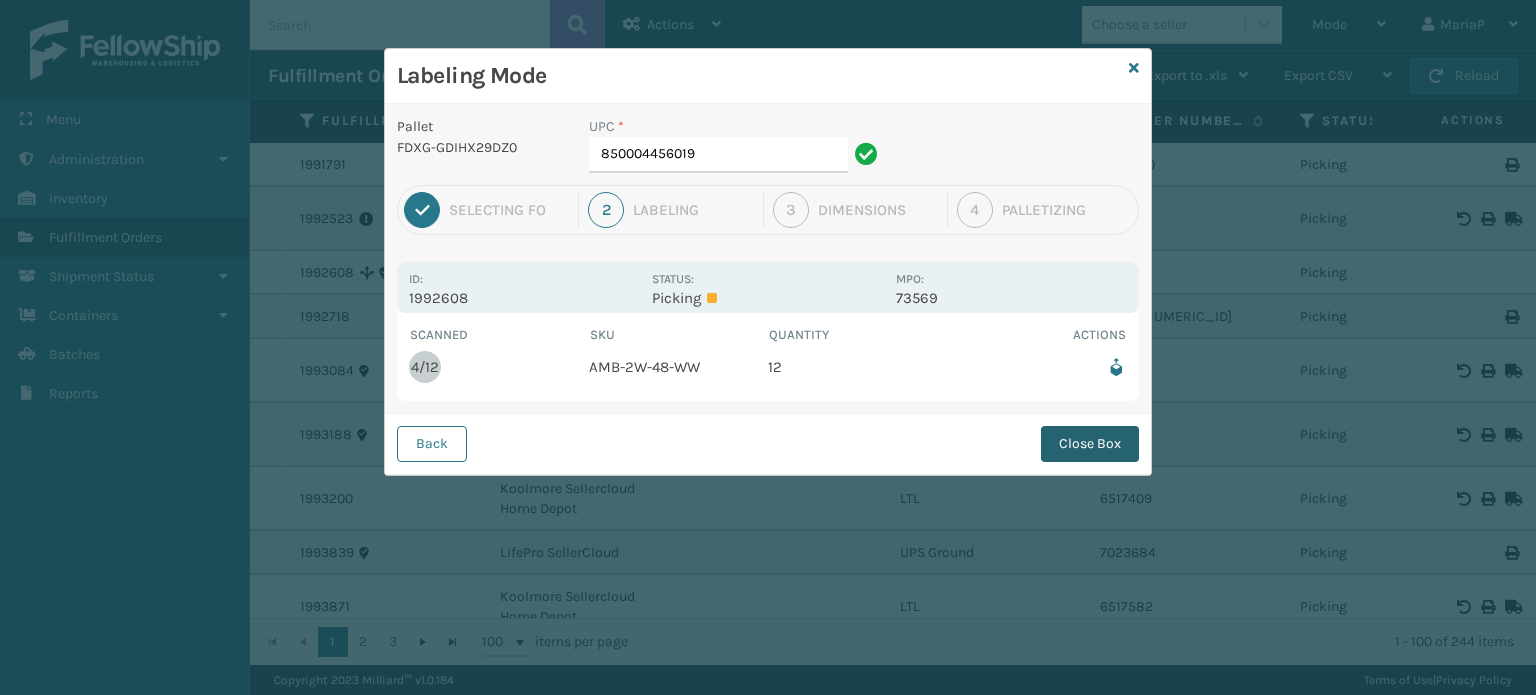 click on "Close Box" at bounding box center (1090, 444) 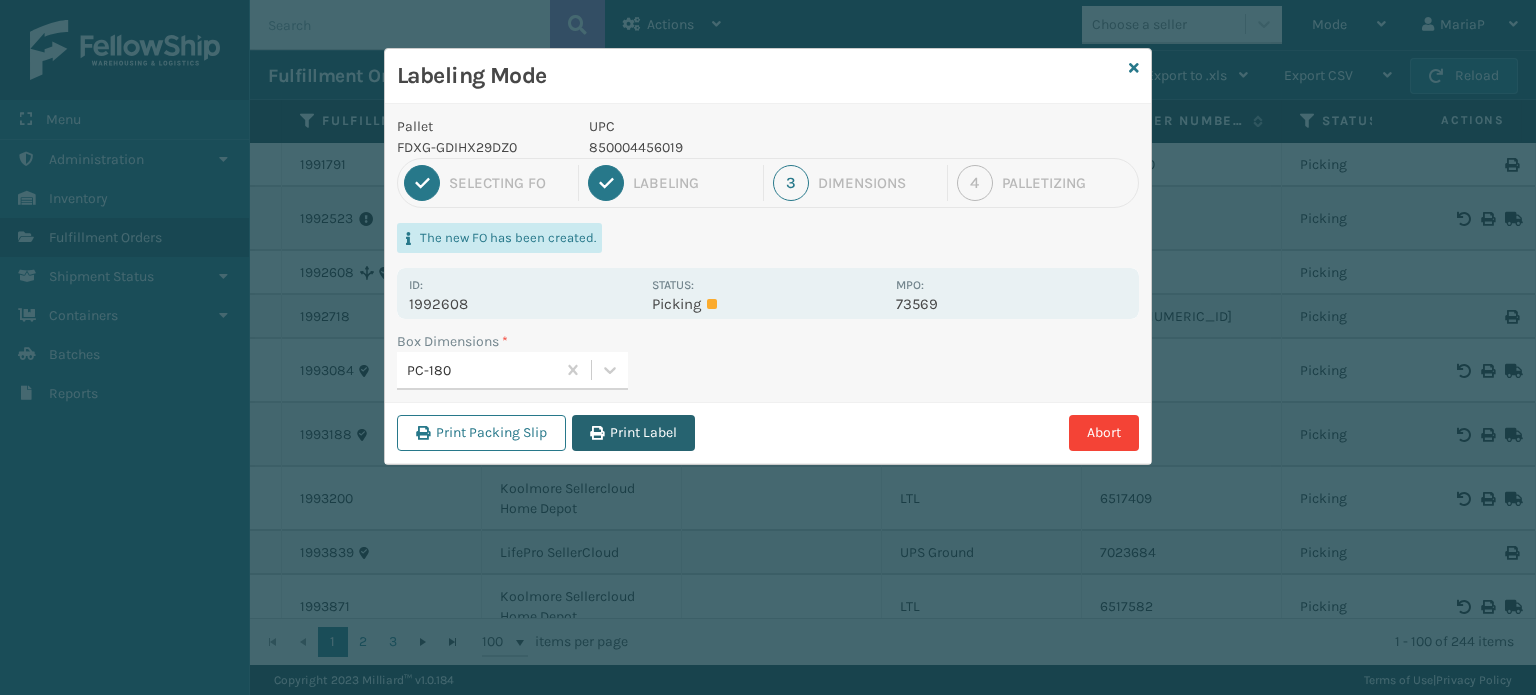click on "Print Label" at bounding box center (633, 433) 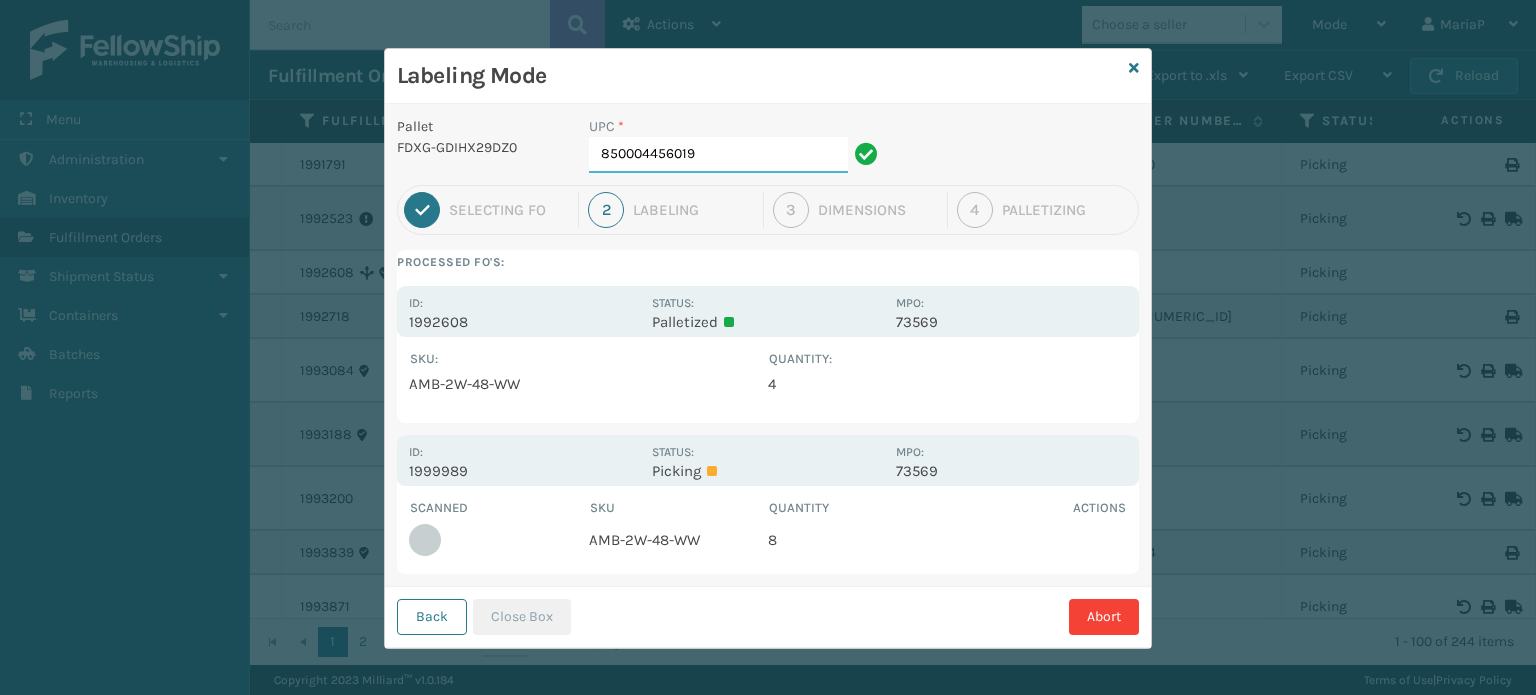 click on "850004456019" at bounding box center (718, 155) 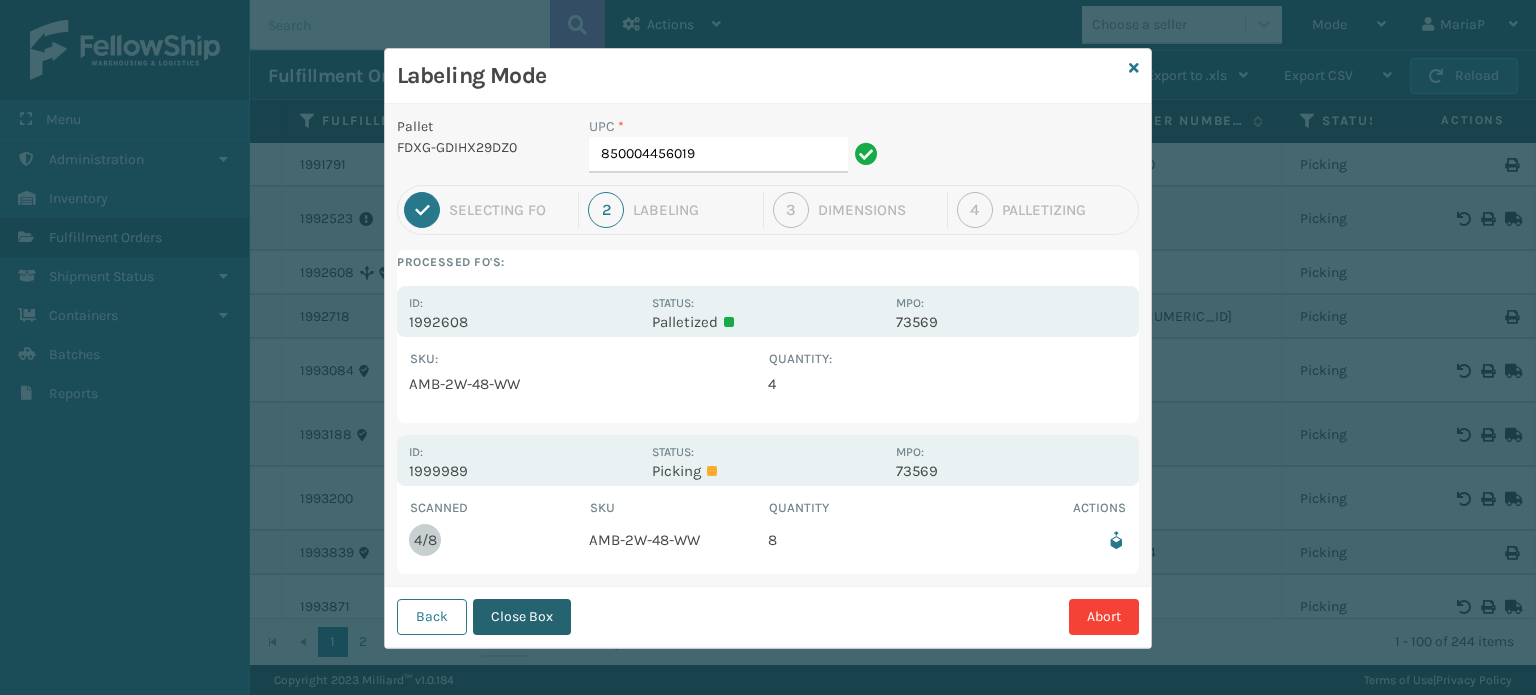 click on "Close Box" at bounding box center [522, 617] 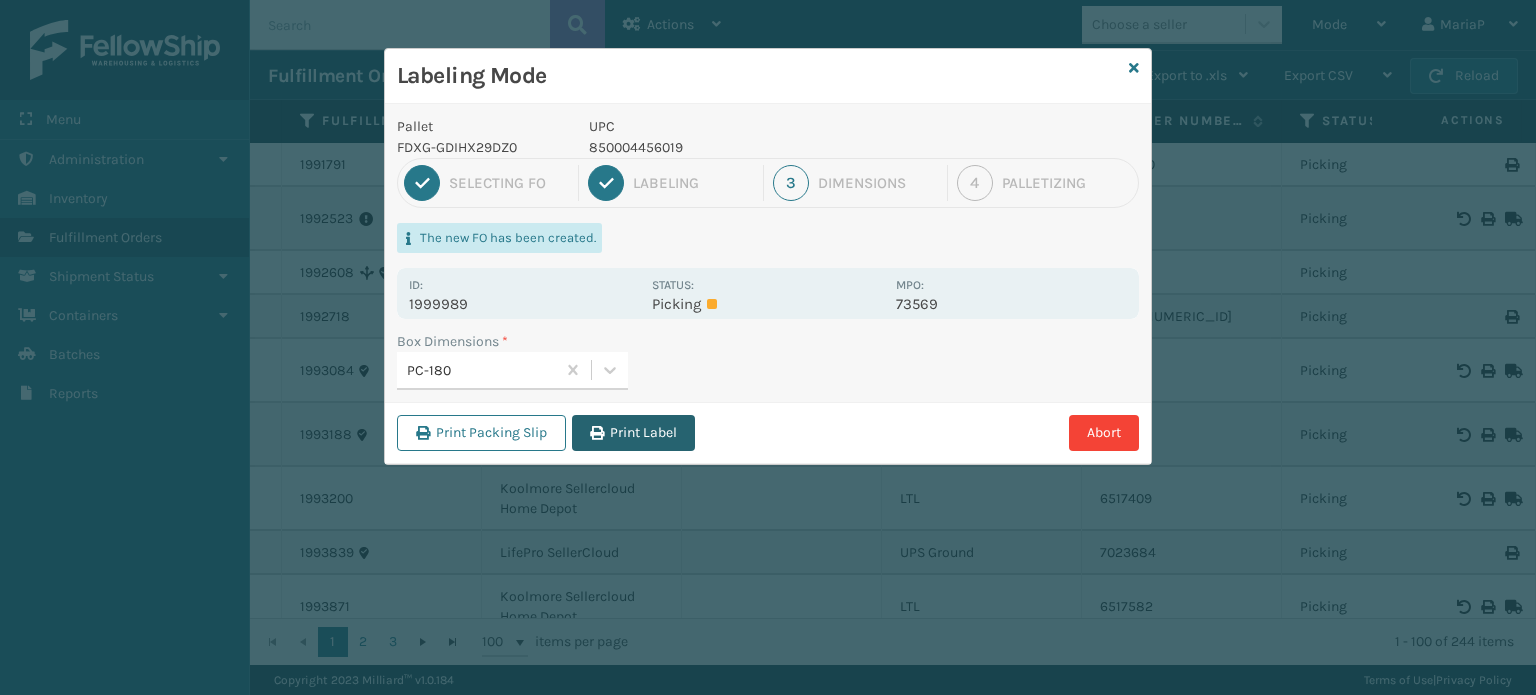 click on "Print Packing Slip Print Label Abort" at bounding box center (768, 432) 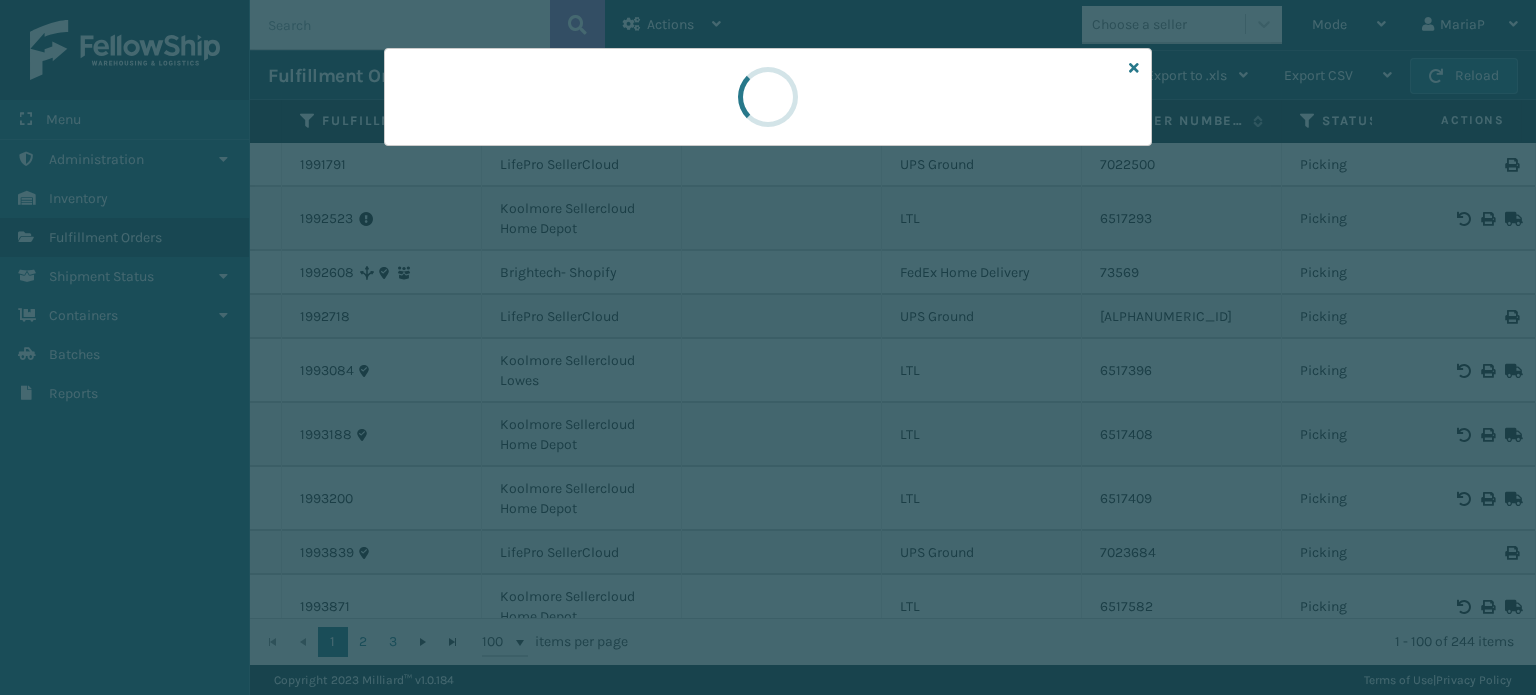 click at bounding box center [768, 347] 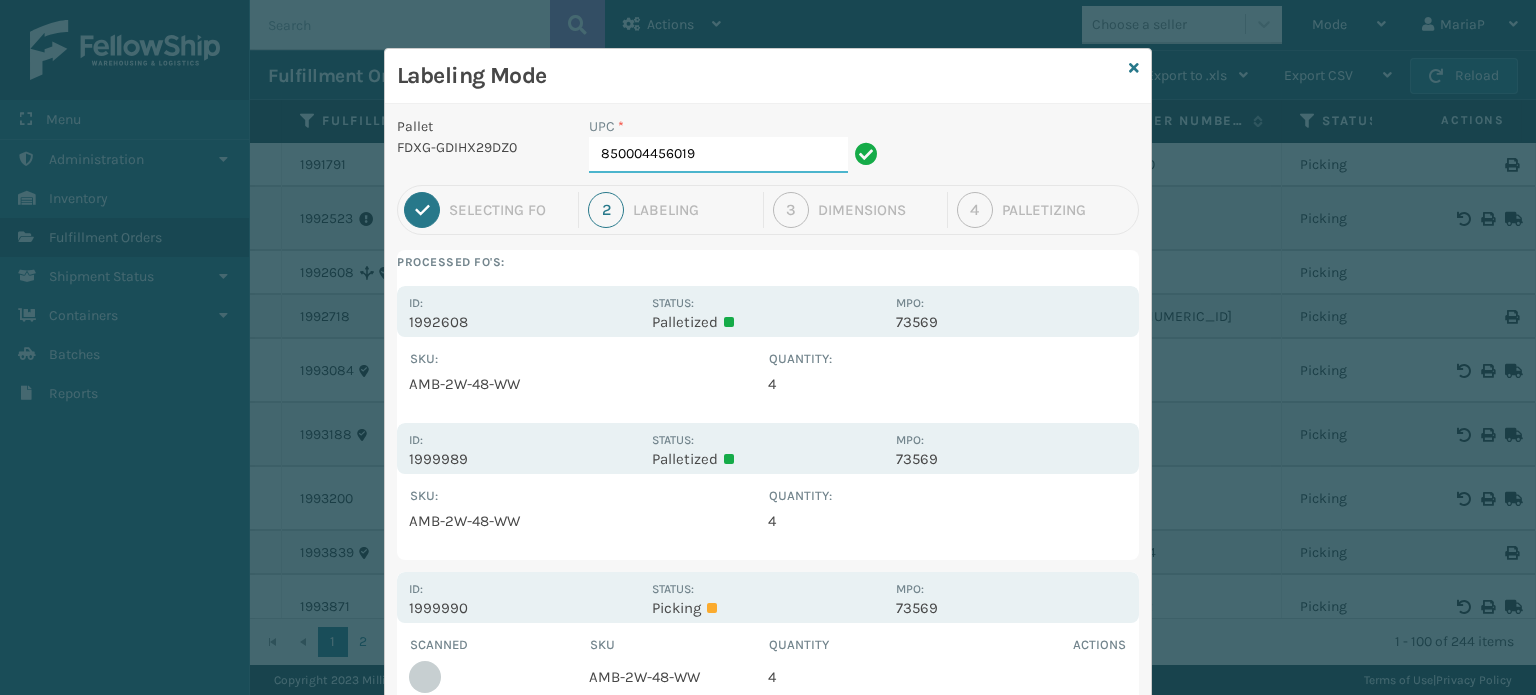 click on "850004456019" at bounding box center [718, 155] 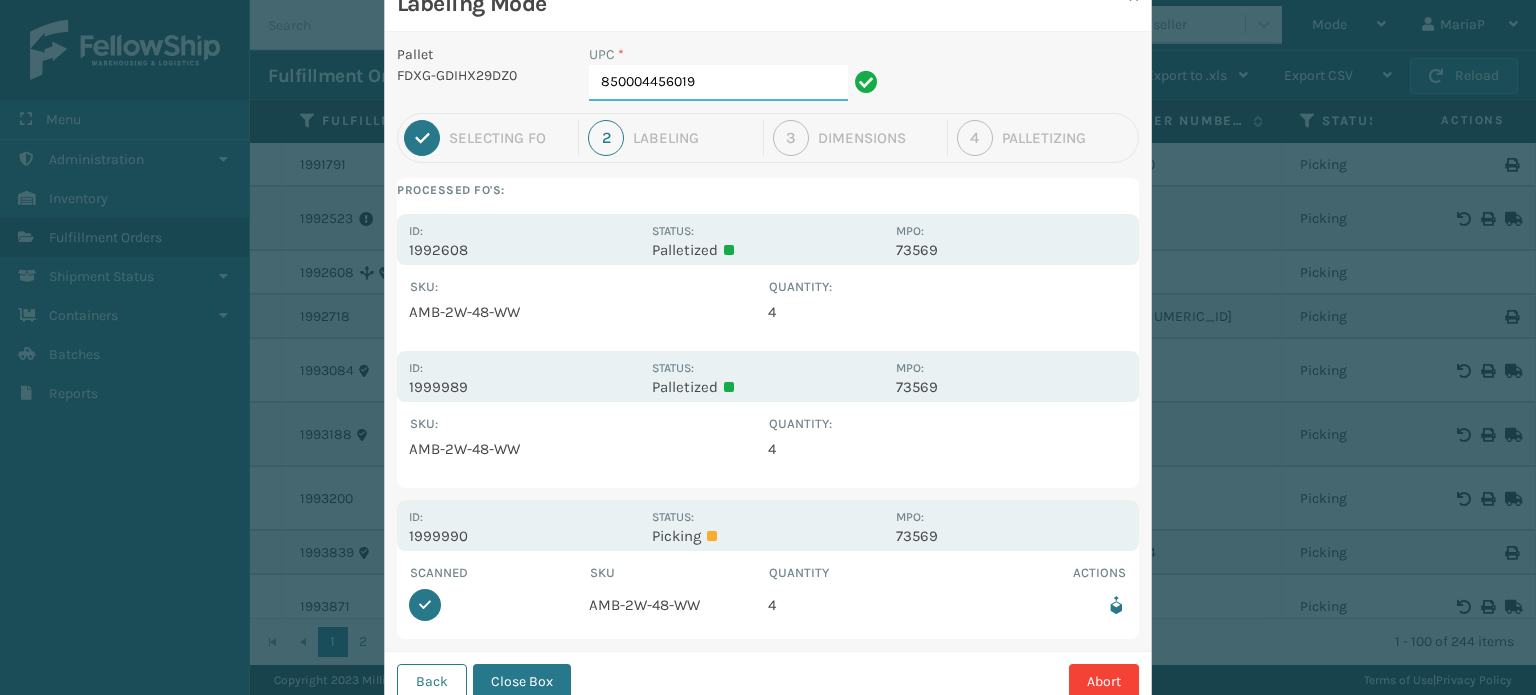 scroll, scrollTop: 137, scrollLeft: 0, axis: vertical 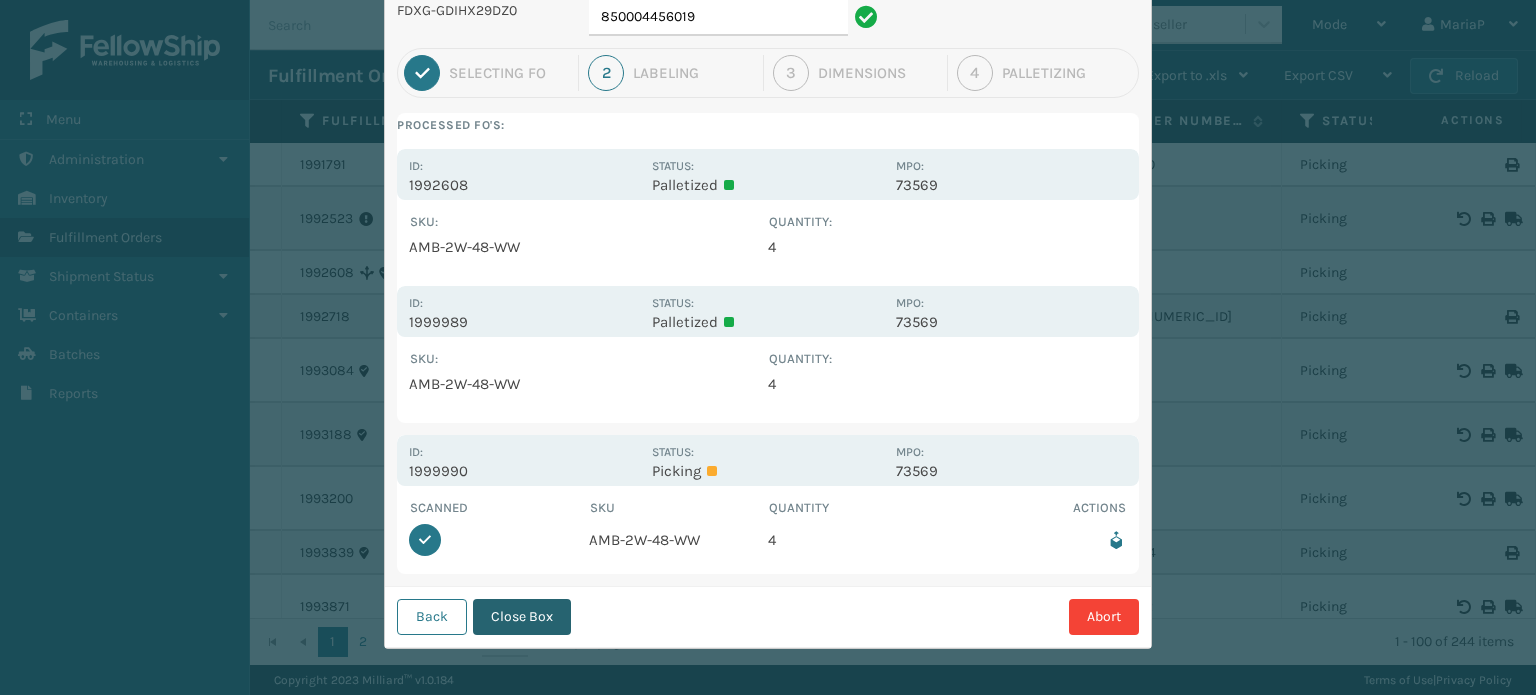 click on "Close Box" at bounding box center (522, 617) 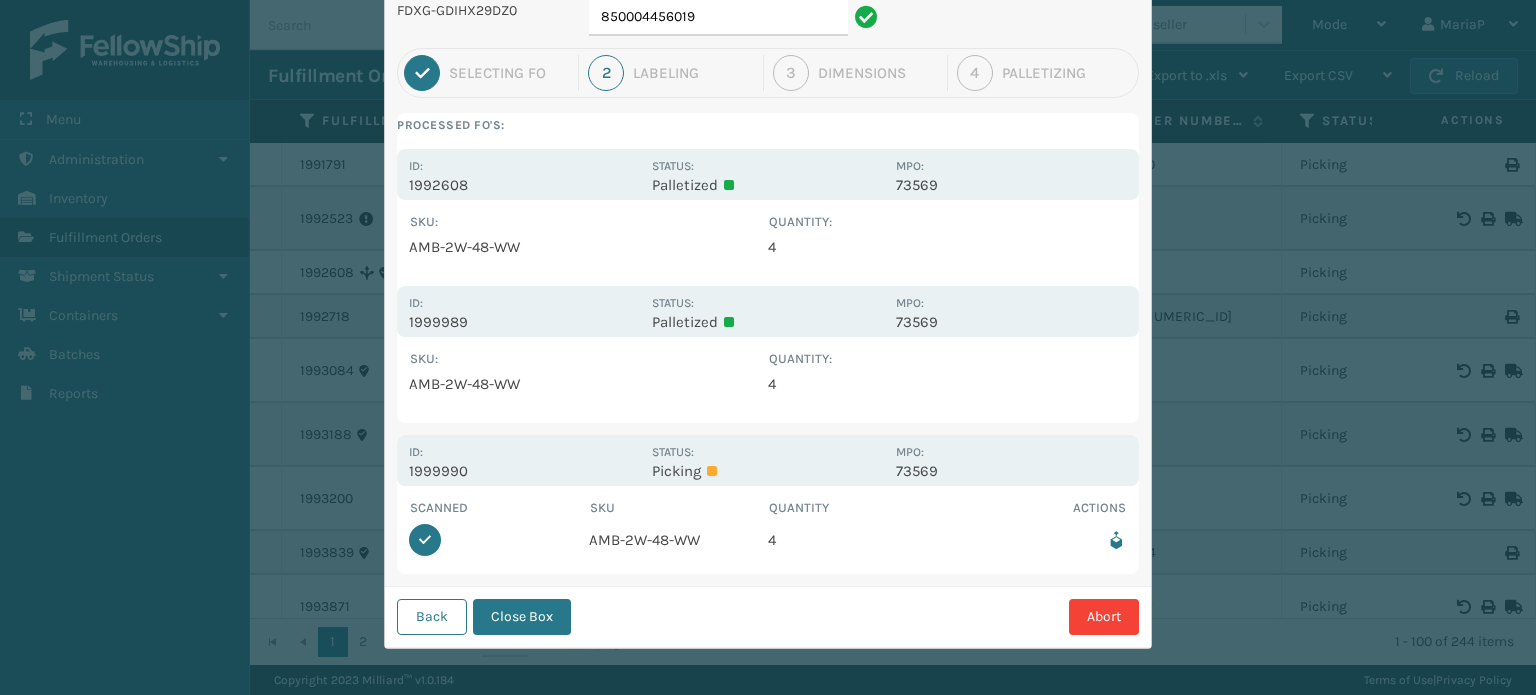 scroll, scrollTop: 0, scrollLeft: 0, axis: both 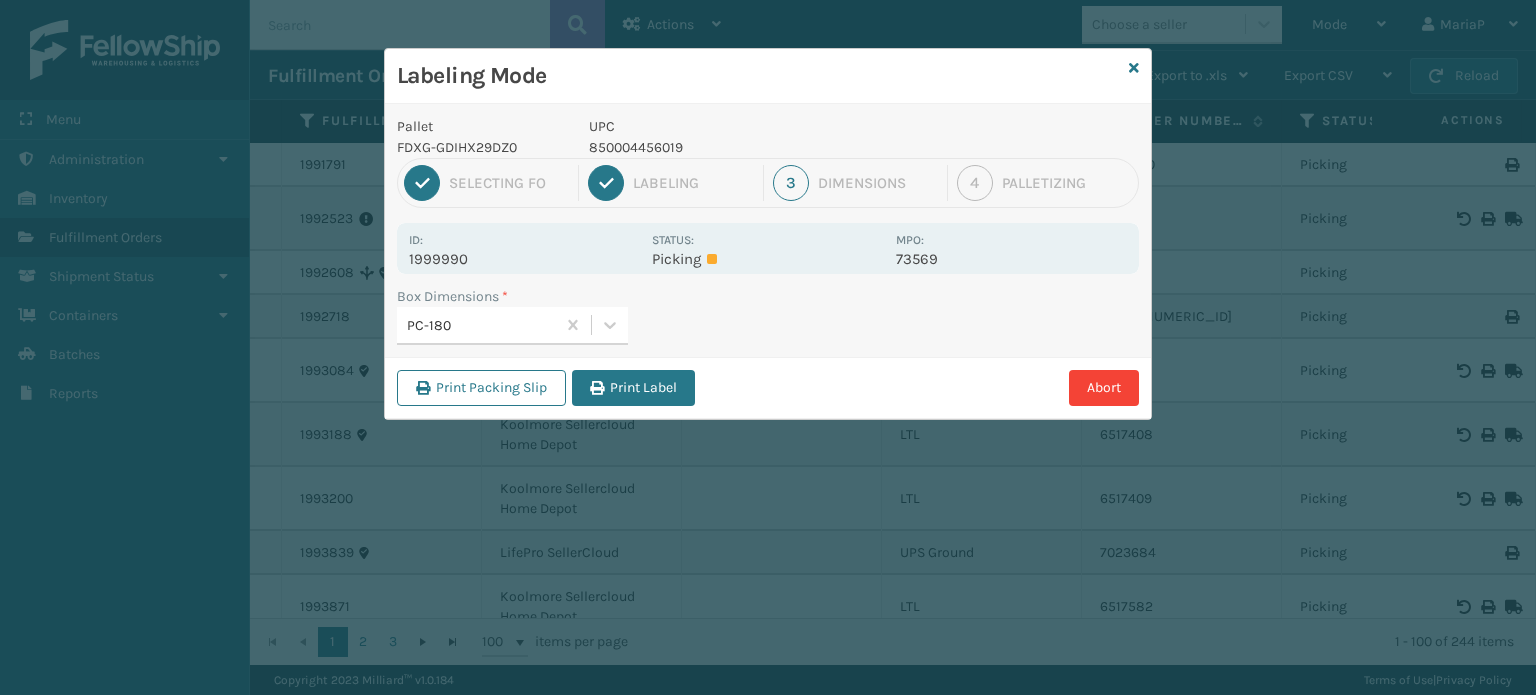 click on "Print Packing Slip Print Label Abort" at bounding box center (768, 387) 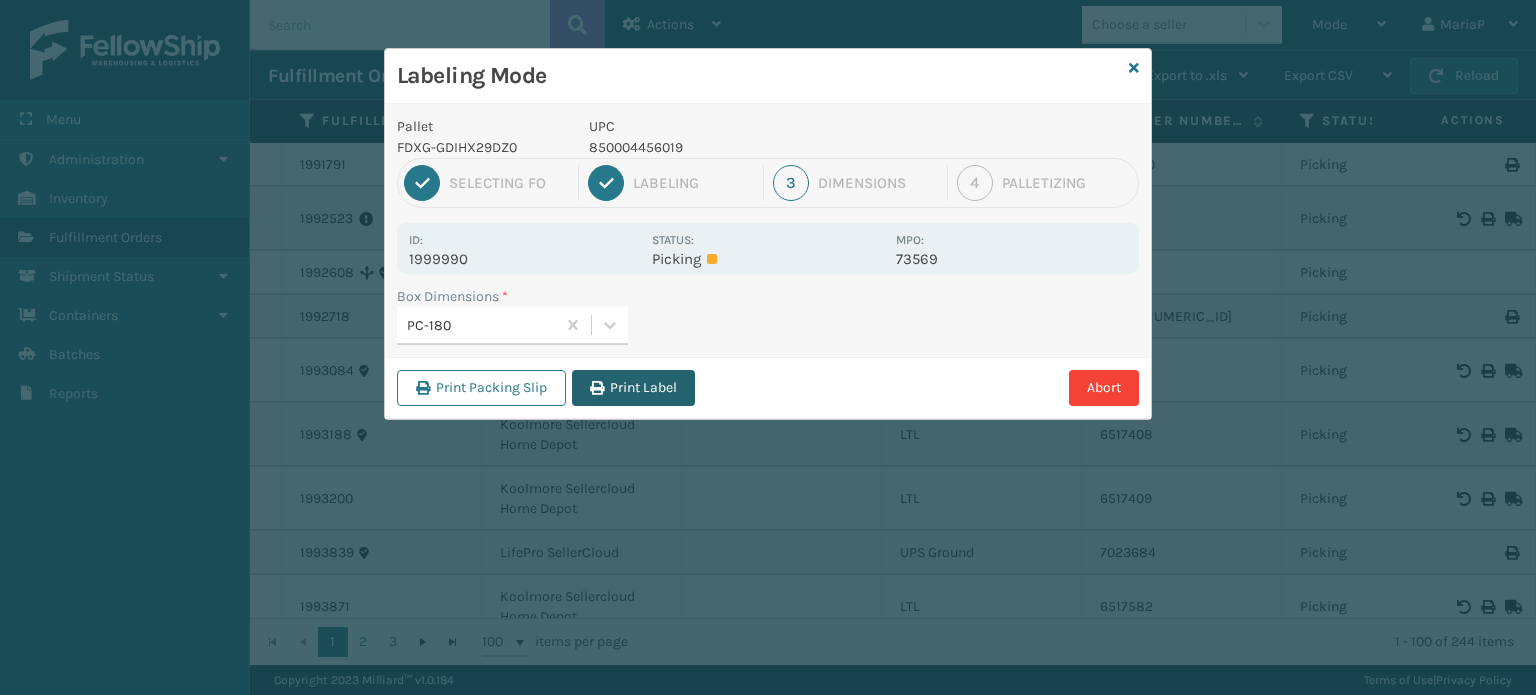 click on "Print Label" at bounding box center (633, 388) 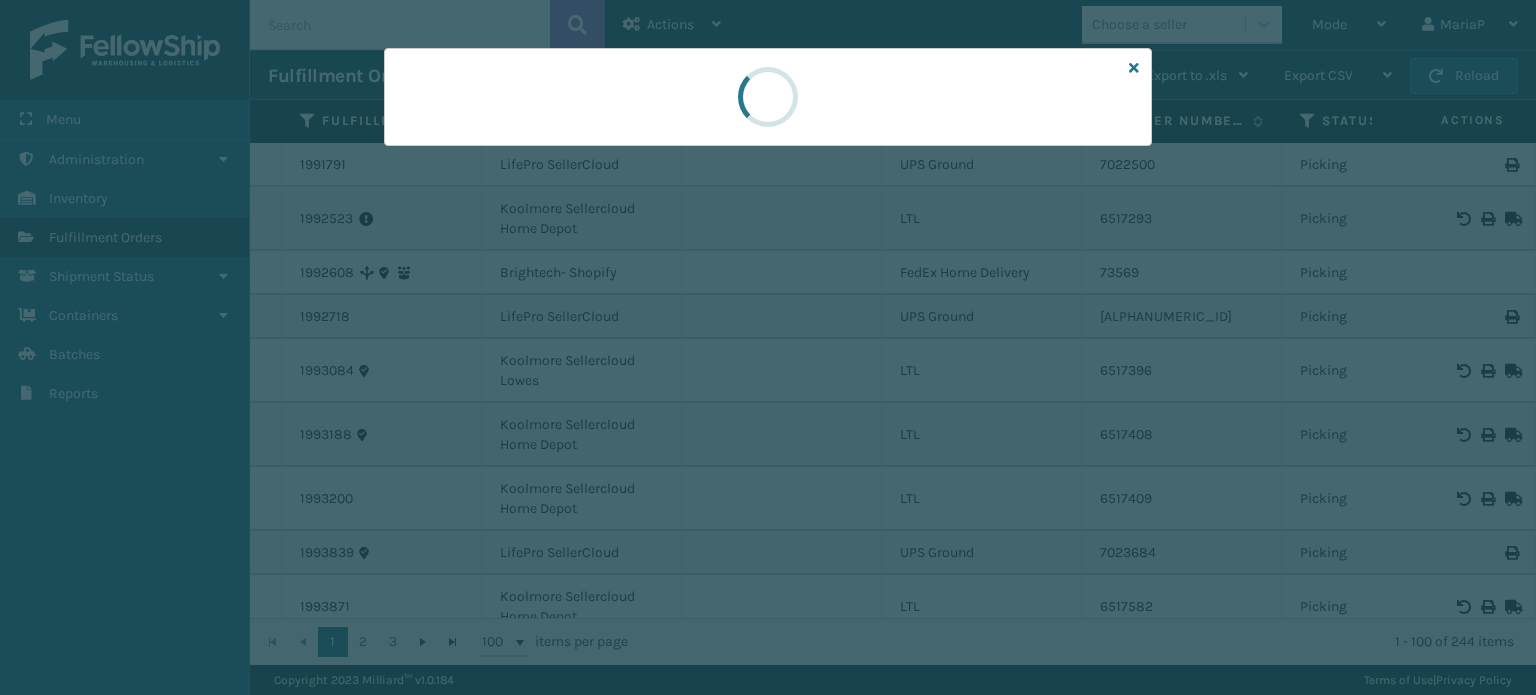 click at bounding box center [768, 347] 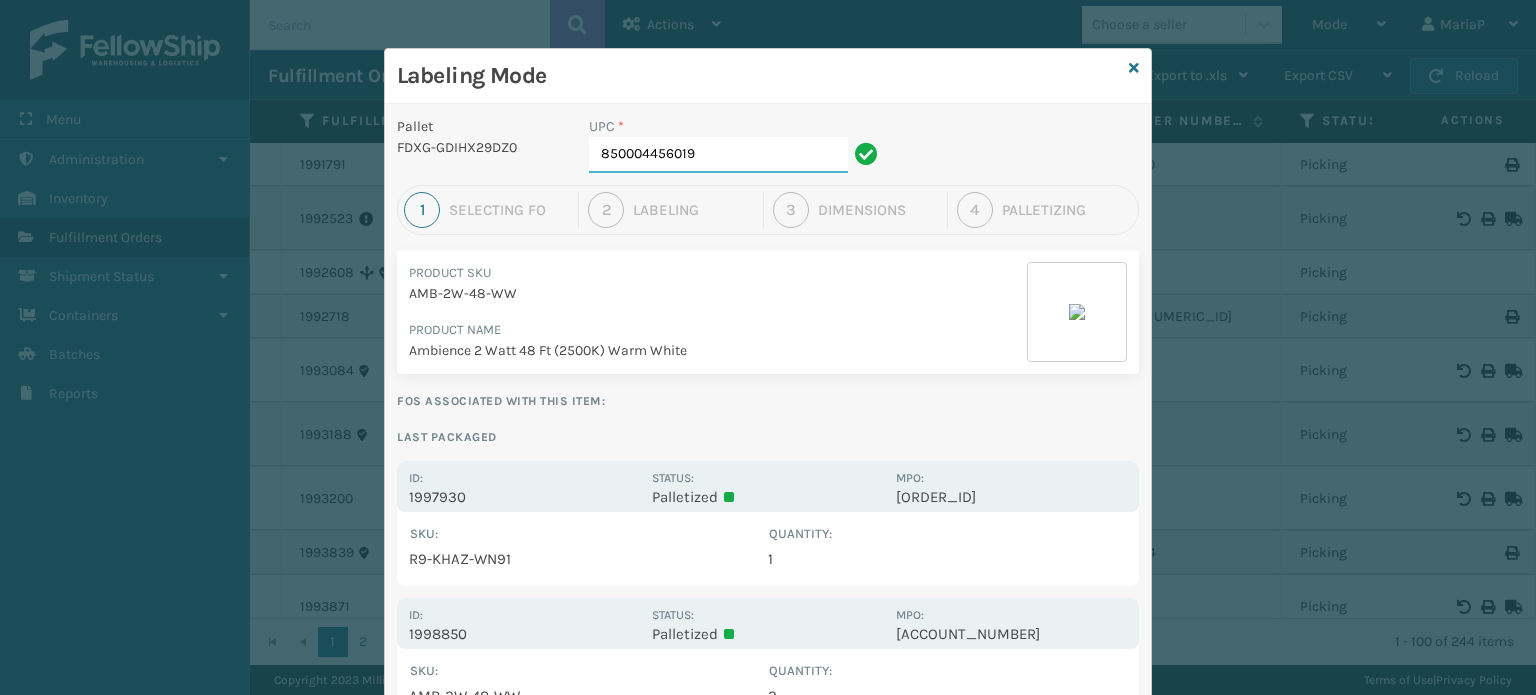 click on "850004456019" at bounding box center [718, 155] 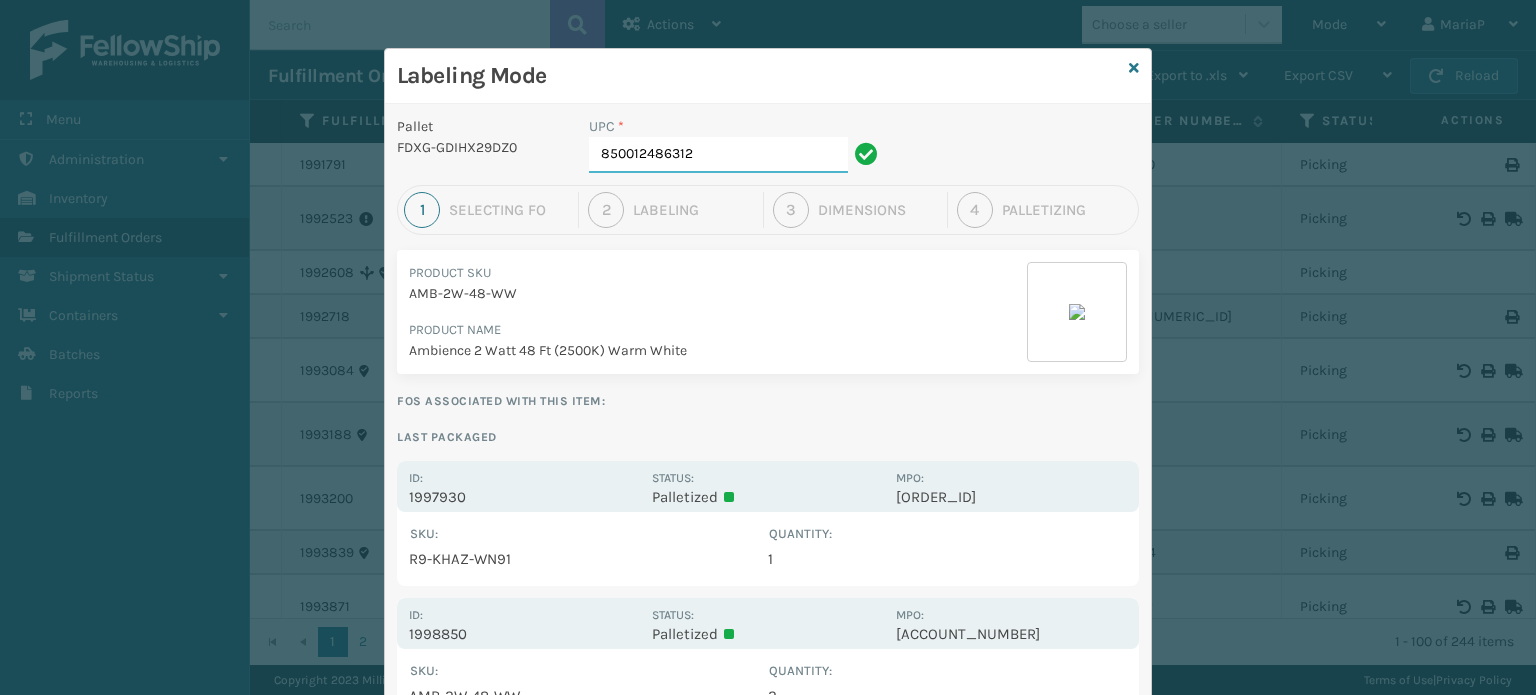 type on "850012486312" 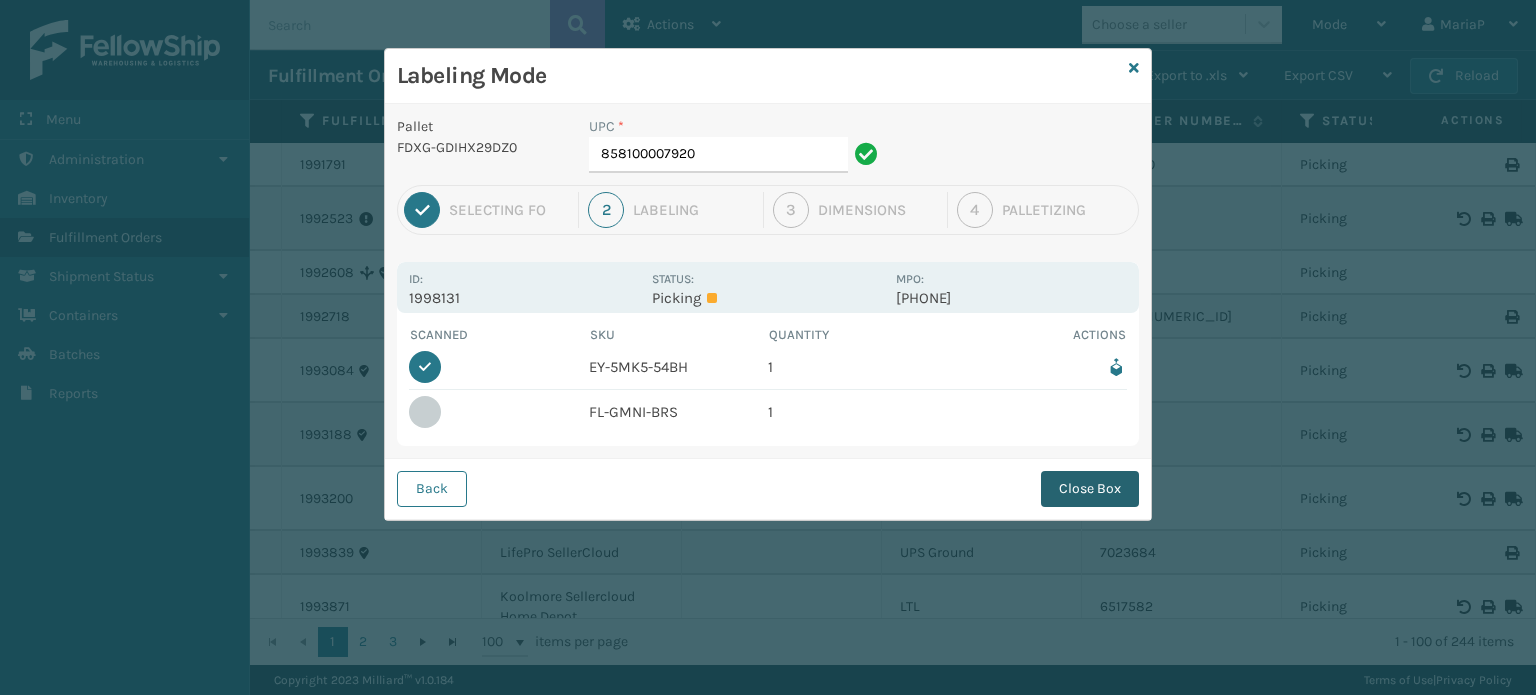 click on "Close Box" at bounding box center (1090, 489) 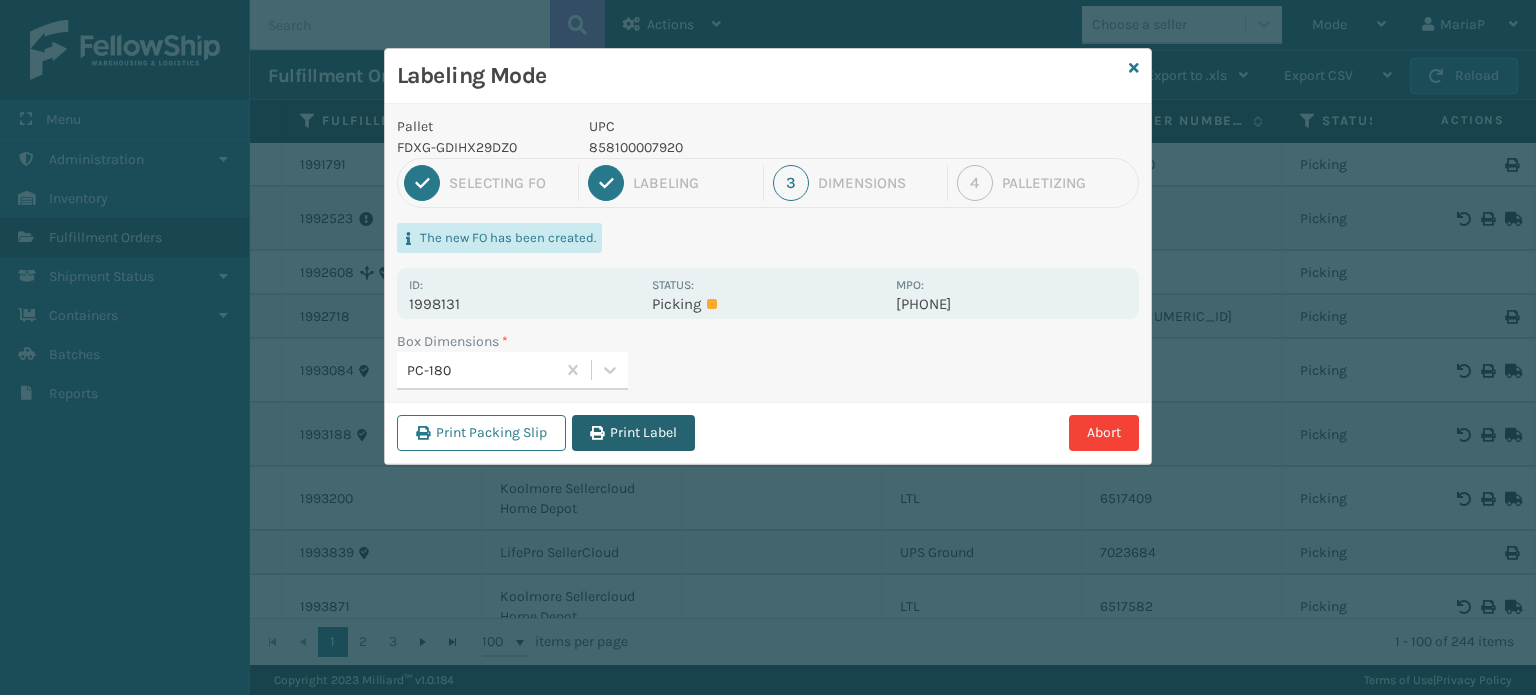 click on "Print Label" at bounding box center [633, 433] 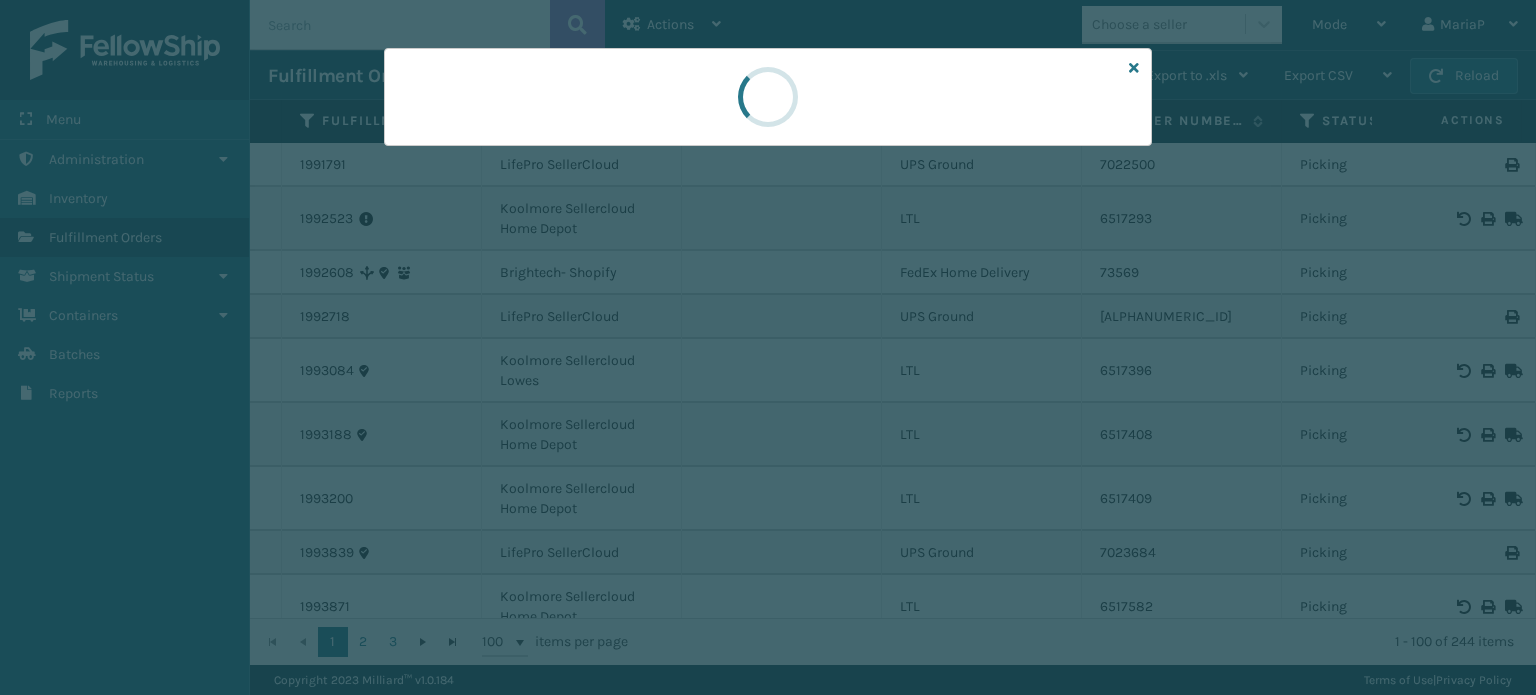 click at bounding box center (768, 347) 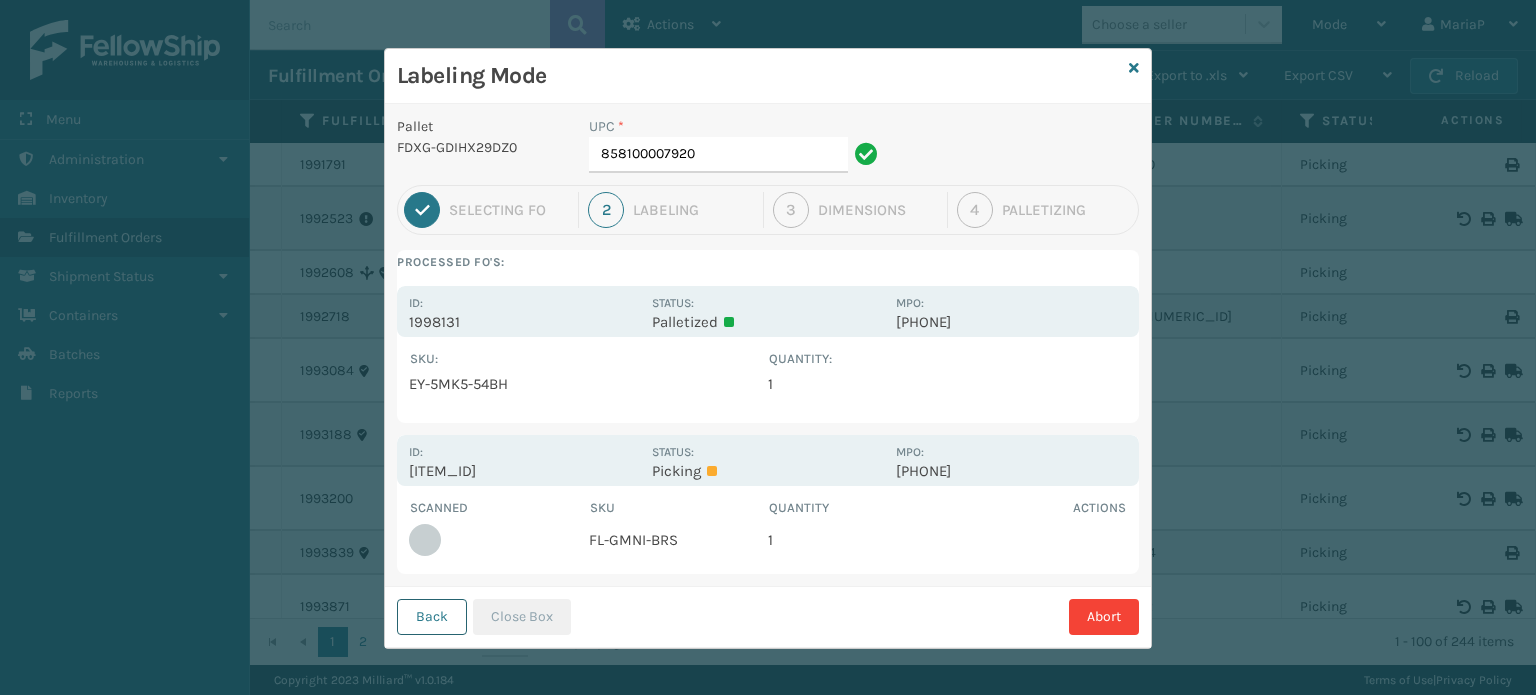 click on "Back" at bounding box center [432, 617] 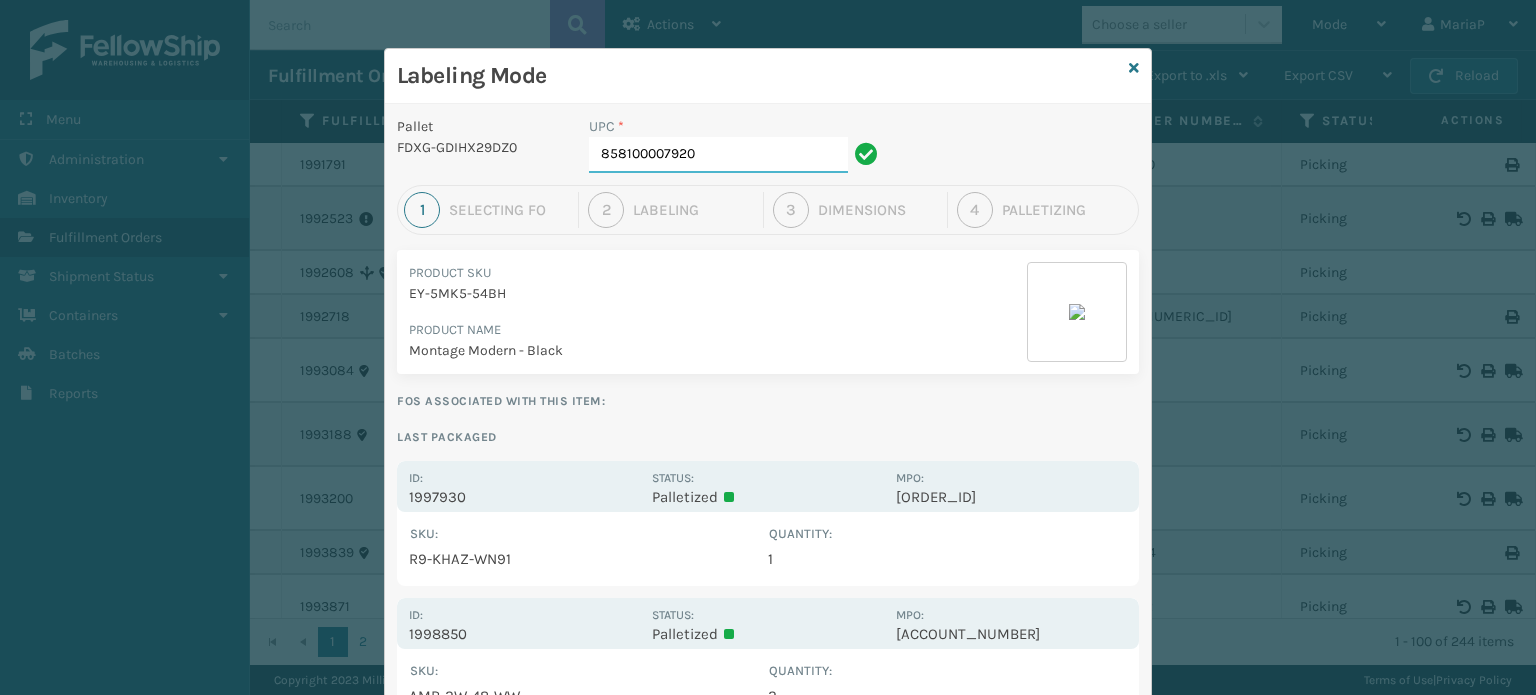 click on "858100007920" at bounding box center (718, 155) 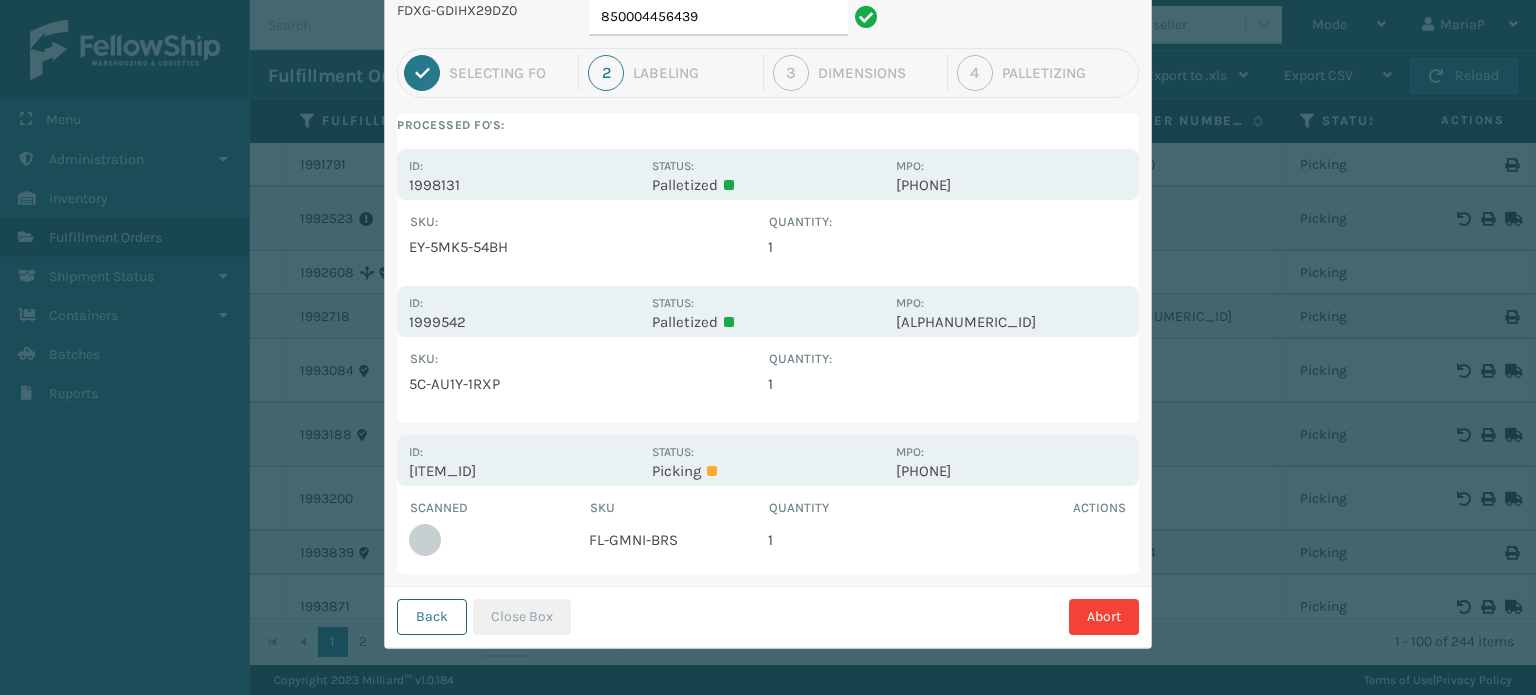 click on "Back" at bounding box center [432, 617] 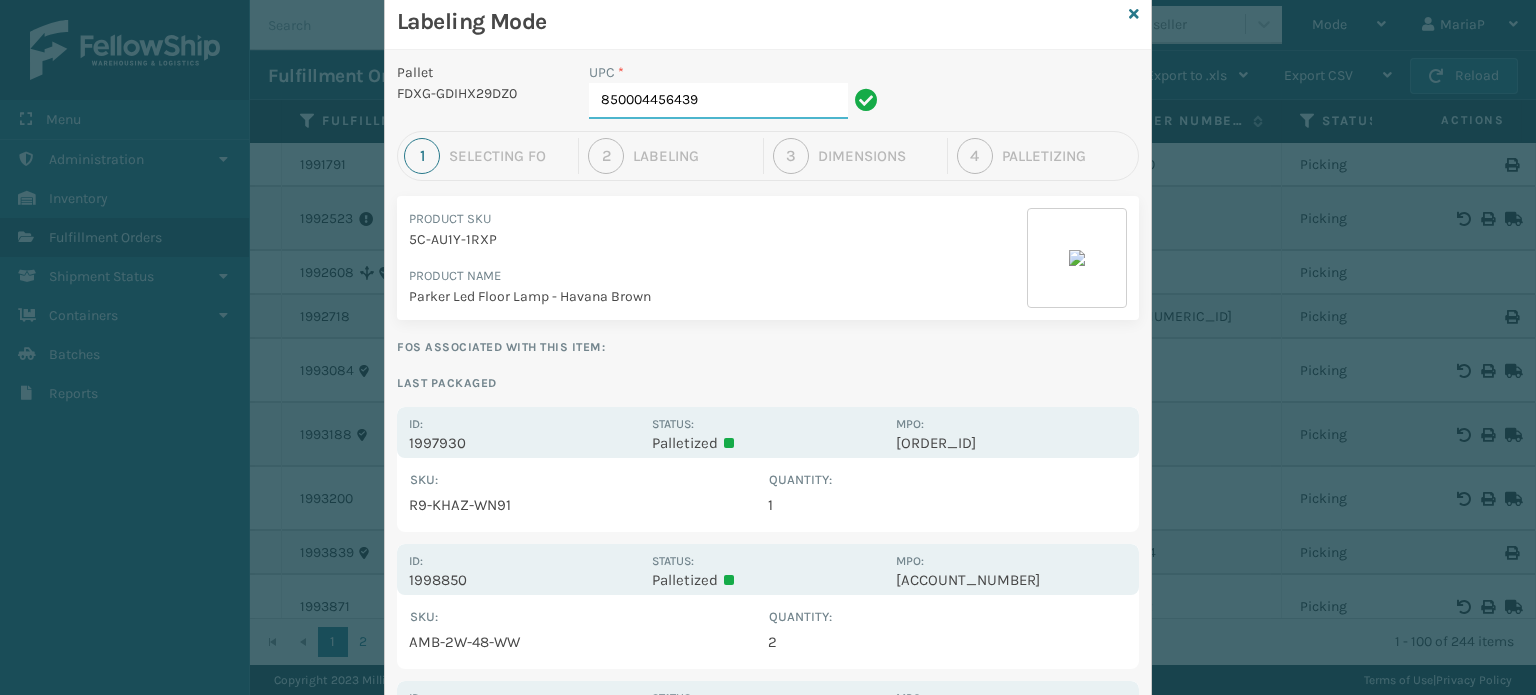 scroll, scrollTop: 0, scrollLeft: 0, axis: both 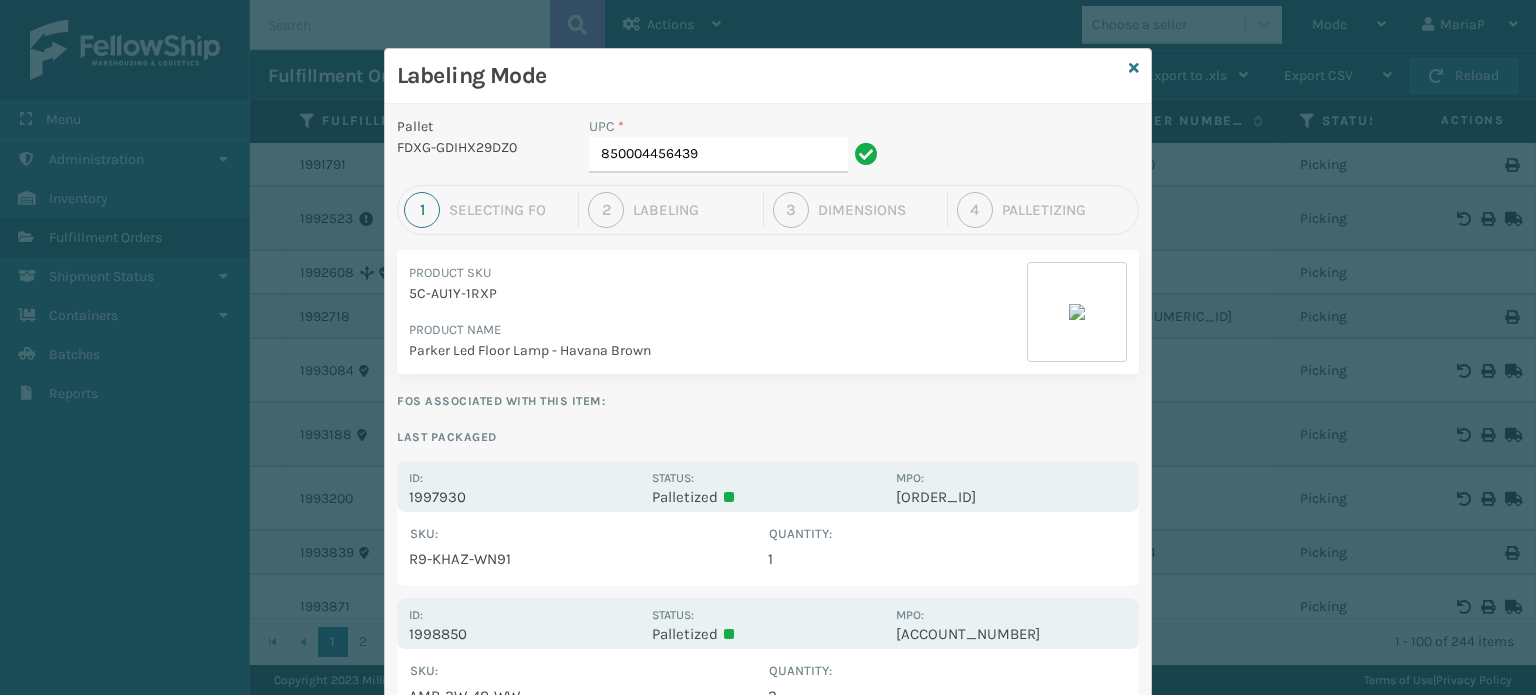 click on "Labeling Mode" at bounding box center [768, 76] 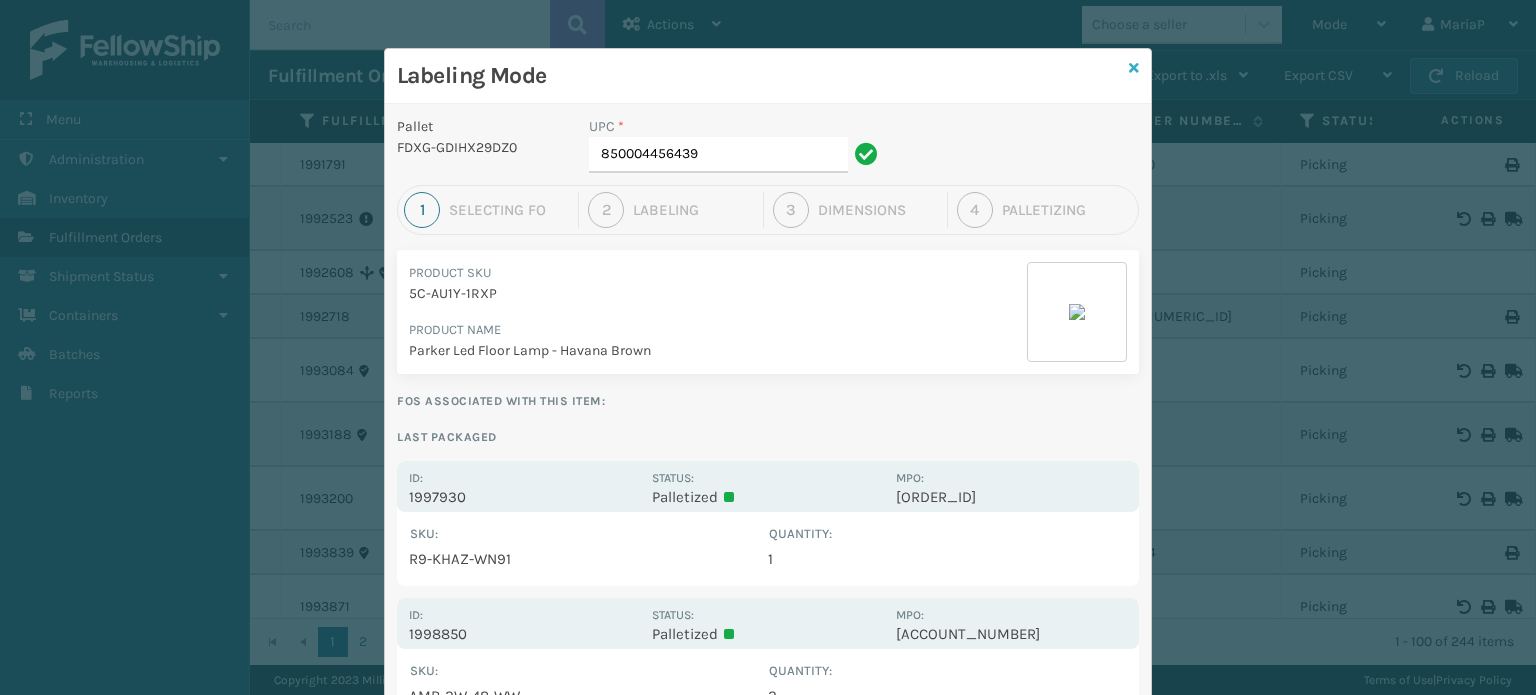 click at bounding box center (1134, 68) 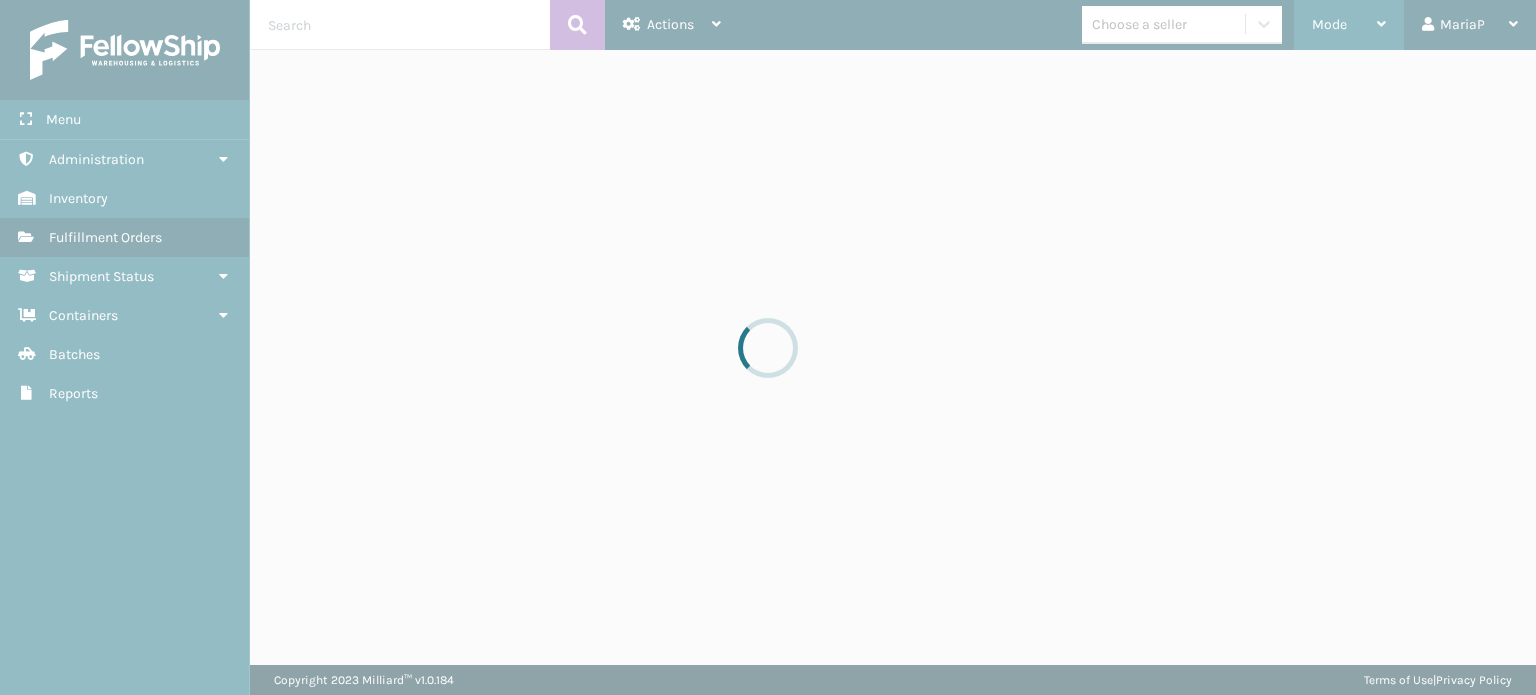 click on "Mode" at bounding box center (1329, 24) 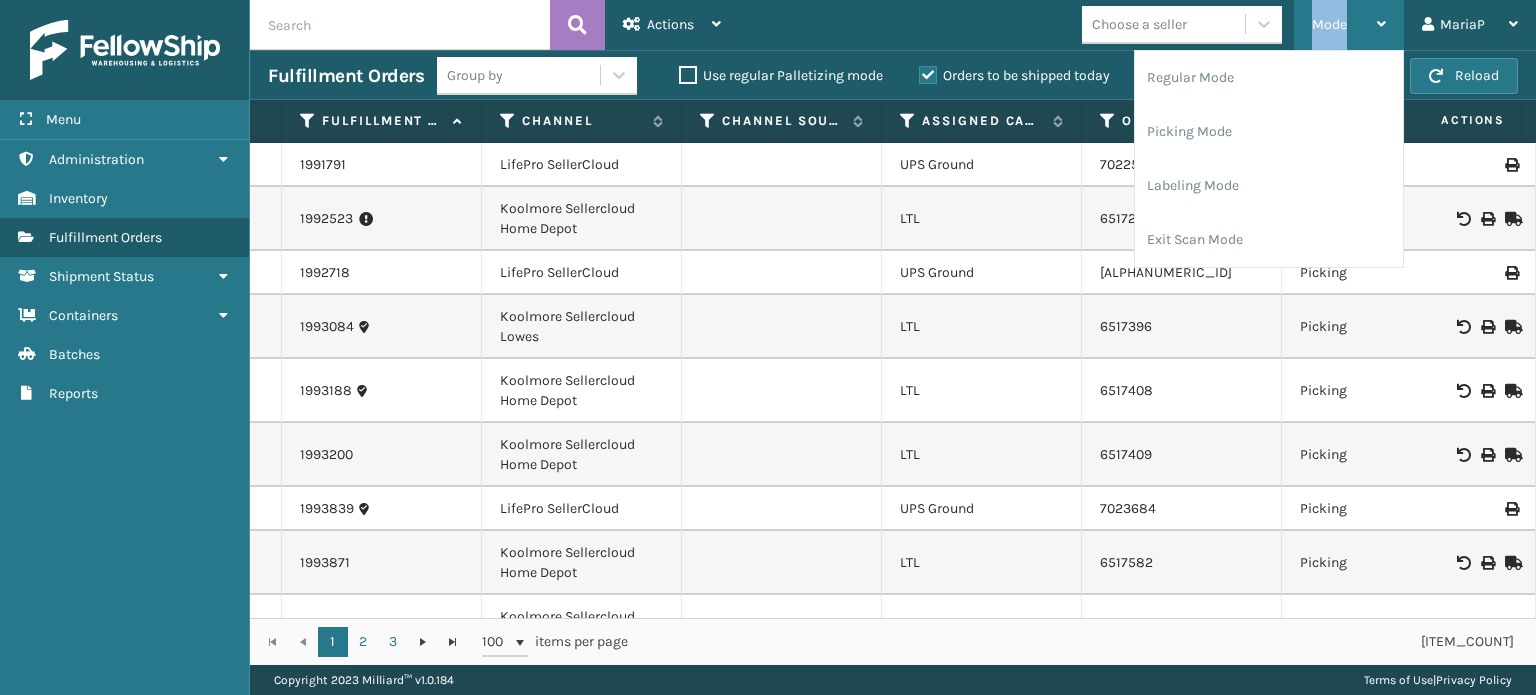 click on "Mode" at bounding box center [1329, 24] 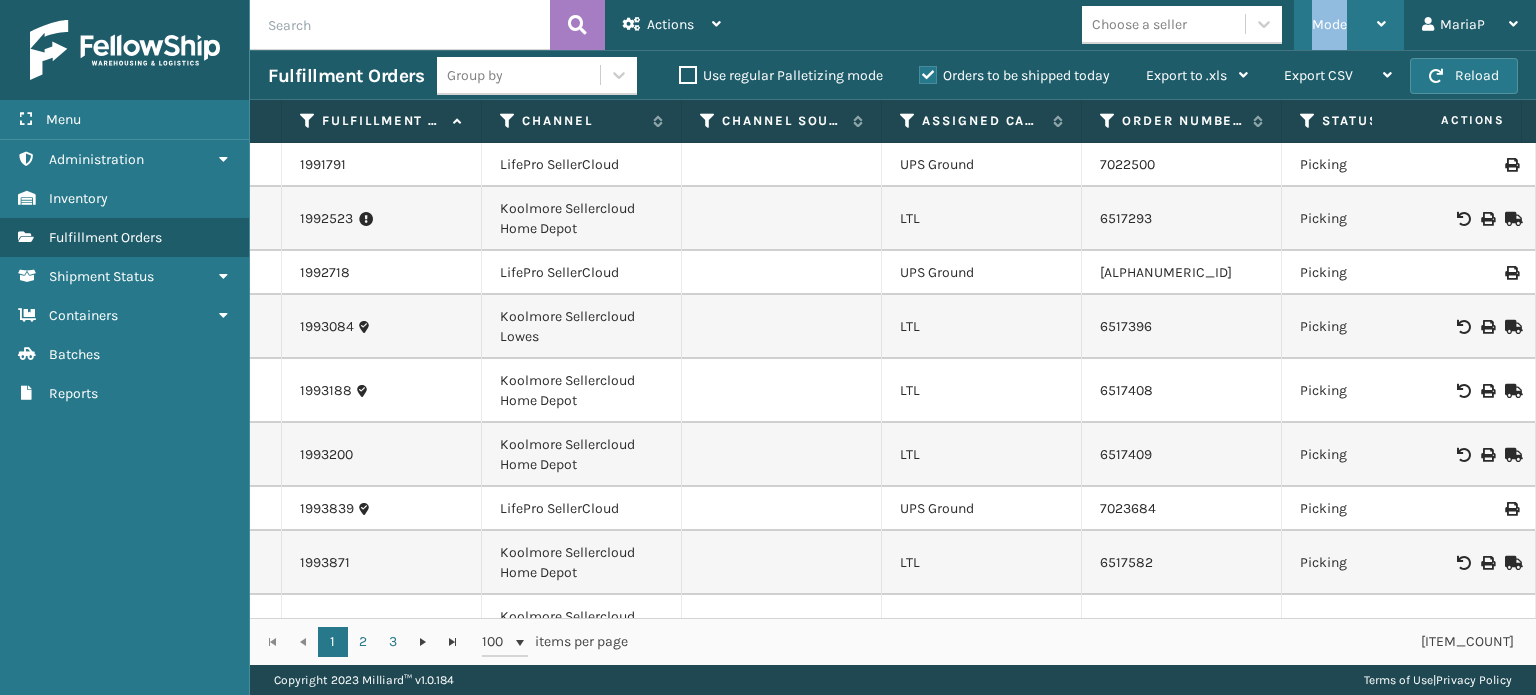click on "Mode" at bounding box center (1329, 24) 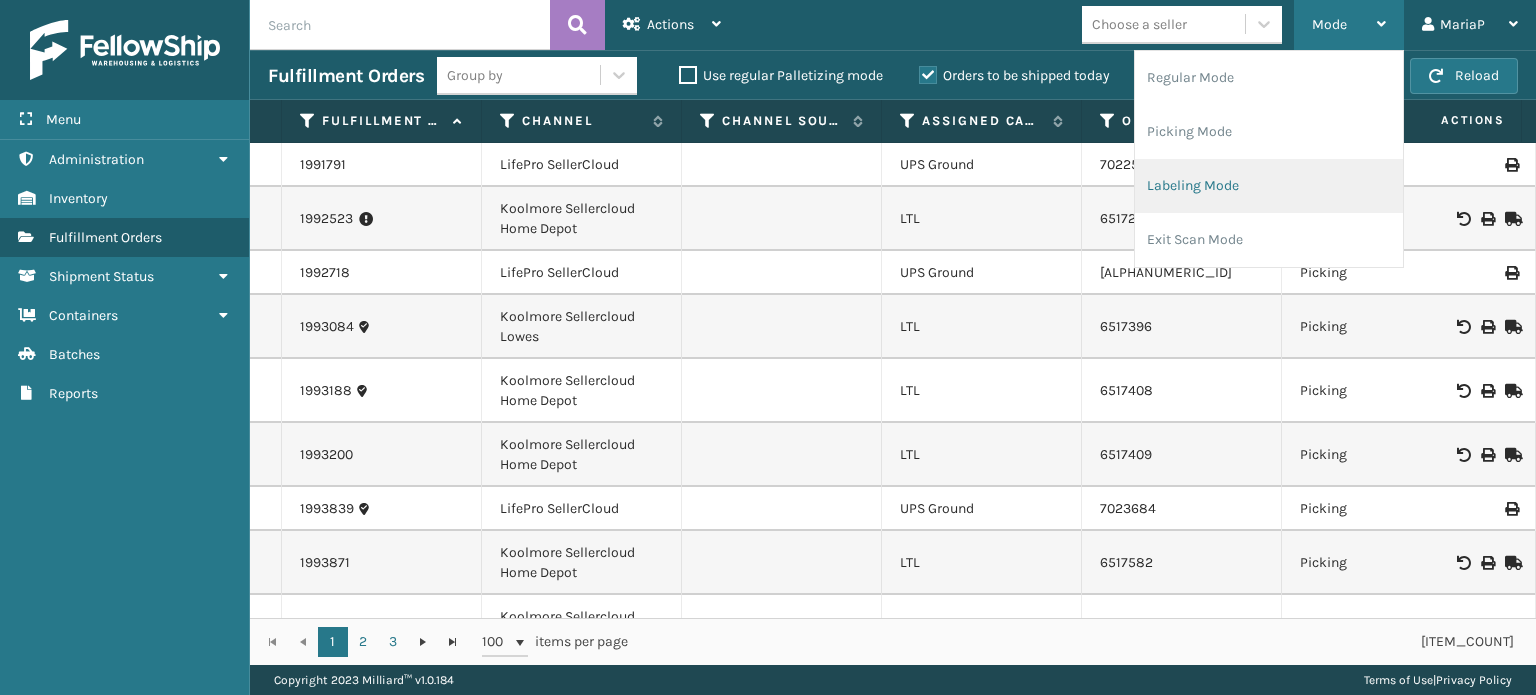 click on "Labeling Mode" at bounding box center [1269, 186] 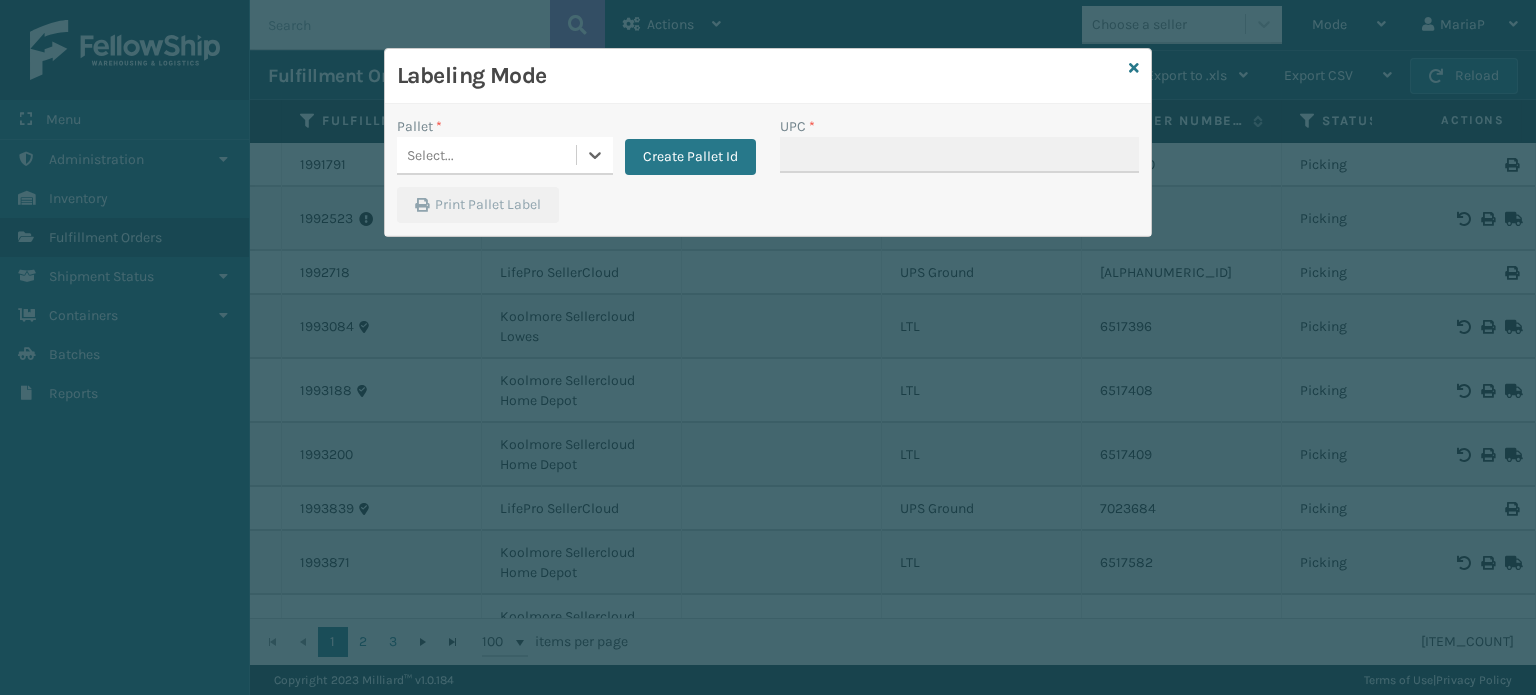 click on "Select..." at bounding box center (486, 155) 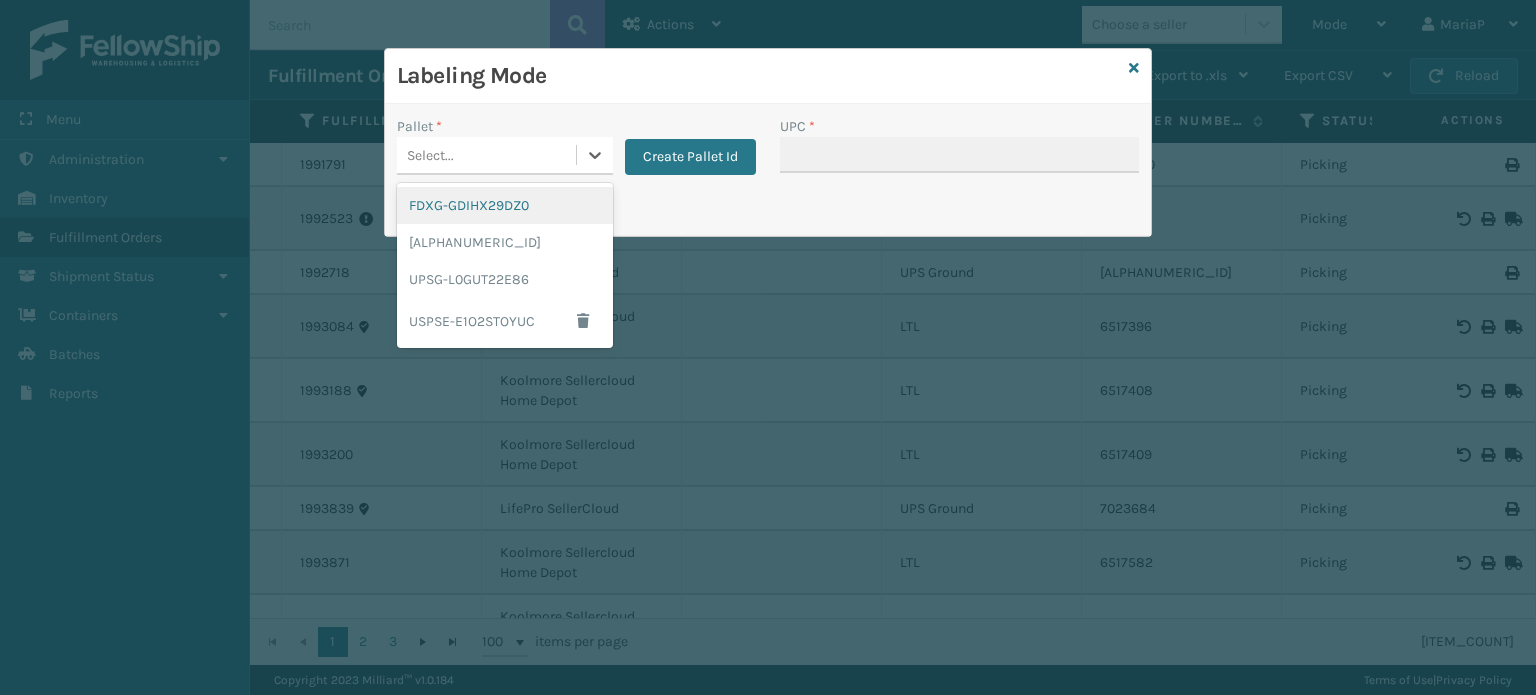 click on "FDXG-GDIHX29DZ0" at bounding box center [505, 205] 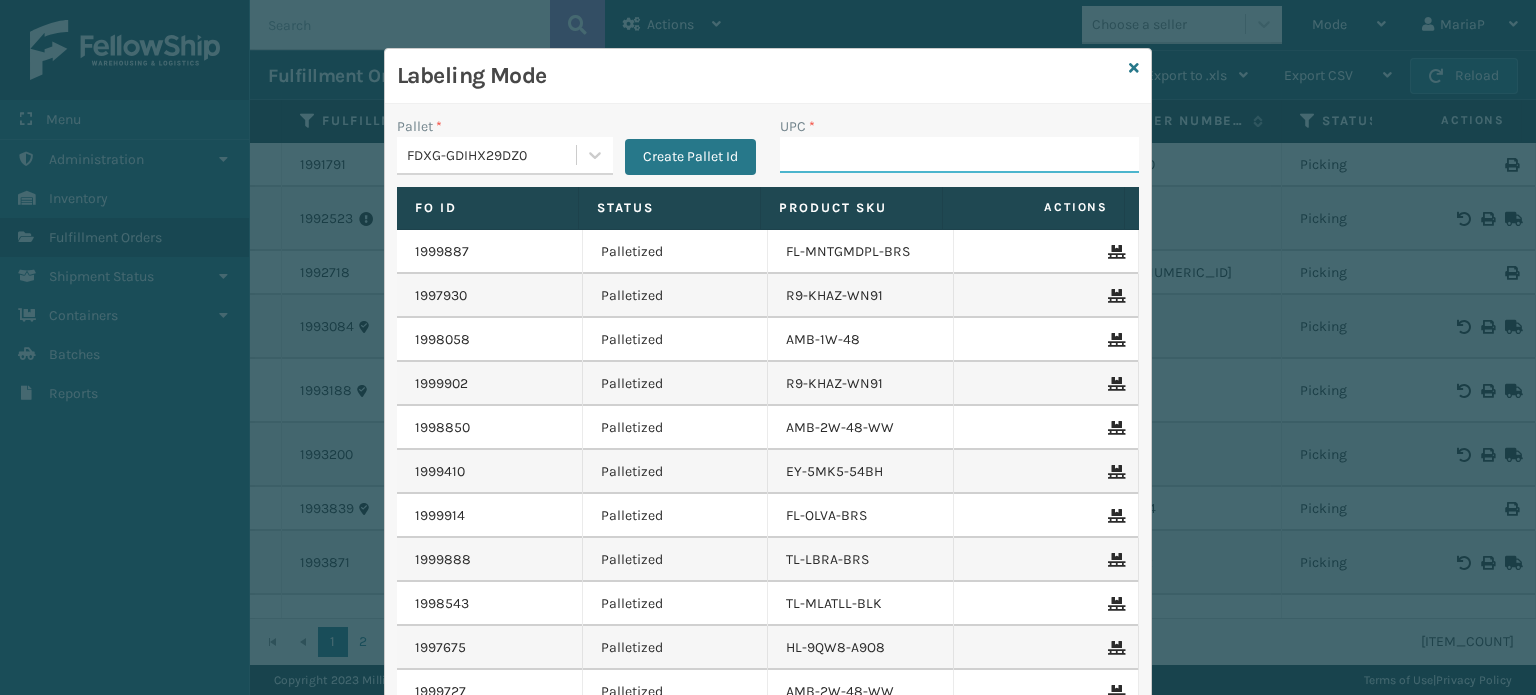 click on "UPC   *" at bounding box center (959, 155) 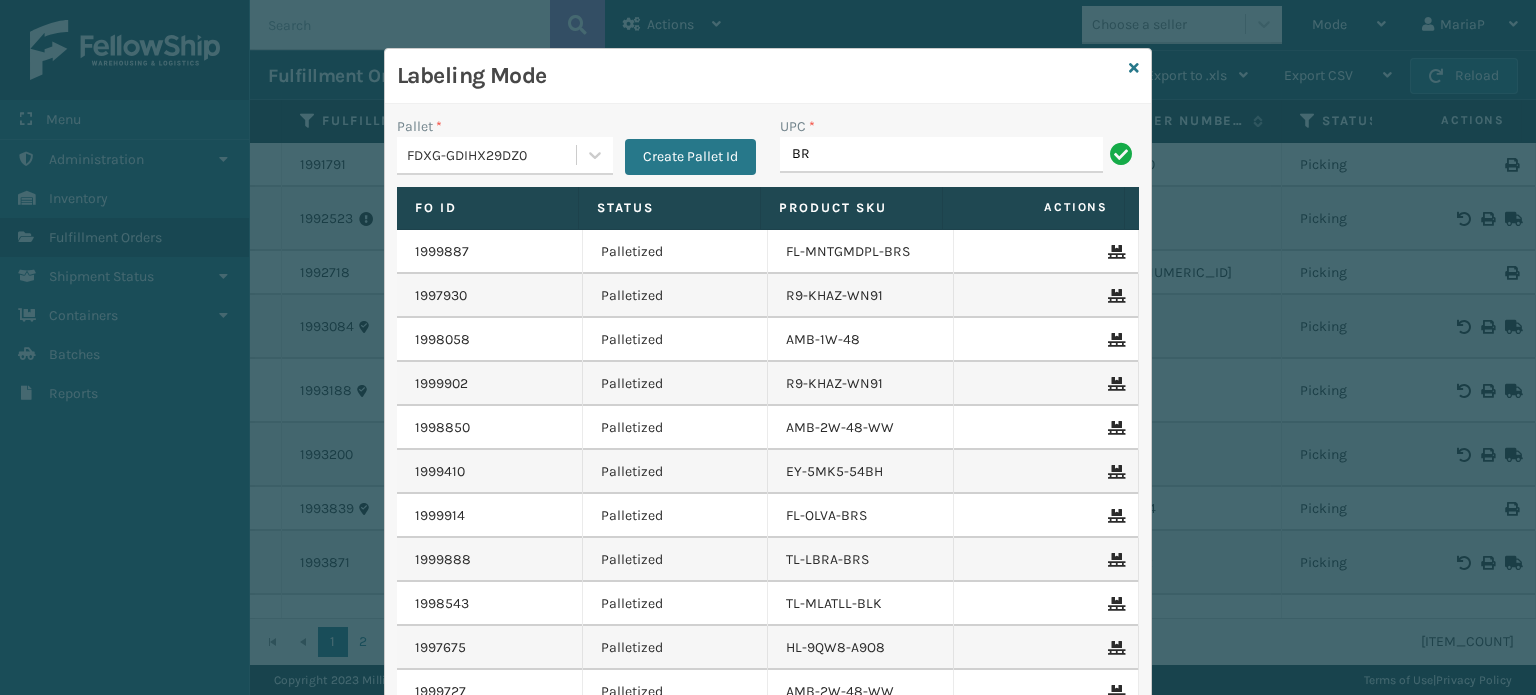 type on "Bruce Table Lamp" 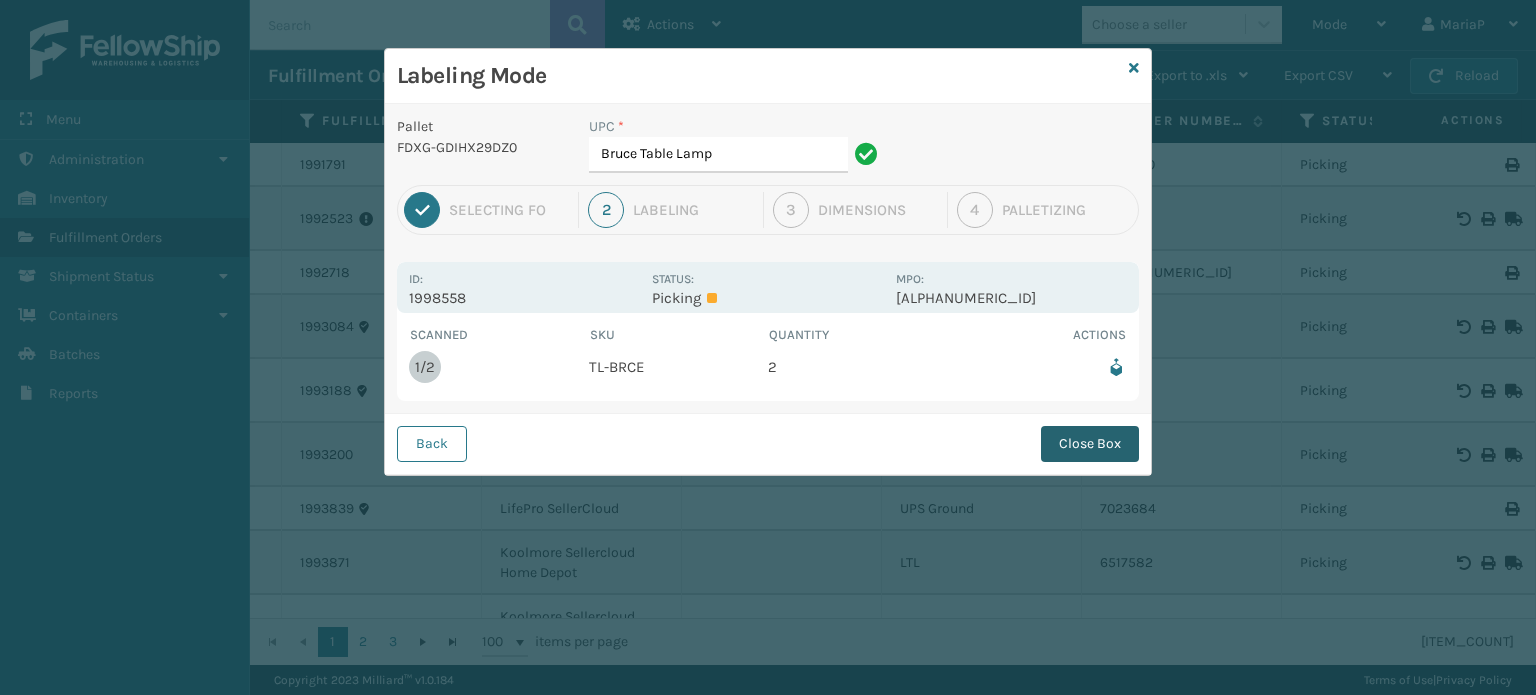 click on "Close Box" at bounding box center (1090, 444) 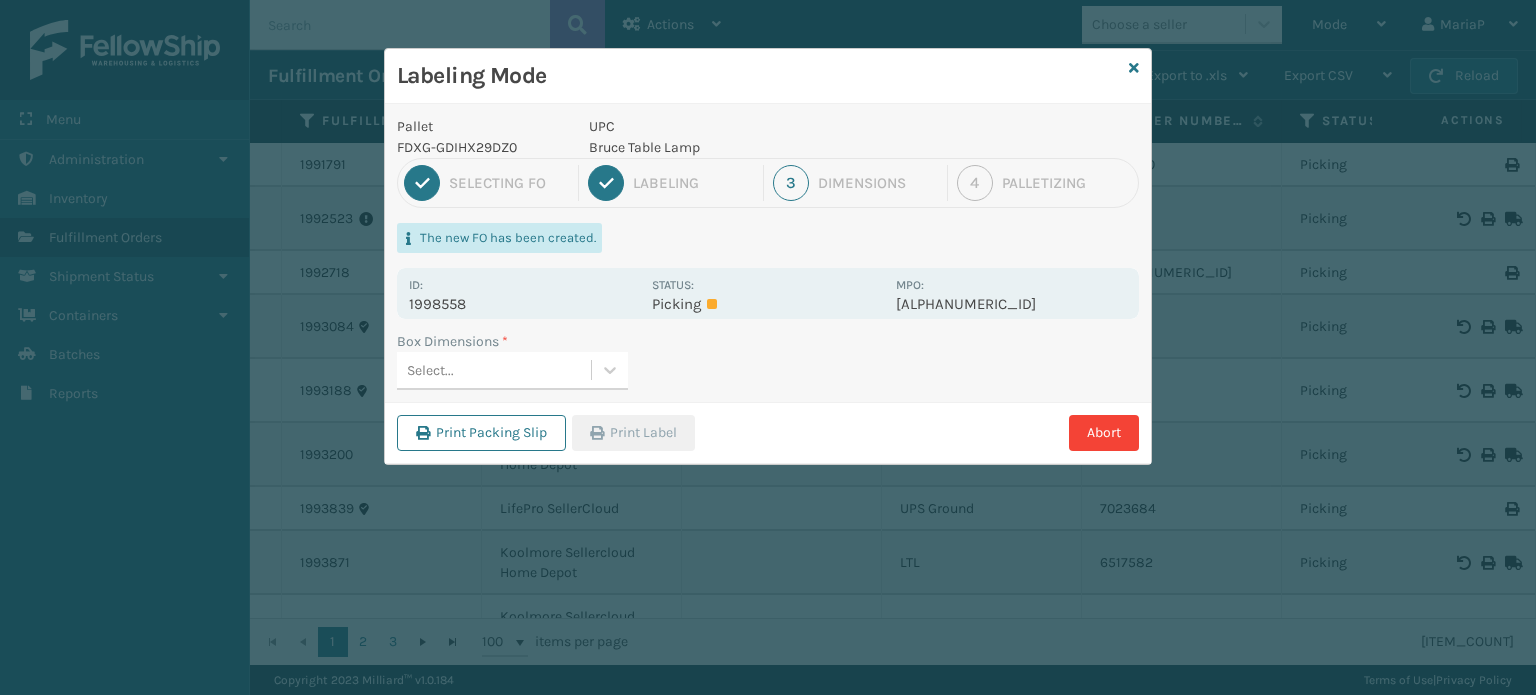 click on "Select..." at bounding box center (494, 370) 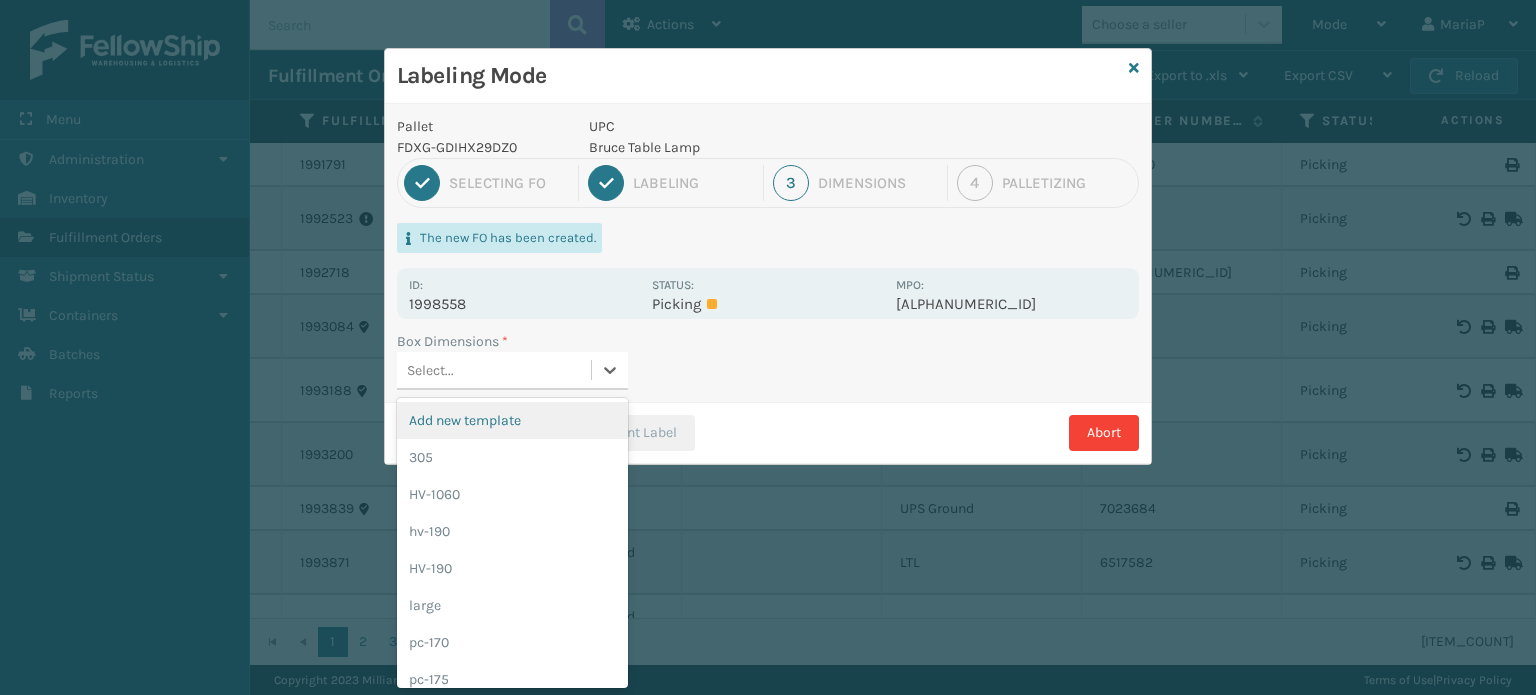 scroll, scrollTop: 0, scrollLeft: 0, axis: both 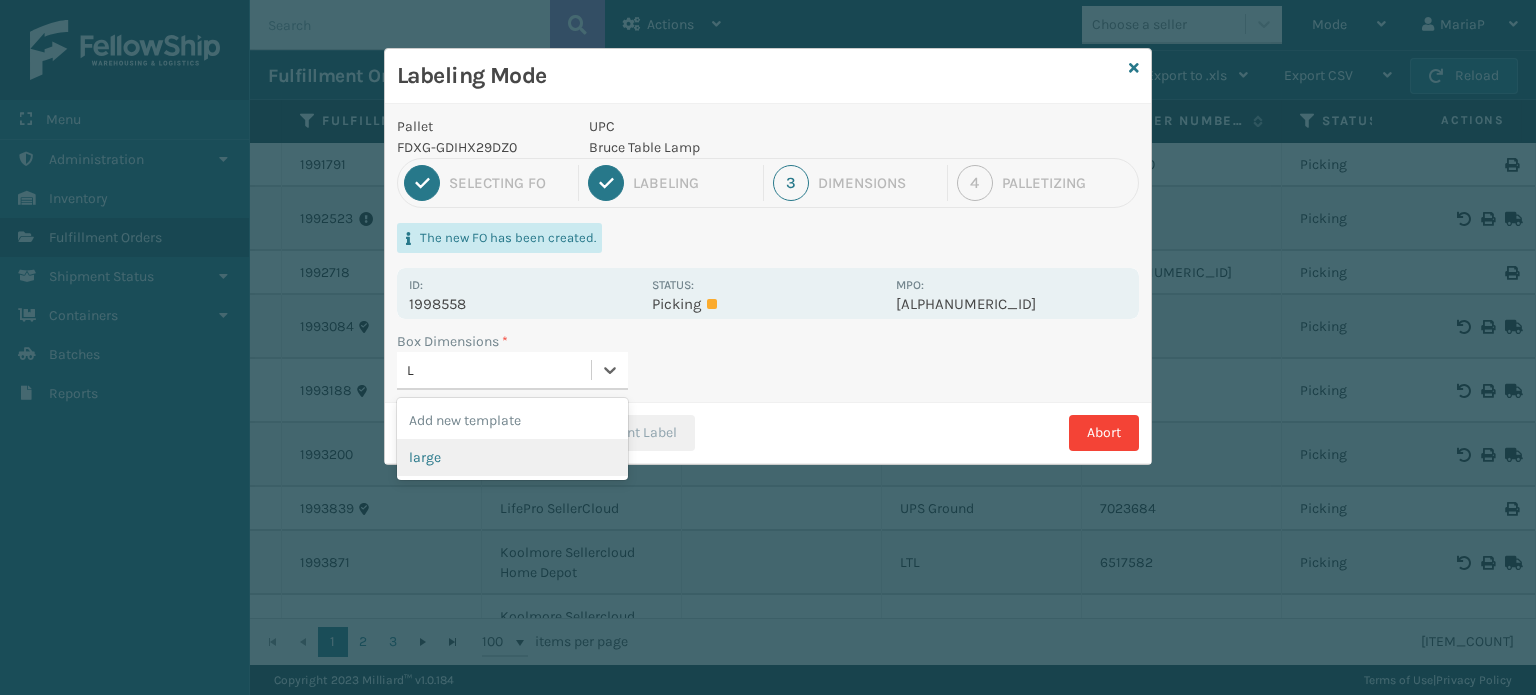 click on "large" at bounding box center (512, 457) 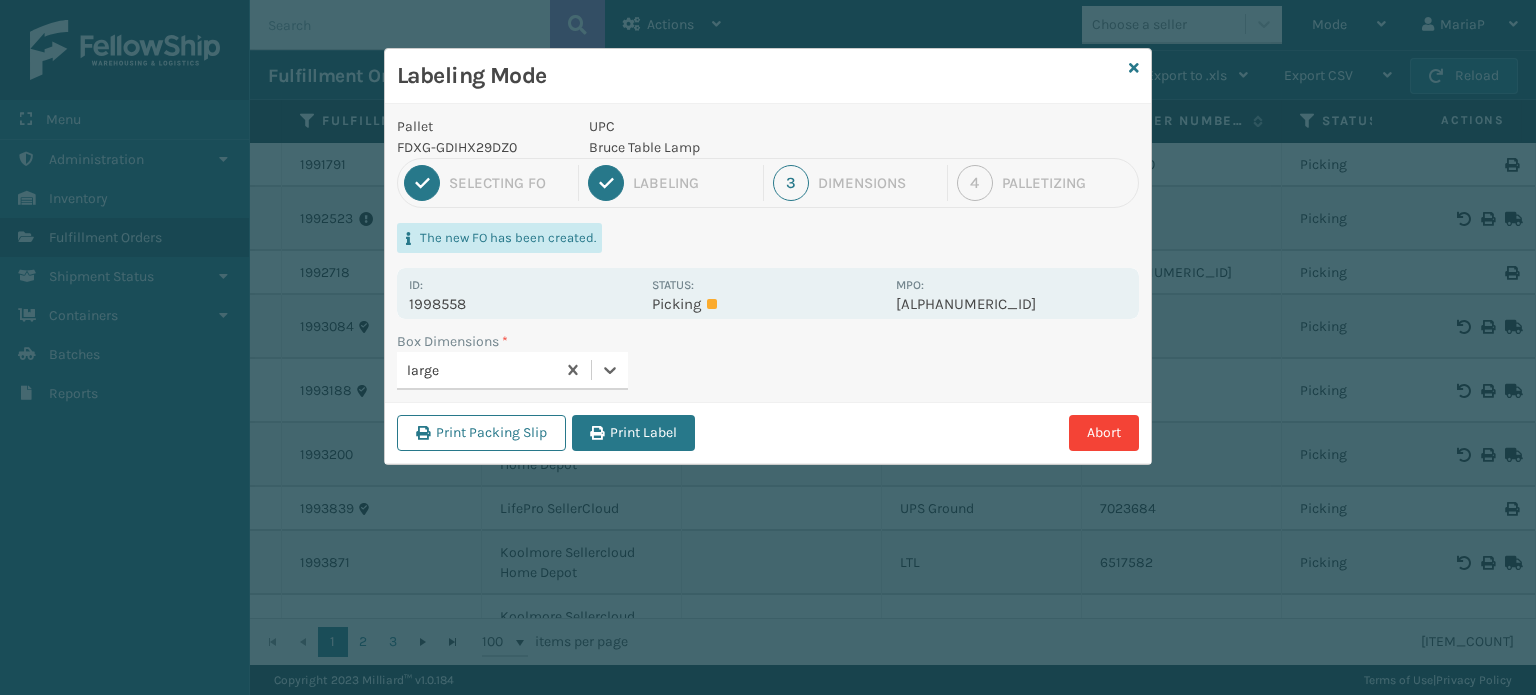 click on "Print Label" at bounding box center (633, 433) 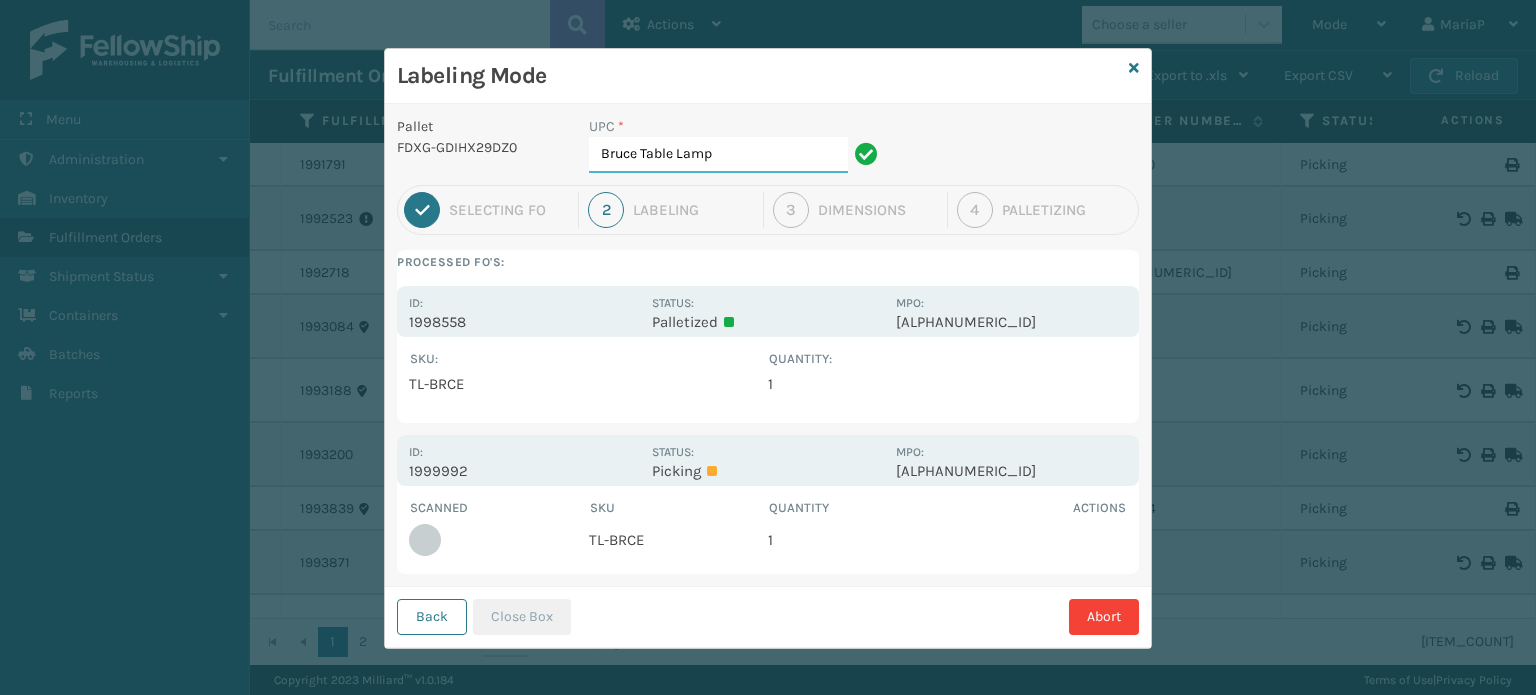 click on "Bruce Table Lamp" at bounding box center (718, 155) 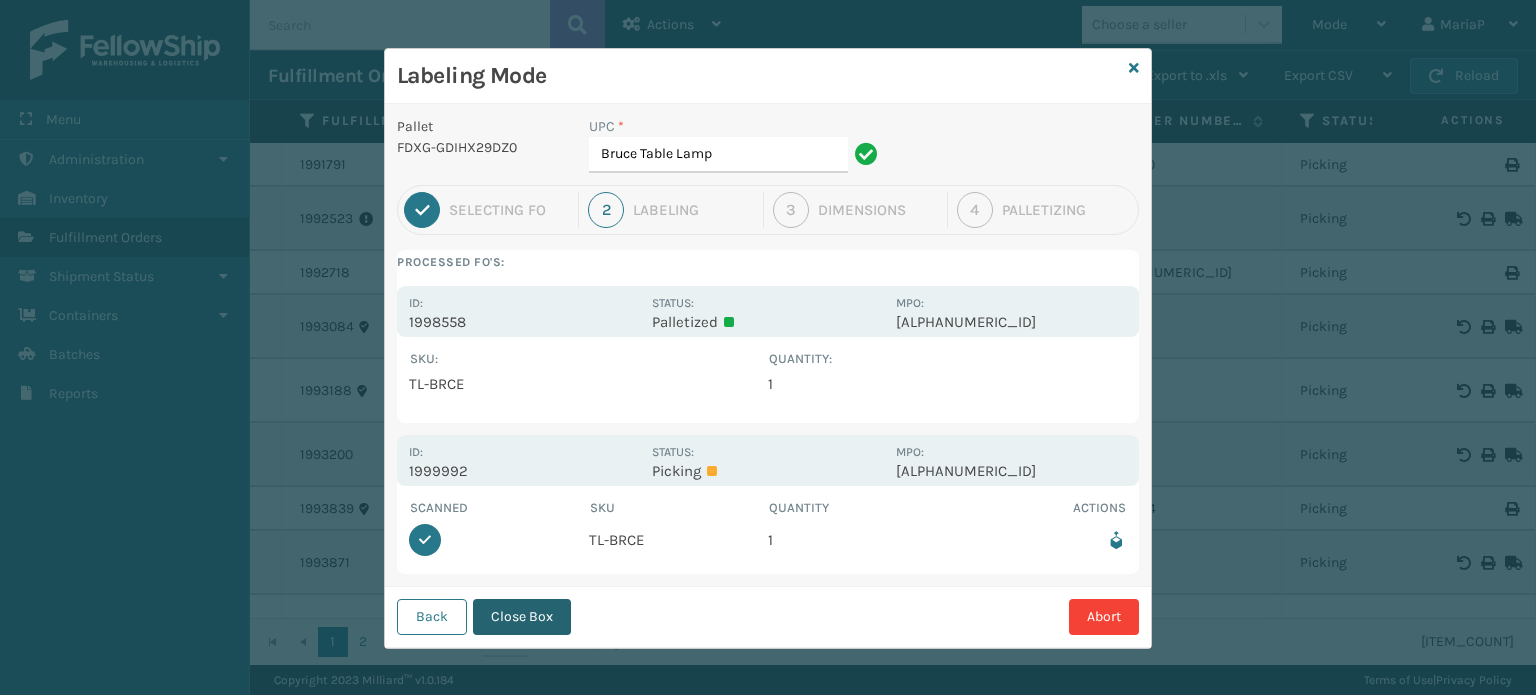 drag, startPoint x: 551, startPoint y: 590, endPoint x: 547, endPoint y: 607, distance: 17.464249 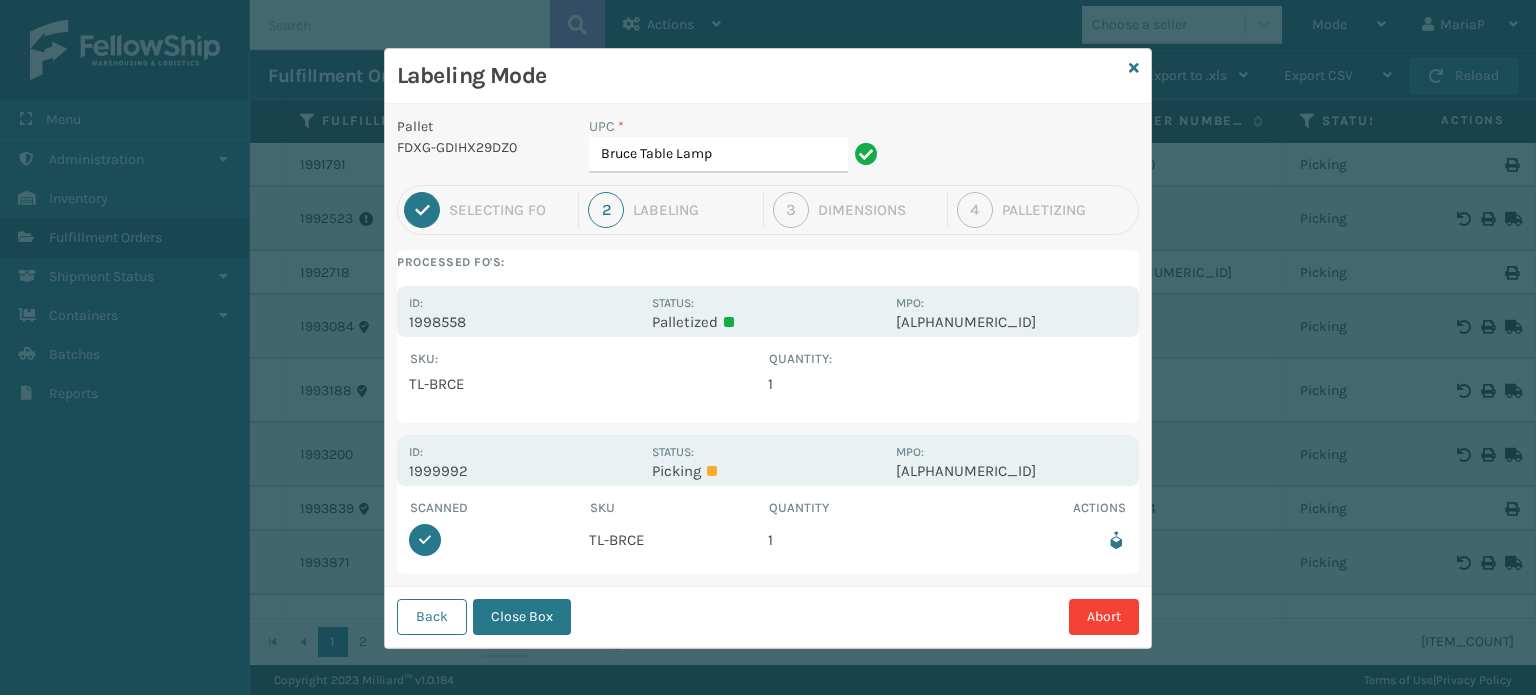 click on "Close Box" at bounding box center [522, 617] 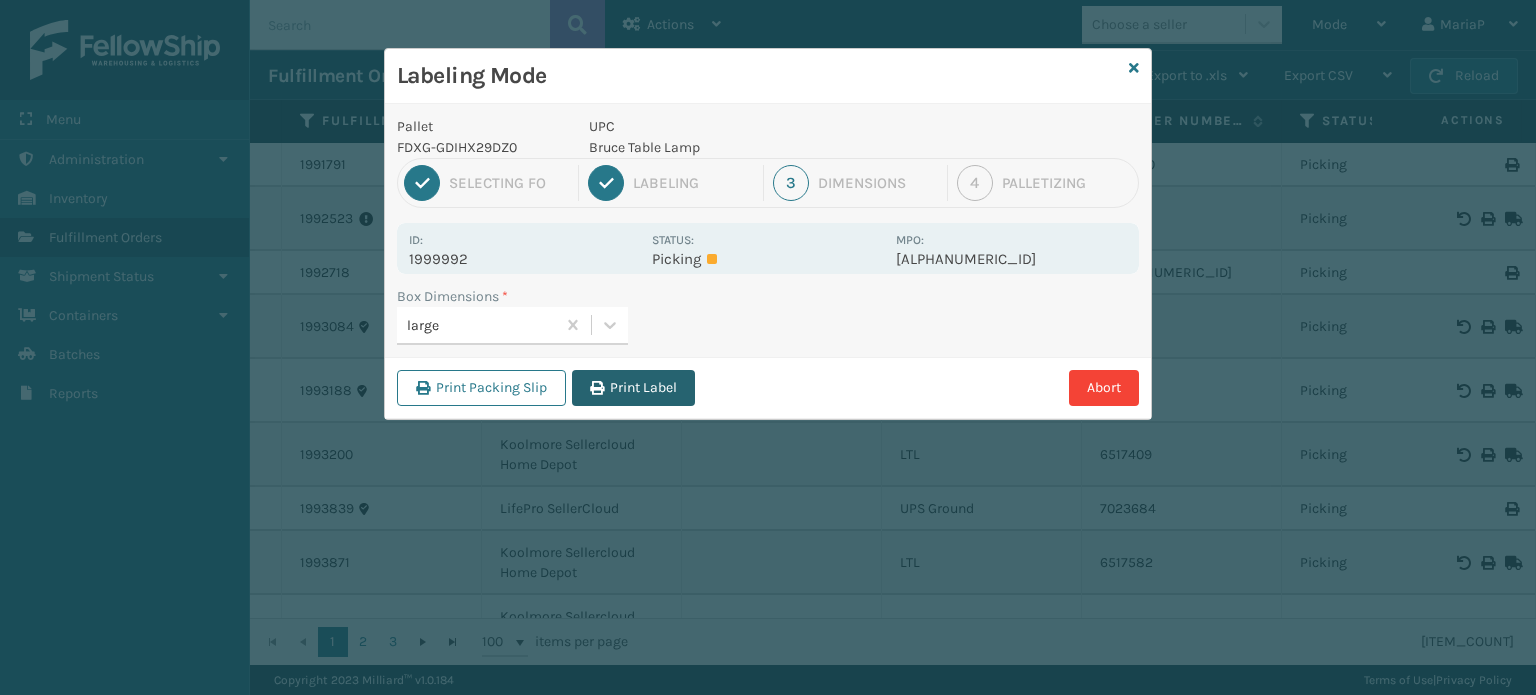 click on "Print Label" at bounding box center (633, 388) 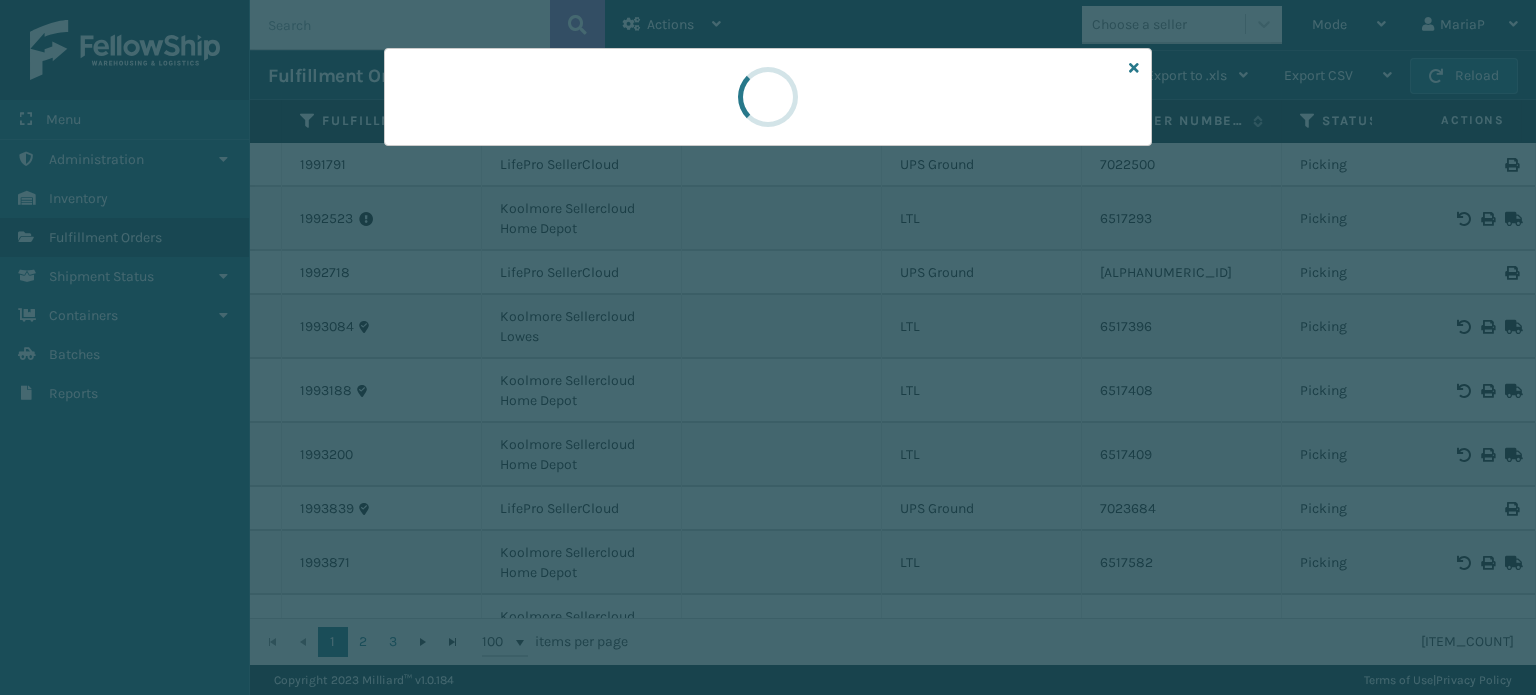 click at bounding box center [768, 347] 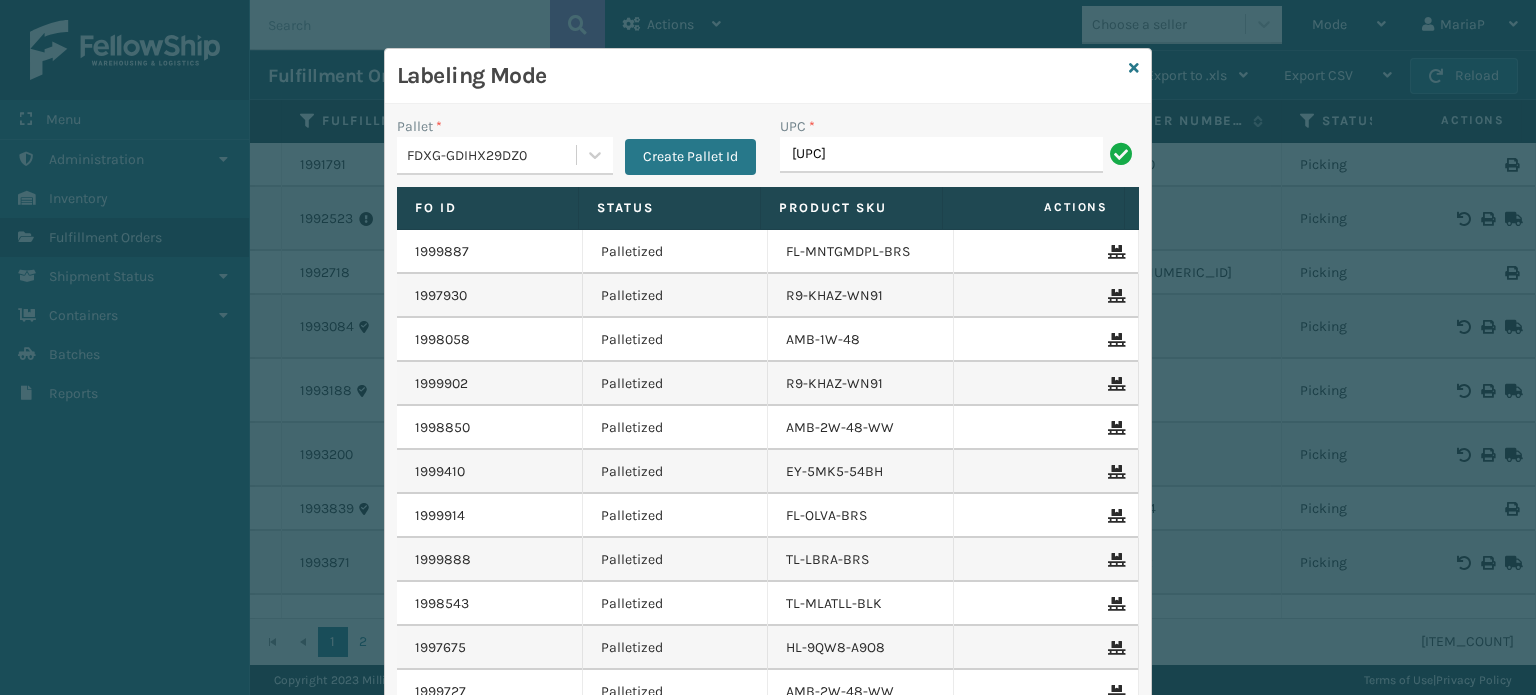 type on "[UPC]" 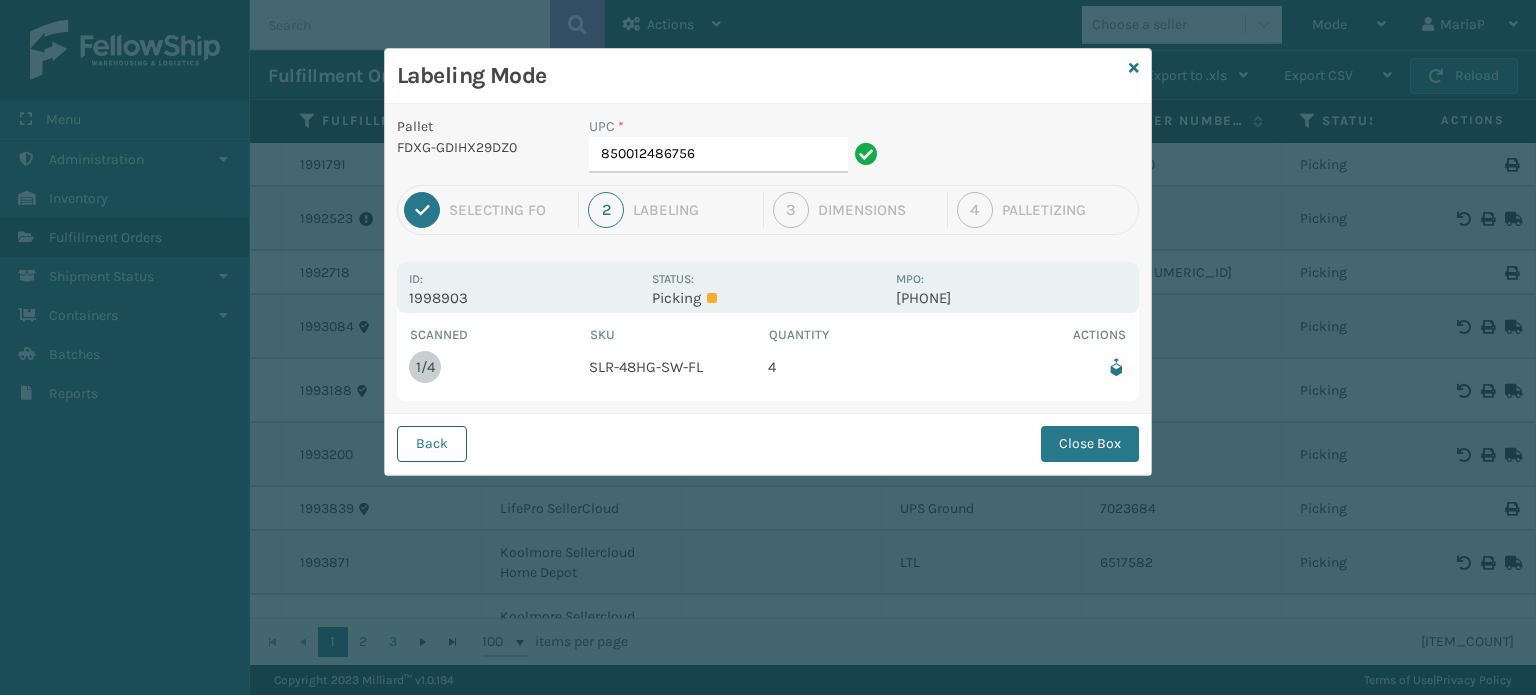 click on "Back" at bounding box center [432, 444] 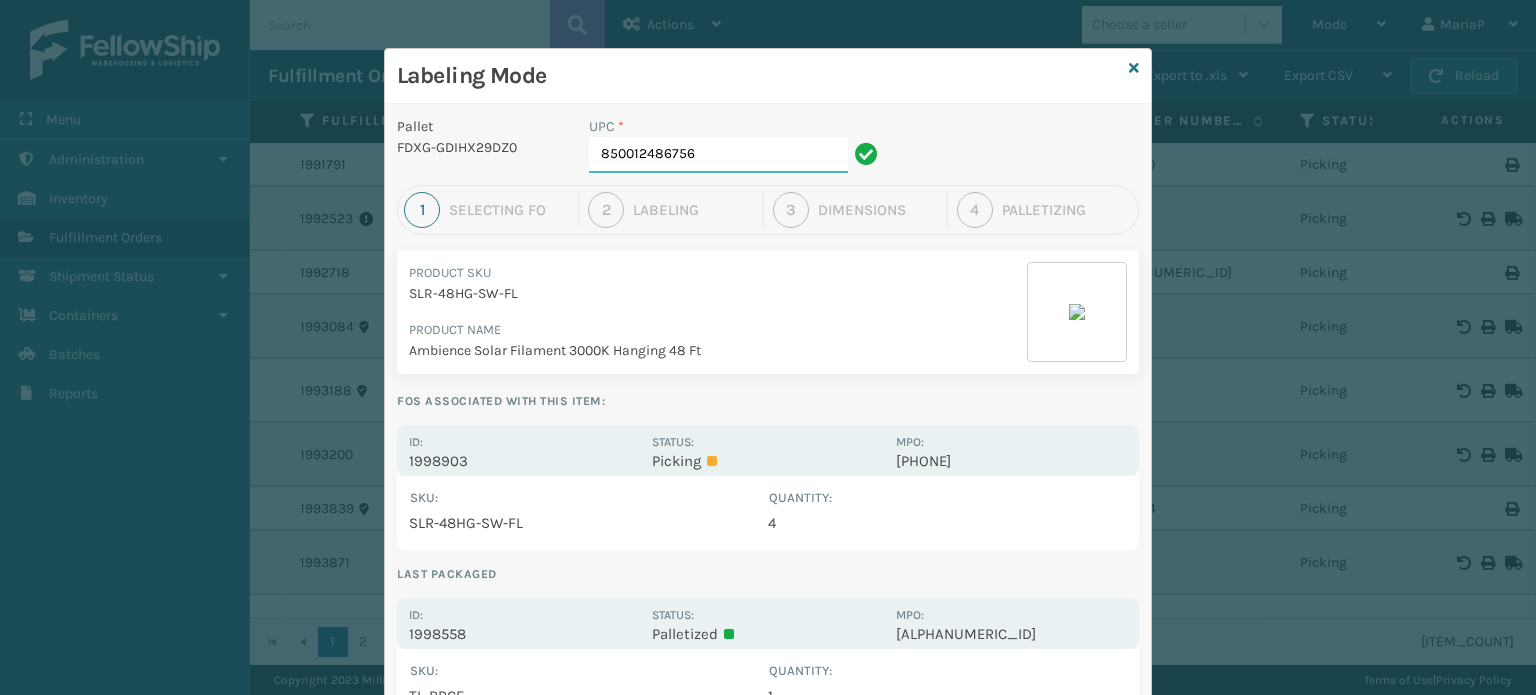 click on "850012486756" at bounding box center (718, 155) 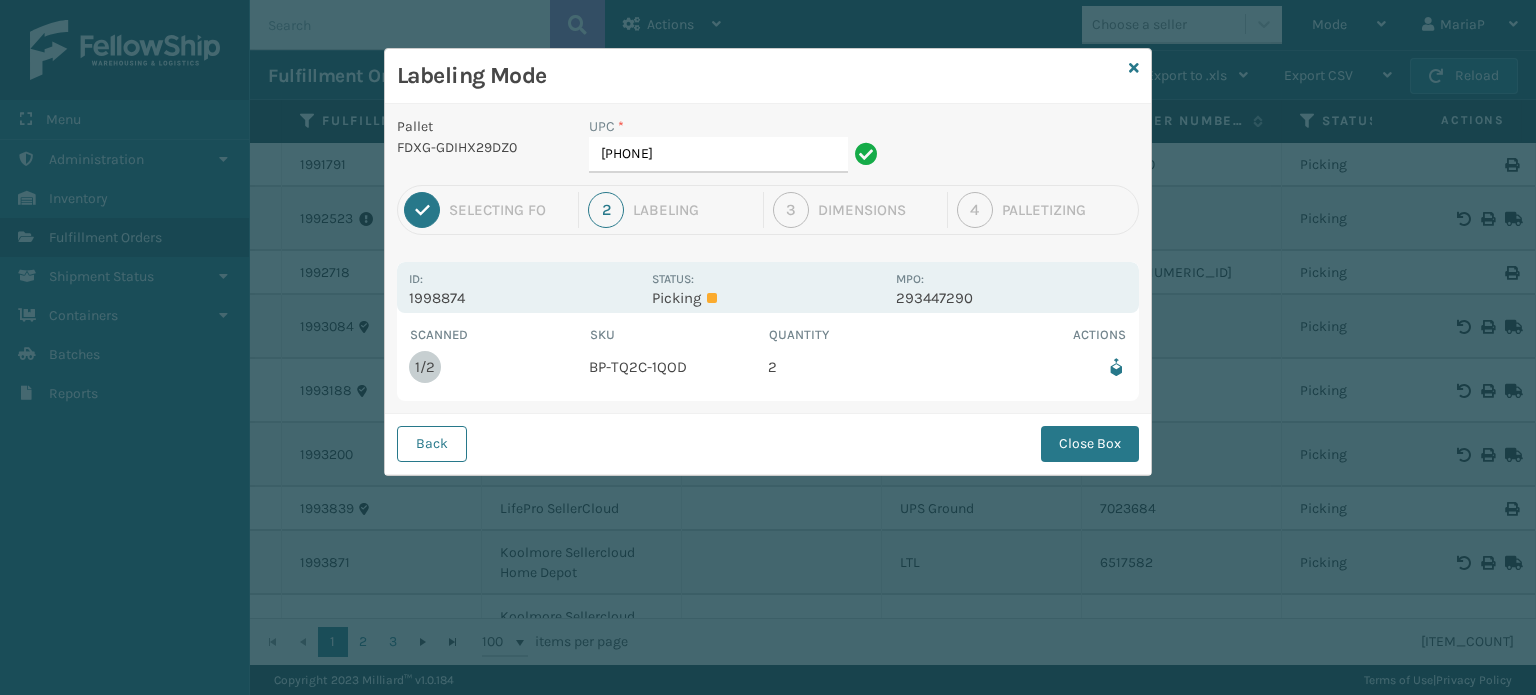click on "UPC   *" at bounding box center (736, 126) 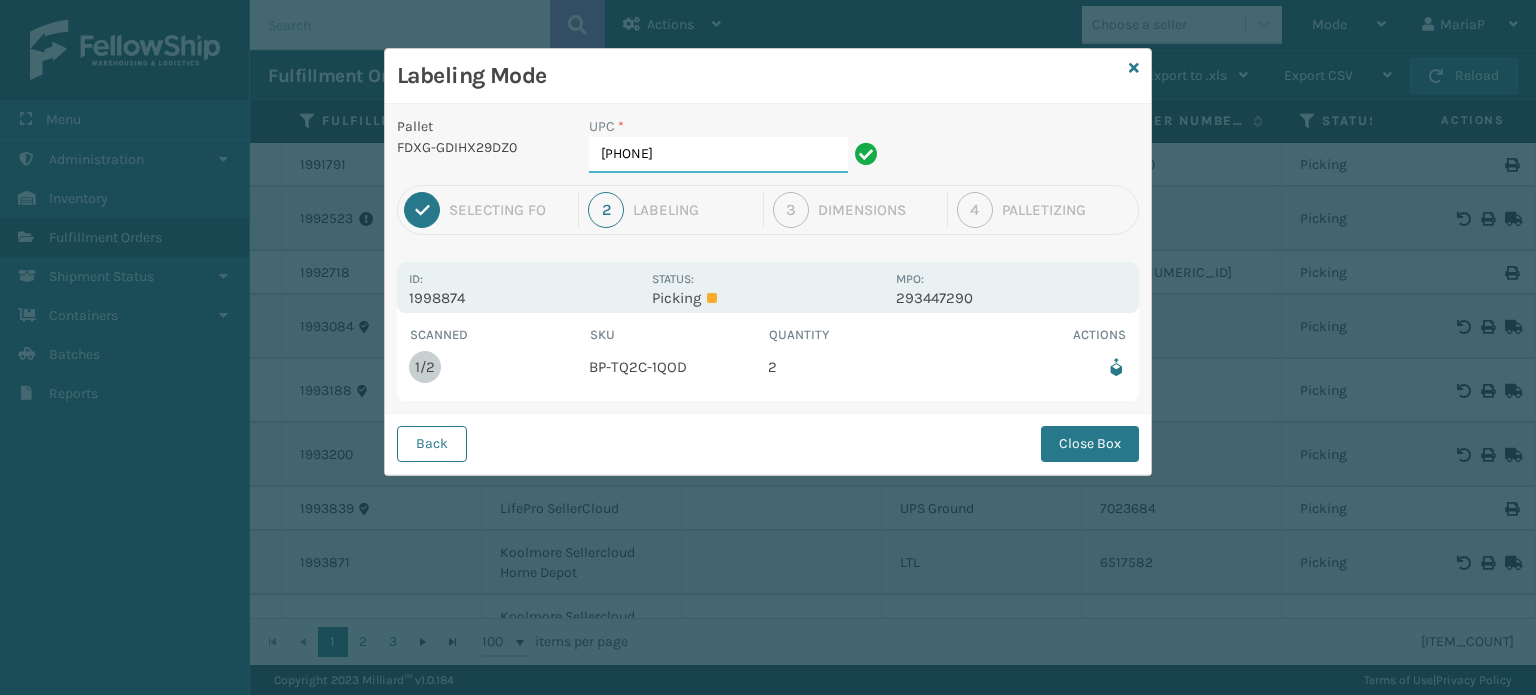 click on "[PHONE]" at bounding box center (718, 155) 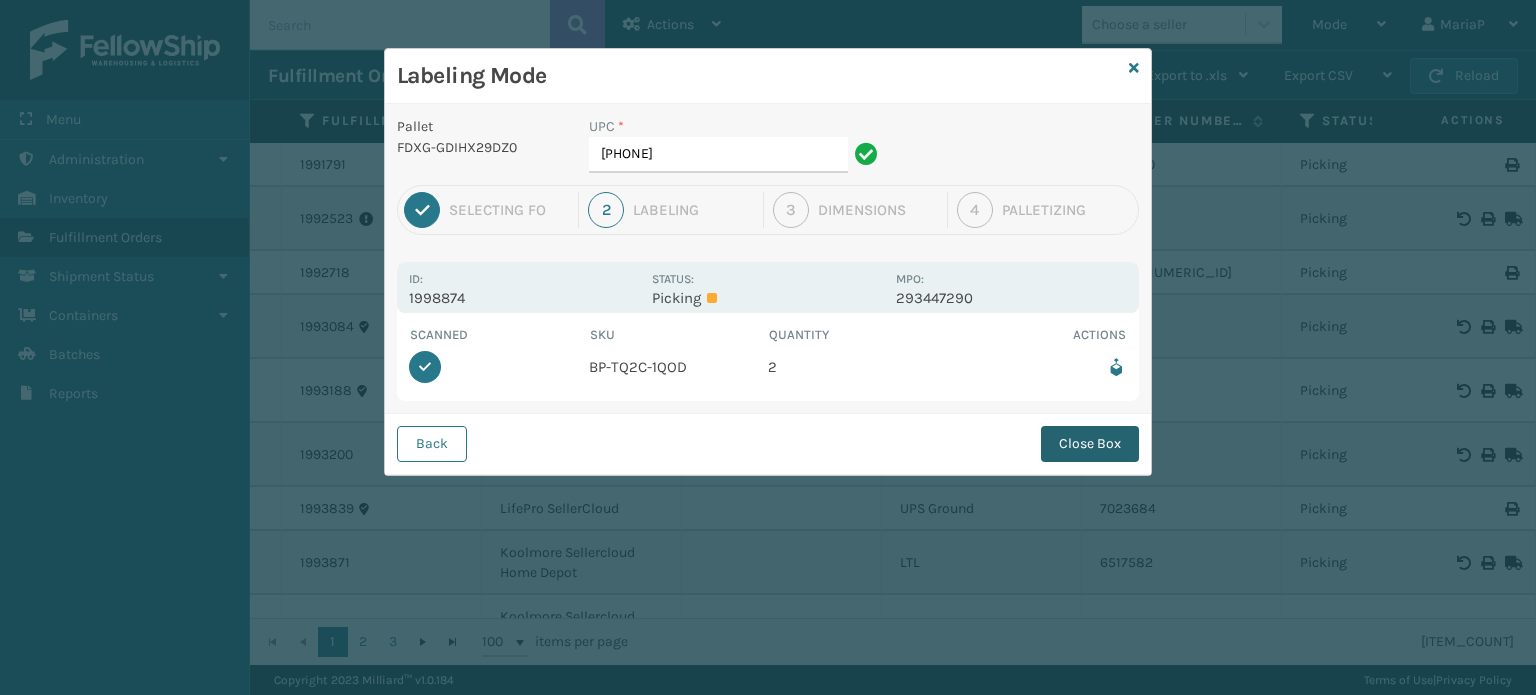 click on "Close Box" at bounding box center [1090, 444] 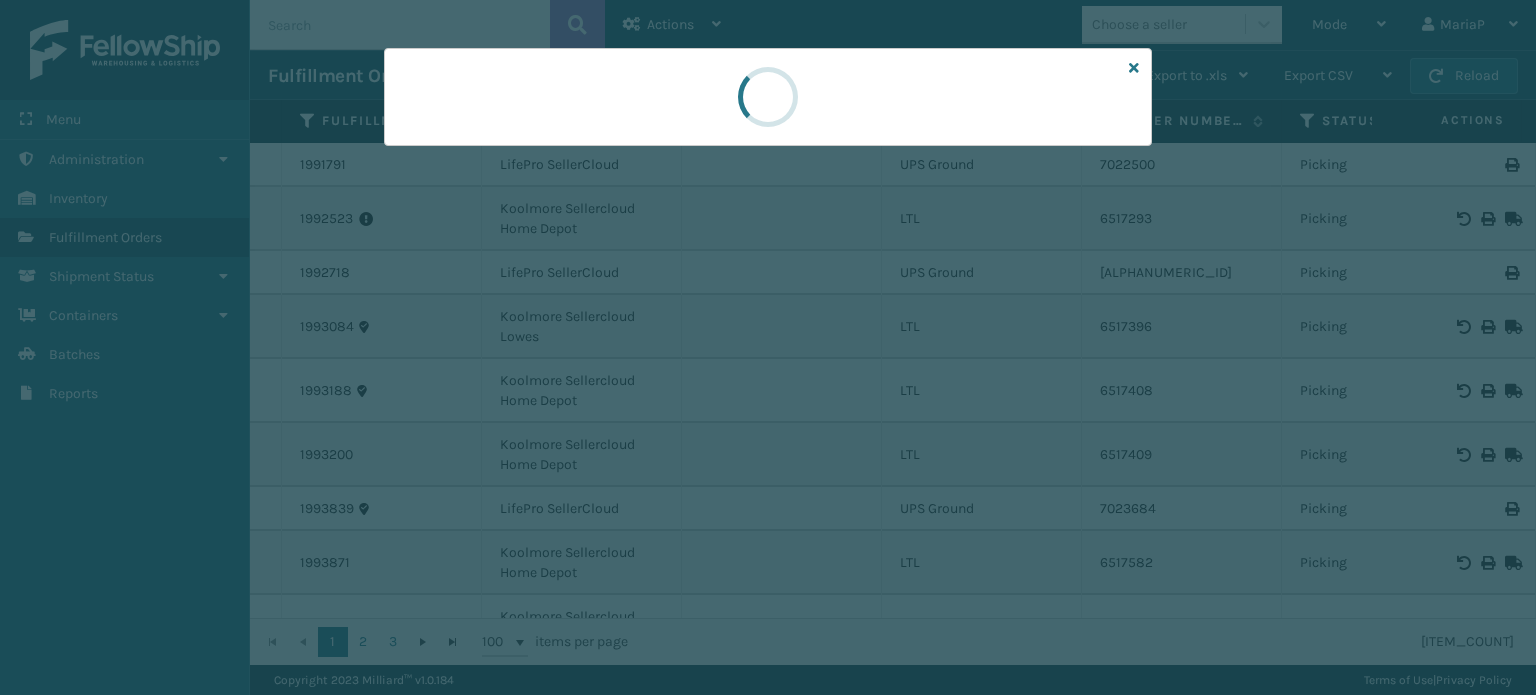 drag, startPoint x: 1107, startPoint y: 443, endPoint x: 1100, endPoint y: 435, distance: 10.630146 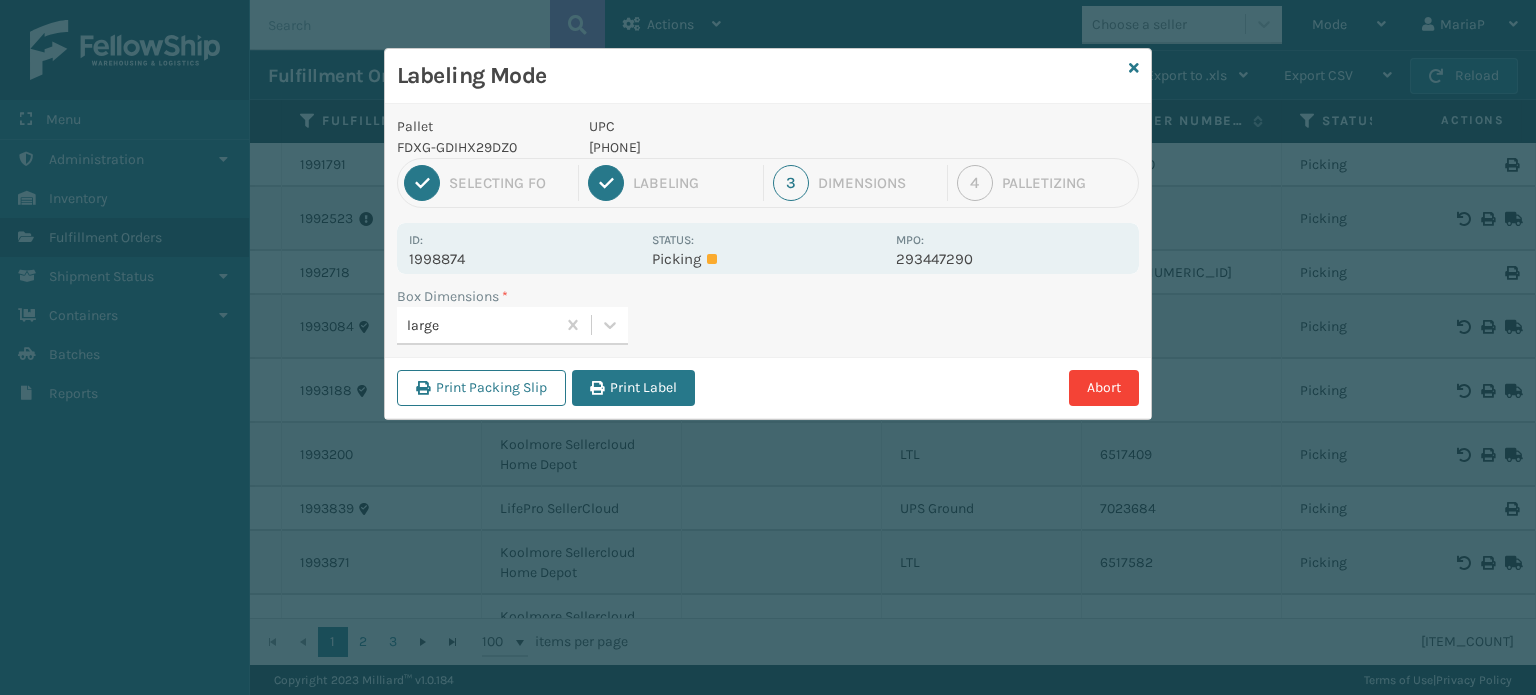 click on "large" at bounding box center (482, 325) 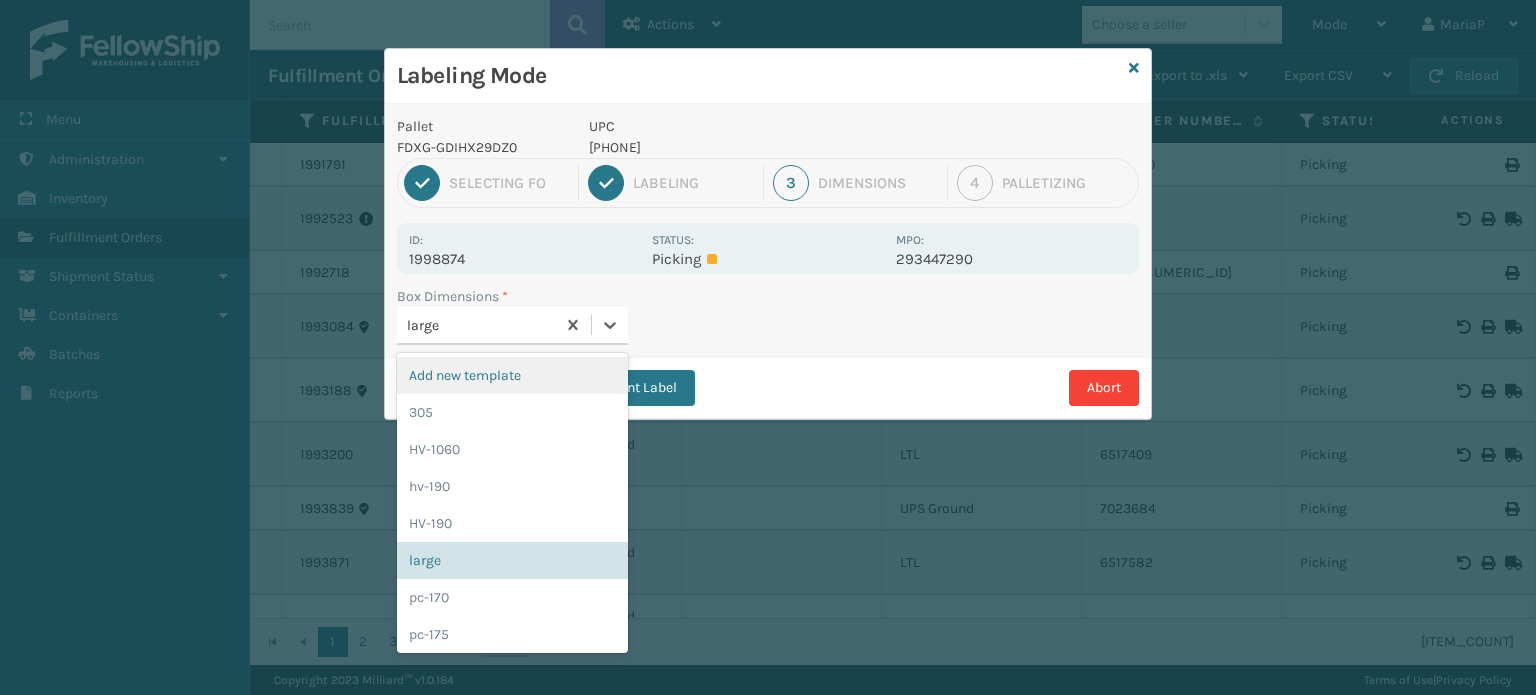 click on "large" at bounding box center (482, 325) 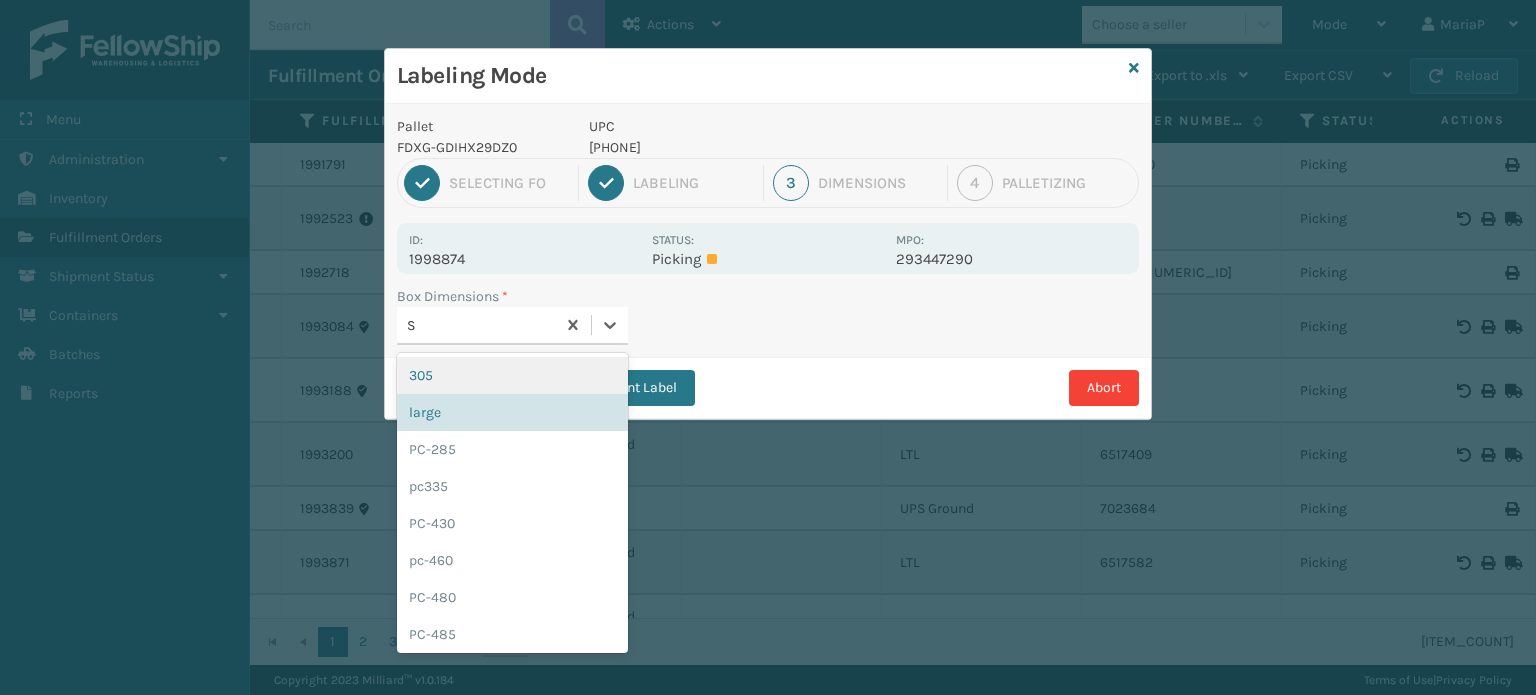 type on "SM" 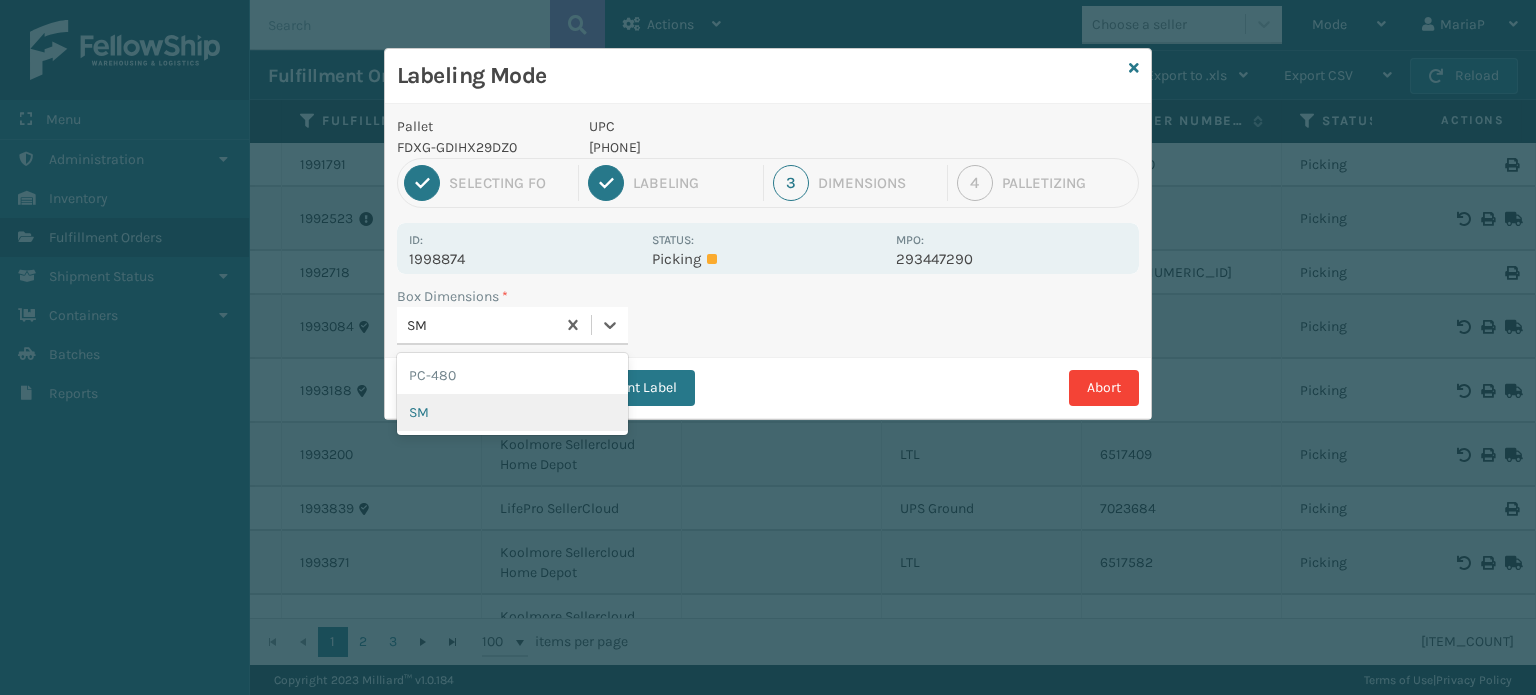 click on "SM" at bounding box center (512, 412) 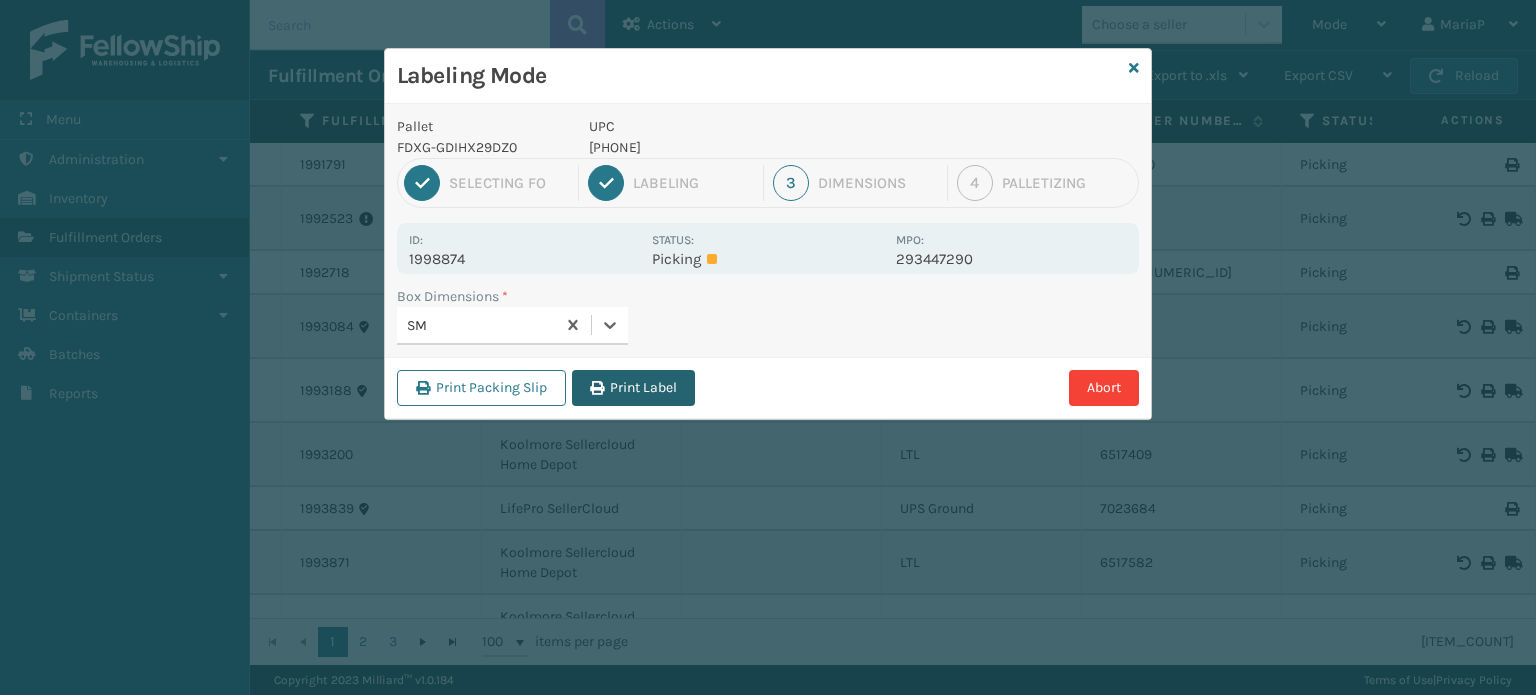 click on "Print Label" at bounding box center [633, 388] 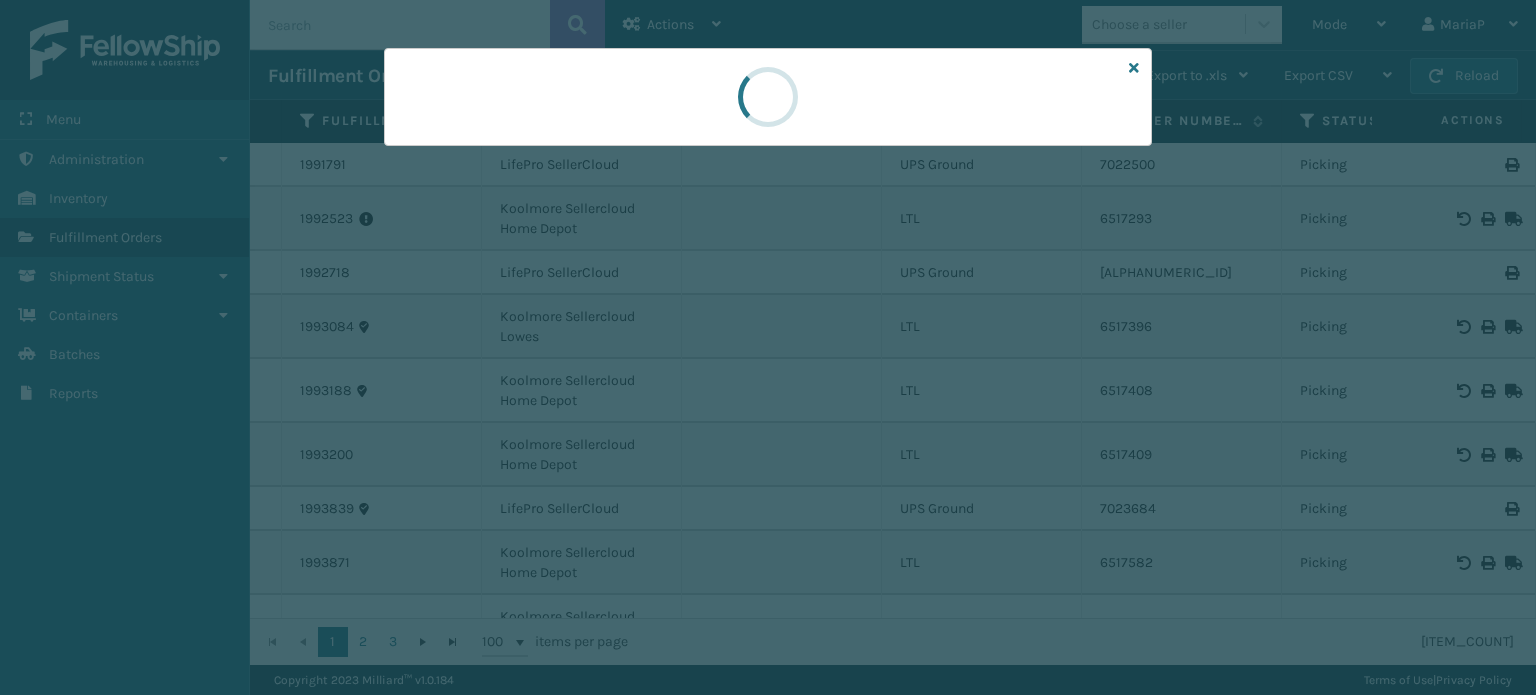 click at bounding box center [768, 347] 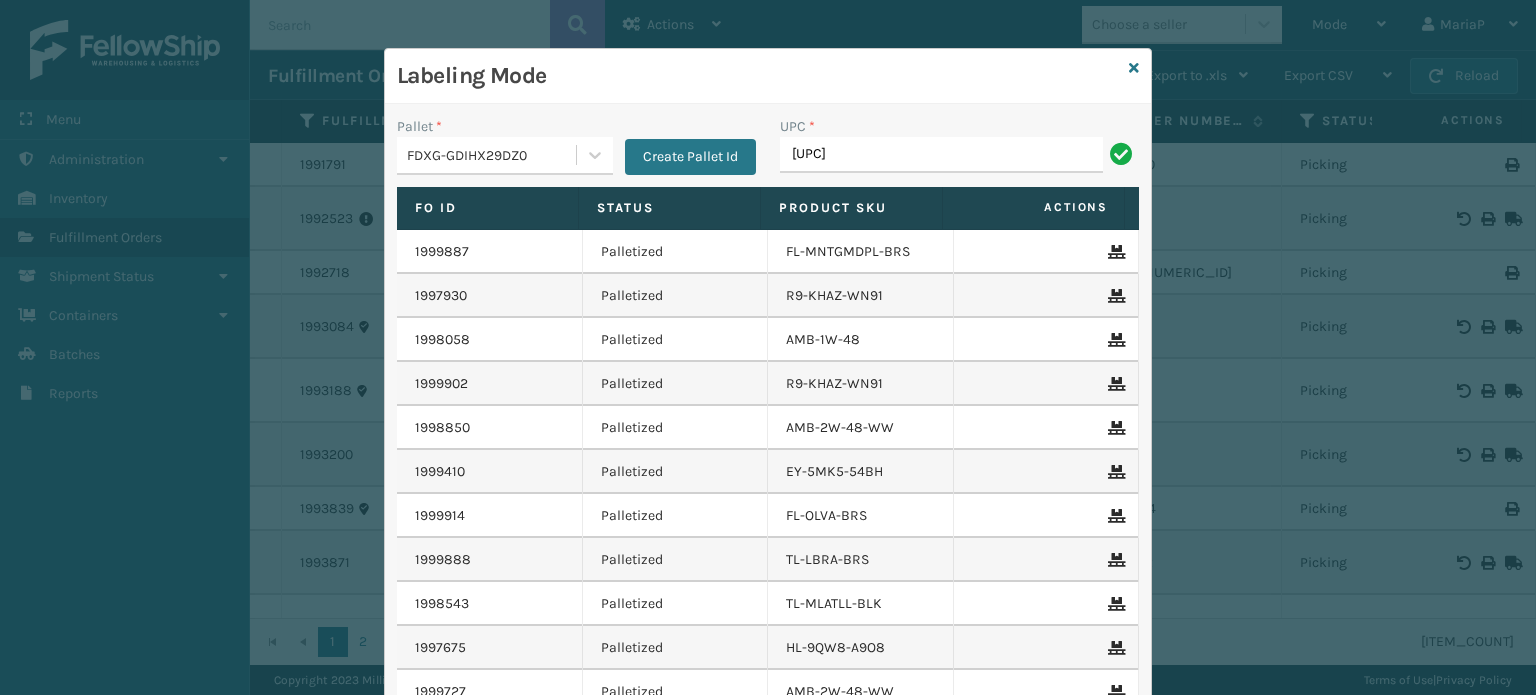 type on "[UPC]" 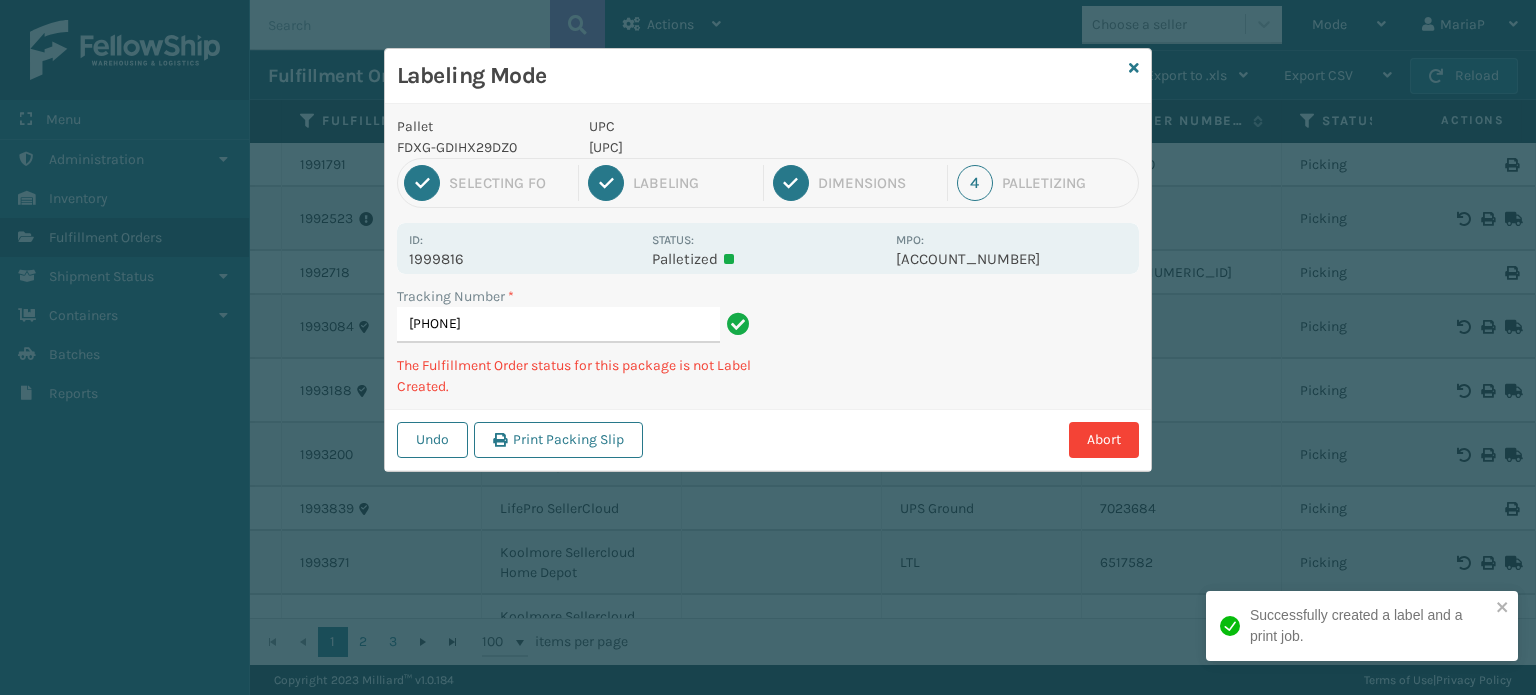 click on "[UPC]" at bounding box center [736, 147] 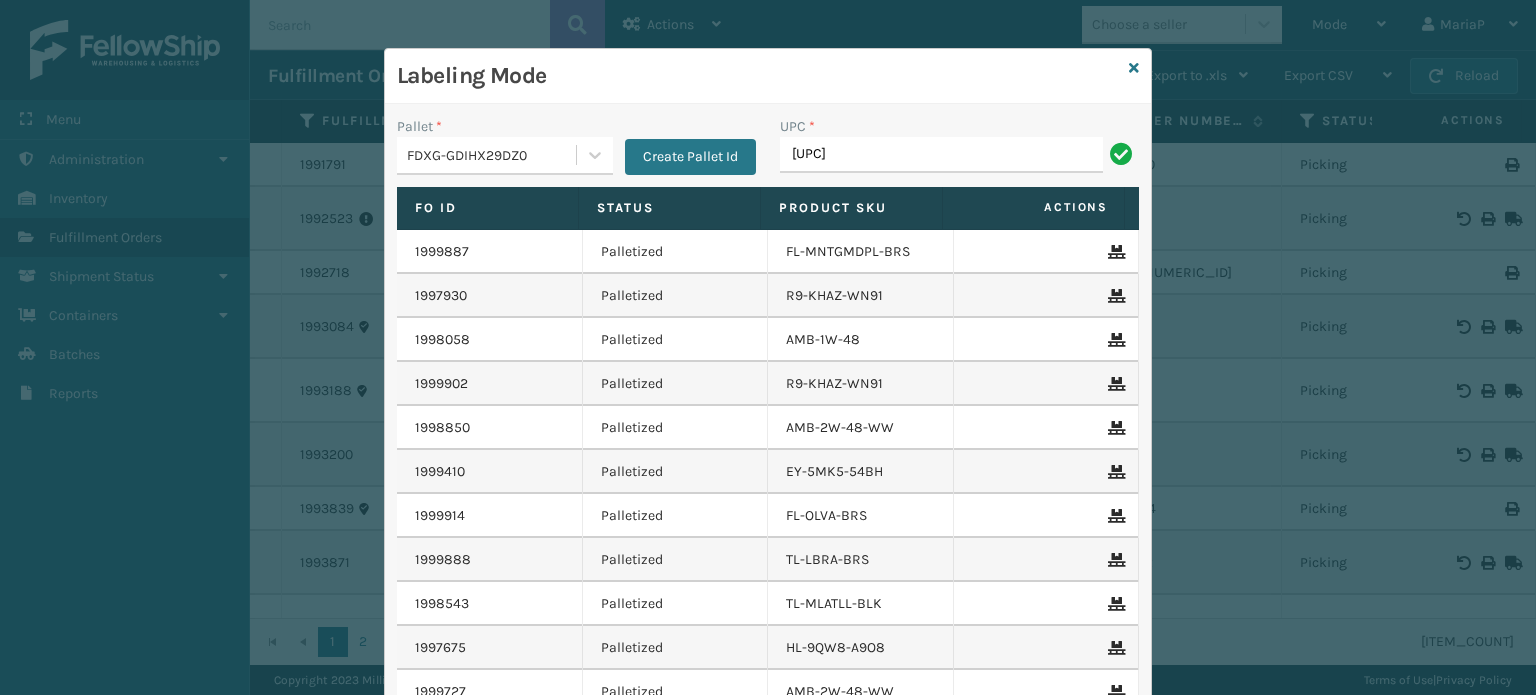 type on "[UPC]" 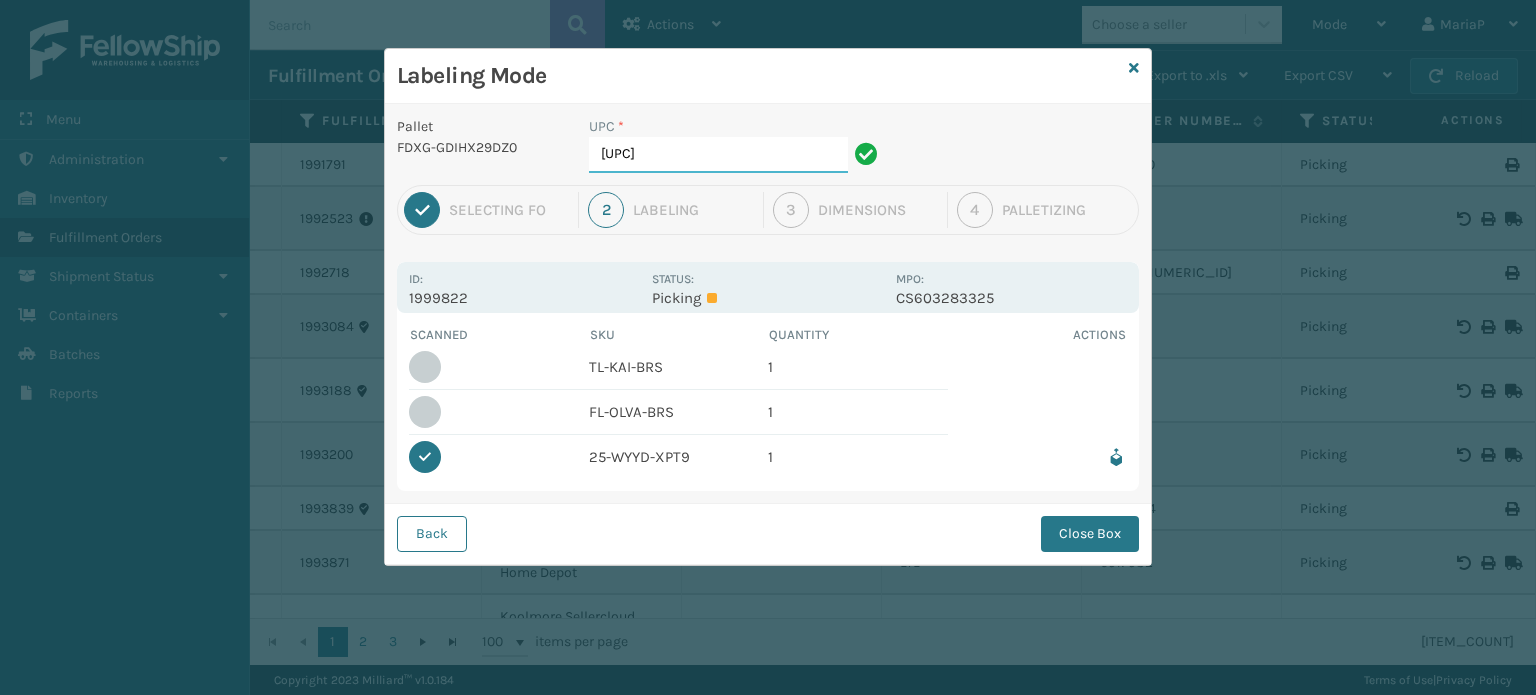 click on "[UPC]" at bounding box center (718, 155) 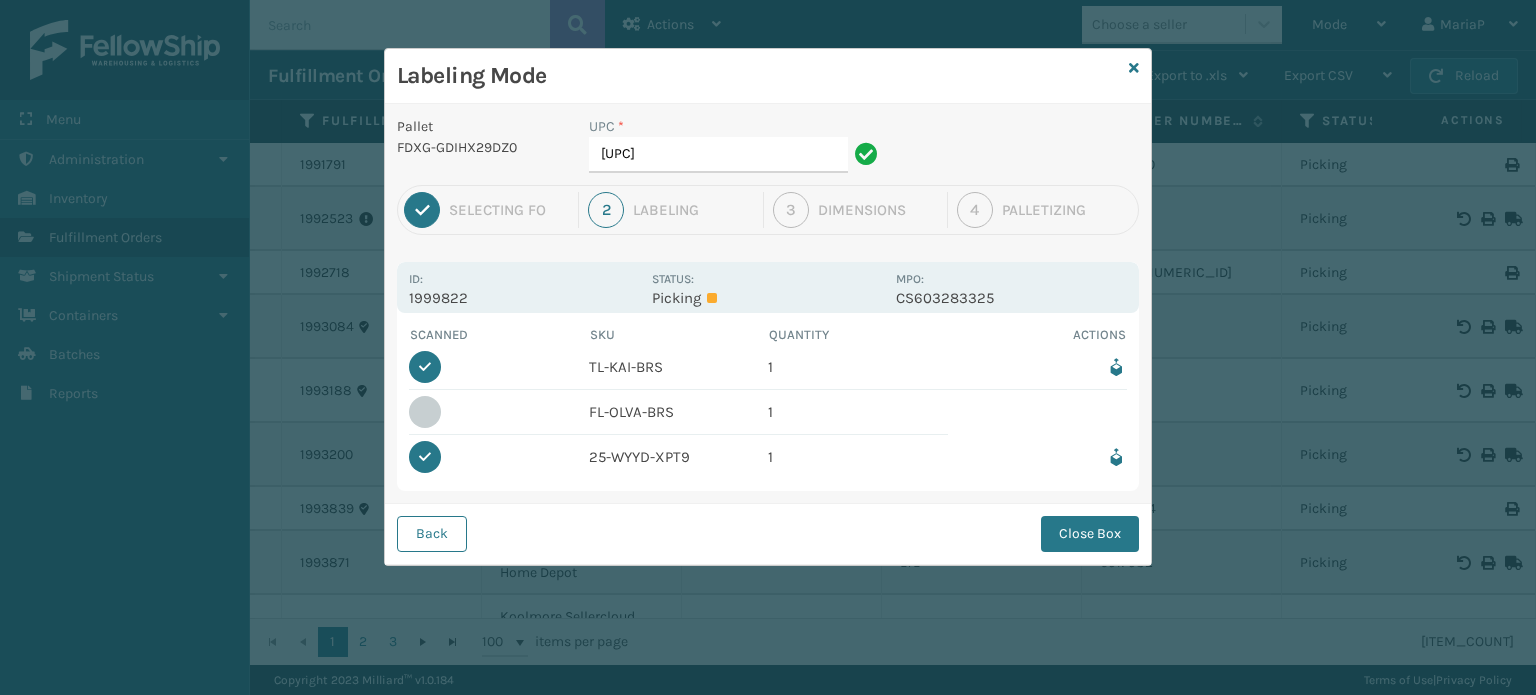 click on "Close Box" at bounding box center (1090, 534) 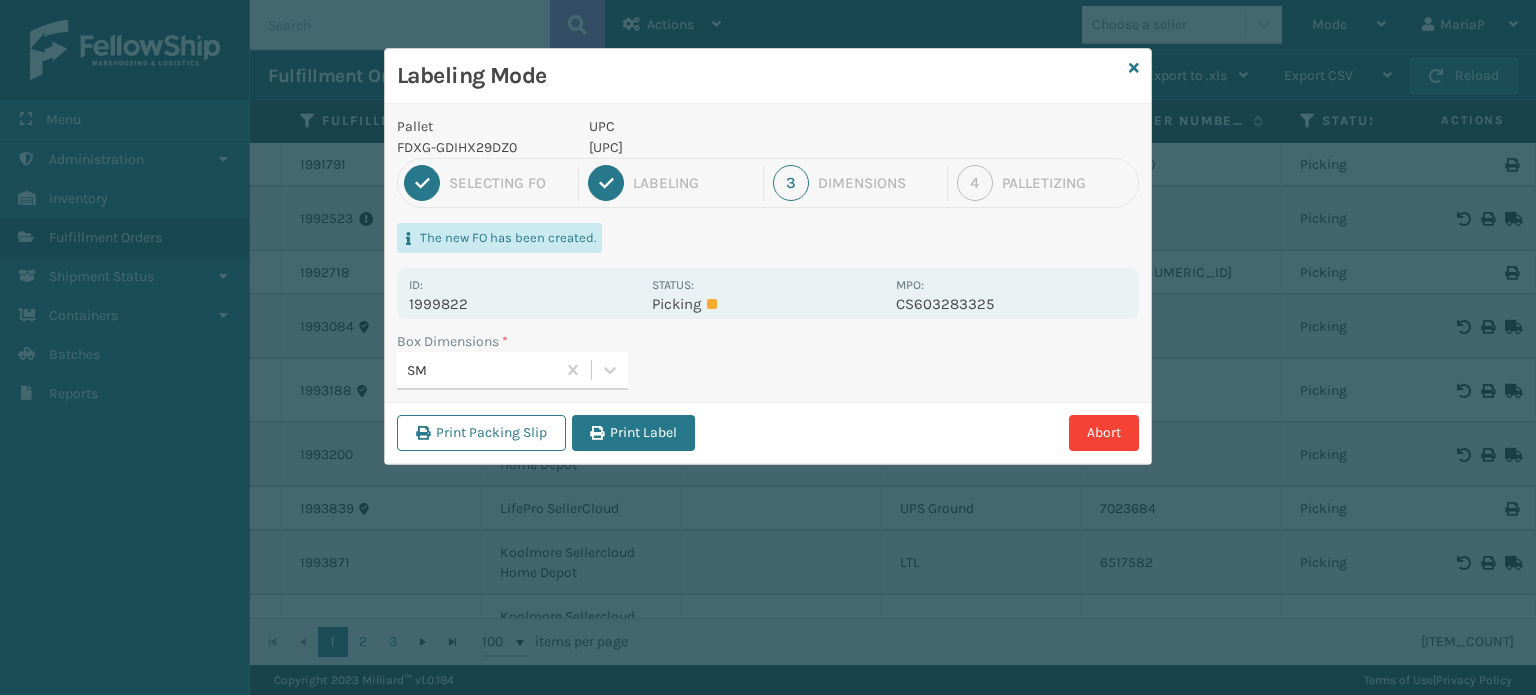 click on "Print Label" at bounding box center [633, 433] 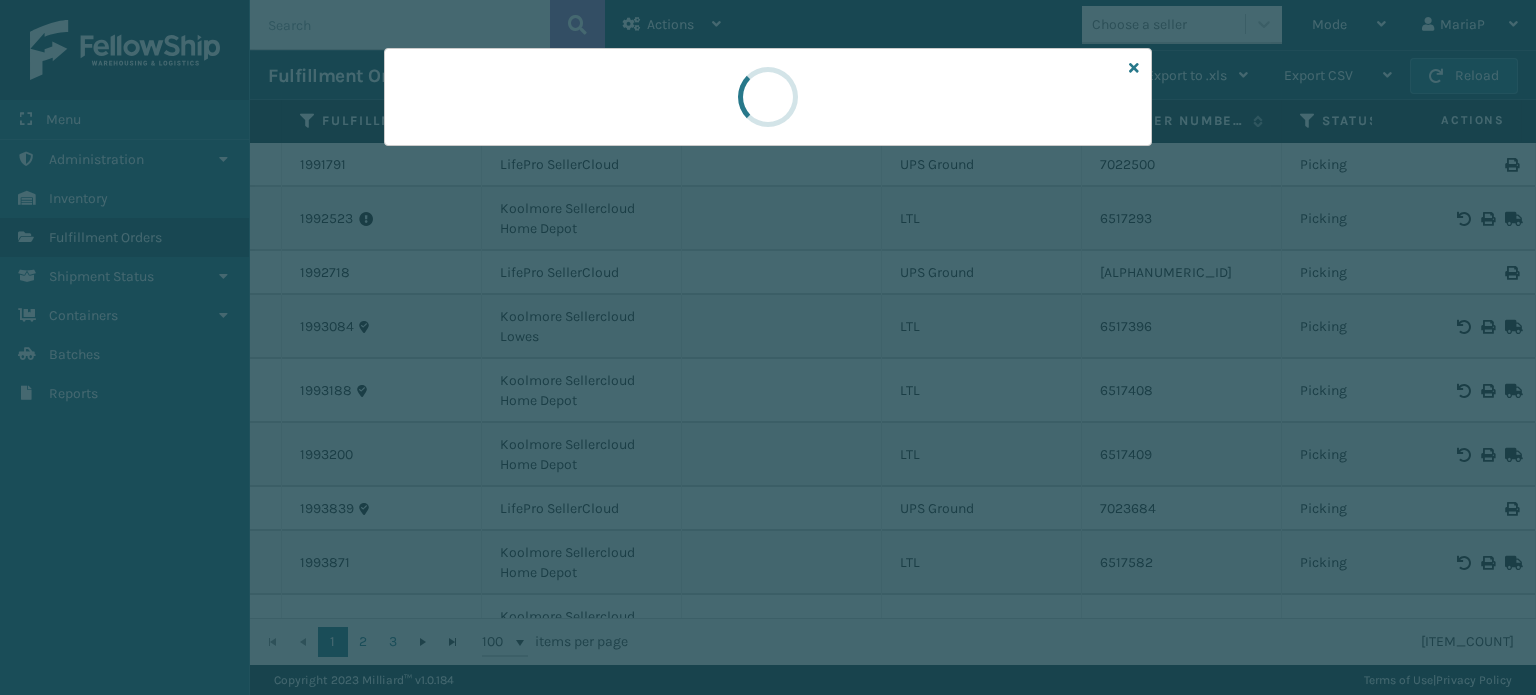 click at bounding box center [768, 347] 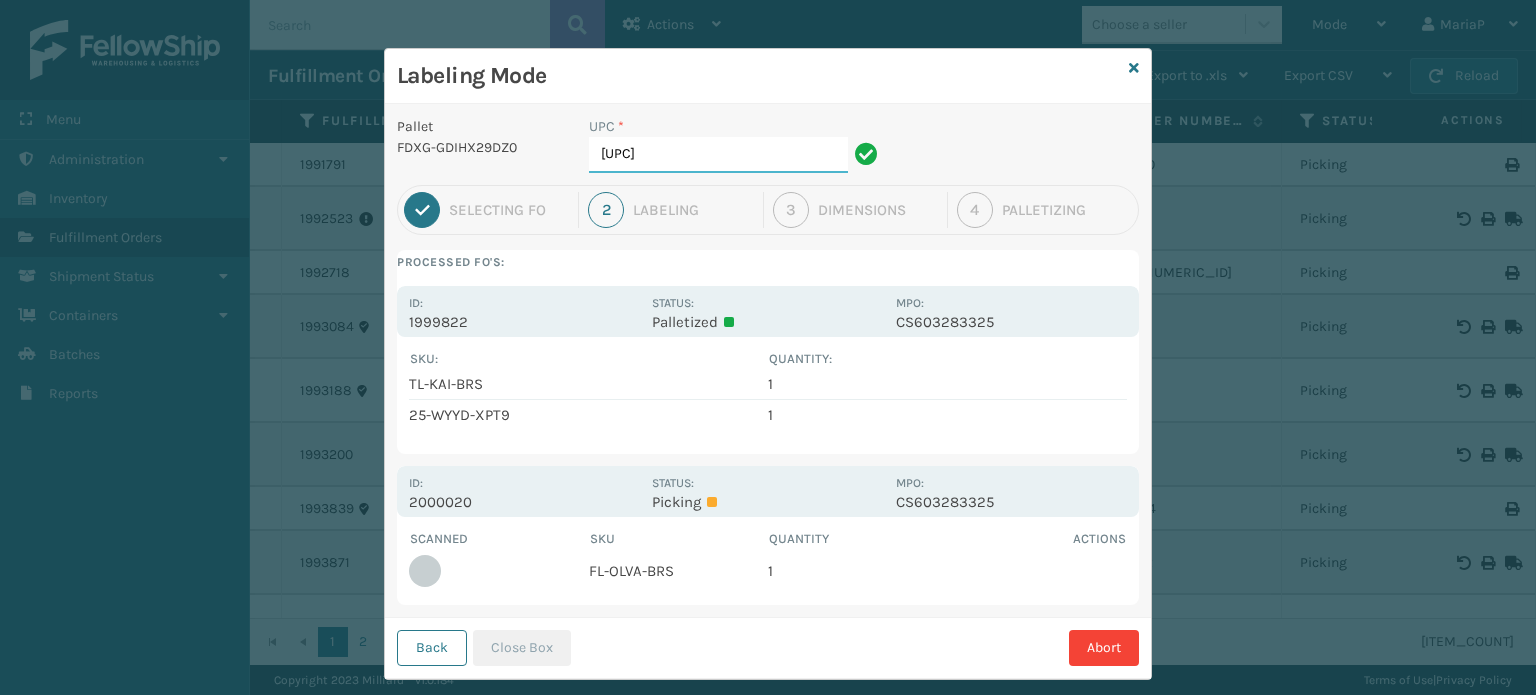 click on "[UPC]" at bounding box center (718, 155) 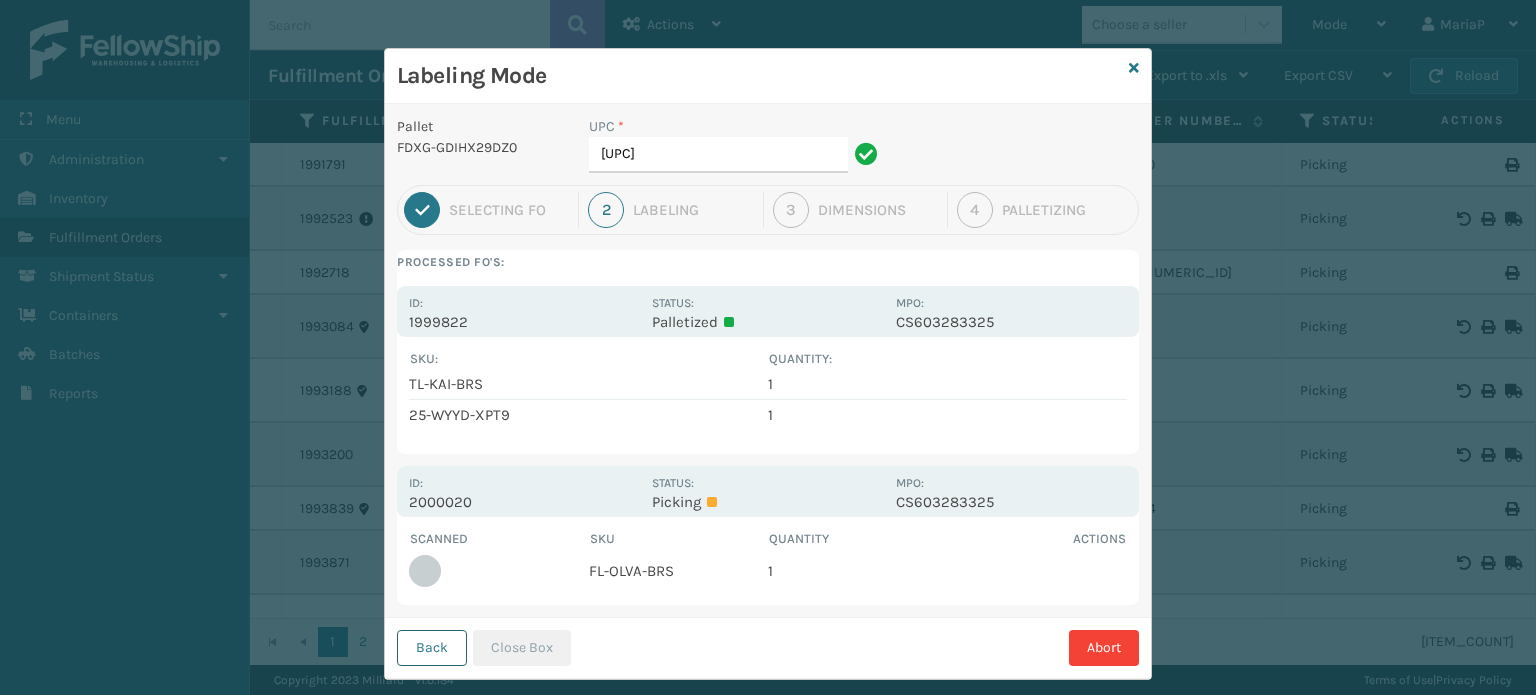 click on "Back" at bounding box center (432, 648) 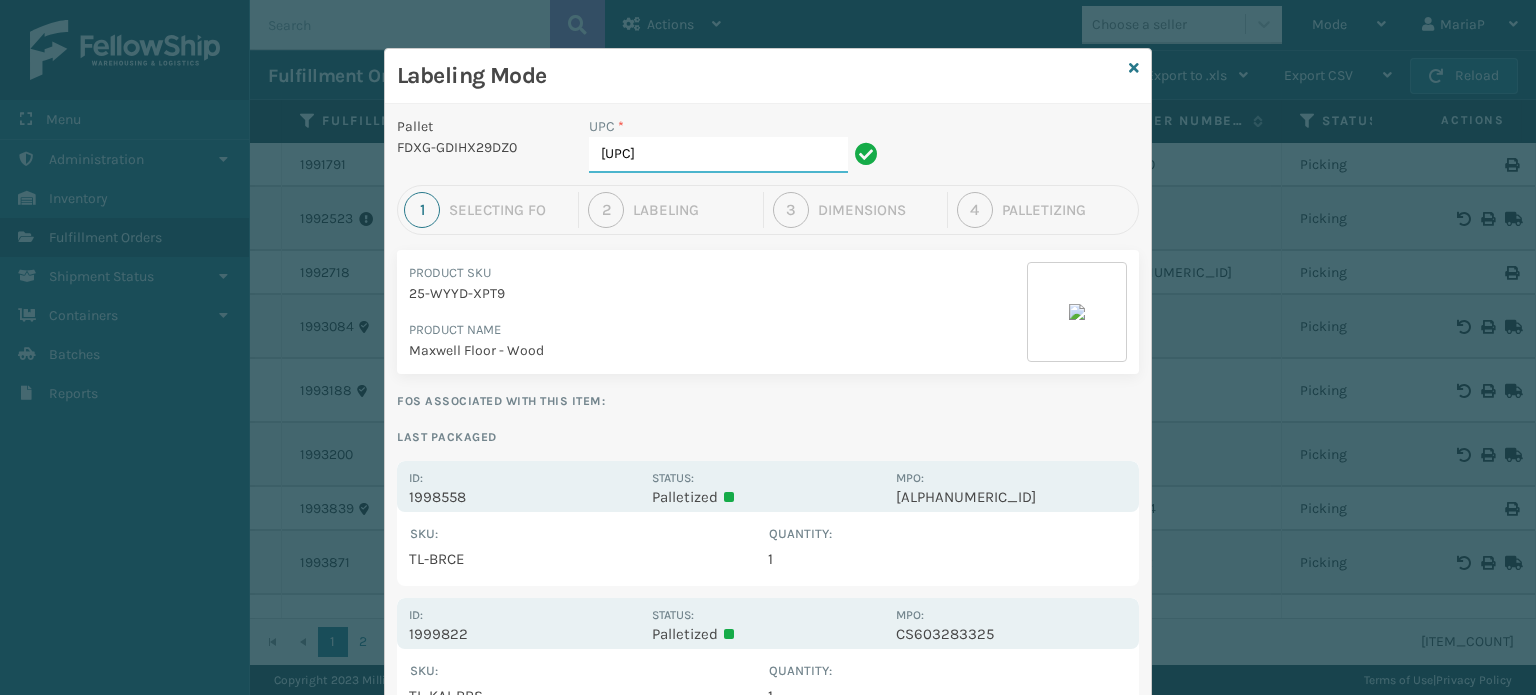 click on "[UPC]" at bounding box center (718, 155) 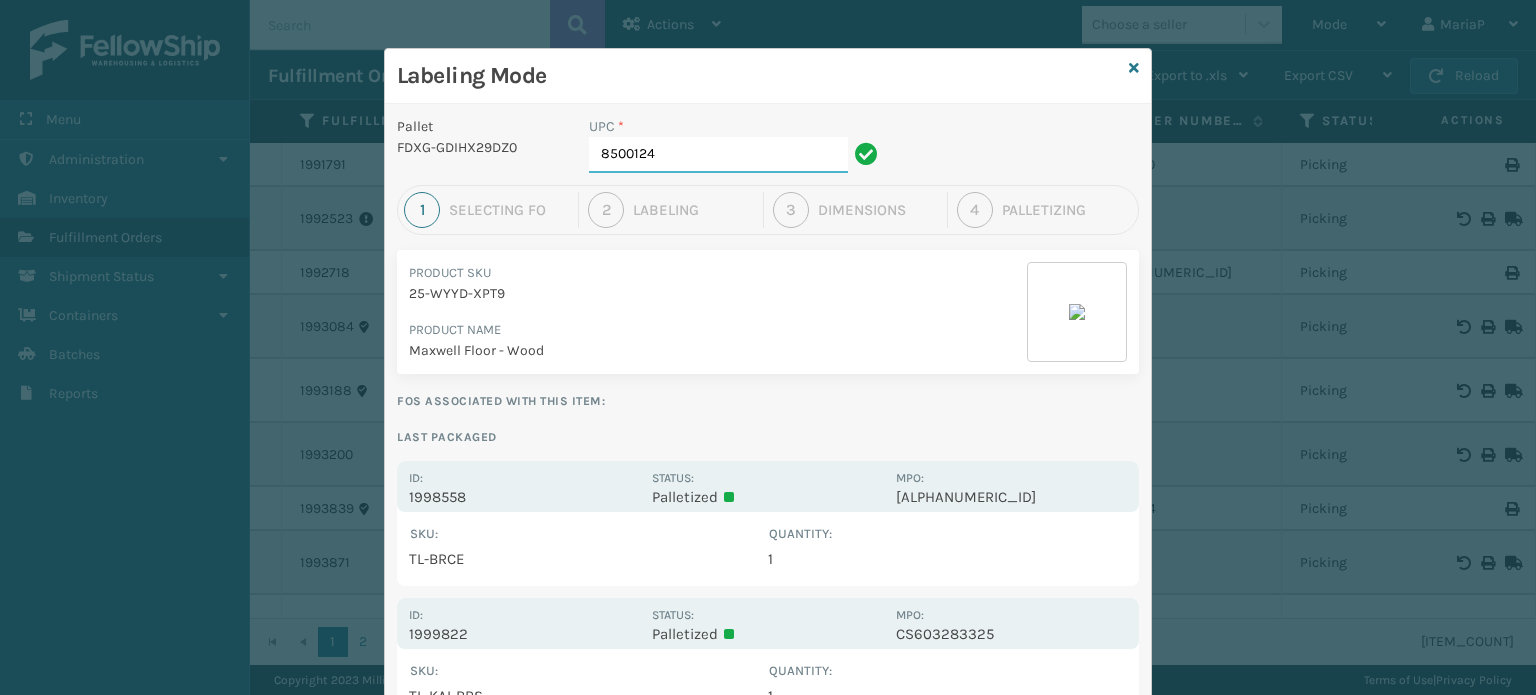 type on "85001248" 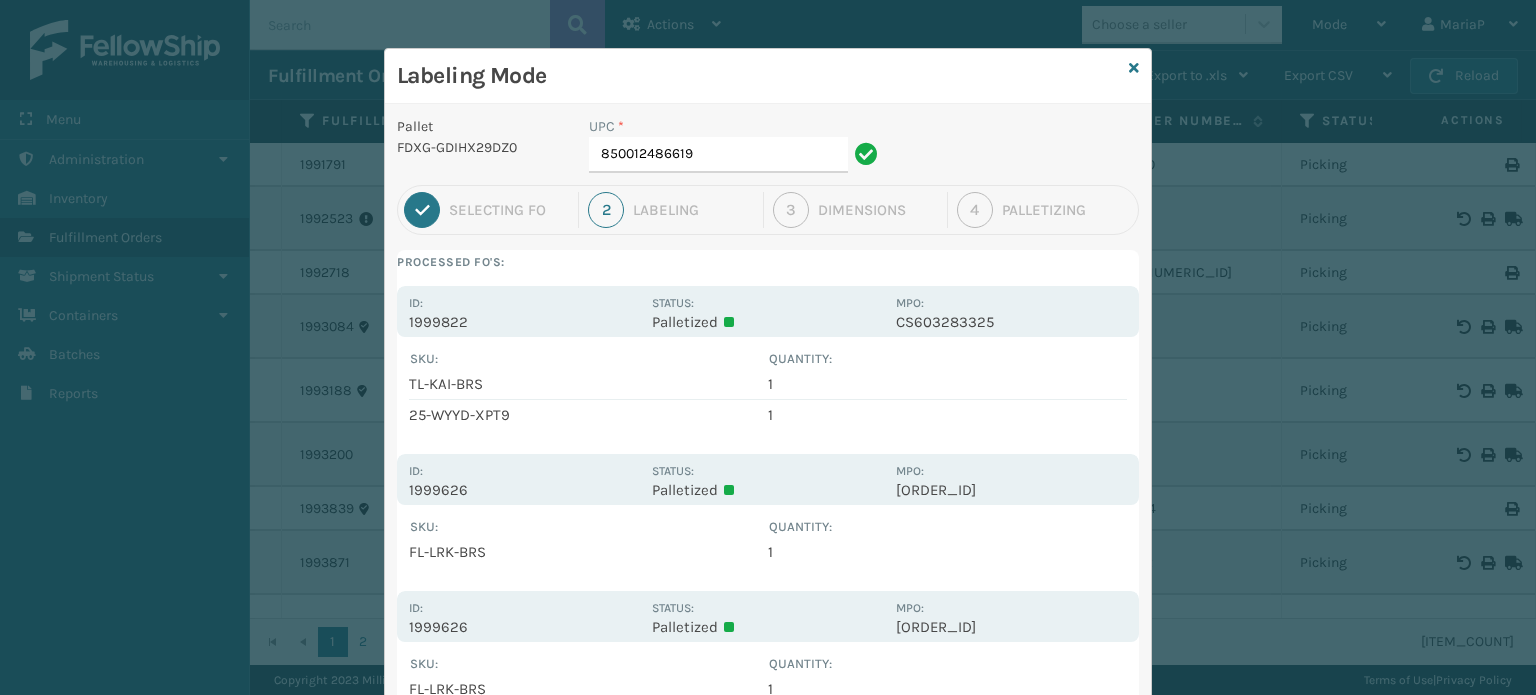 scroll, scrollTop: 305, scrollLeft: 0, axis: vertical 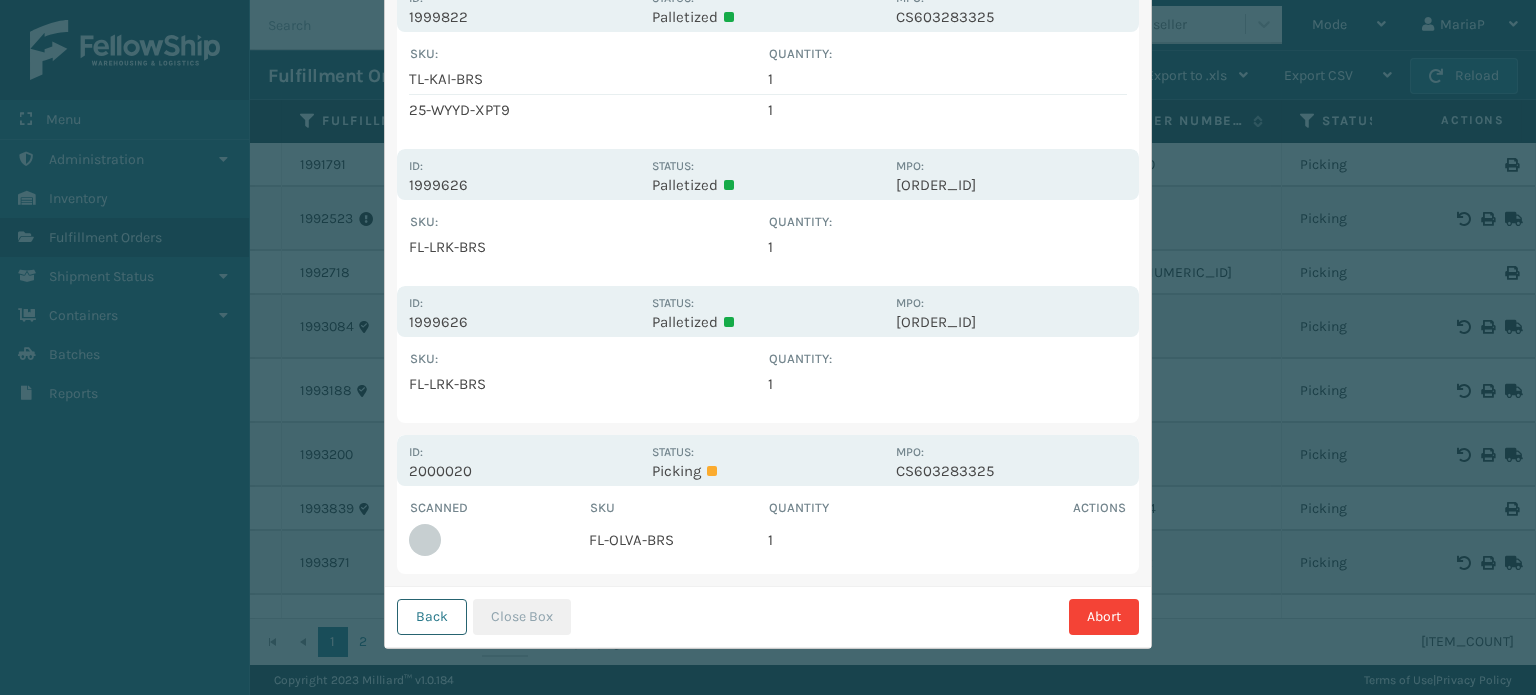 click on "Back" at bounding box center [432, 617] 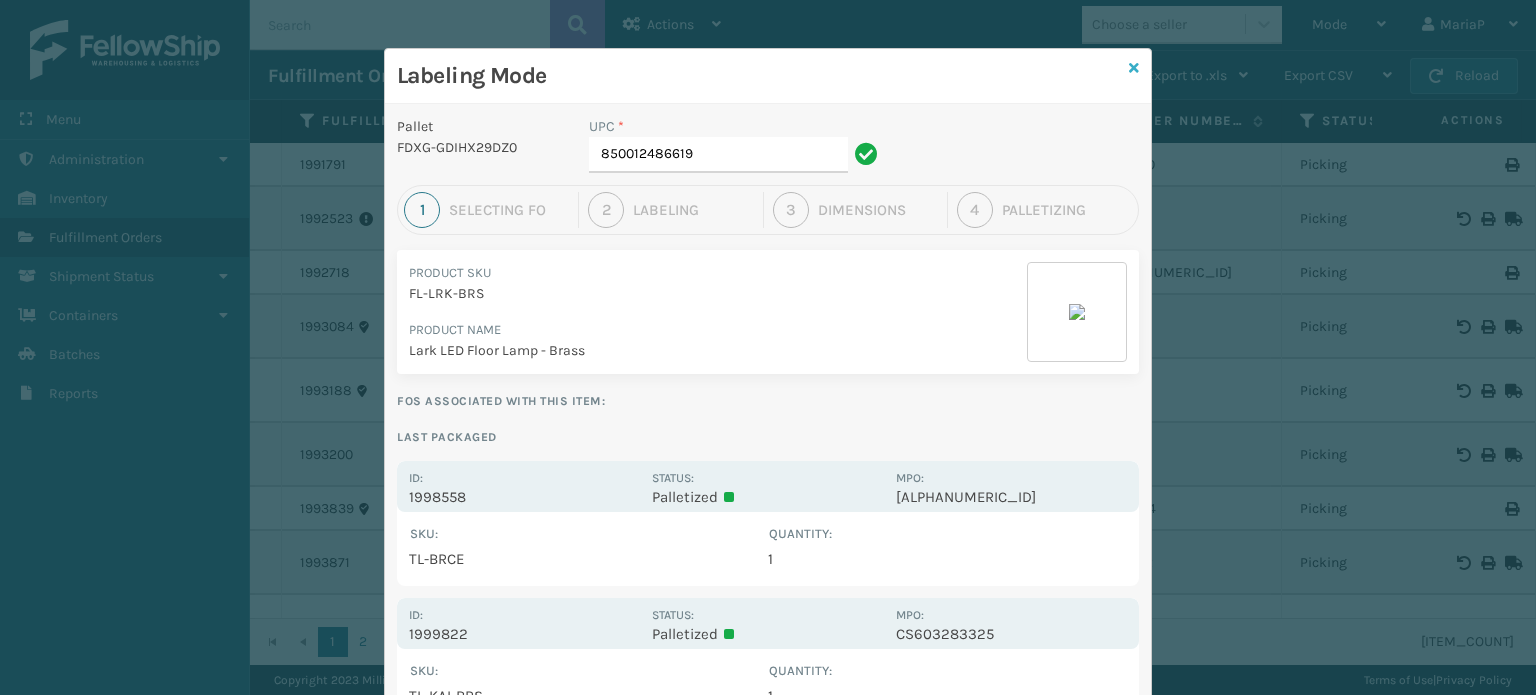 click at bounding box center [1134, 68] 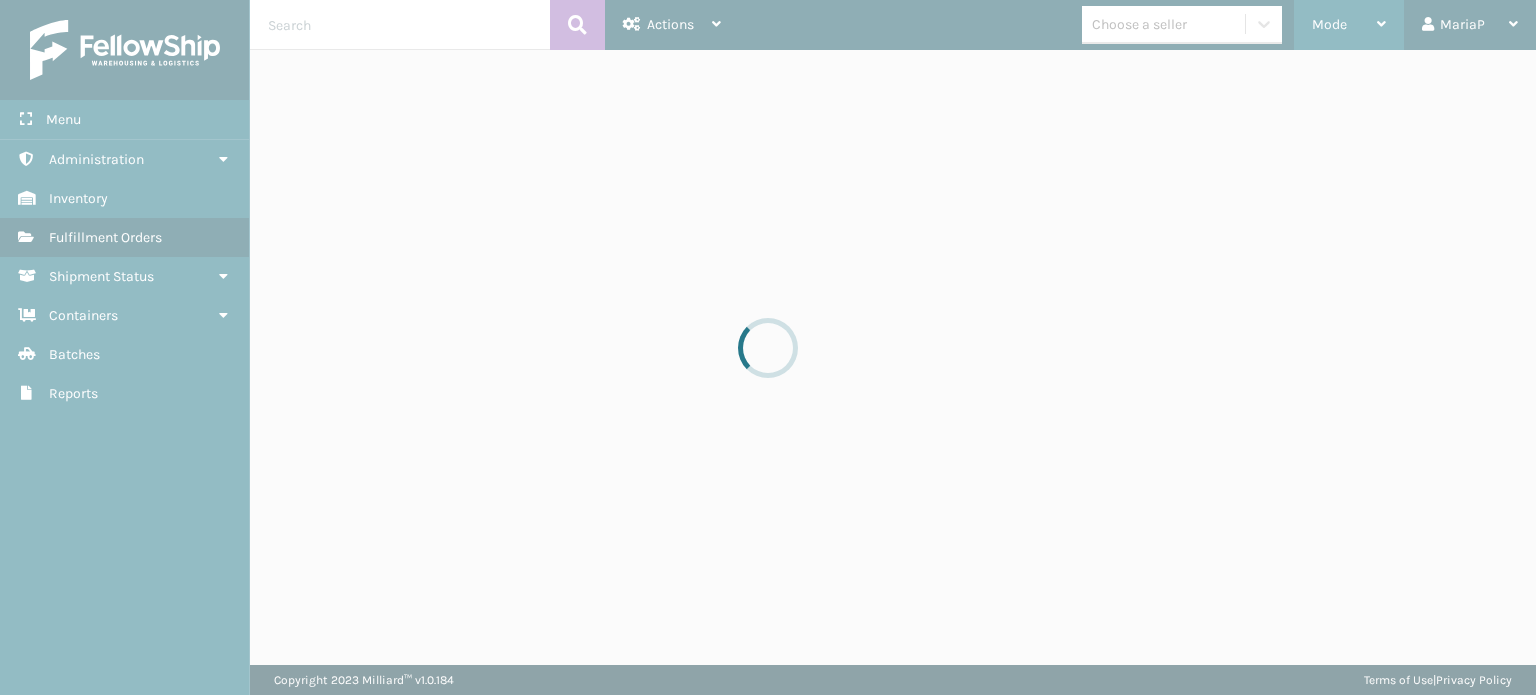click on "Mode" at bounding box center (1349, 25) 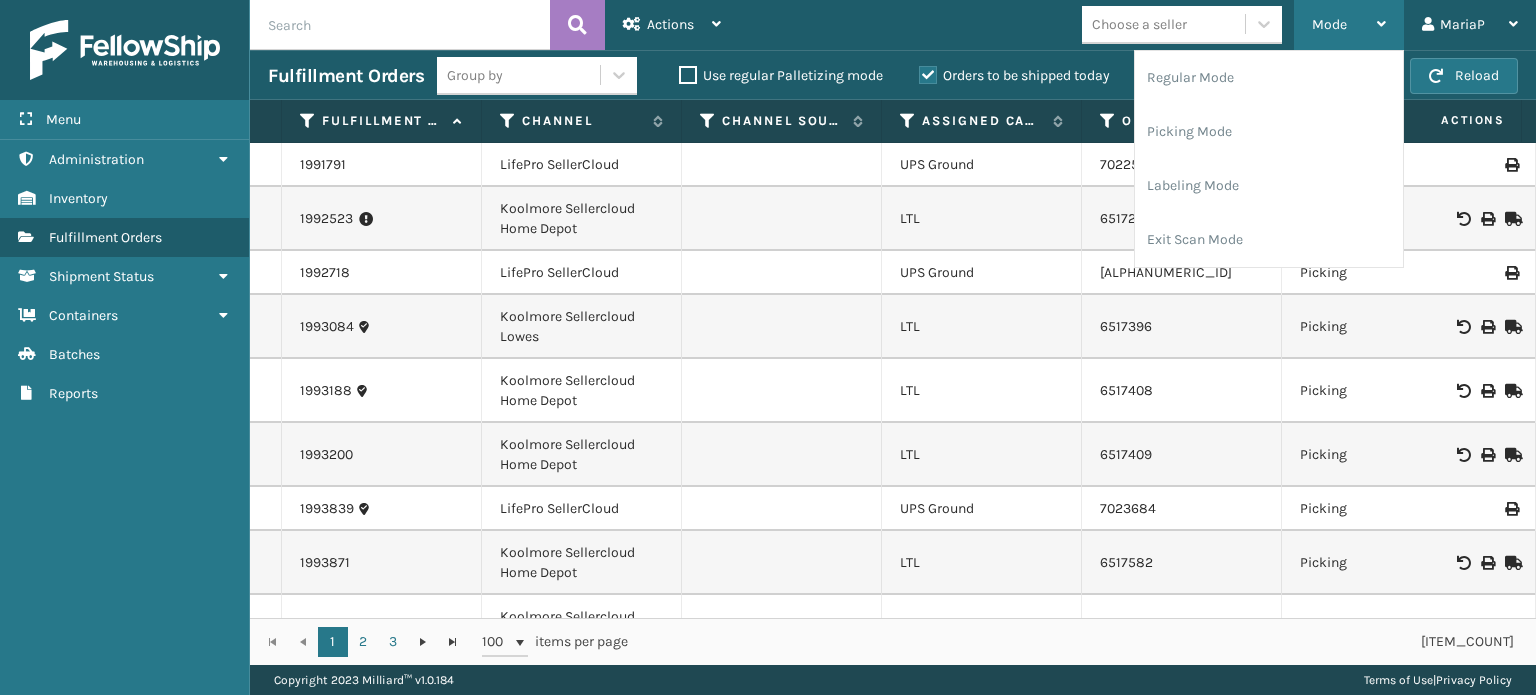 click on "Mode" at bounding box center (1329, 24) 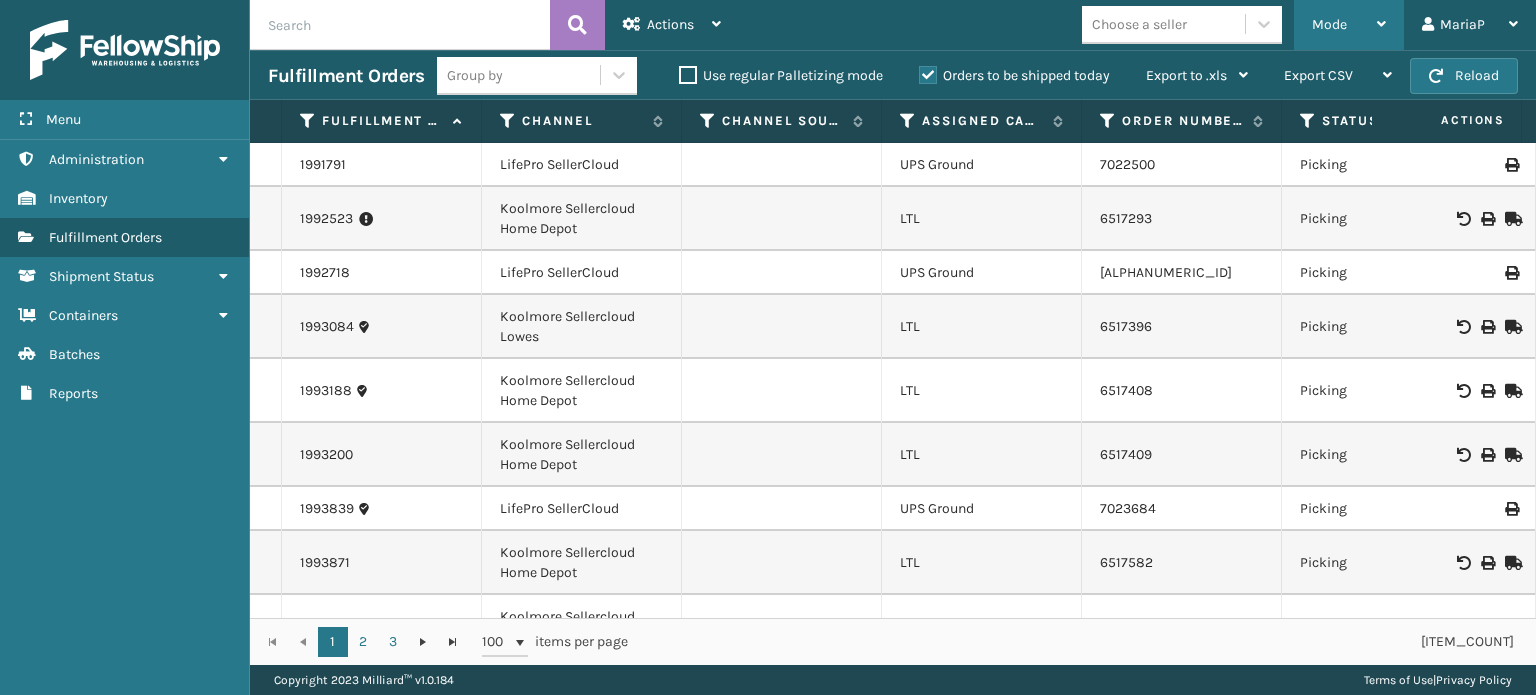 click on "Mode" at bounding box center [1349, 25] 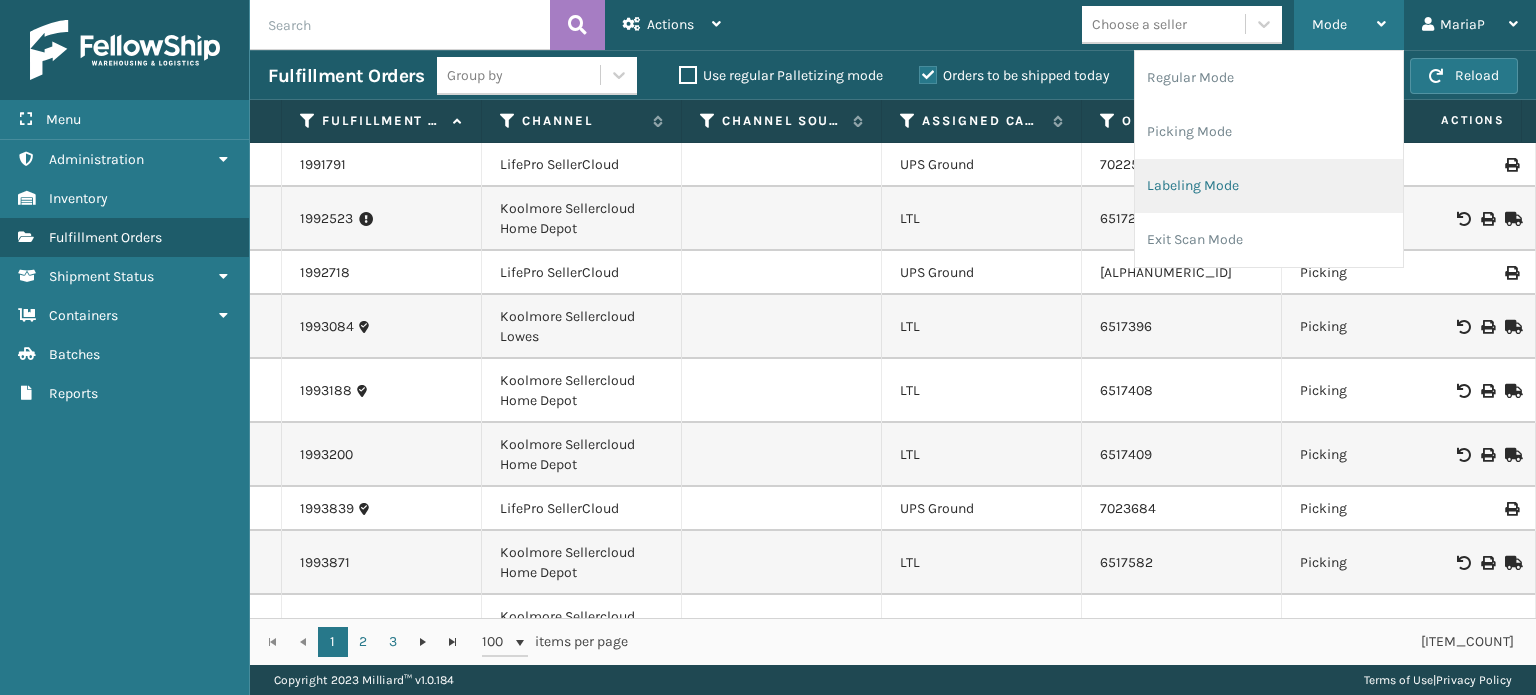 click on "Labeling Mode" at bounding box center [1269, 186] 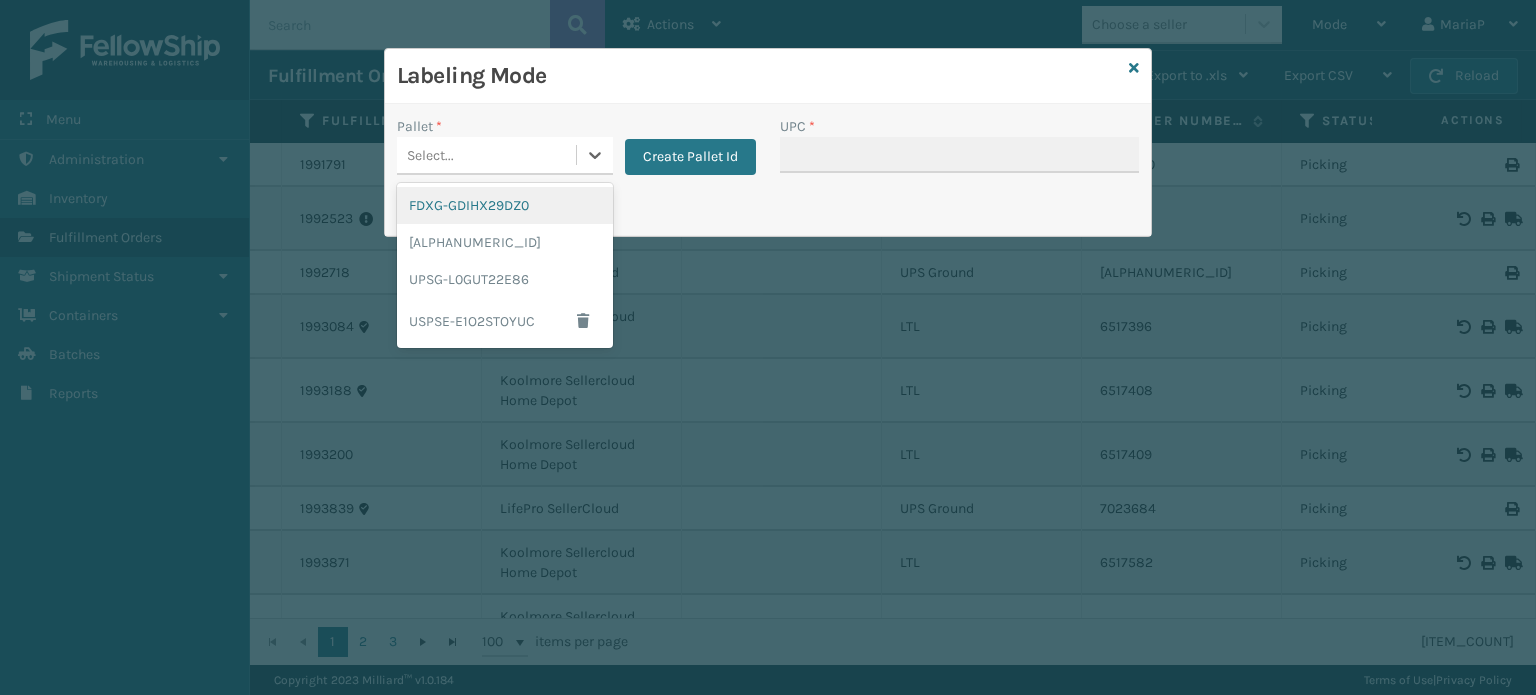 click on "Select..." at bounding box center [486, 155] 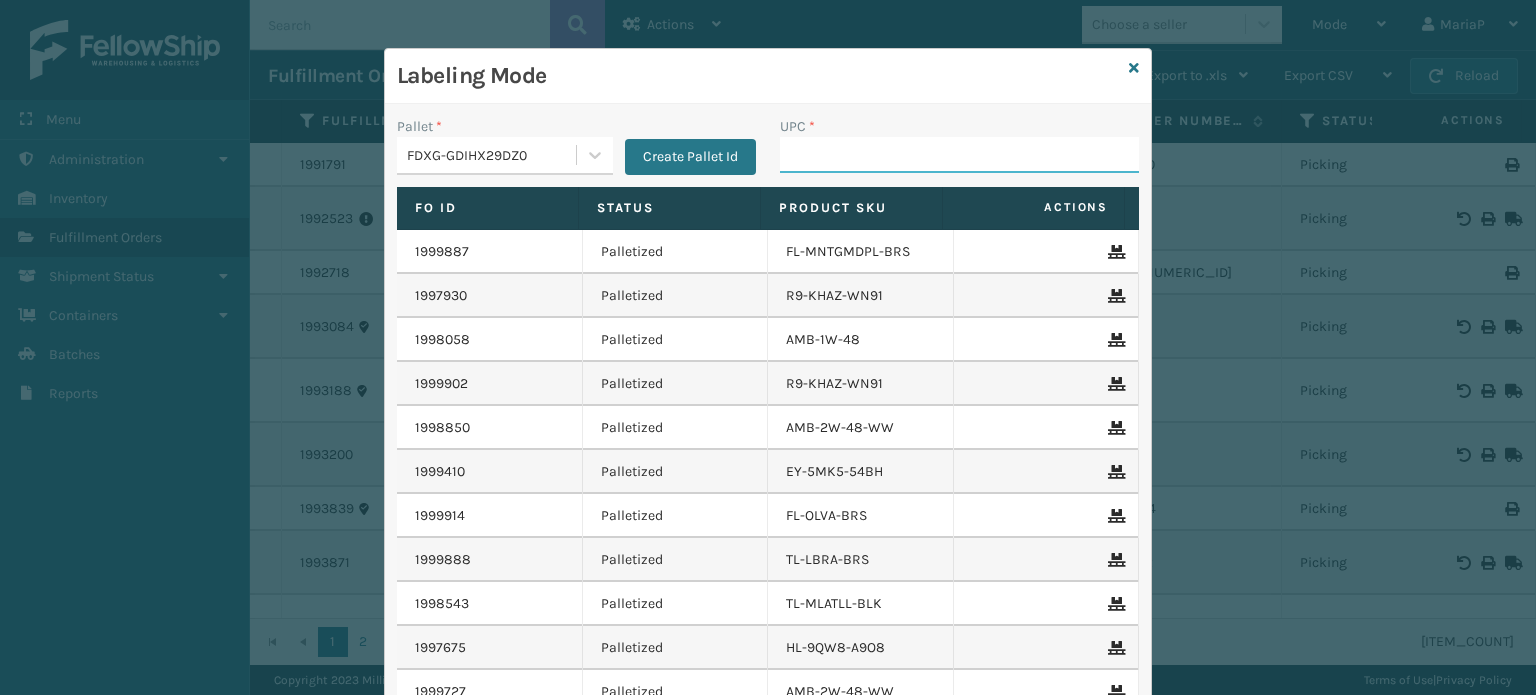 click on "UPC   *" at bounding box center (959, 155) 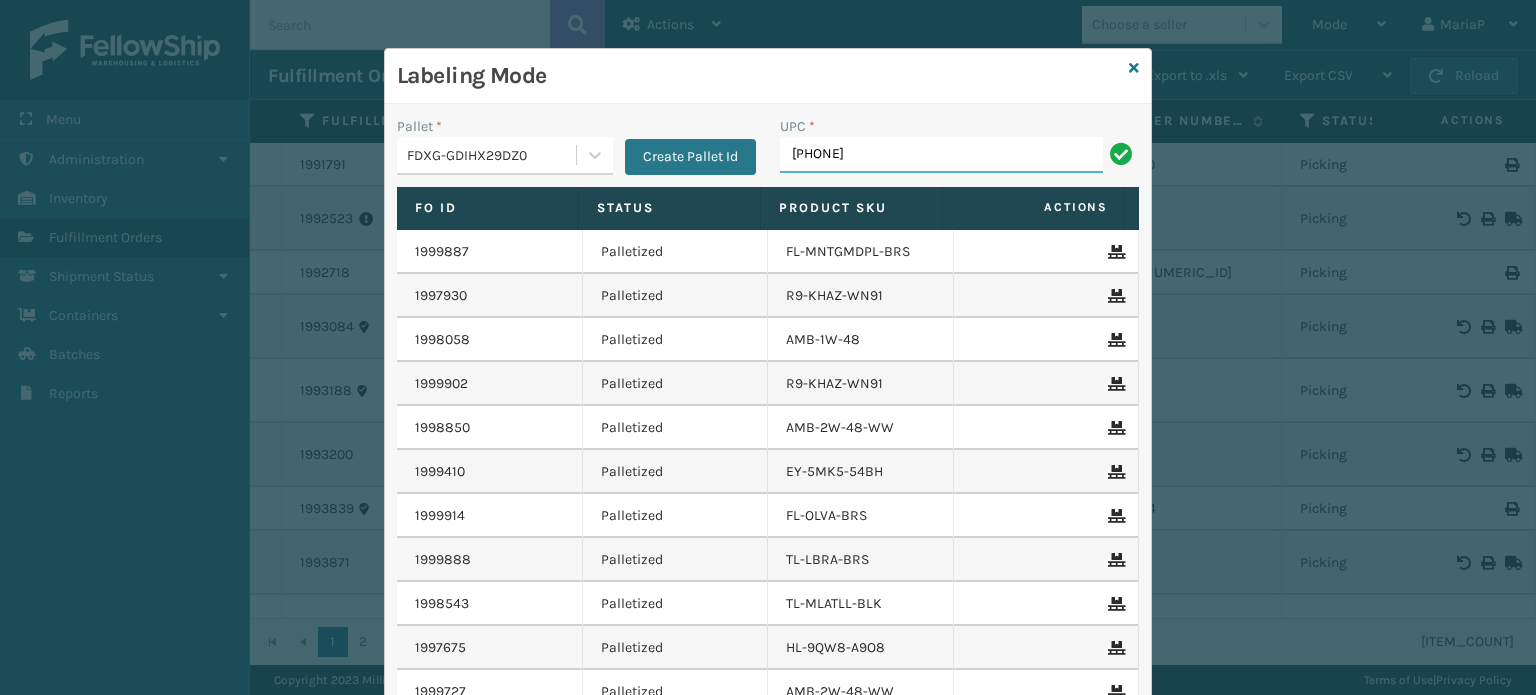 type on "[PHONE]" 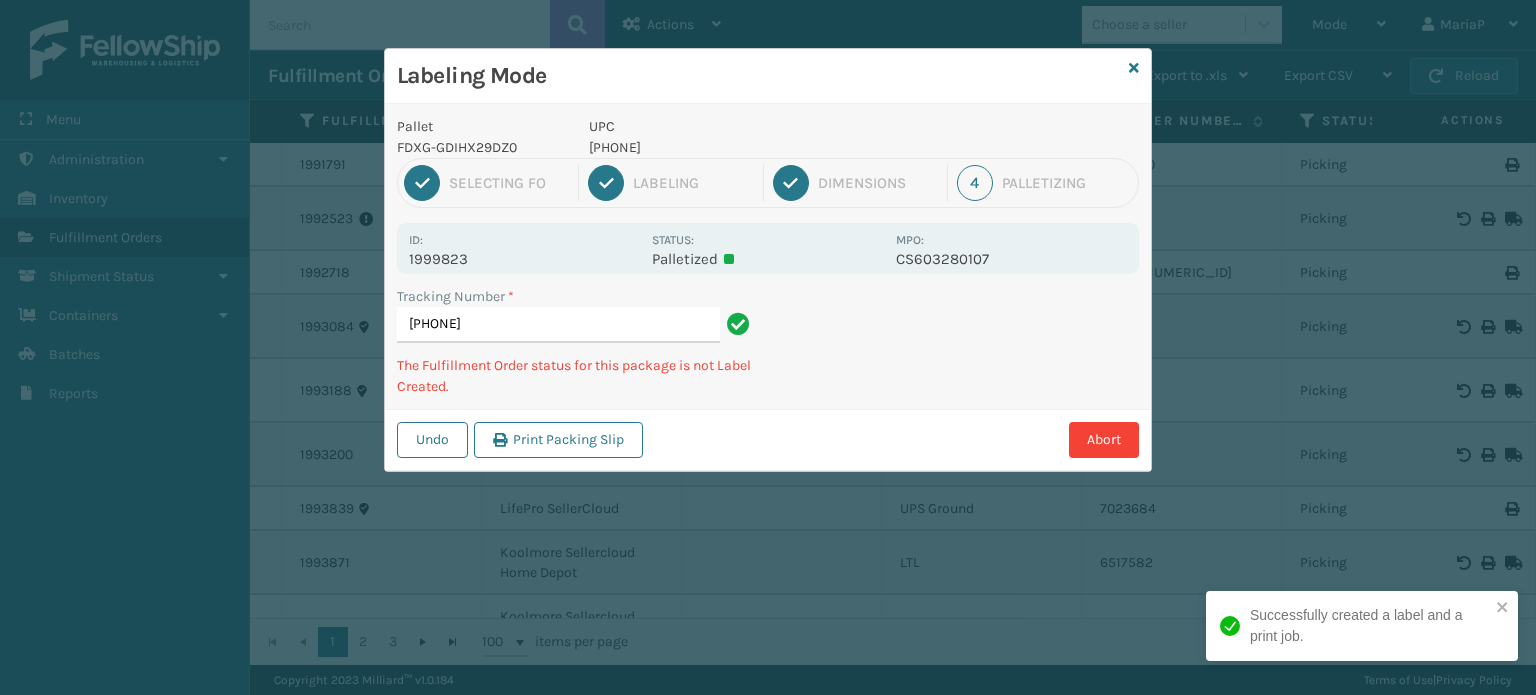click on "[PHONE]" at bounding box center [736, 147] 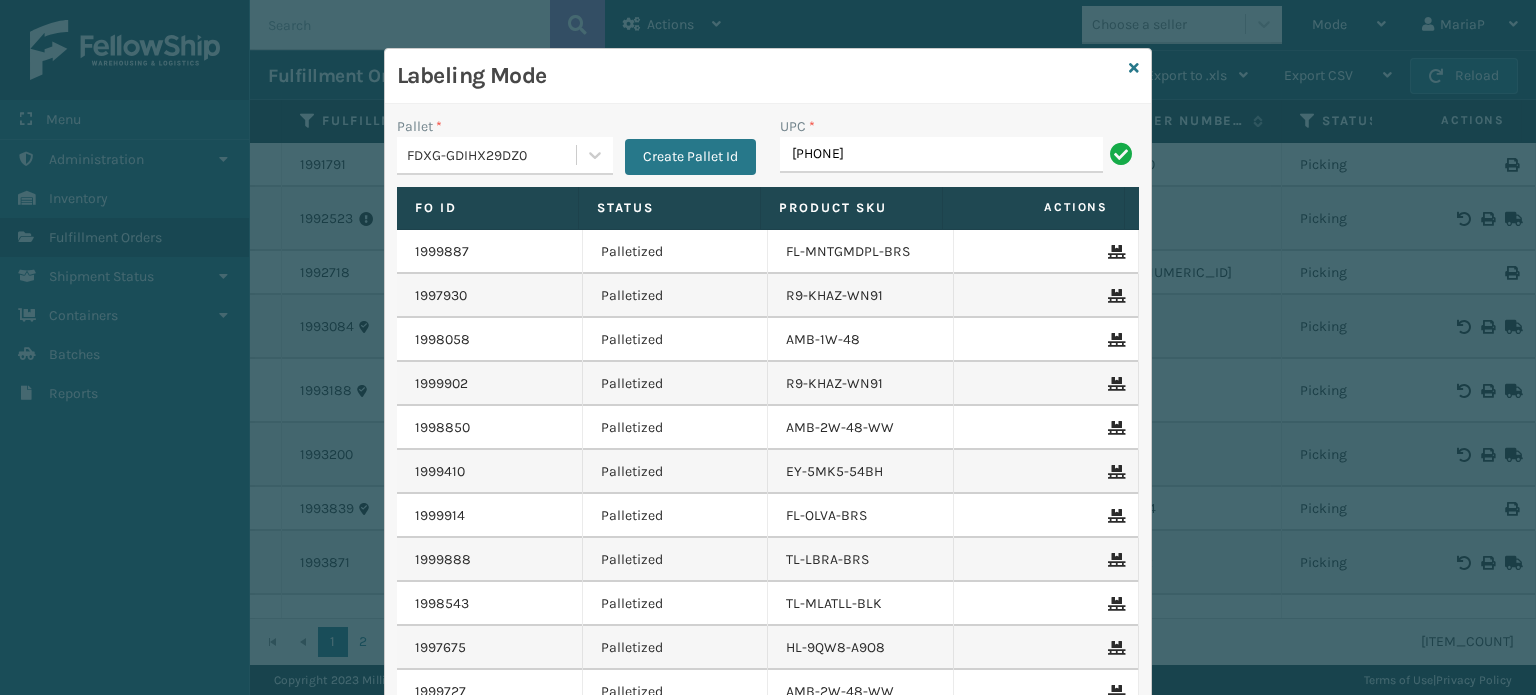 type on "[PHONE]" 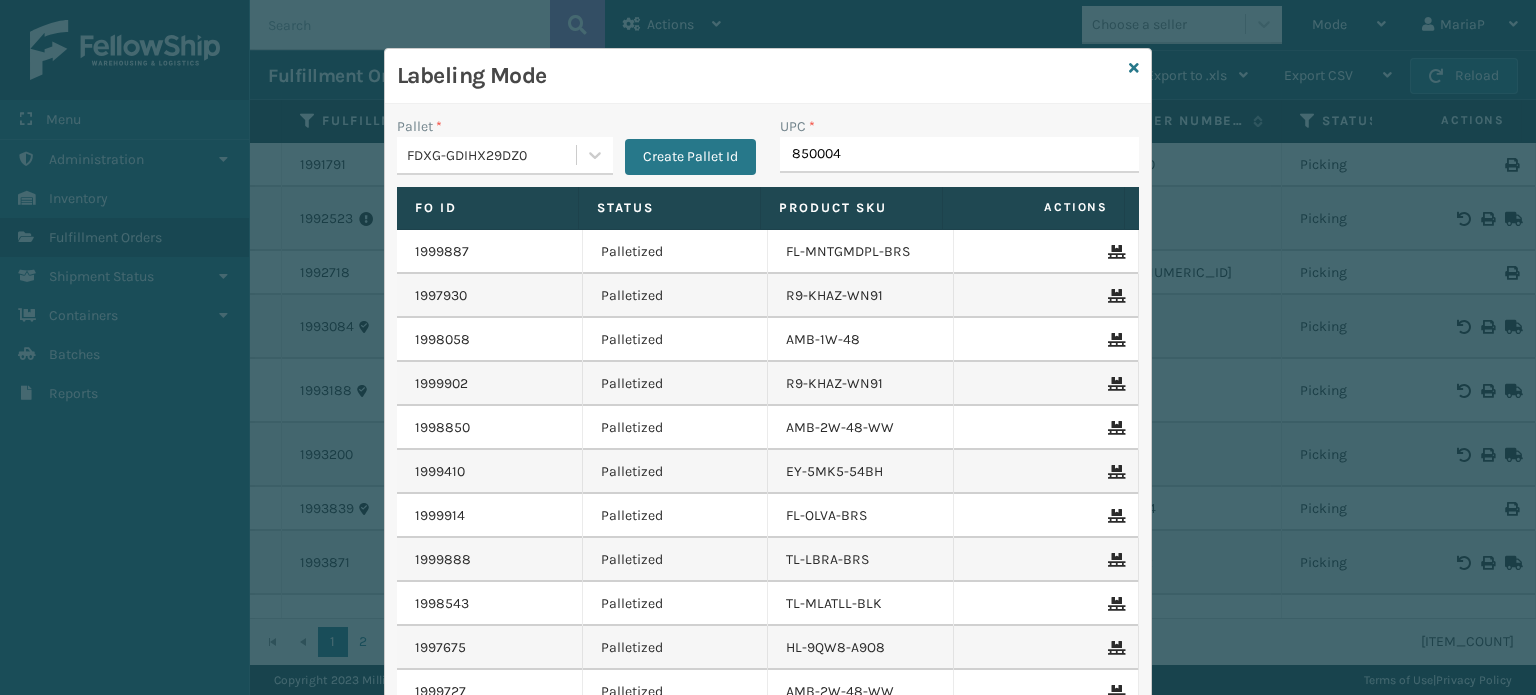 type on "8500044" 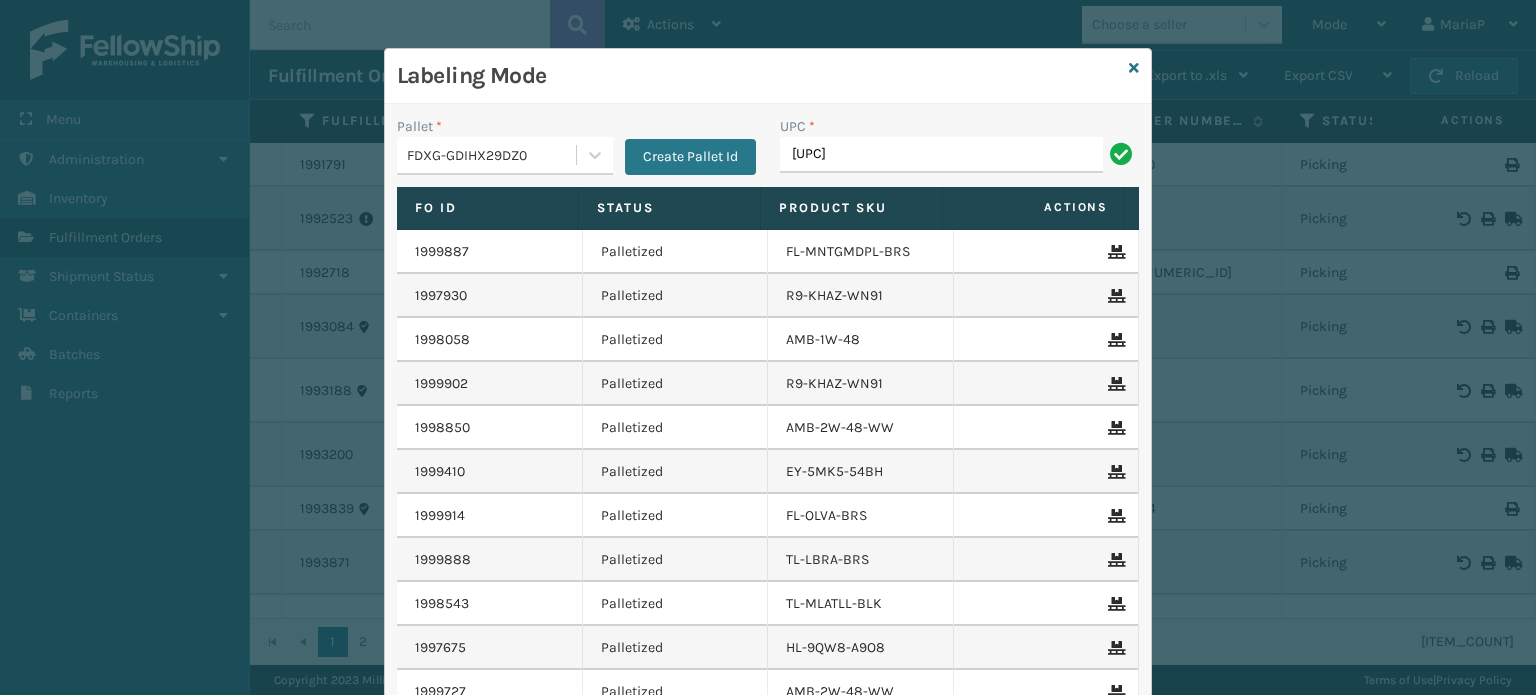 type on "[UPC]" 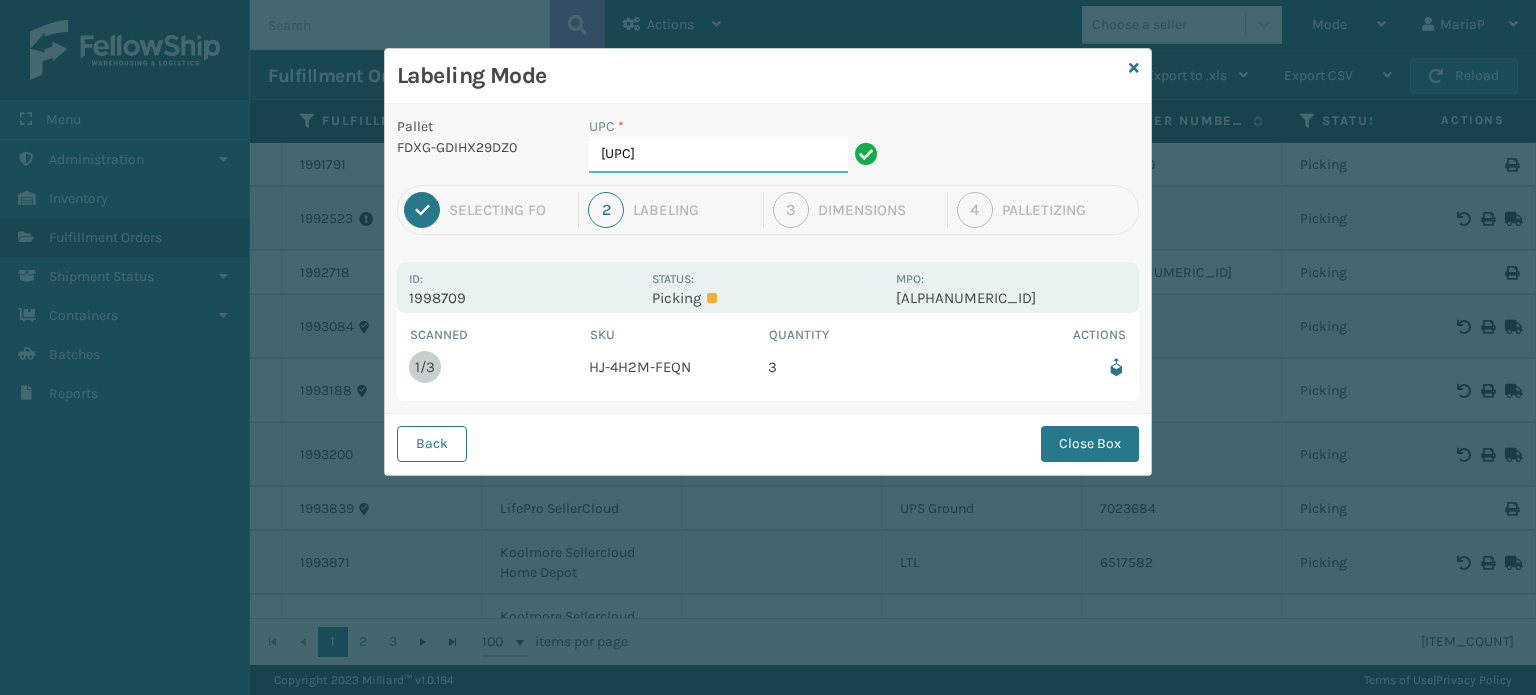 click on "[UPC]" at bounding box center [718, 155] 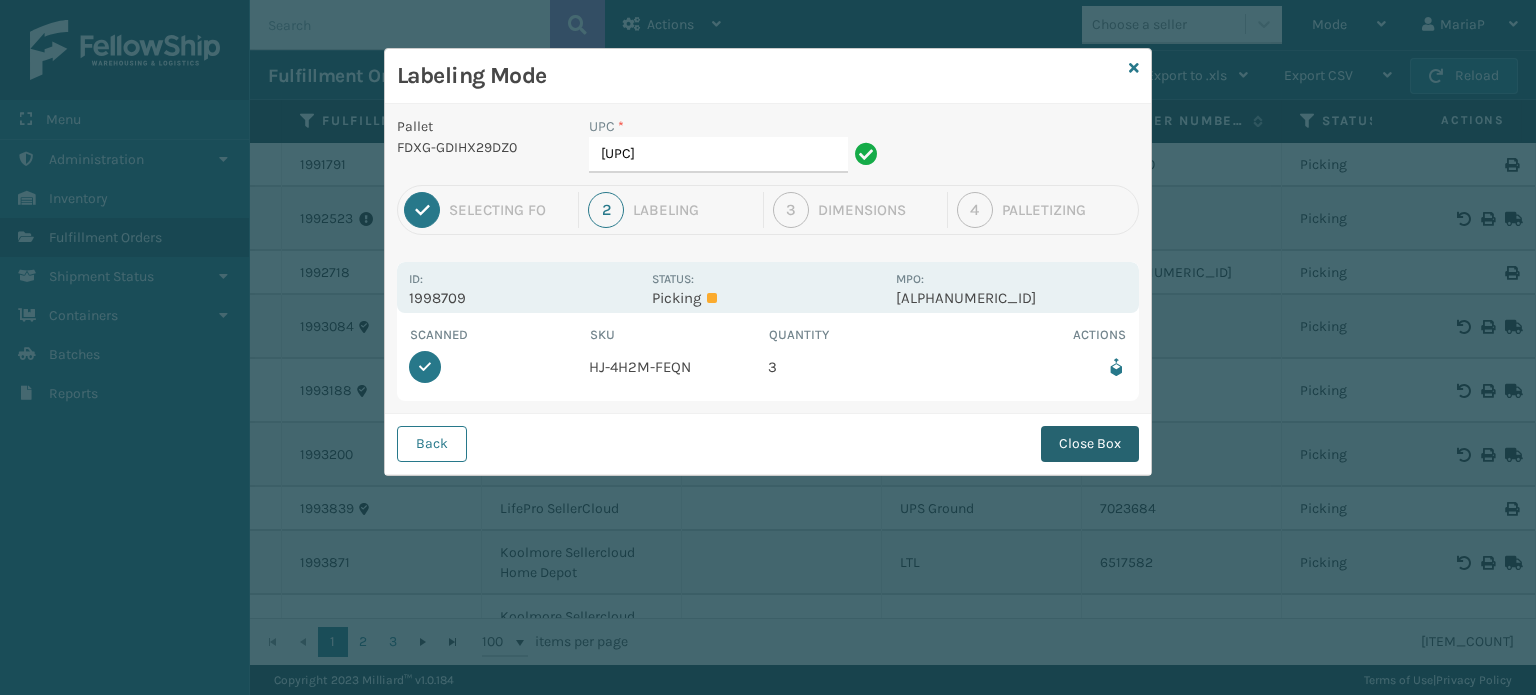 click on "Close Box" at bounding box center [1090, 444] 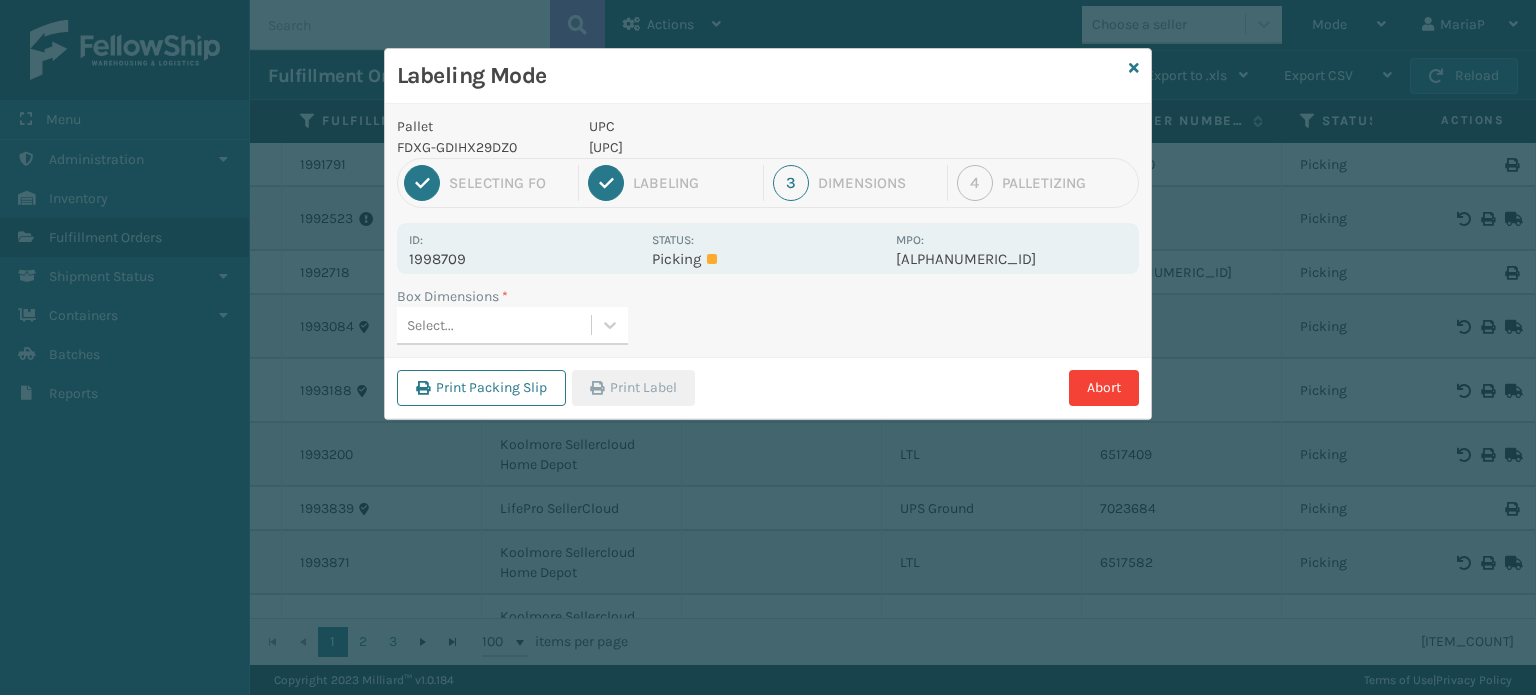 click on "Box Dimensions   *" at bounding box center (512, 296) 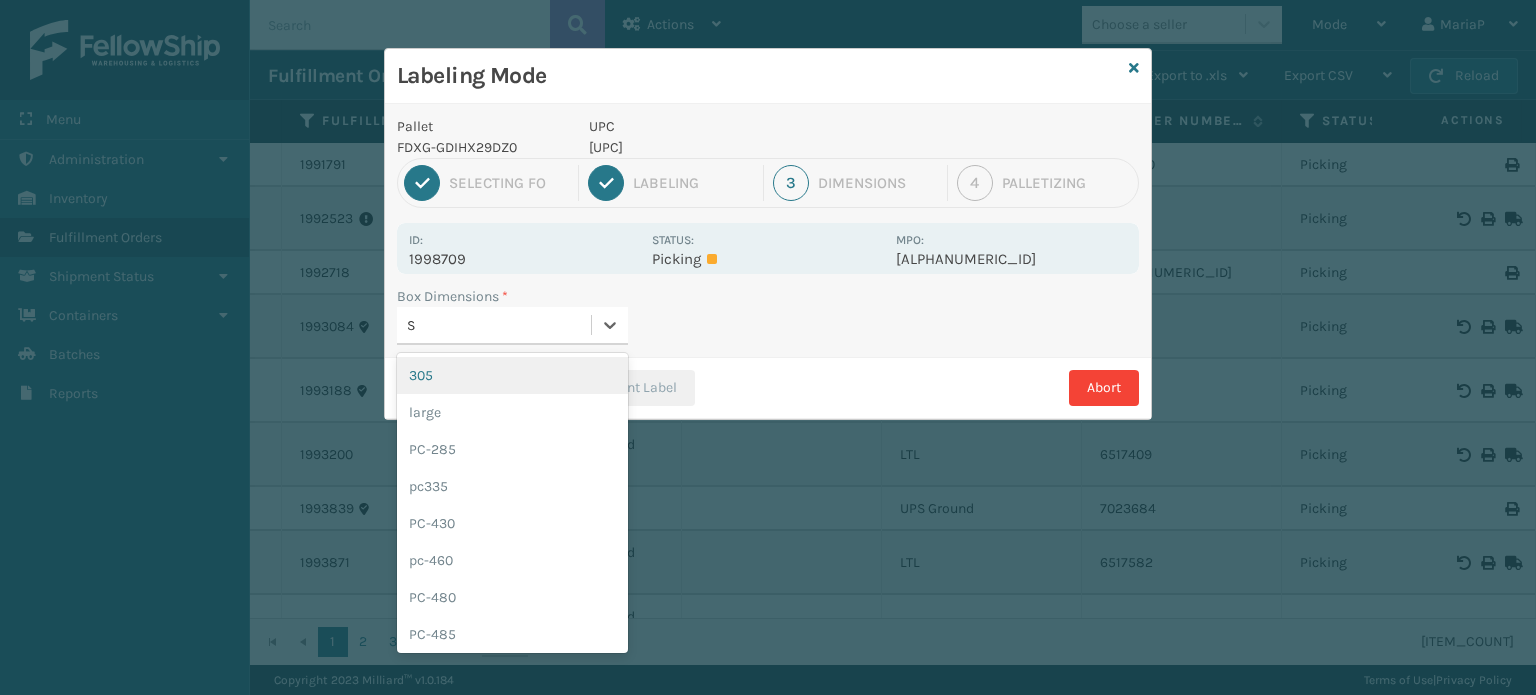 type on "SM" 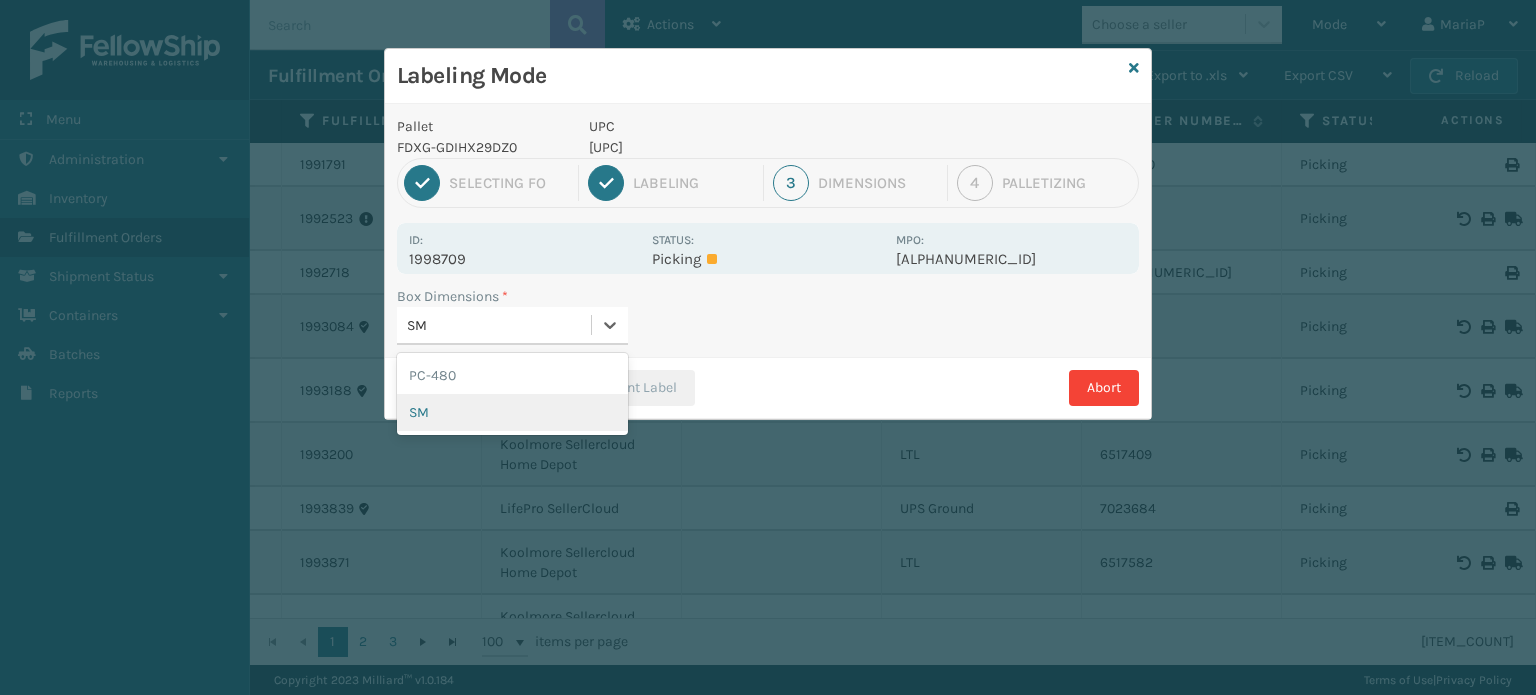click on "SM" at bounding box center [512, 412] 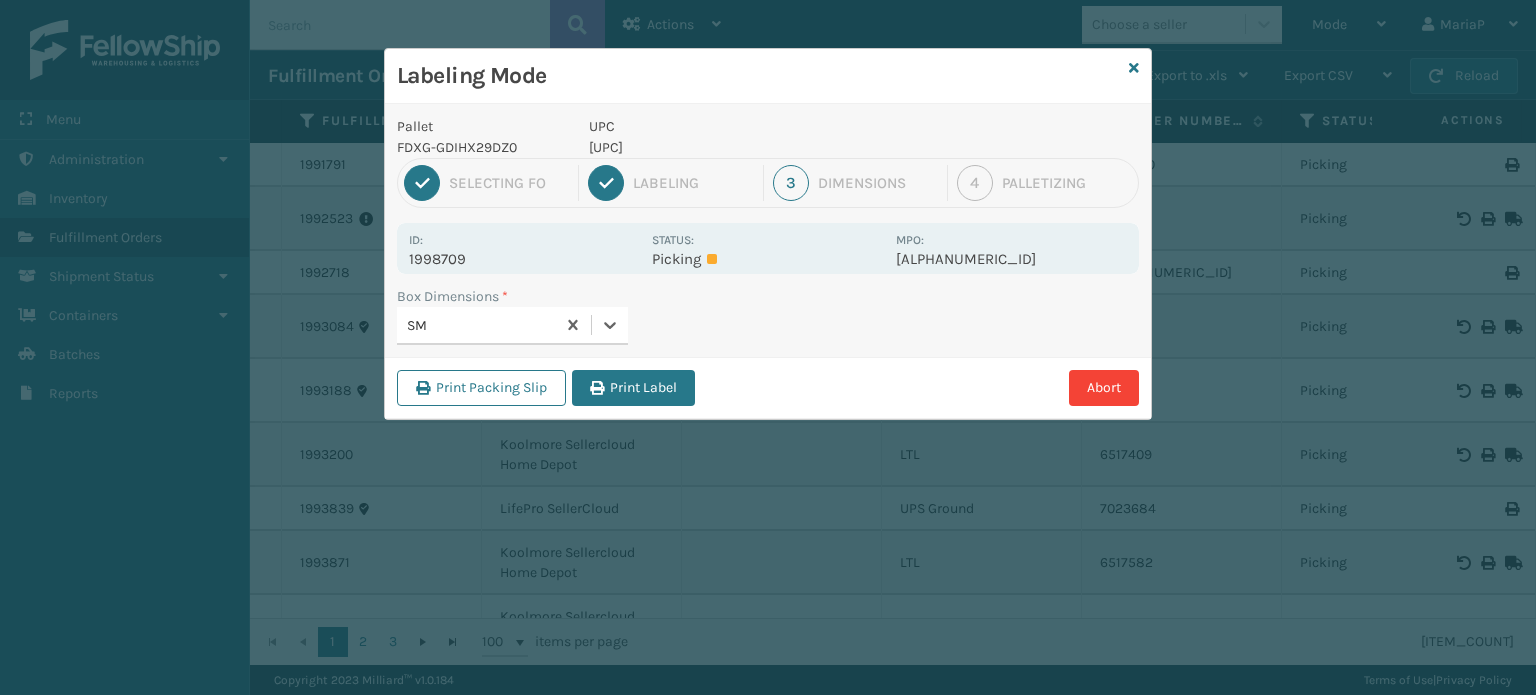click on "Print Label" at bounding box center [633, 388] 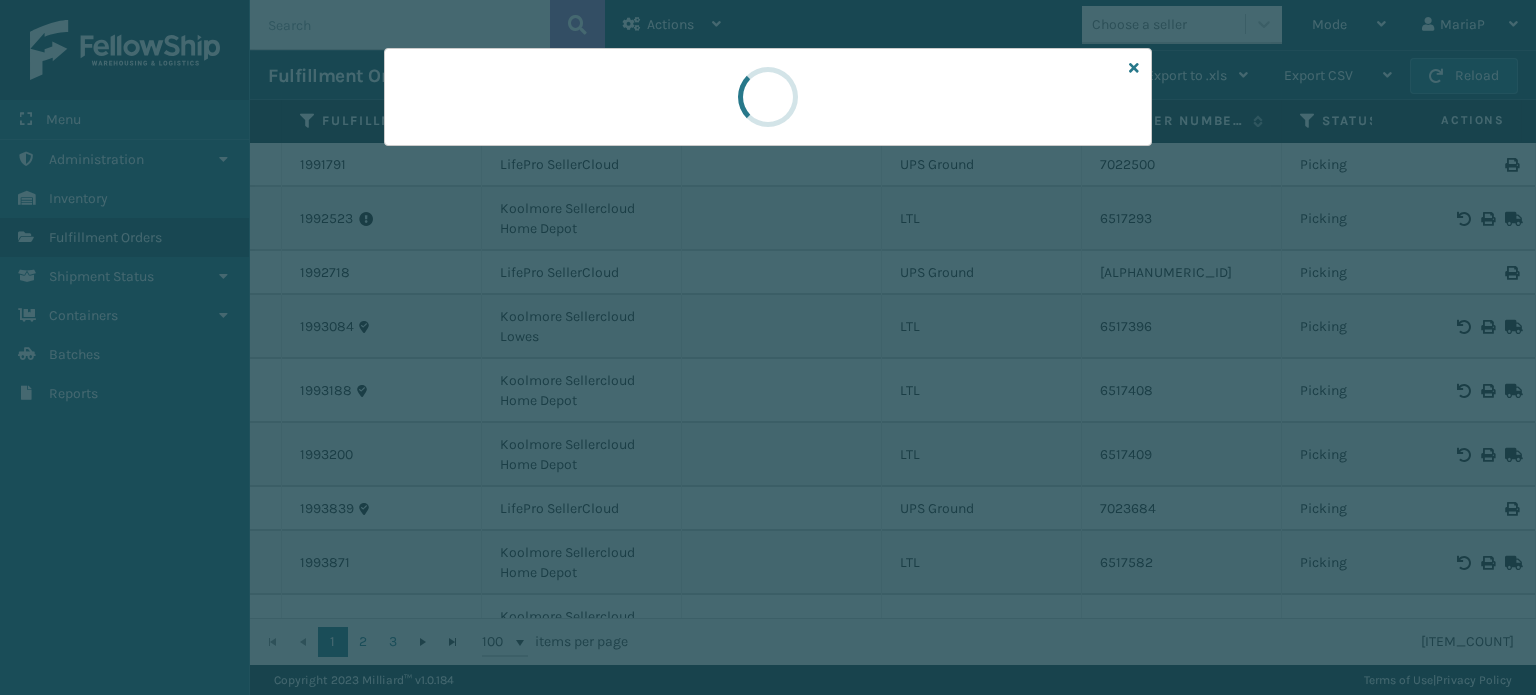 click at bounding box center [768, 347] 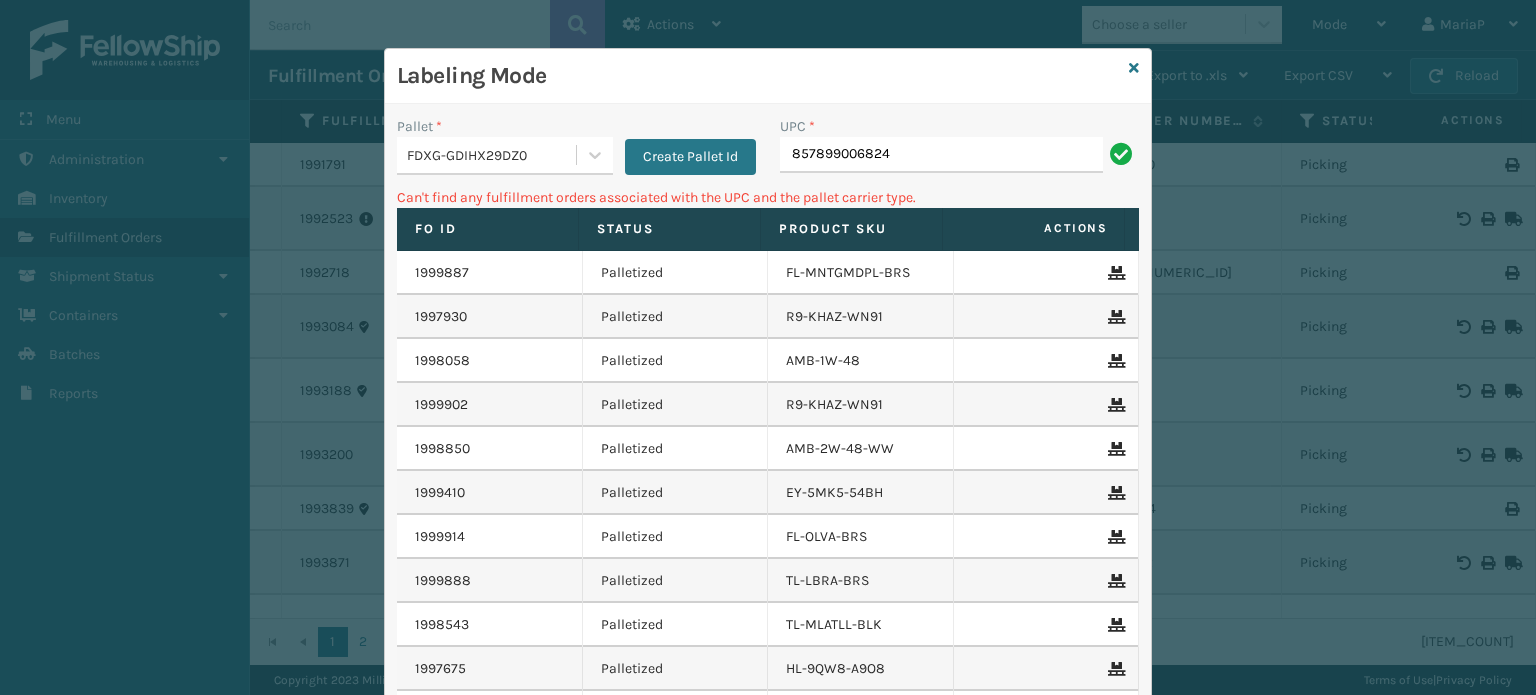 click on "FDXG-GDIHX29DZ0" at bounding box center [492, 155] 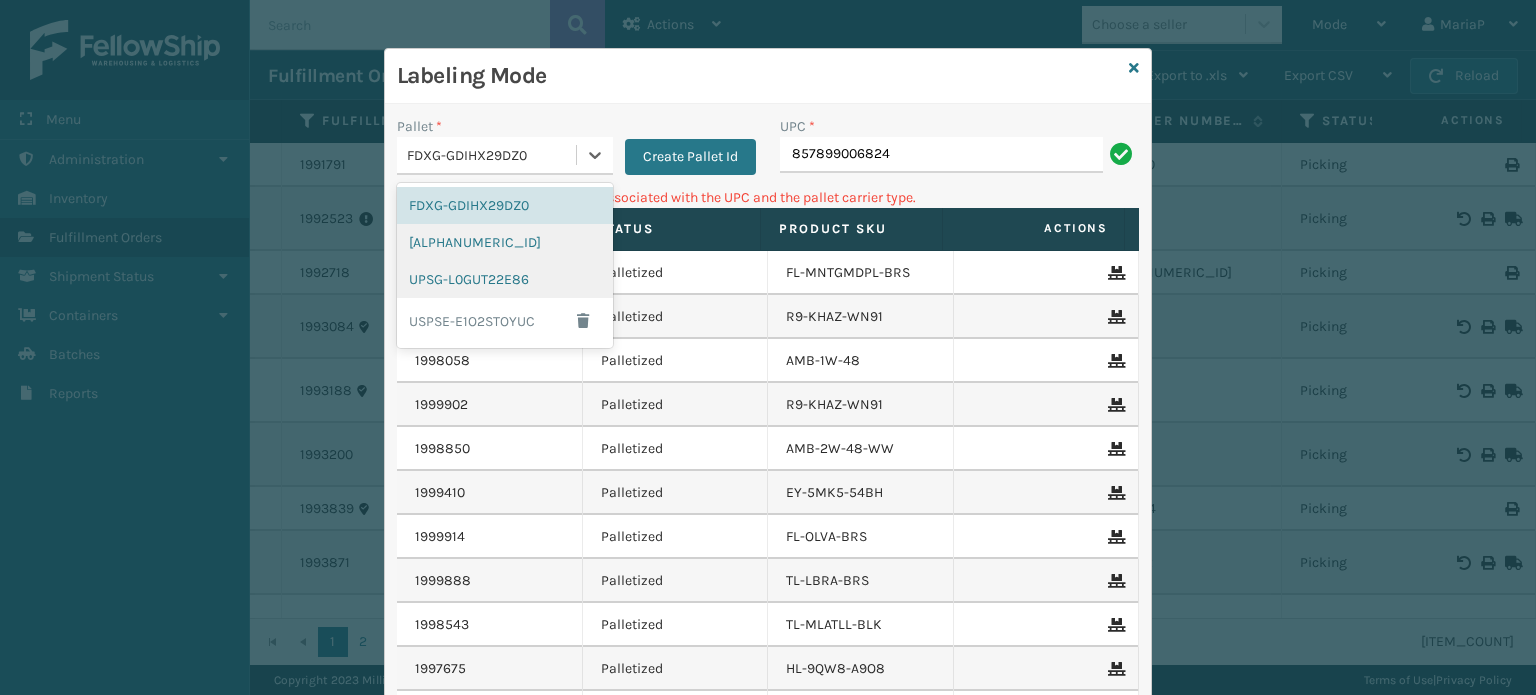 click on "UPSG-L0GUT22E86" at bounding box center [505, 279] 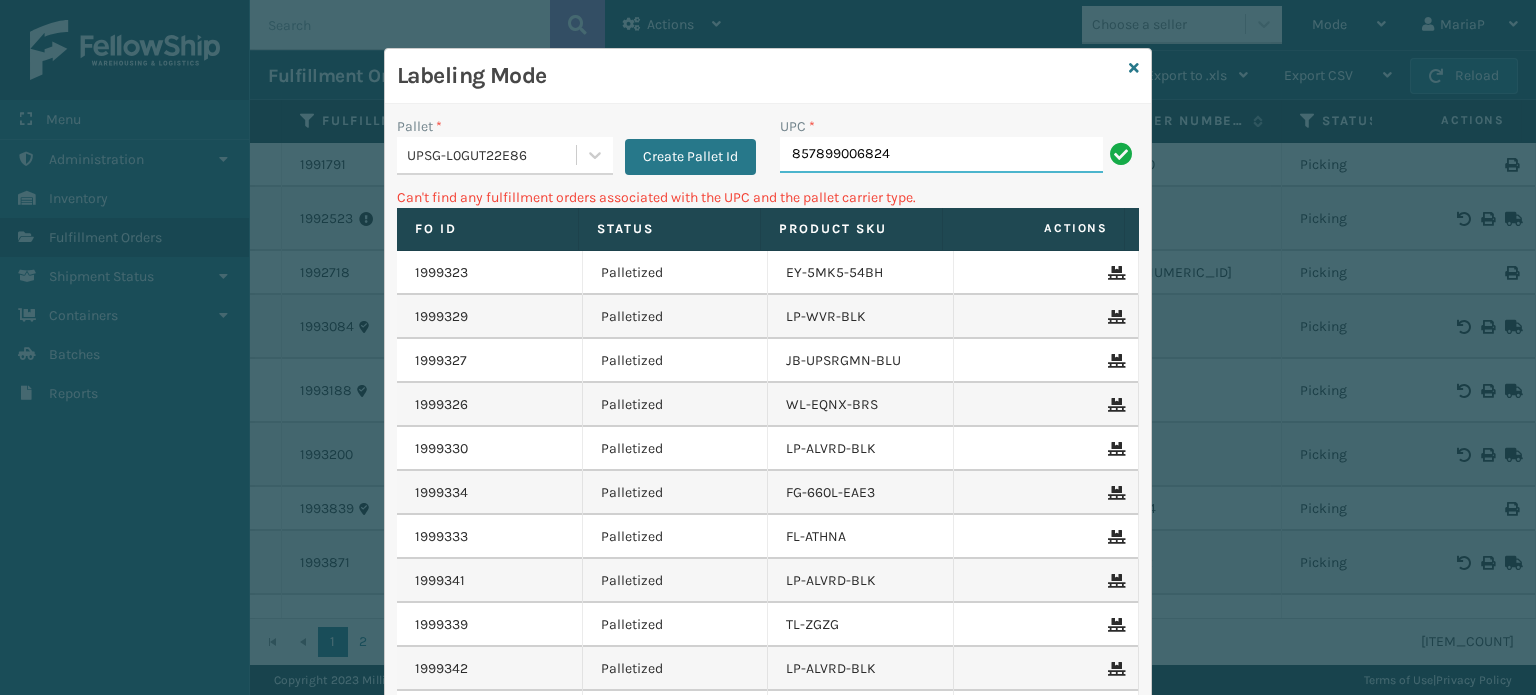 click on "857899006824" at bounding box center (941, 155) 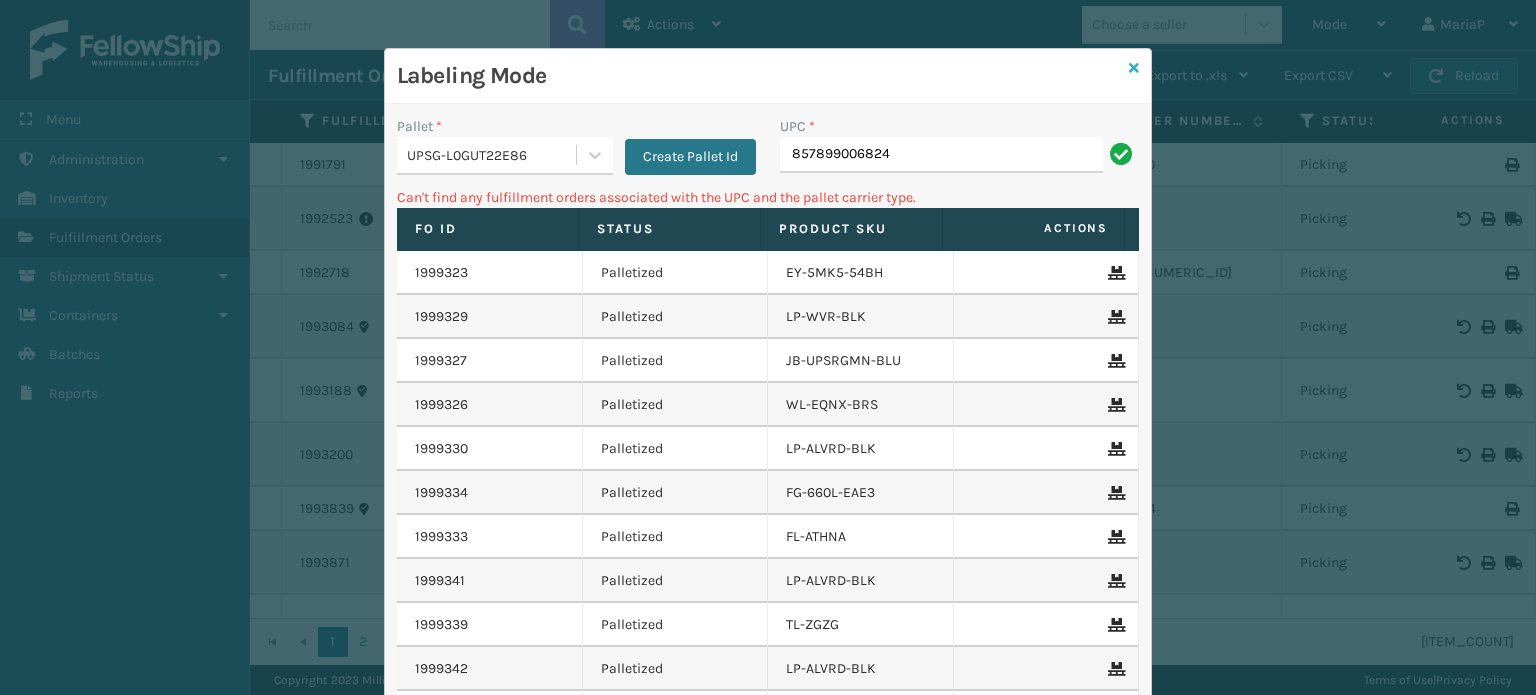 click at bounding box center [1134, 68] 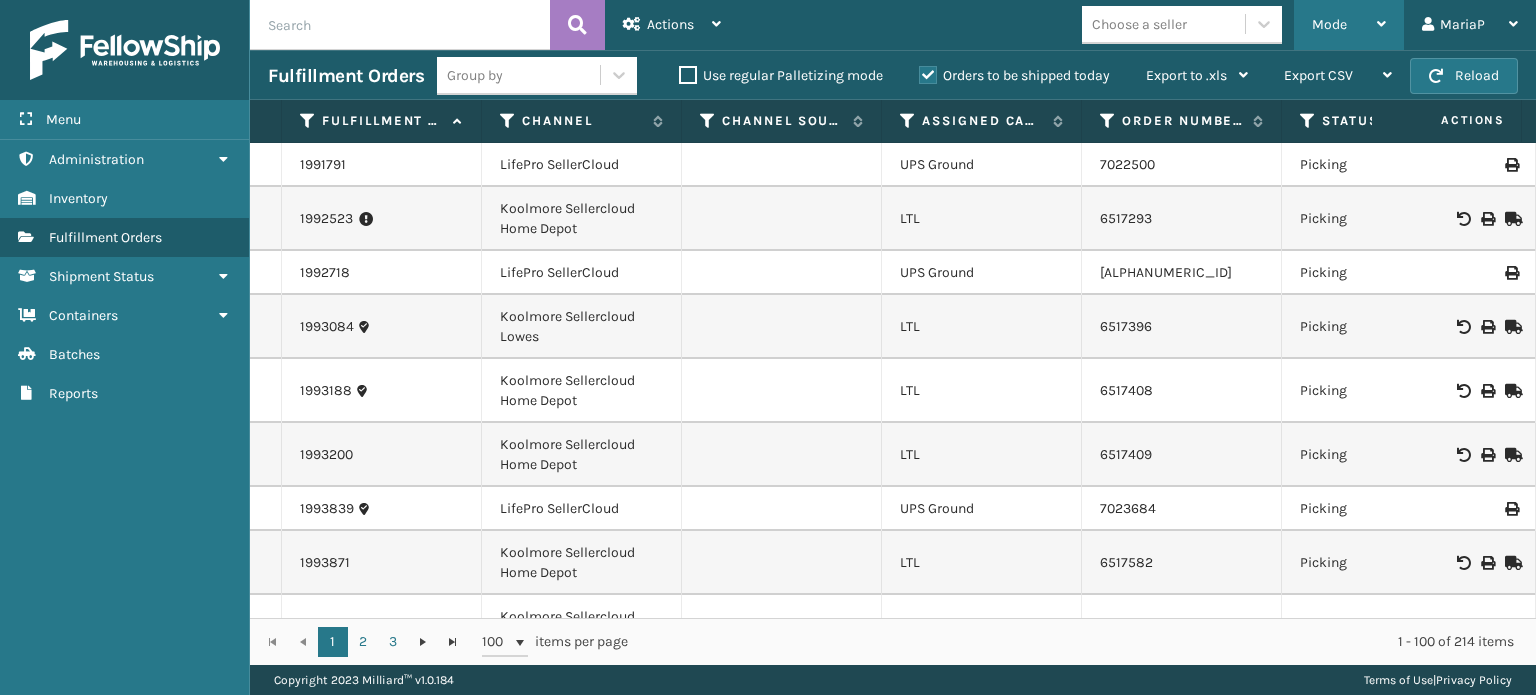 drag, startPoint x: 1346, startPoint y: 27, endPoint x: 1333, endPoint y: 31, distance: 13.601471 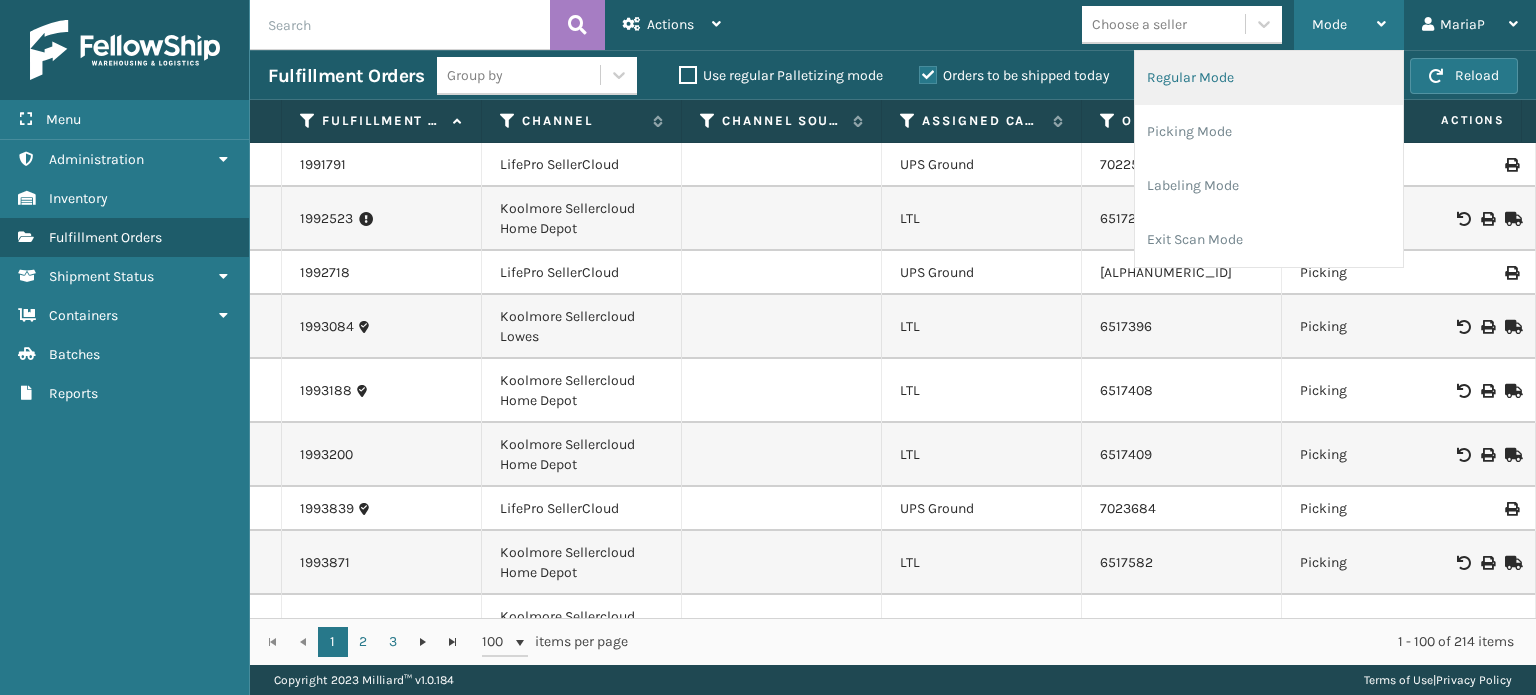 click on "Regular Mode" at bounding box center (1269, 78) 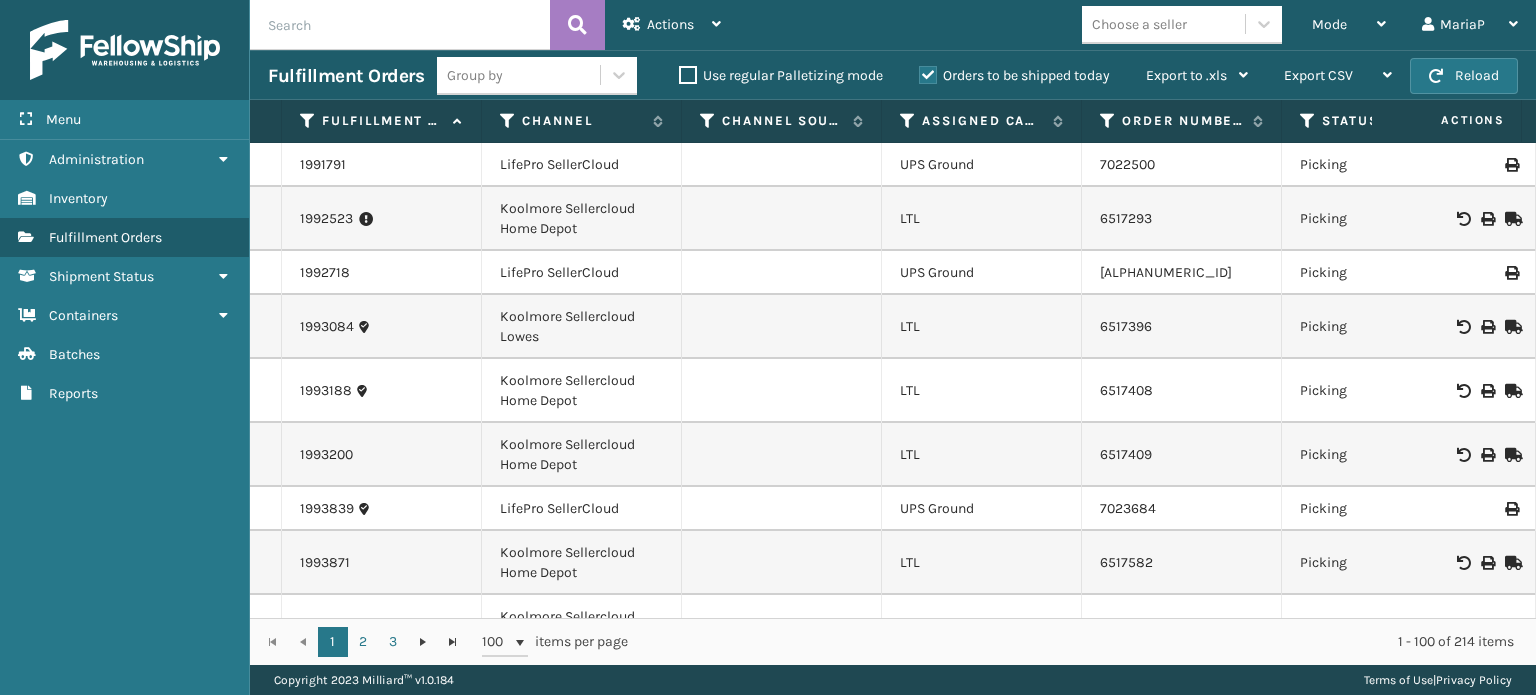 click at bounding box center (1308, 121) 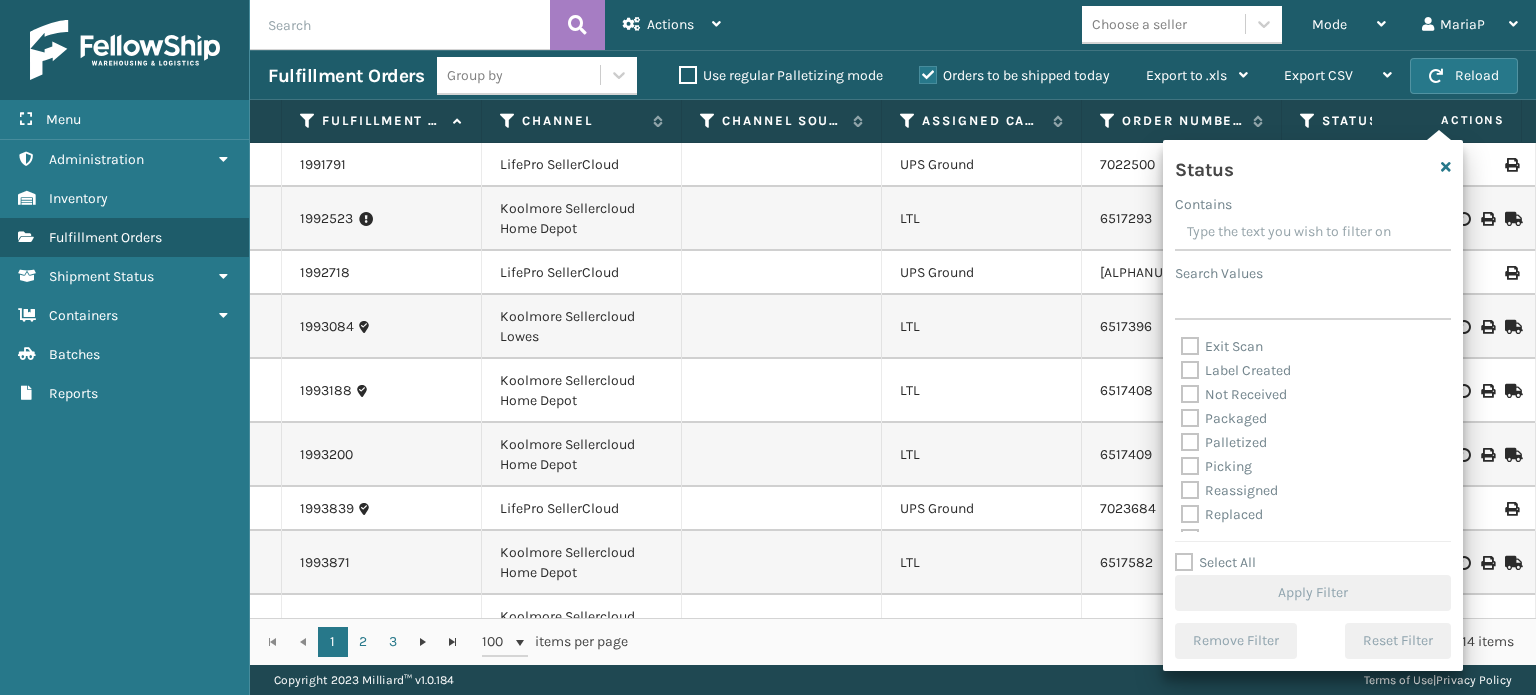 scroll, scrollTop: 100, scrollLeft: 0, axis: vertical 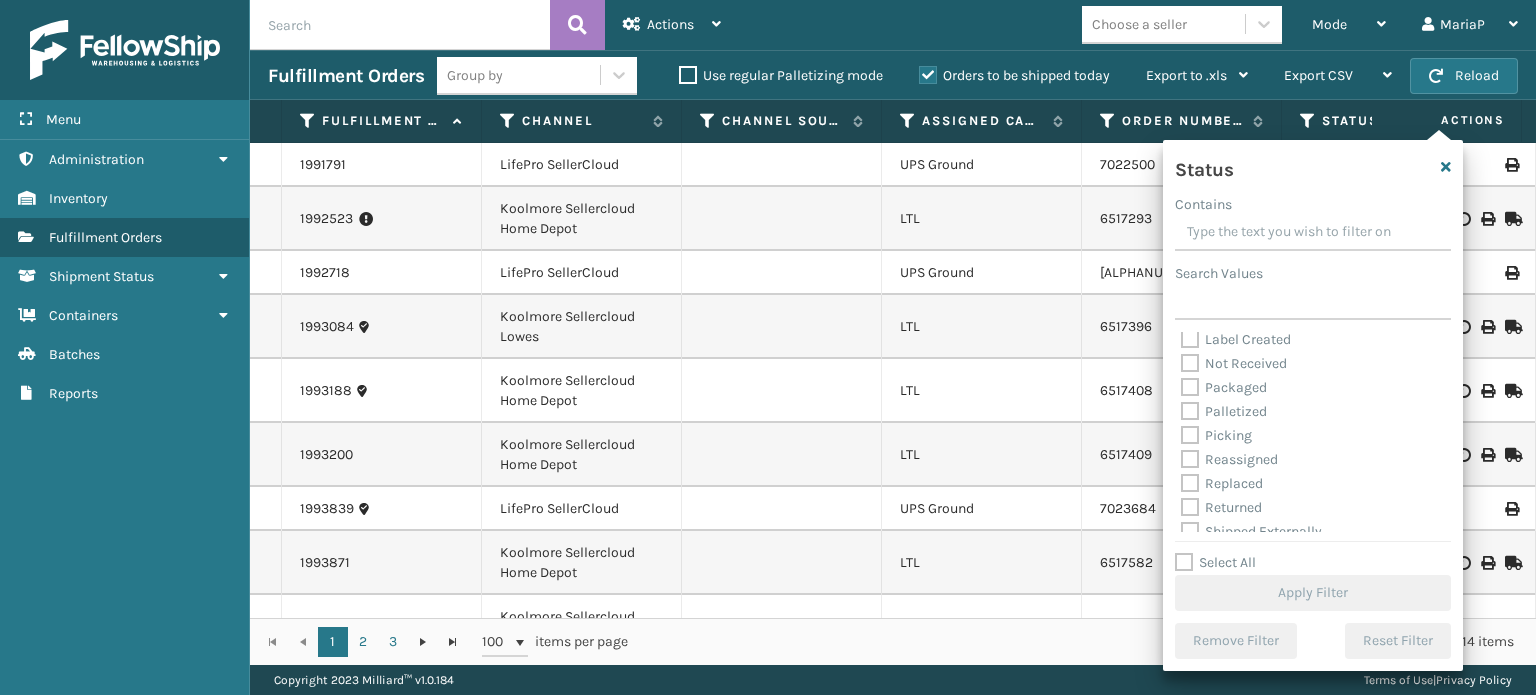 click on "Picking" at bounding box center (1216, 435) 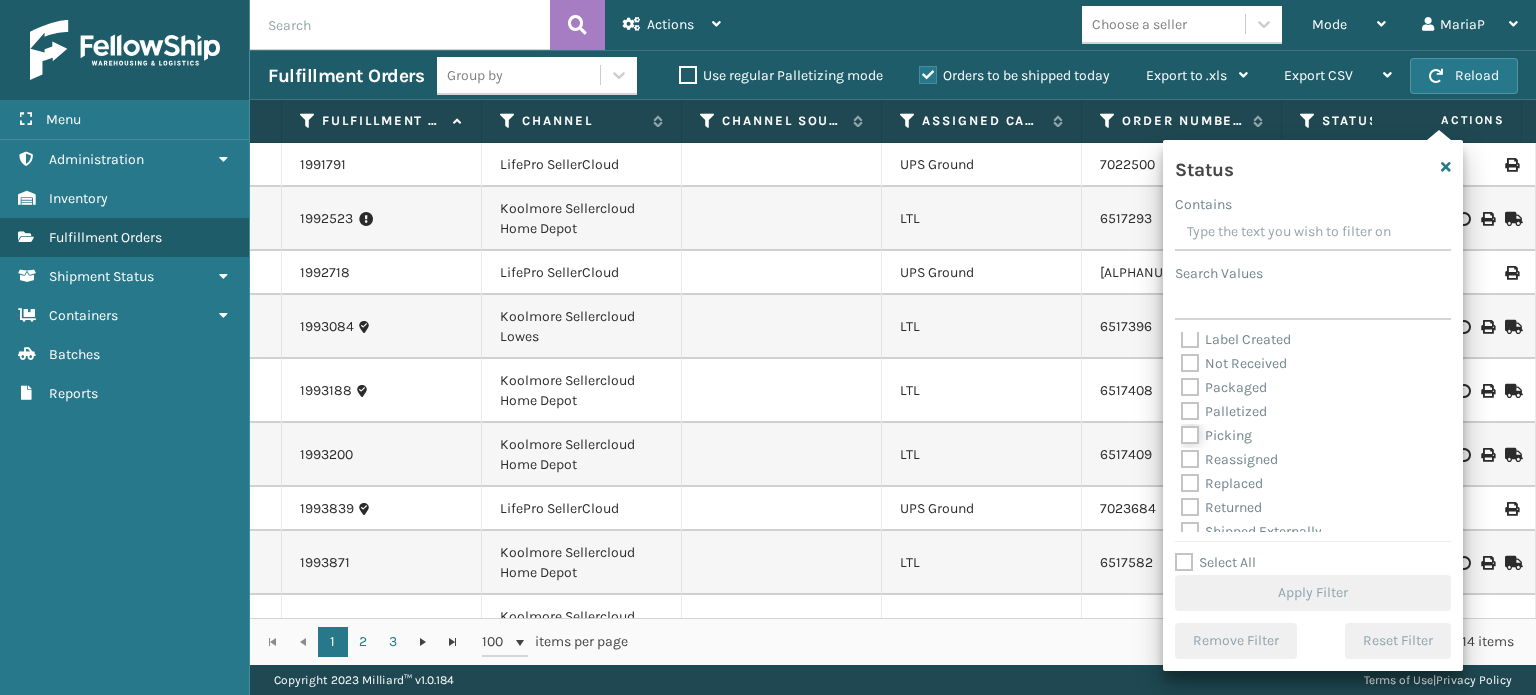 click on "Picking" at bounding box center [1181, 430] 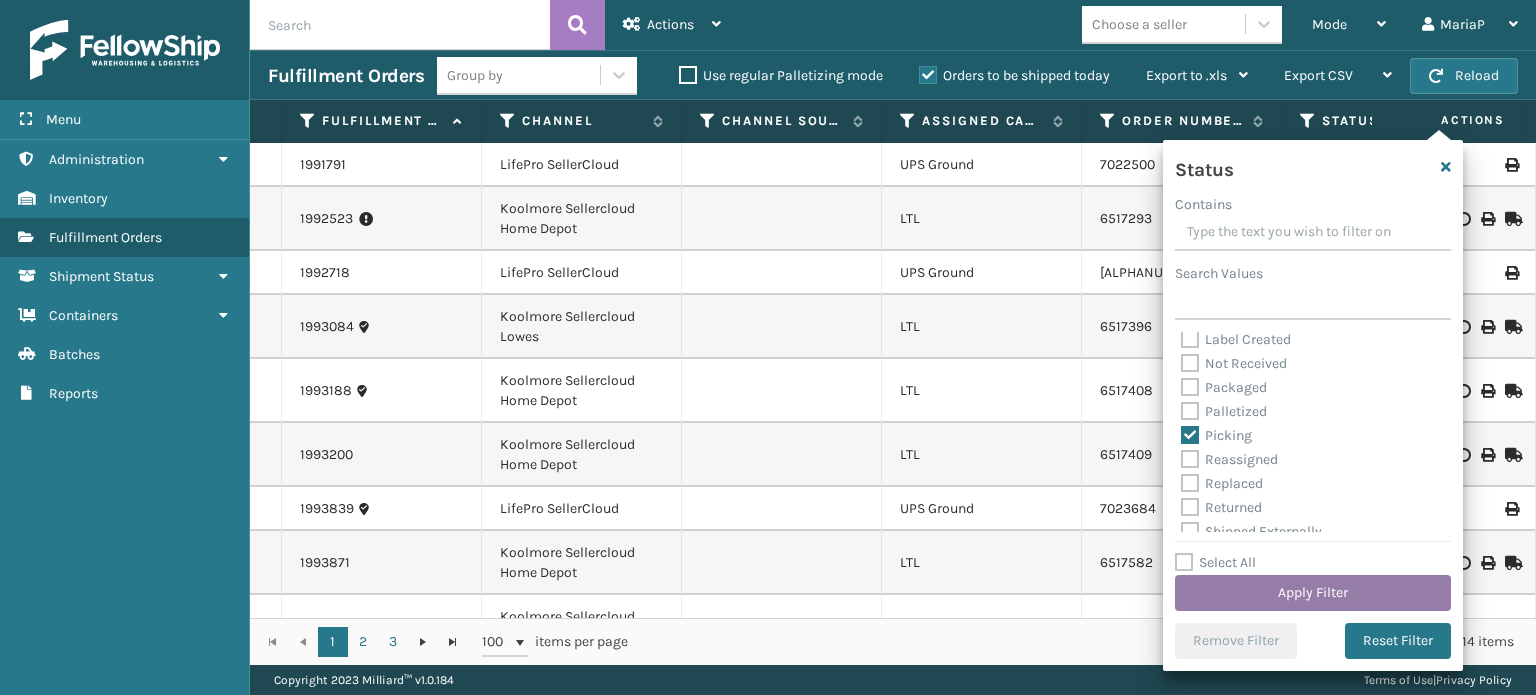click on "Apply Filter" at bounding box center (1313, 593) 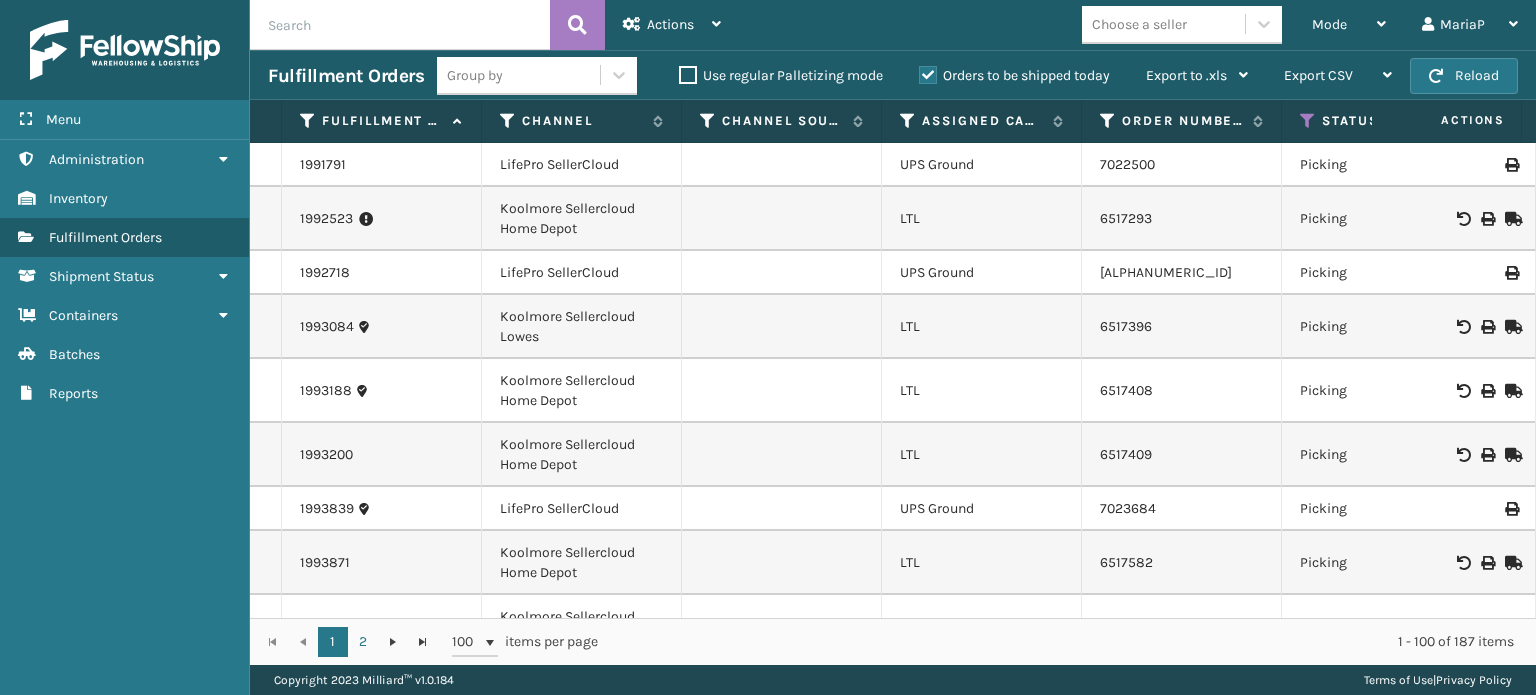 click on "Group by" at bounding box center [518, 75] 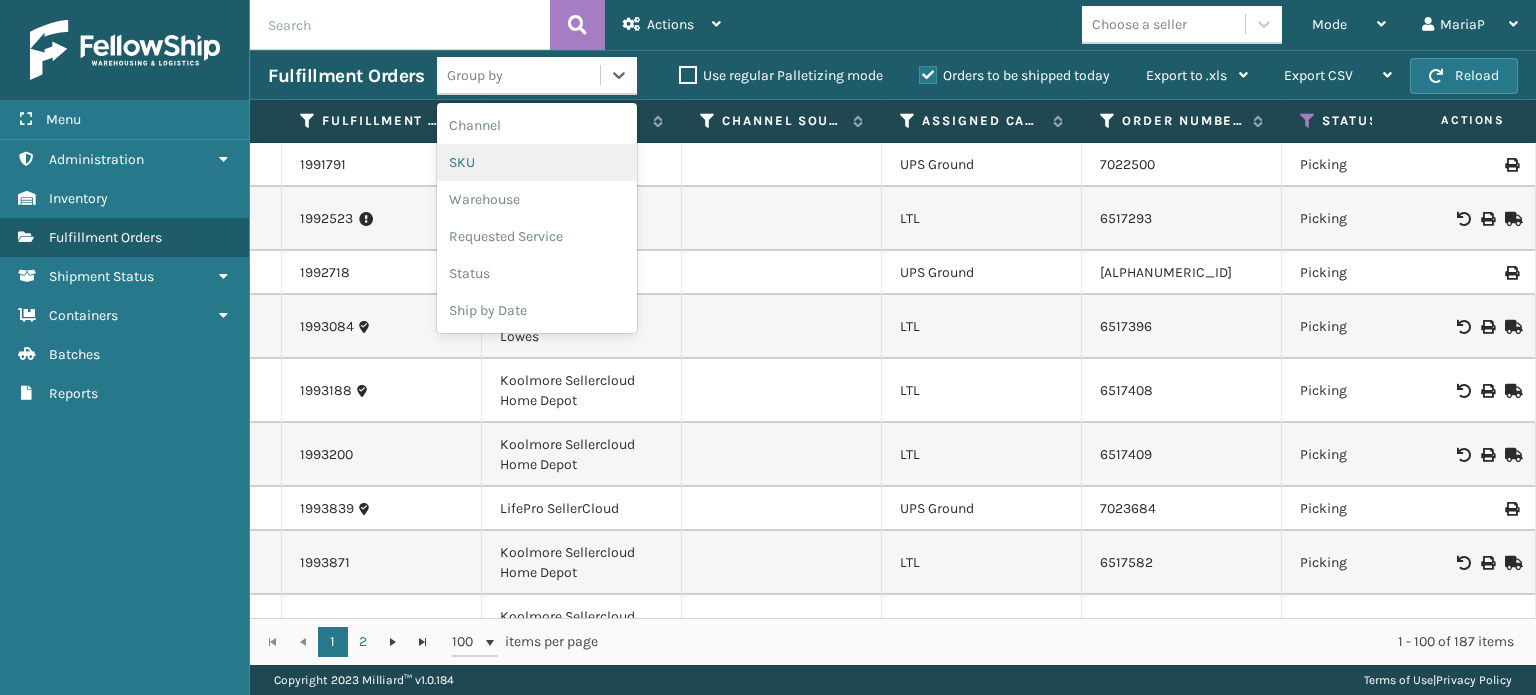 click on "SKU" at bounding box center [537, 162] 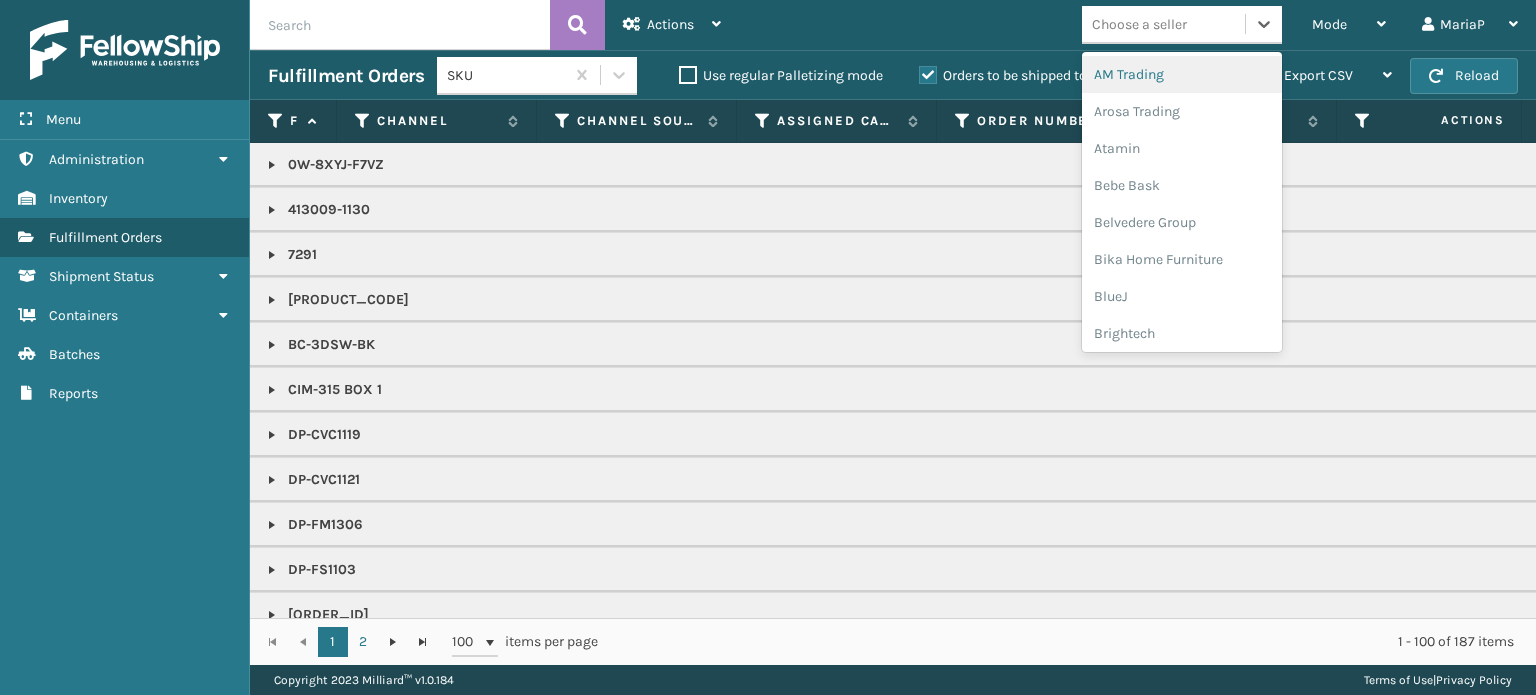 click on "Choose a seller" at bounding box center [1163, 24] 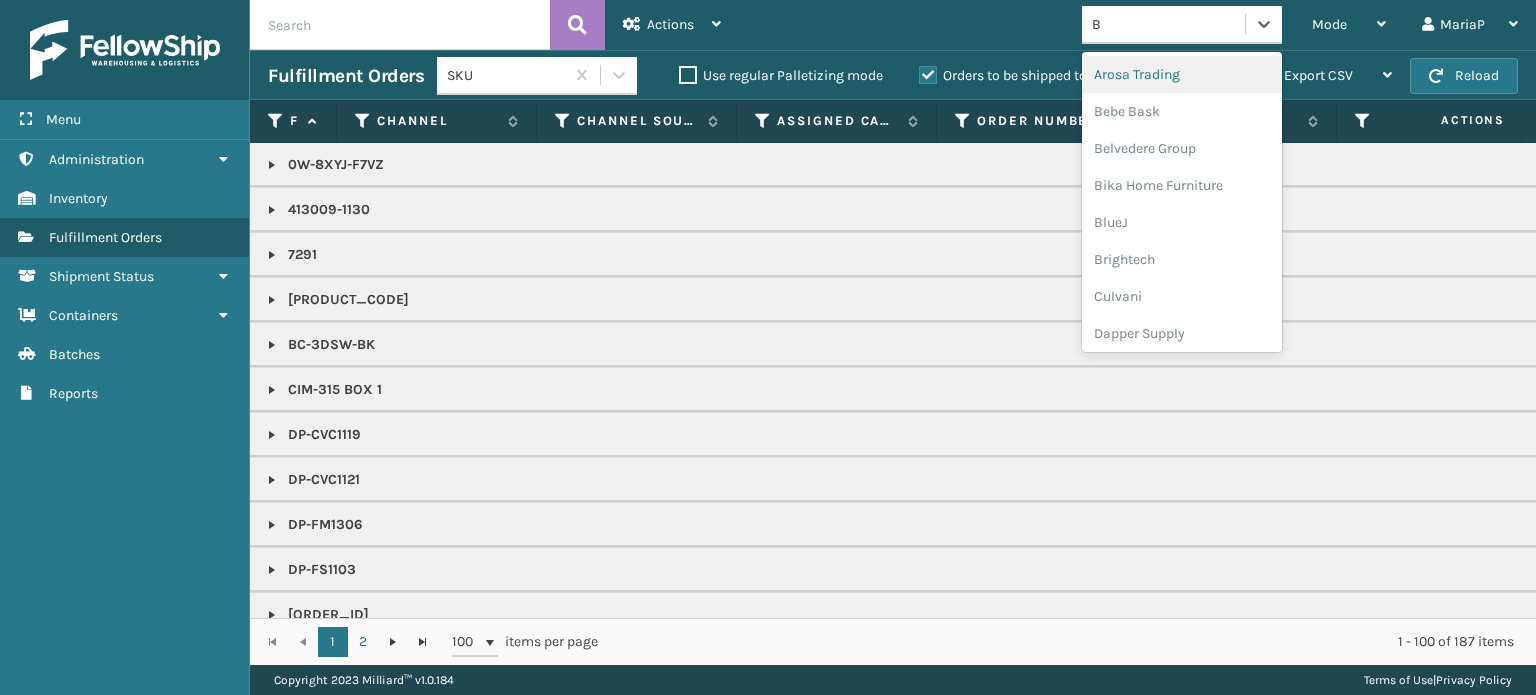 type on "BR" 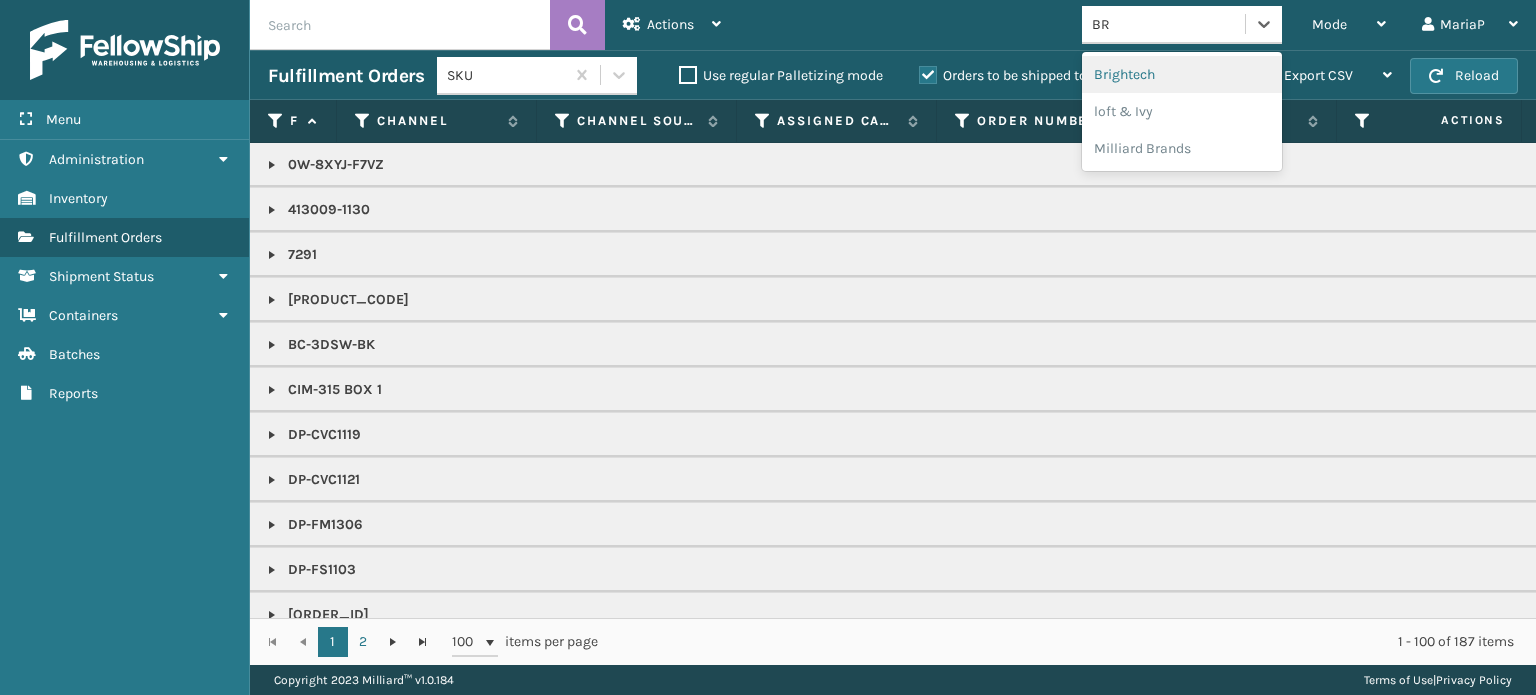 type 